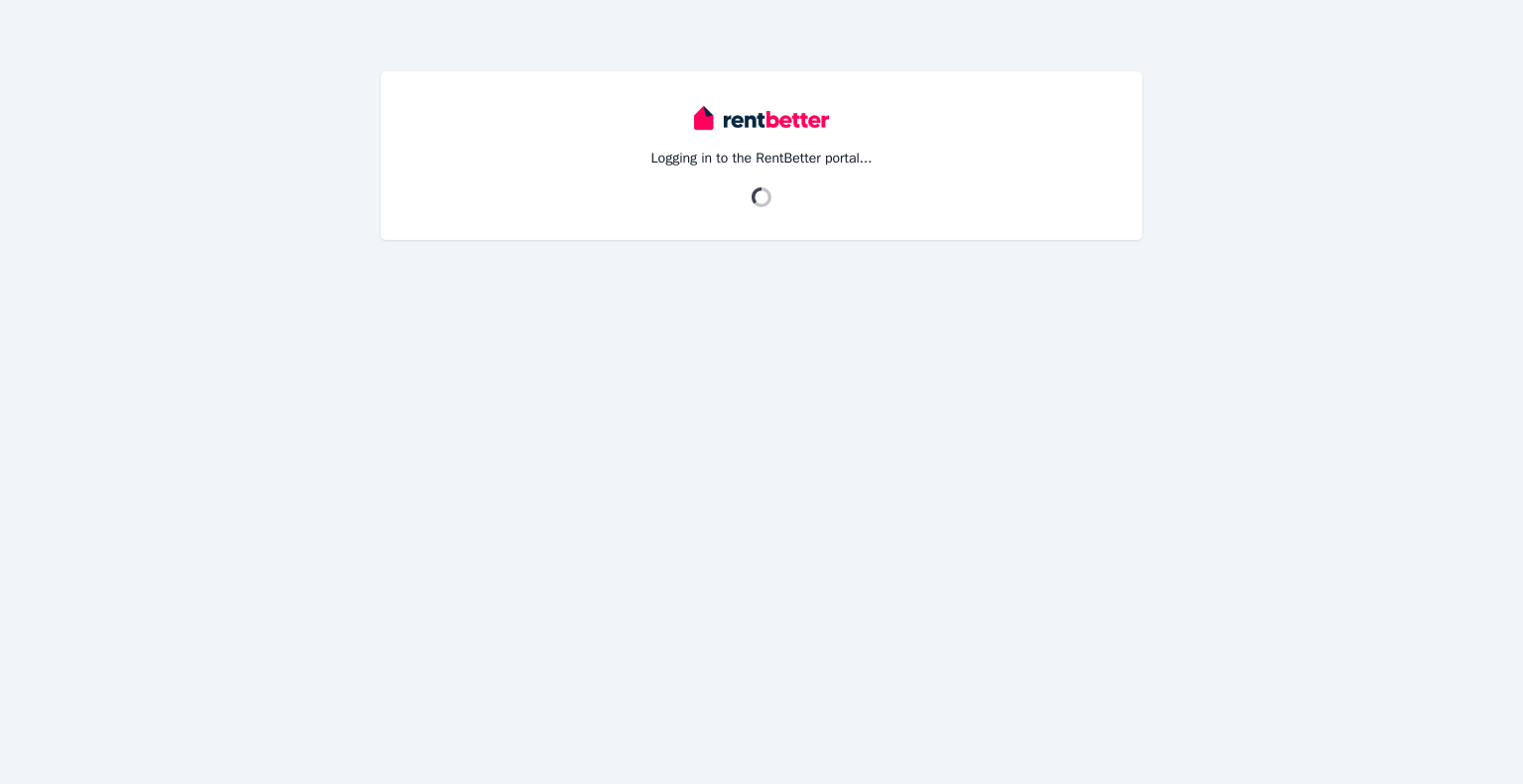 scroll, scrollTop: 0, scrollLeft: 0, axis: both 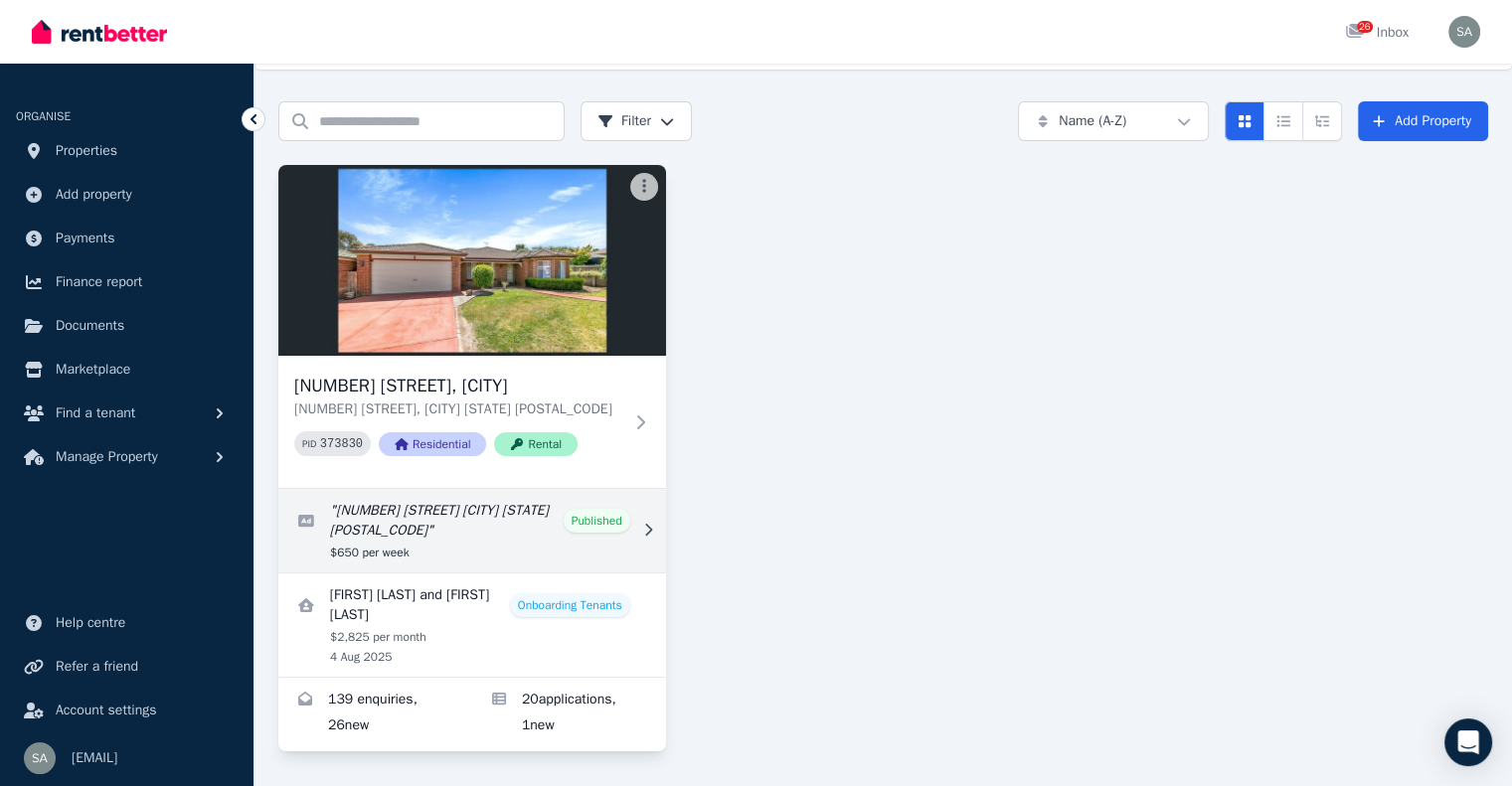 click at bounding box center [472, 531] 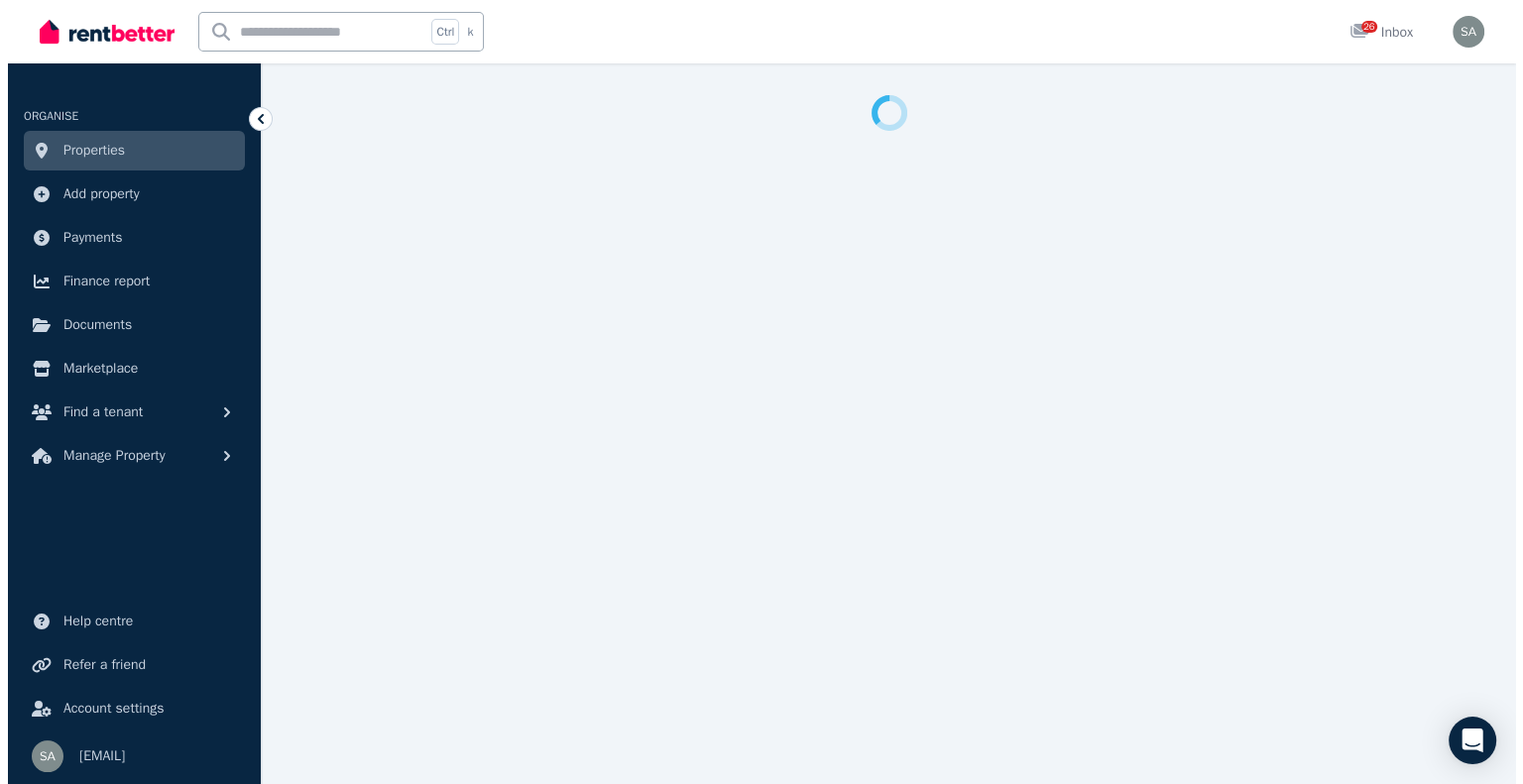scroll, scrollTop: 0, scrollLeft: 0, axis: both 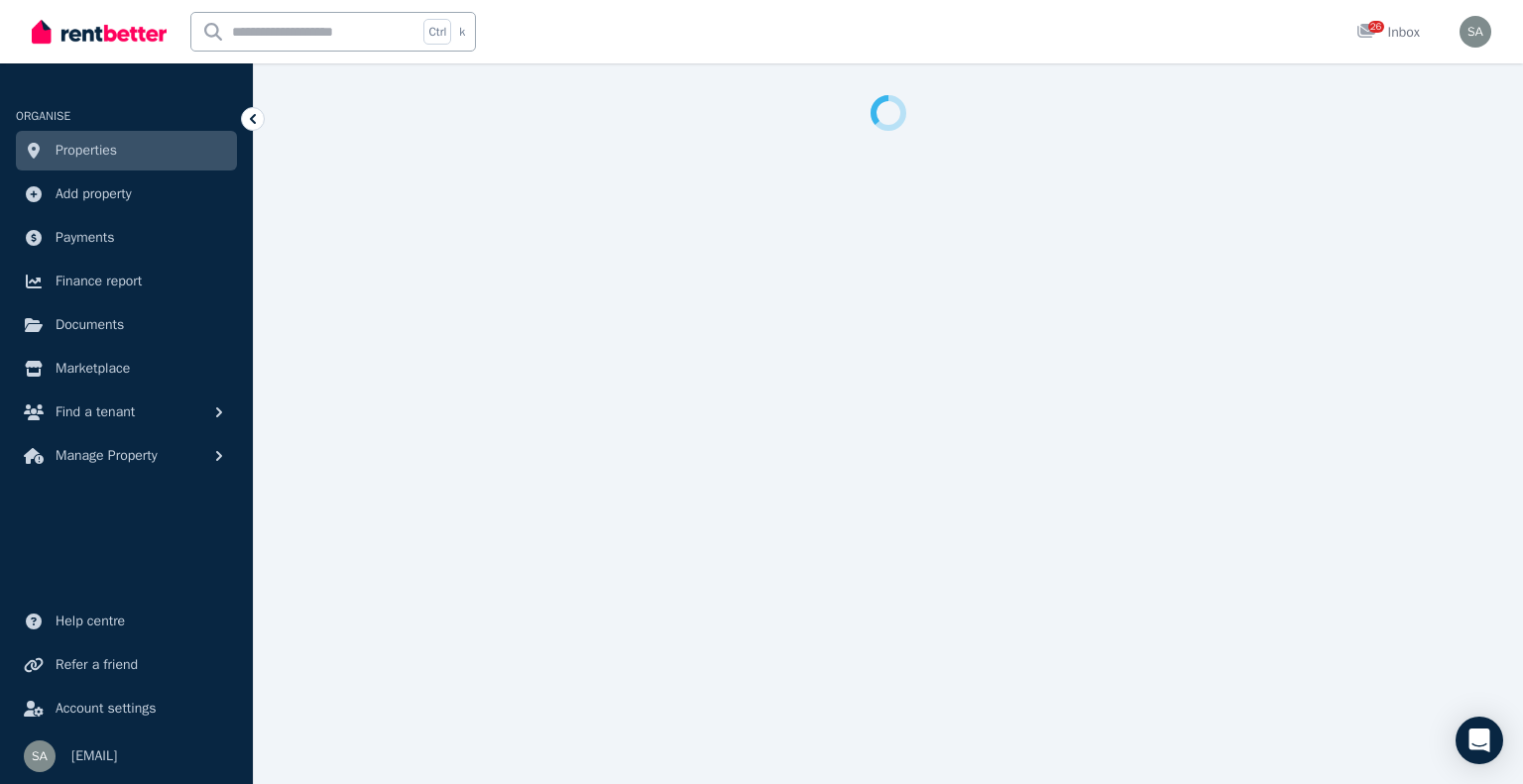 select on "**********" 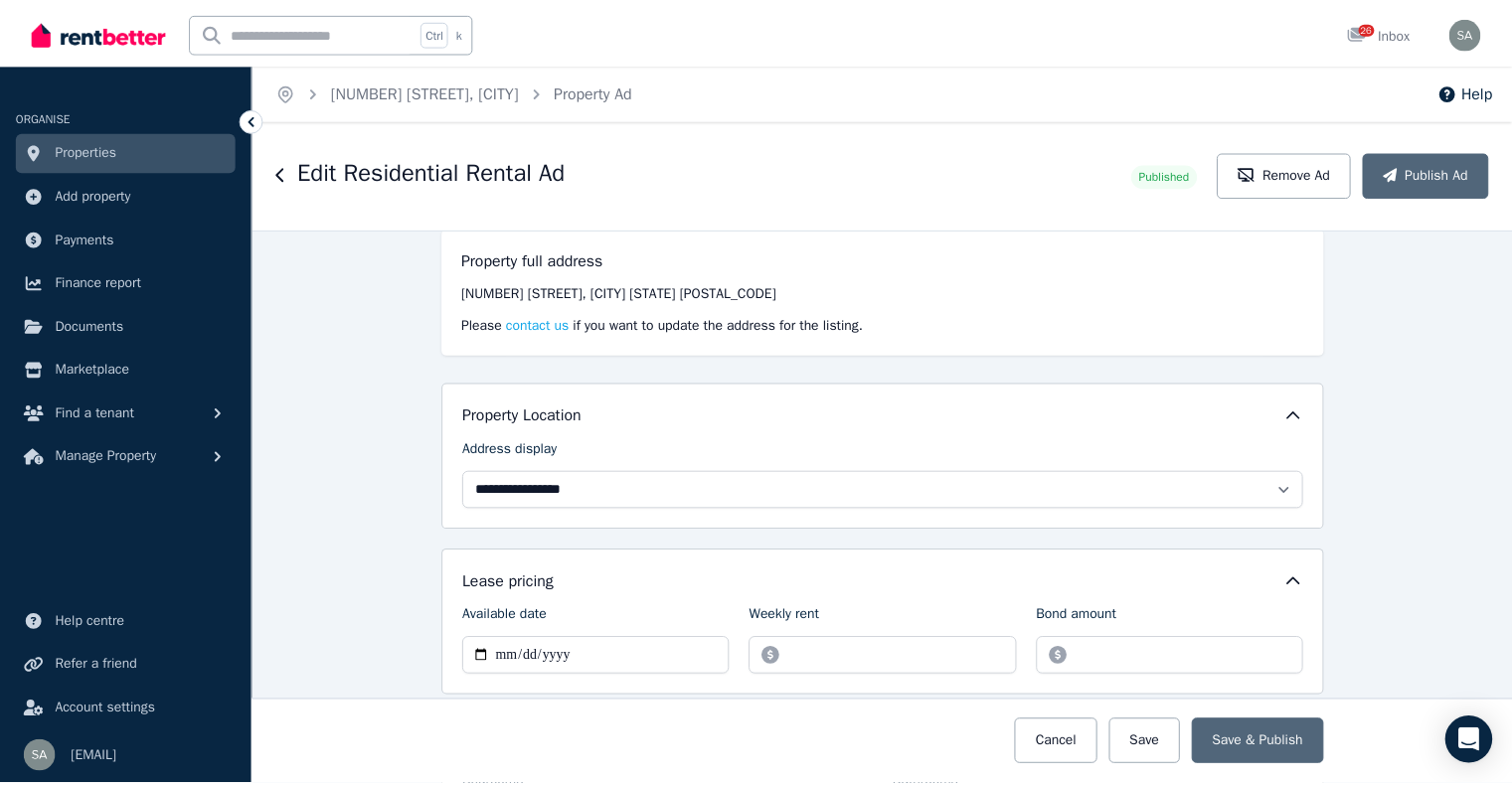 scroll, scrollTop: 0, scrollLeft: 0, axis: both 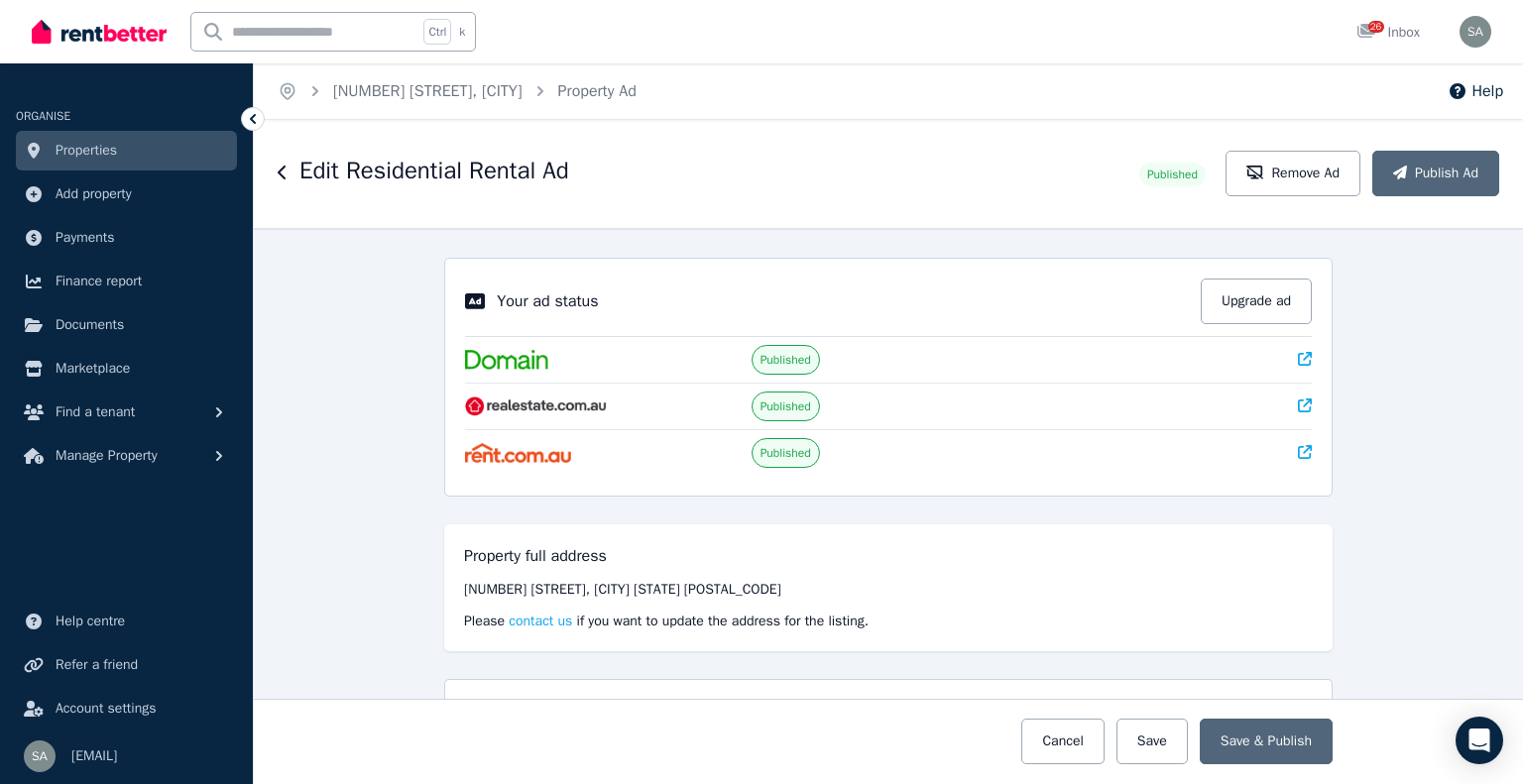 click 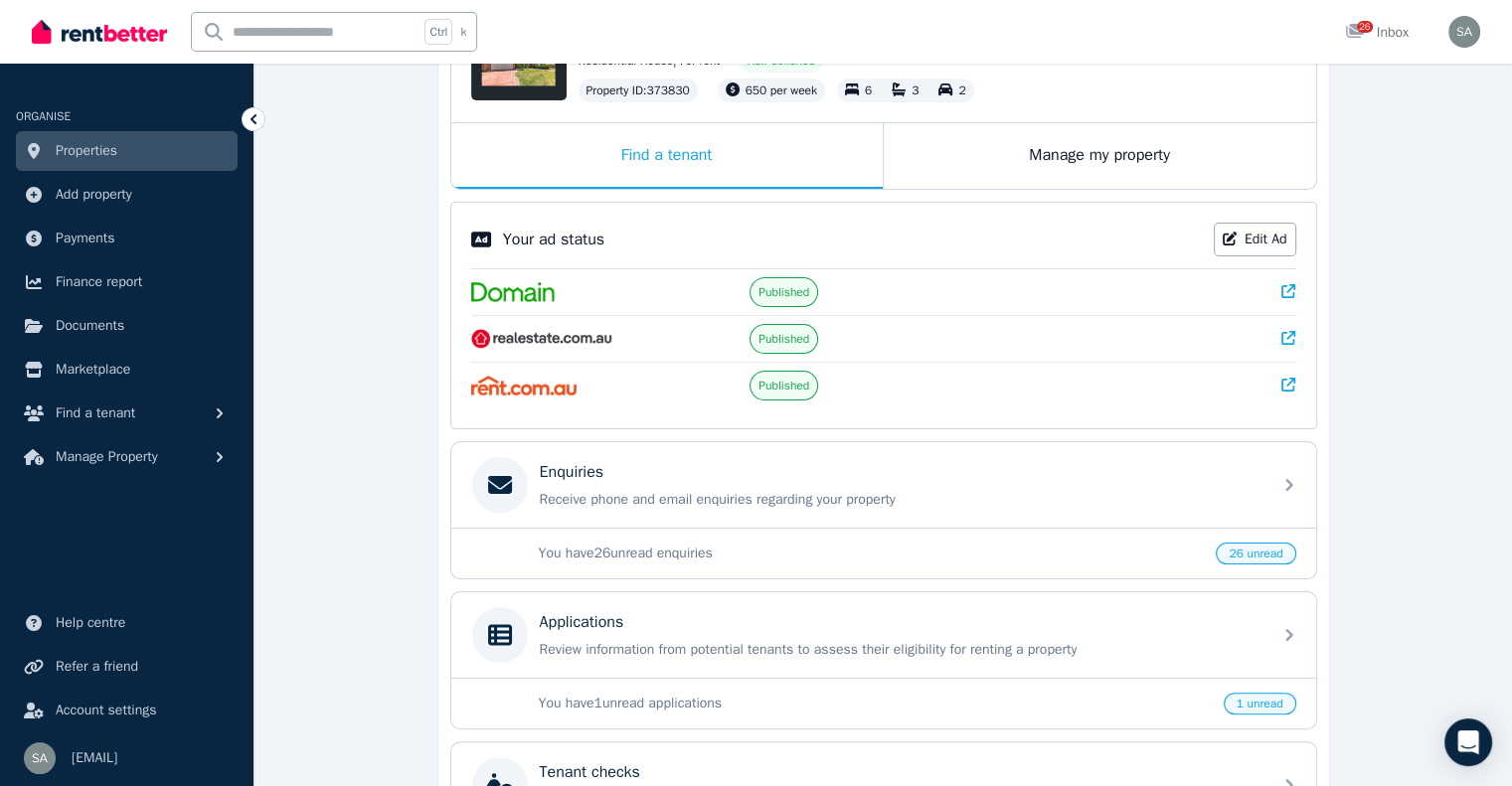 scroll, scrollTop: 397, scrollLeft: 0, axis: vertical 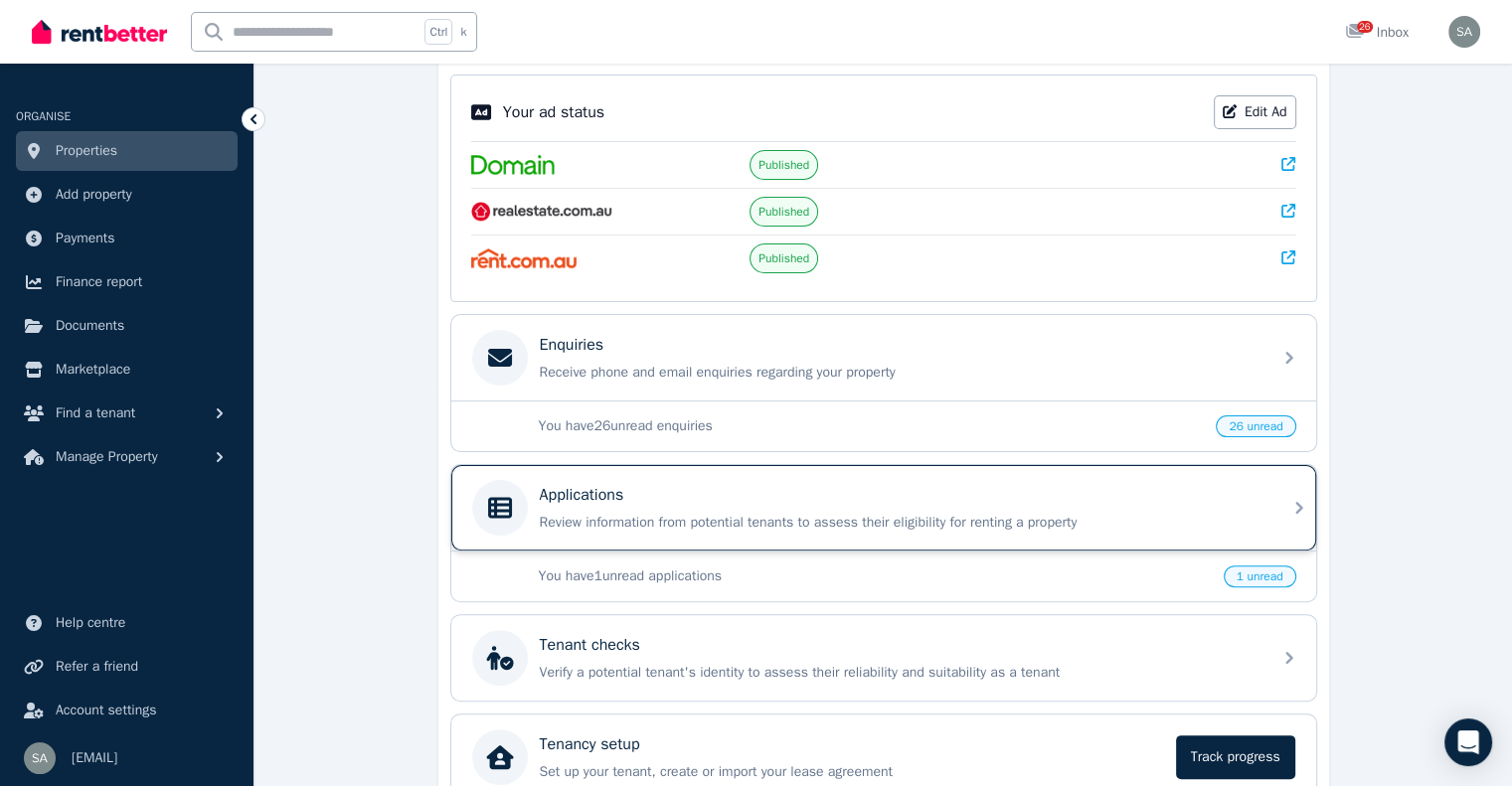 click on "Review information from potential tenants to assess their eligibility for renting a property" at bounding box center [900, 523] 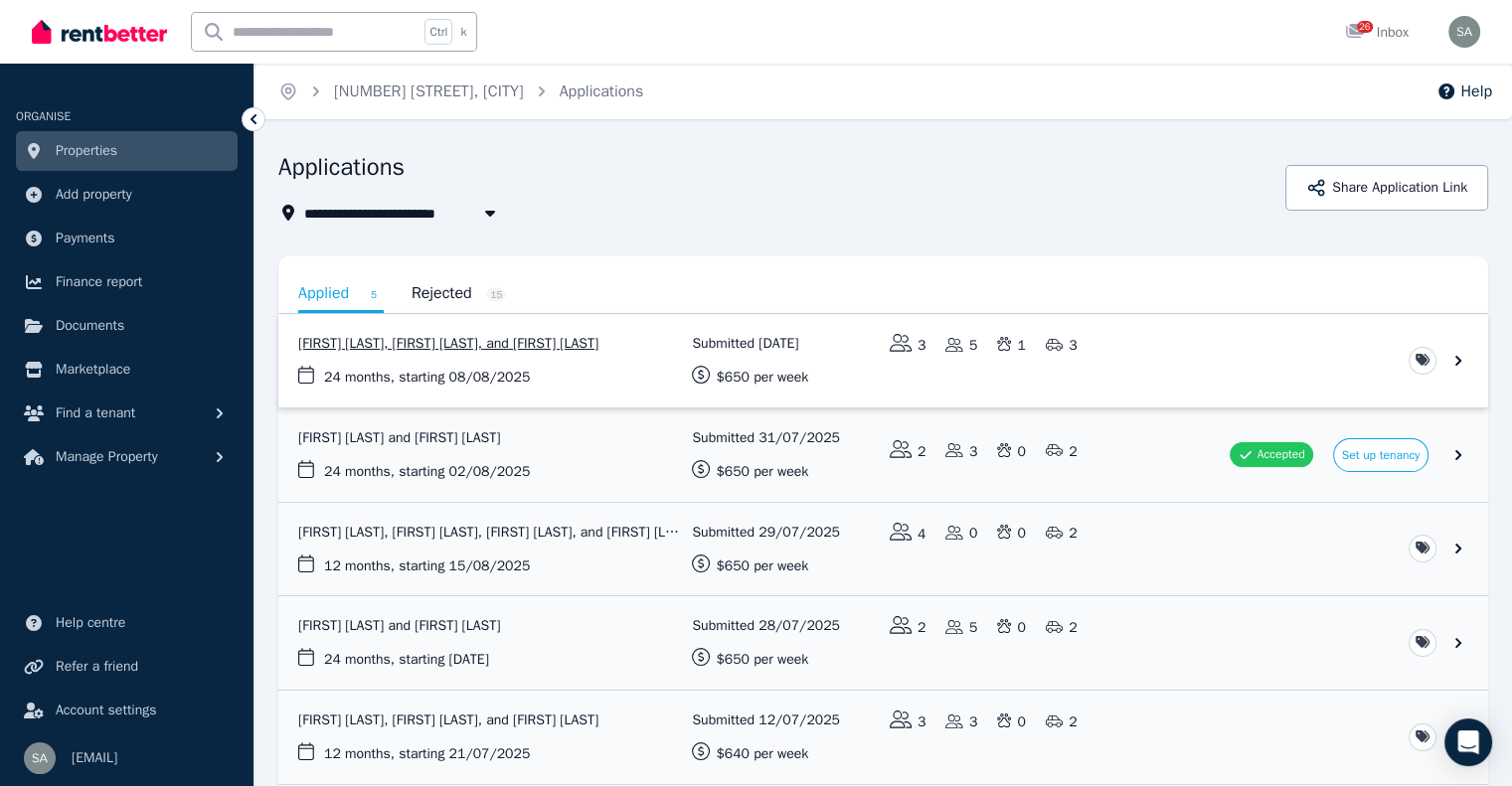 click at bounding box center [883, 361] 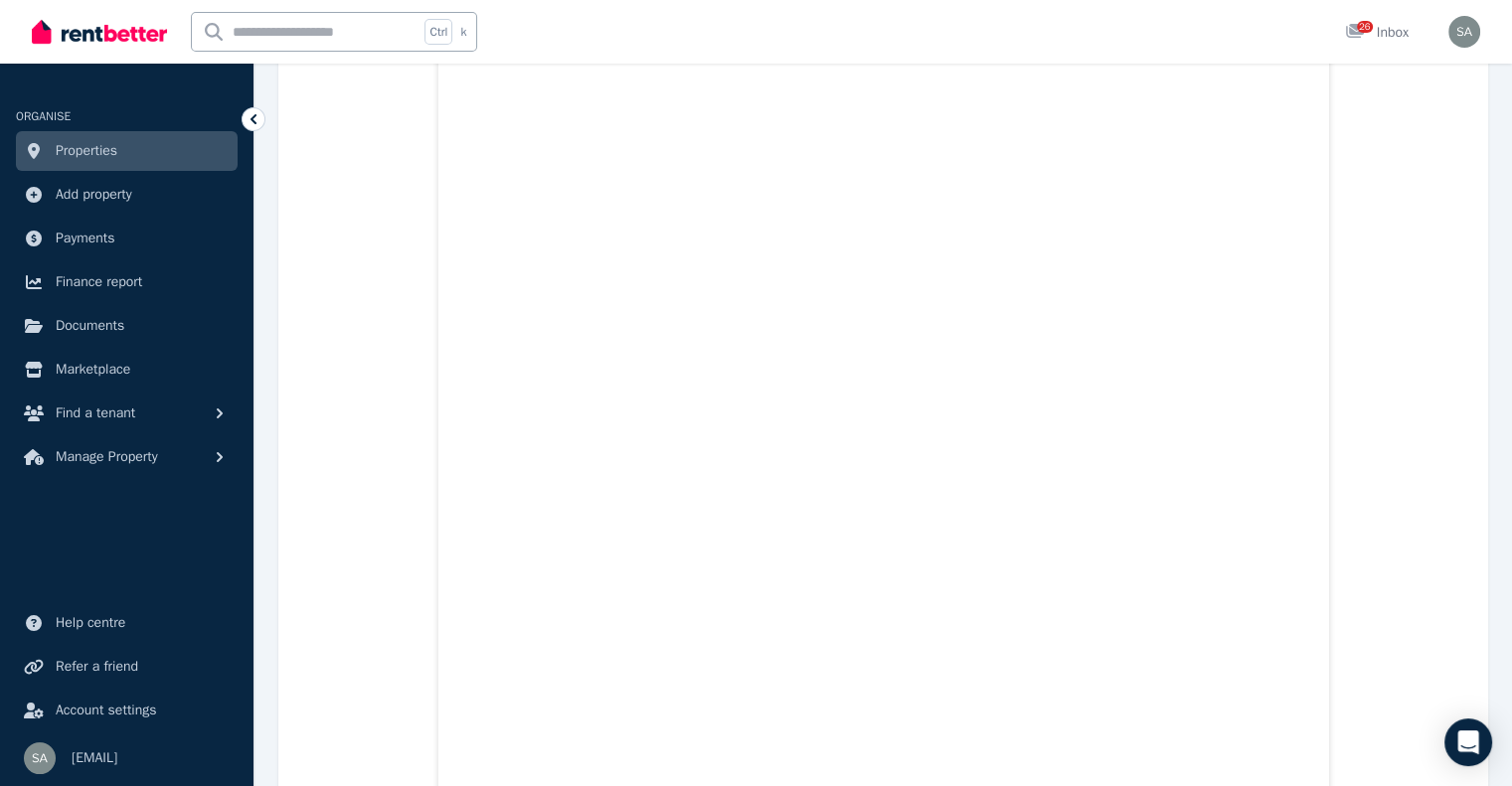 scroll, scrollTop: 36369, scrollLeft: 0, axis: vertical 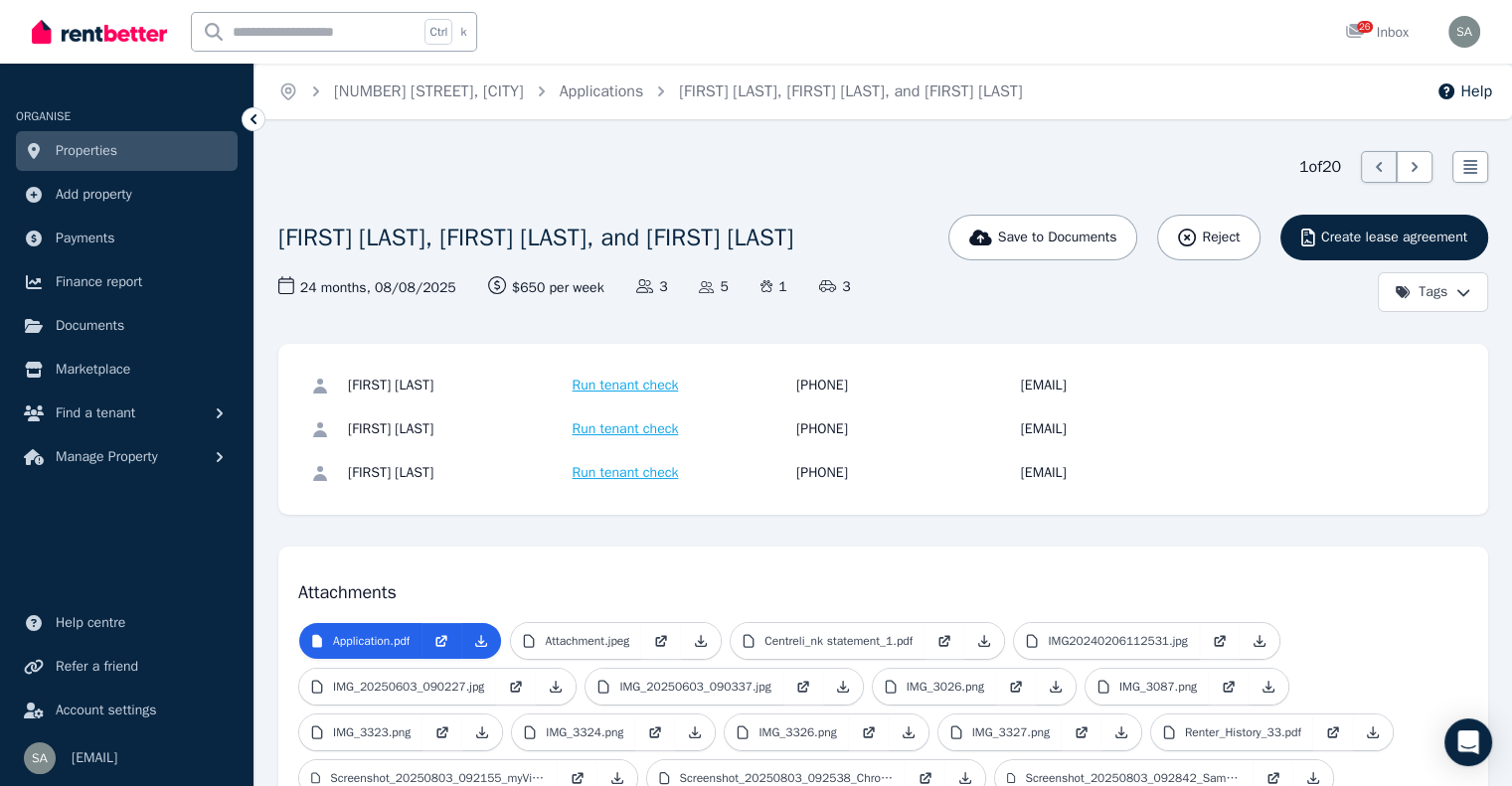 click on "[FIRST] [LAST], [FIRST] [LAST], and [FIRST] [LAST]" at bounding box center [536, 237] 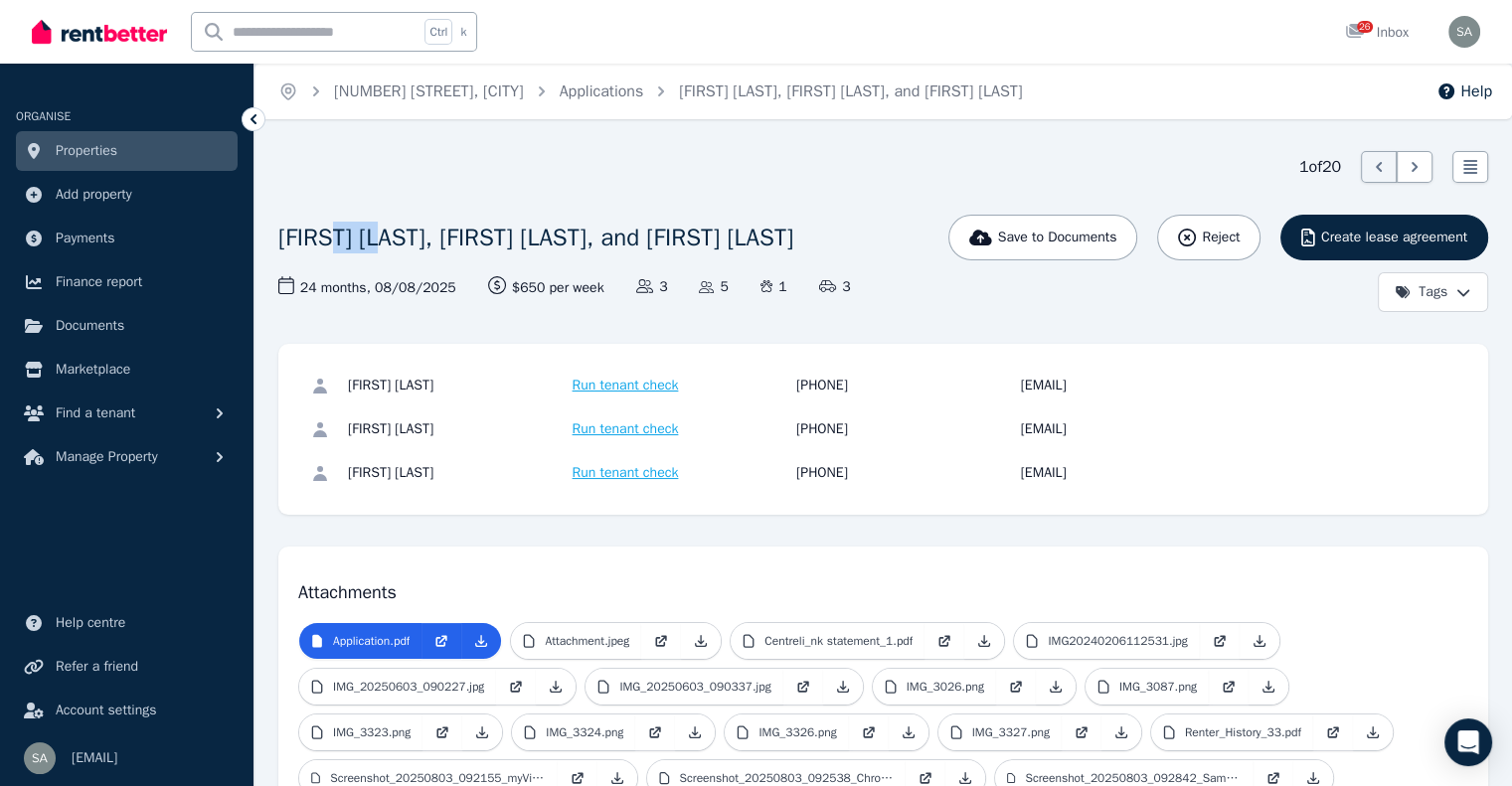 click on "[FIRST] [LAST], [FIRST] [LAST], and [FIRST] [LAST]" at bounding box center (536, 237) 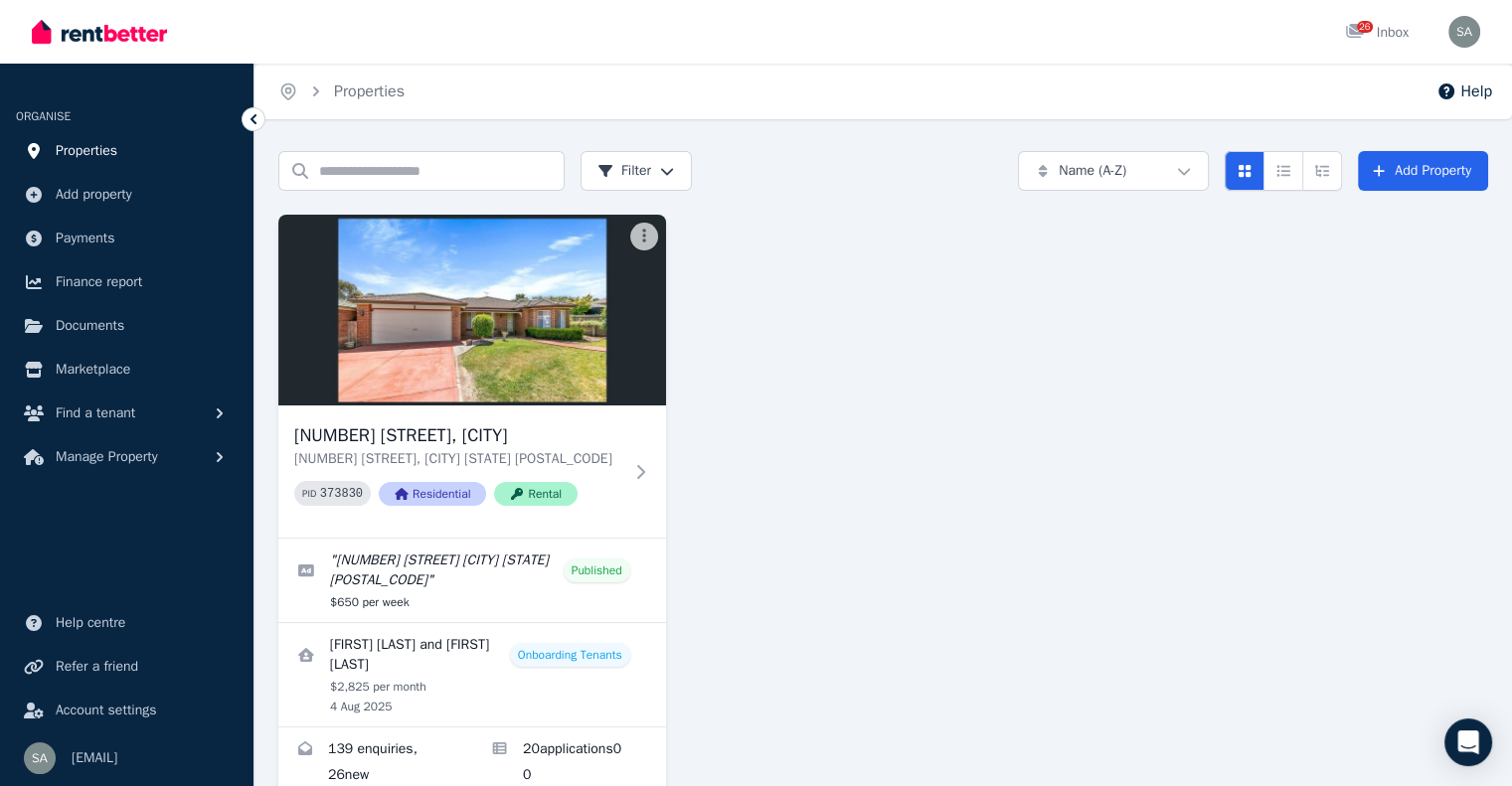 click on "Properties" at bounding box center (86, 151) 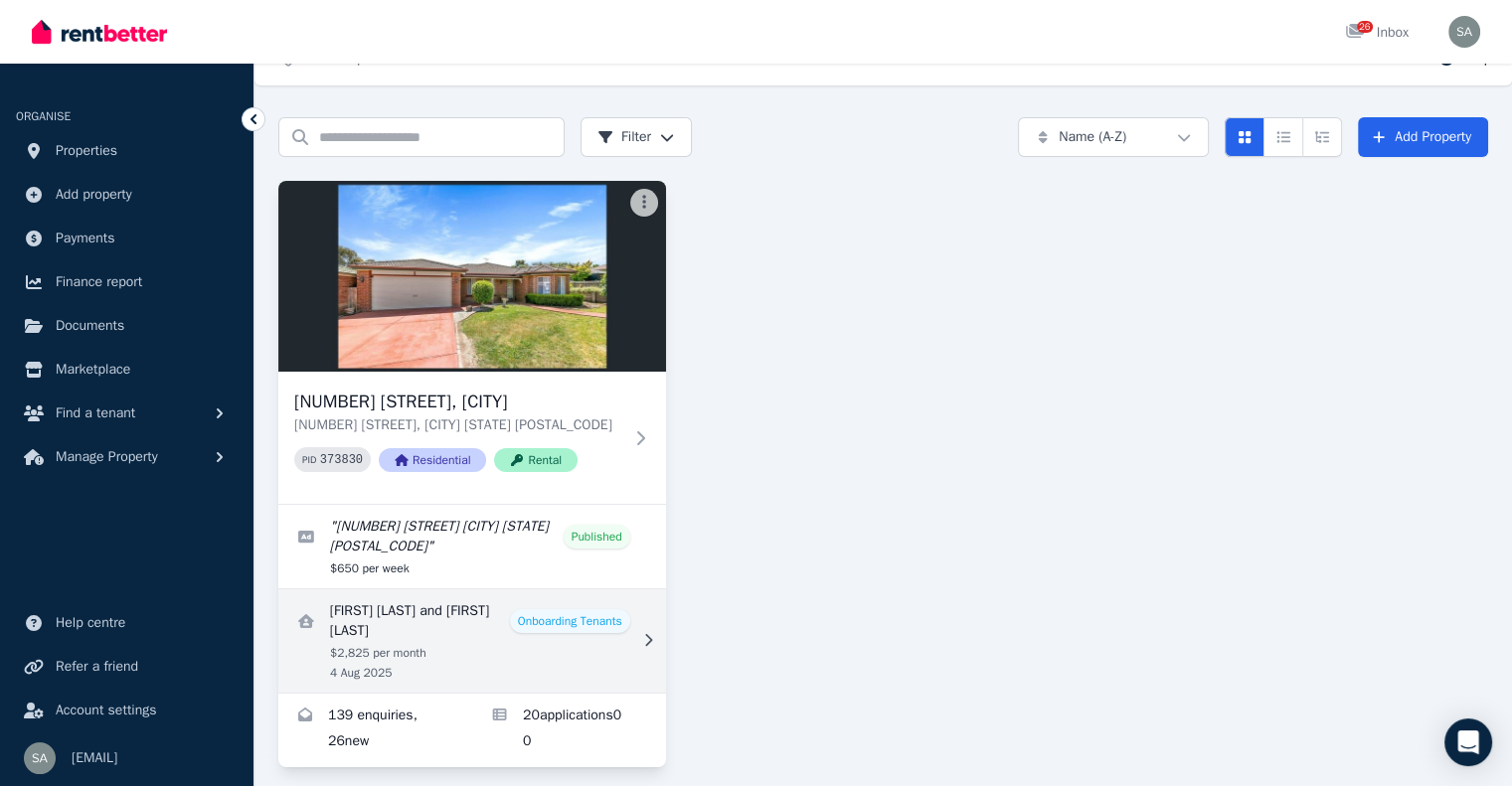 scroll, scrollTop: 50, scrollLeft: 0, axis: vertical 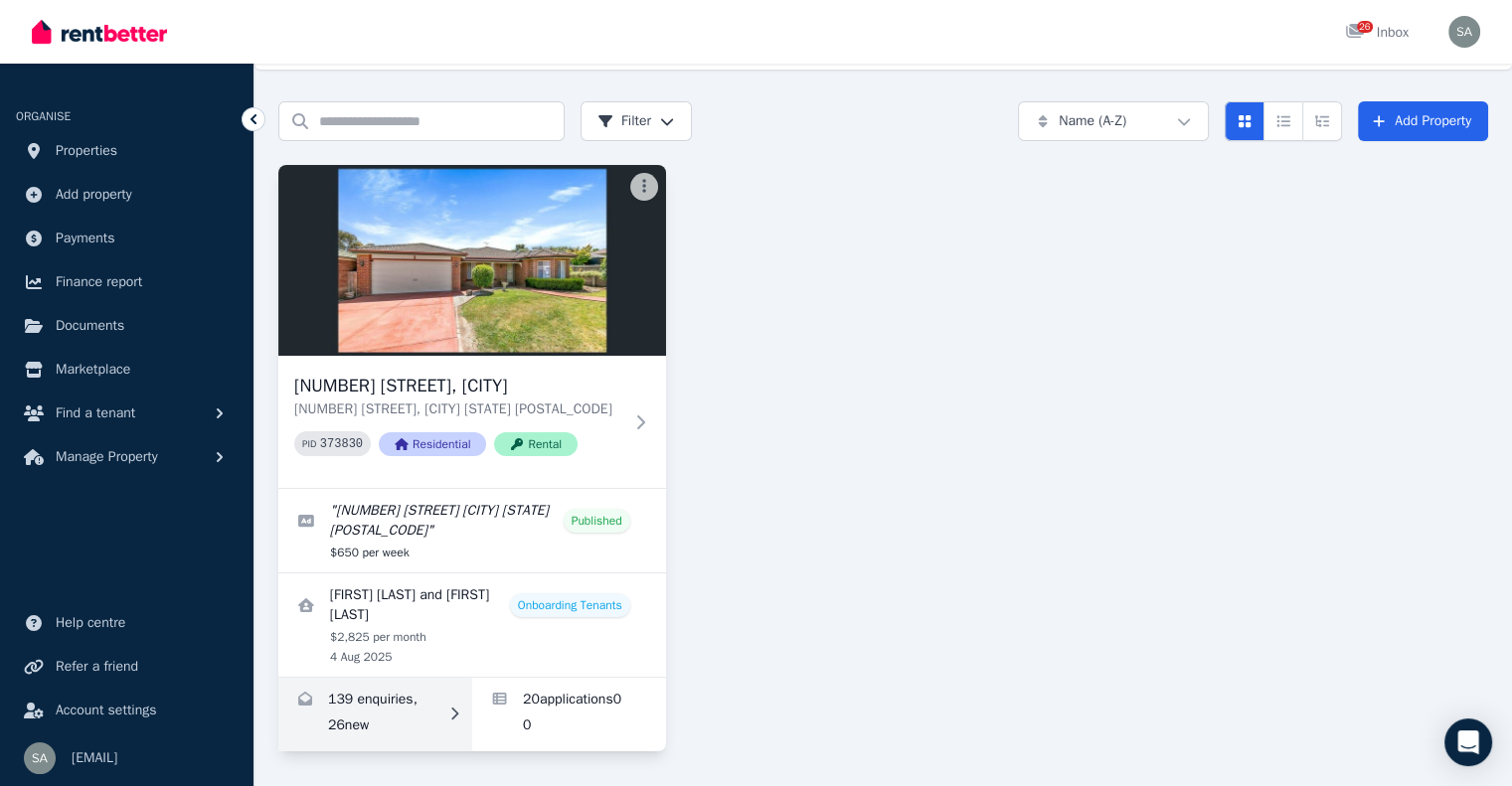 click at bounding box center (375, 714) 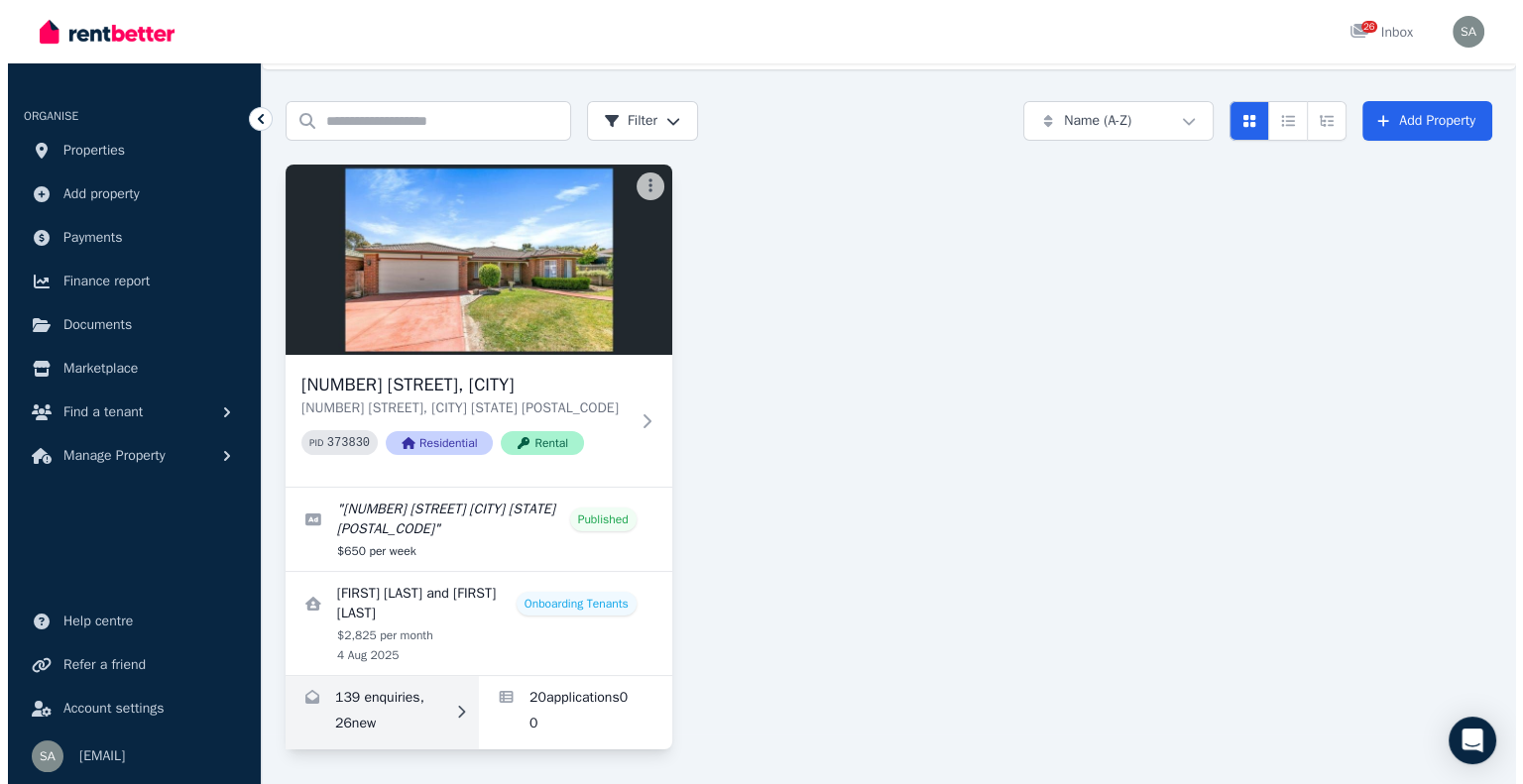 scroll, scrollTop: 0, scrollLeft: 0, axis: both 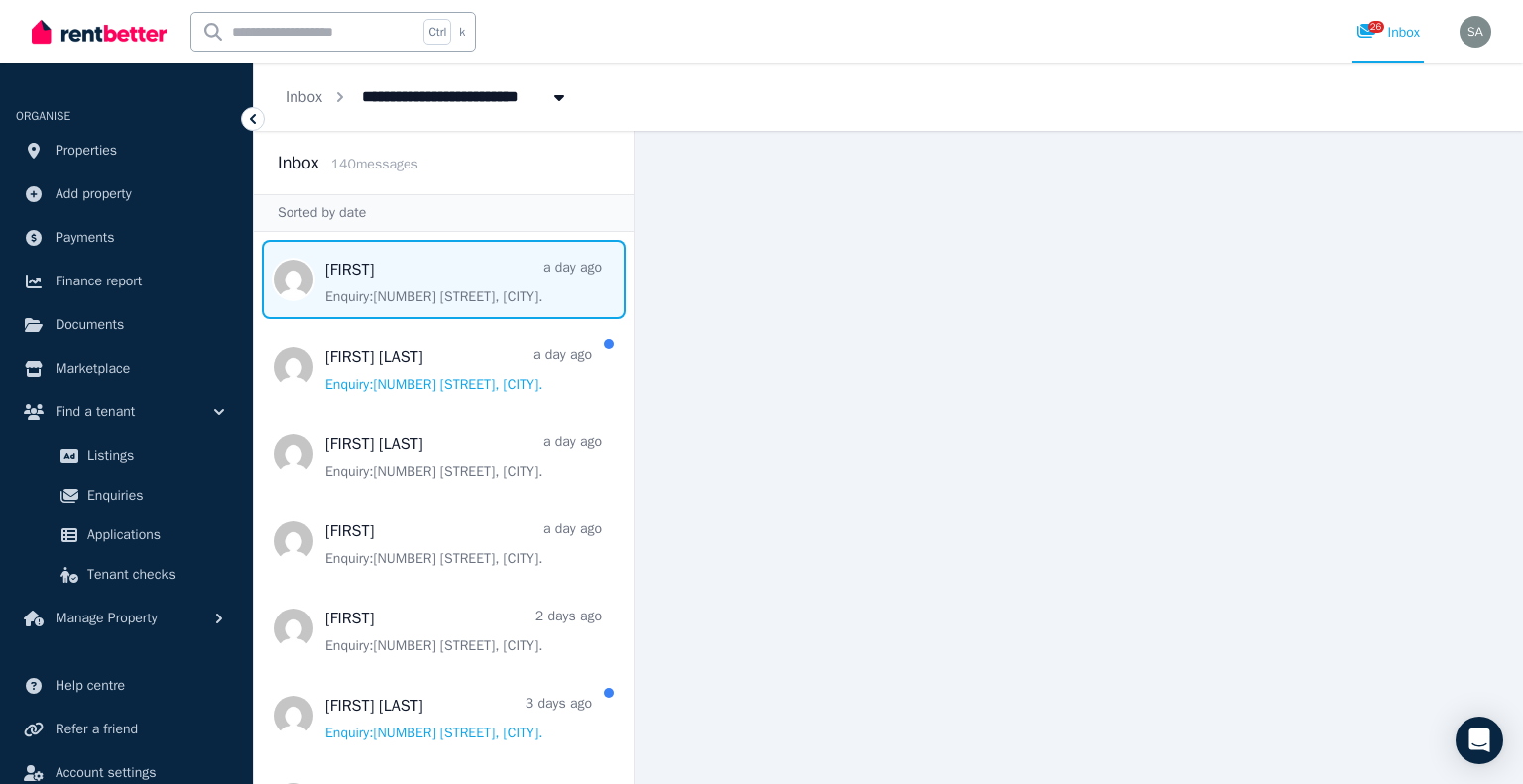 click at bounding box center (443, 280) 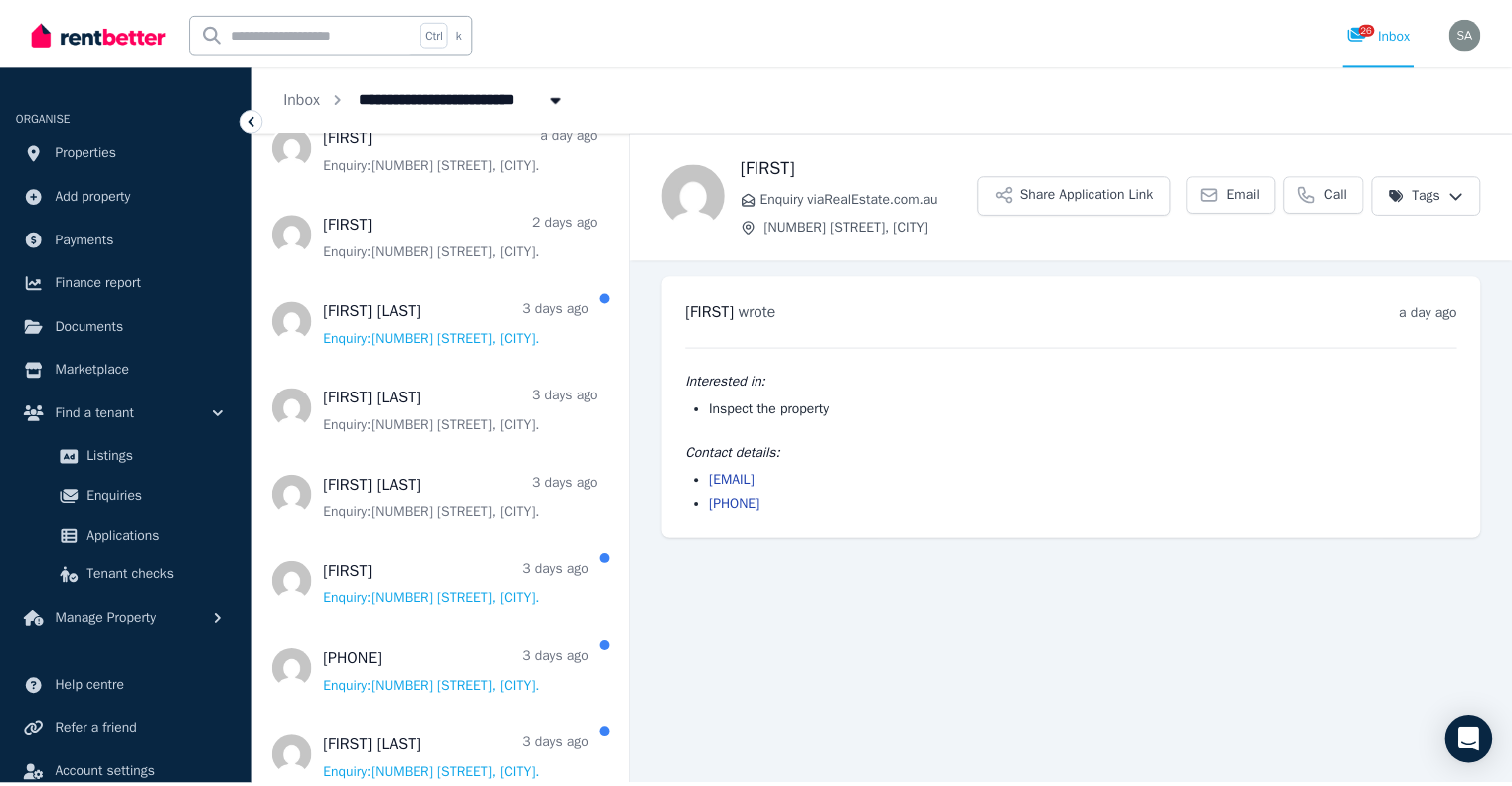 scroll, scrollTop: 0, scrollLeft: 0, axis: both 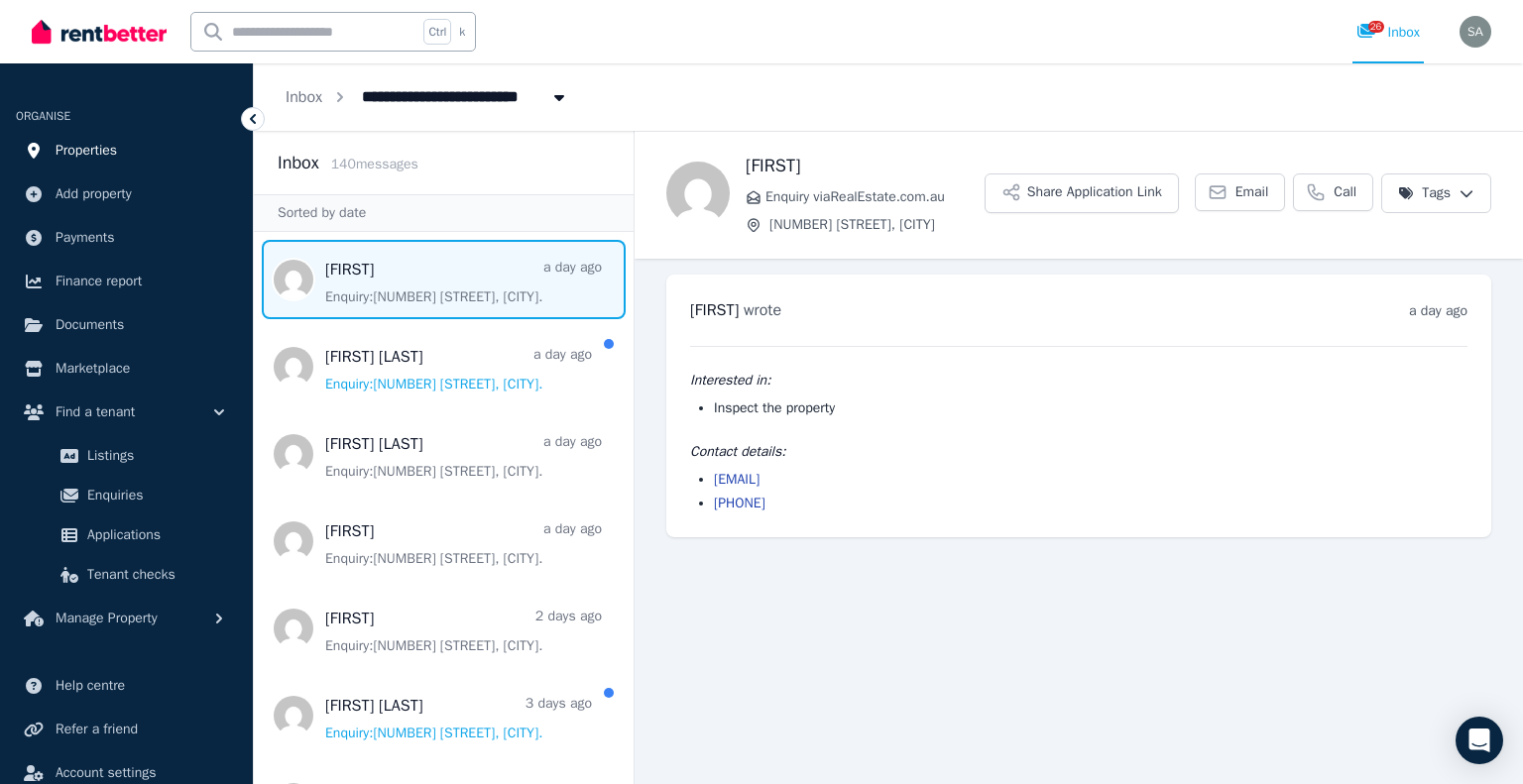click on "Properties" at bounding box center (126, 151) 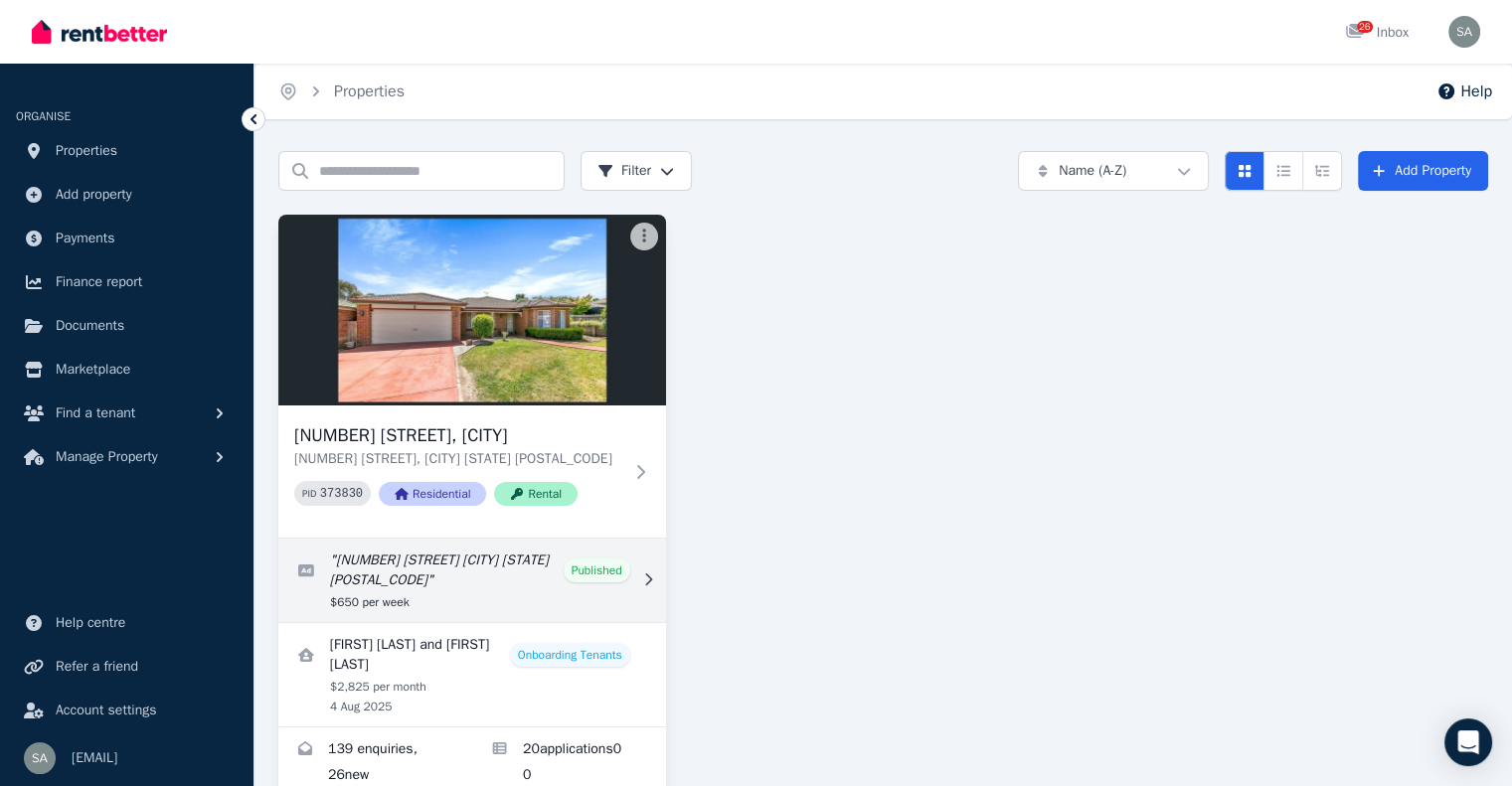 scroll, scrollTop: 50, scrollLeft: 0, axis: vertical 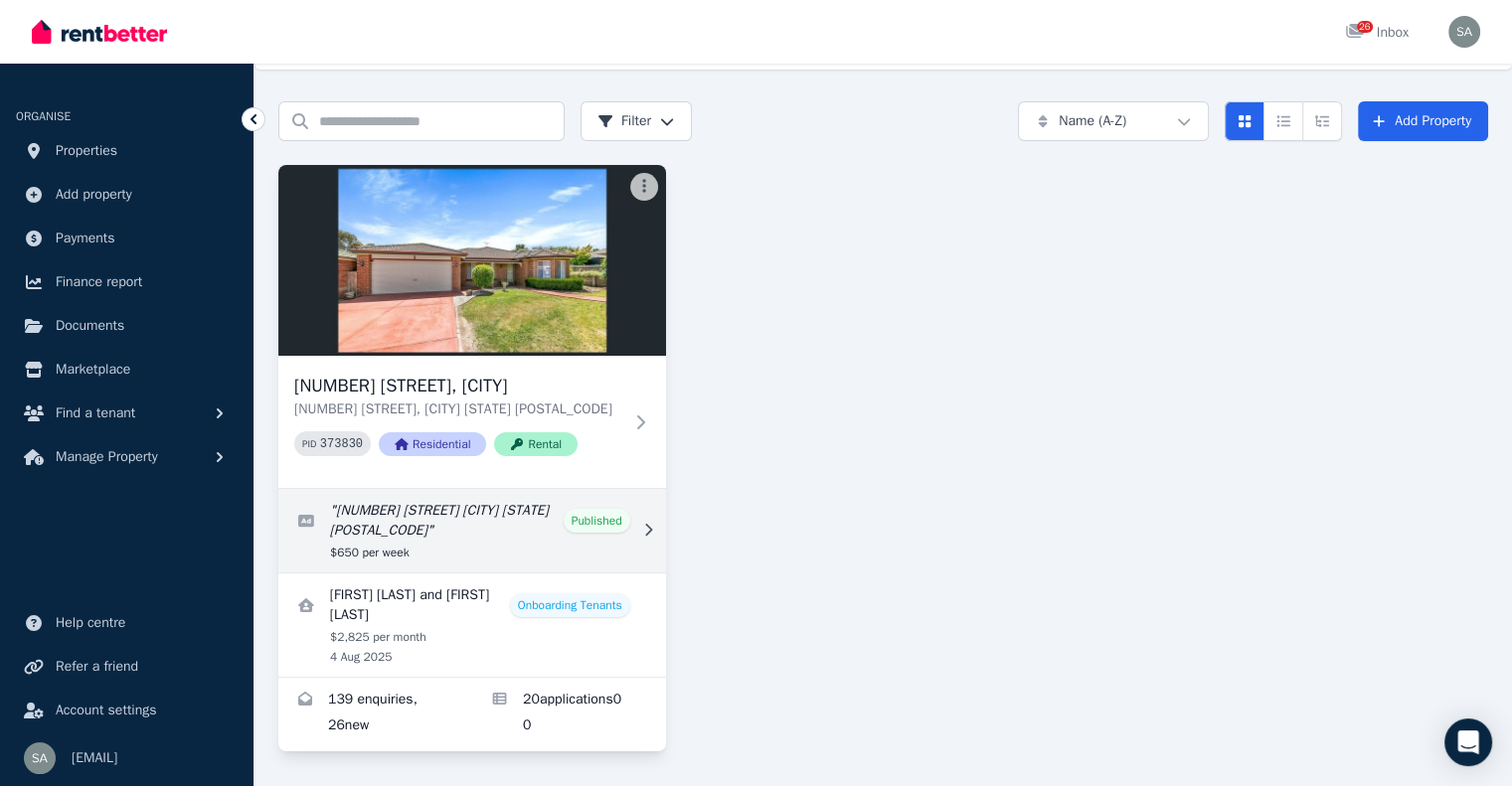 click at bounding box center [472, 531] 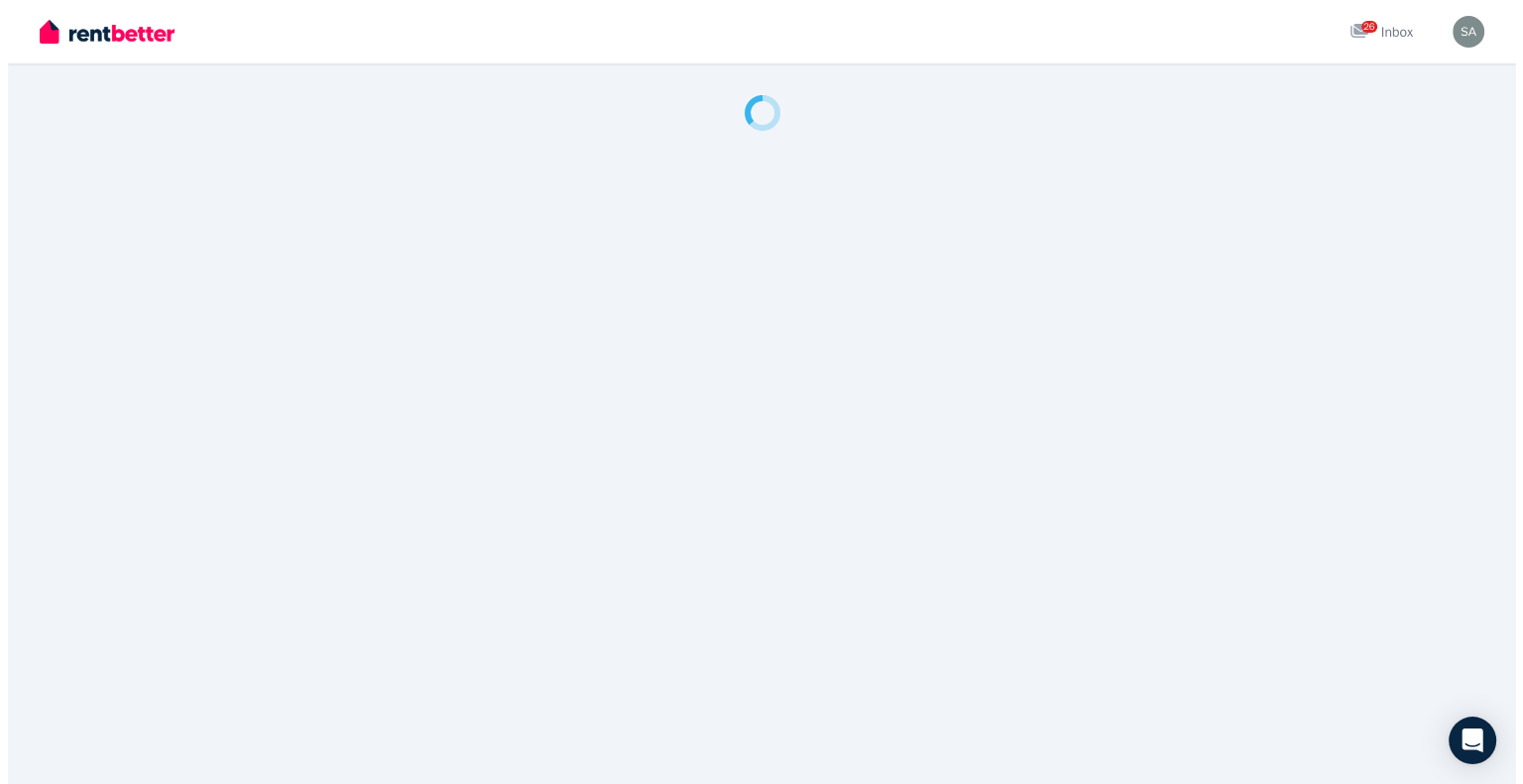 scroll, scrollTop: 0, scrollLeft: 0, axis: both 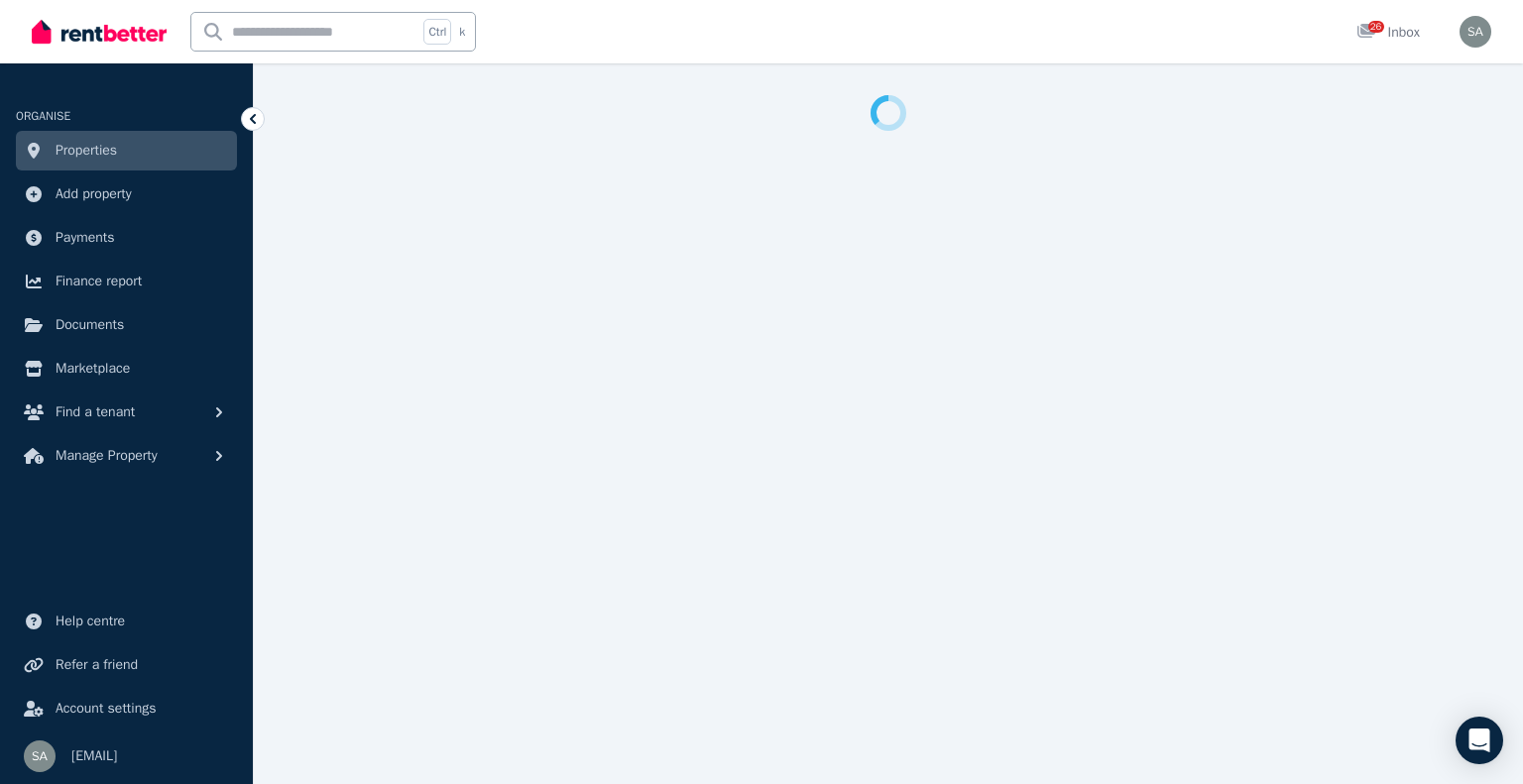 select on "**********" 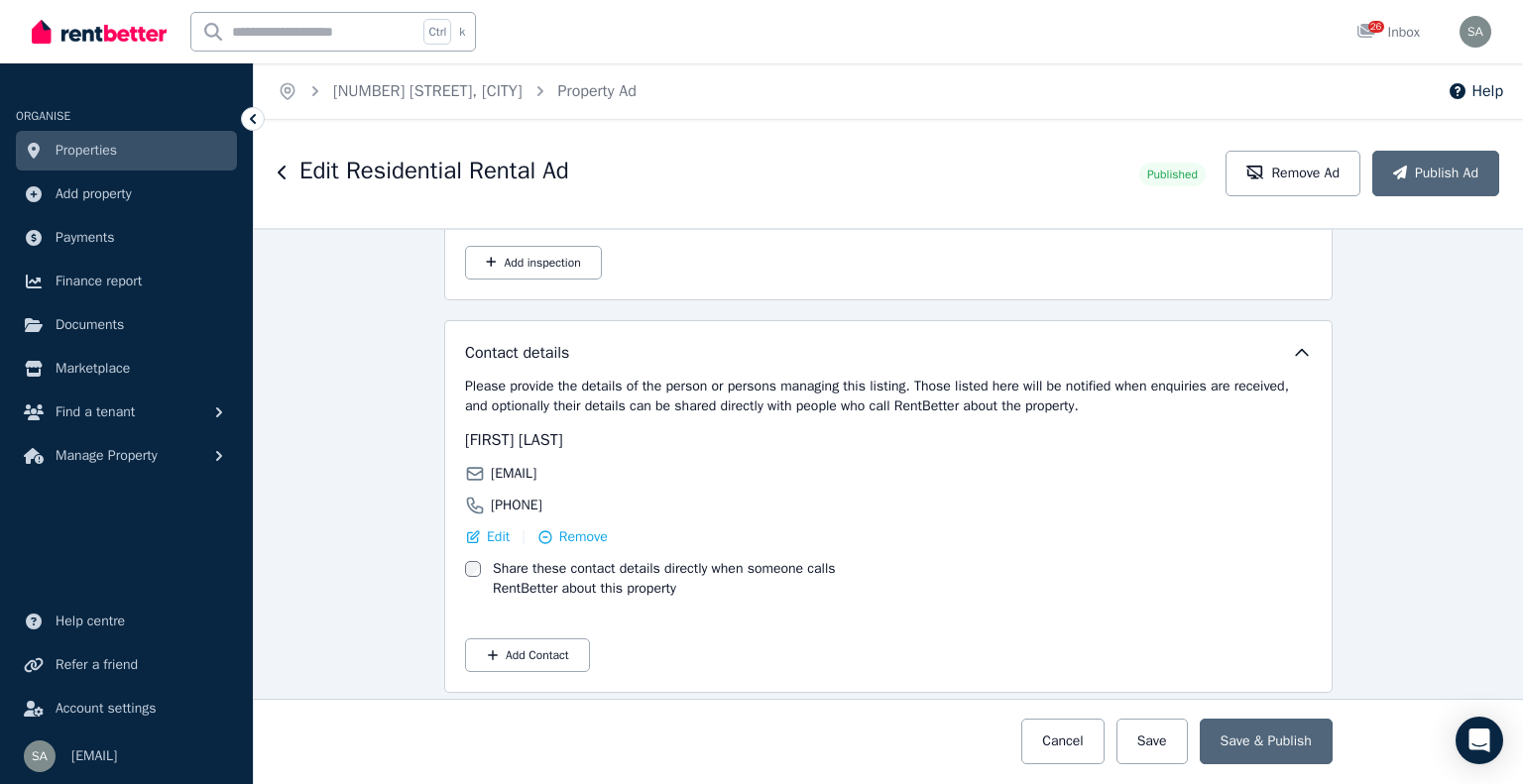 scroll, scrollTop: 3145, scrollLeft: 0, axis: vertical 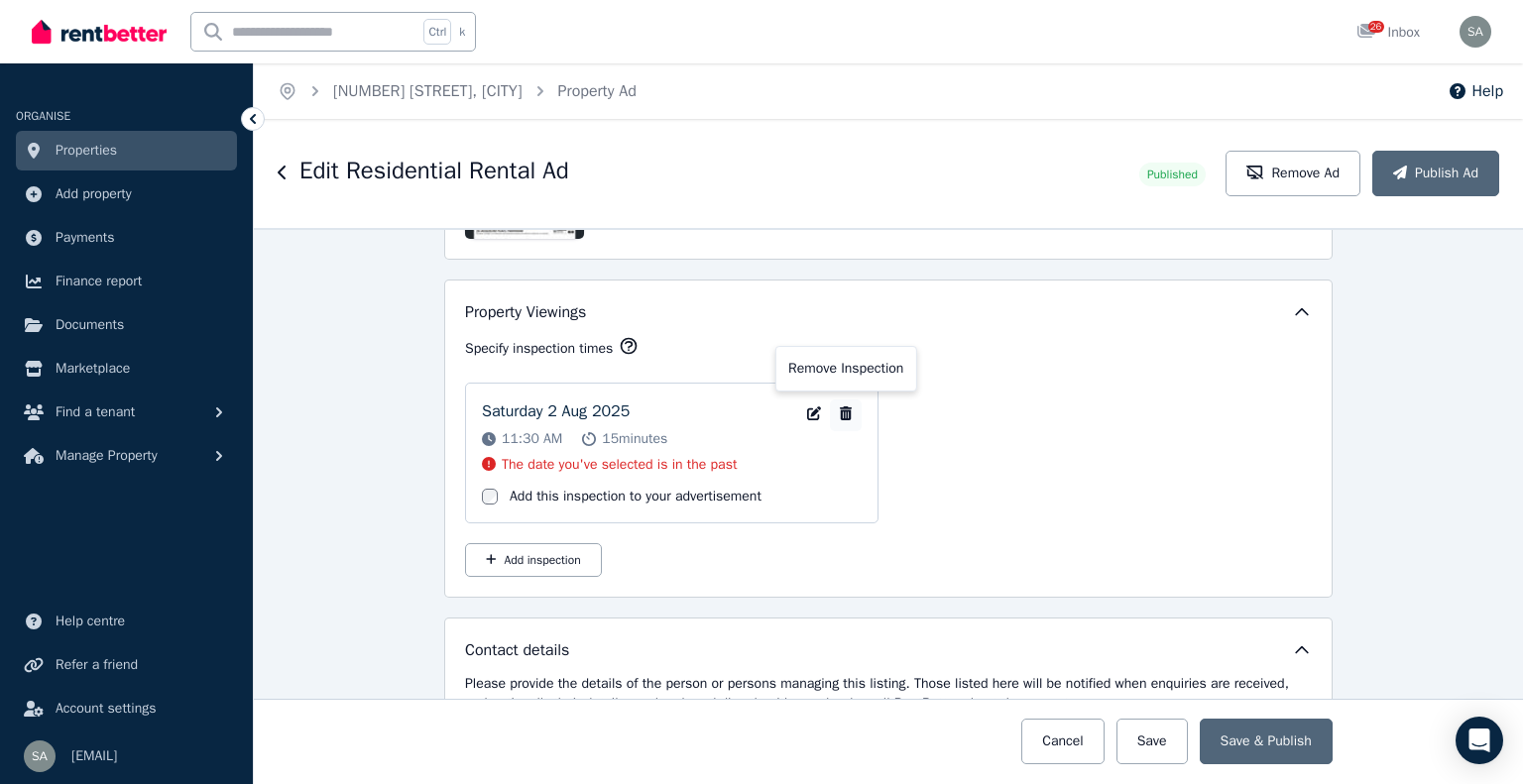 click at bounding box center [846, 415] 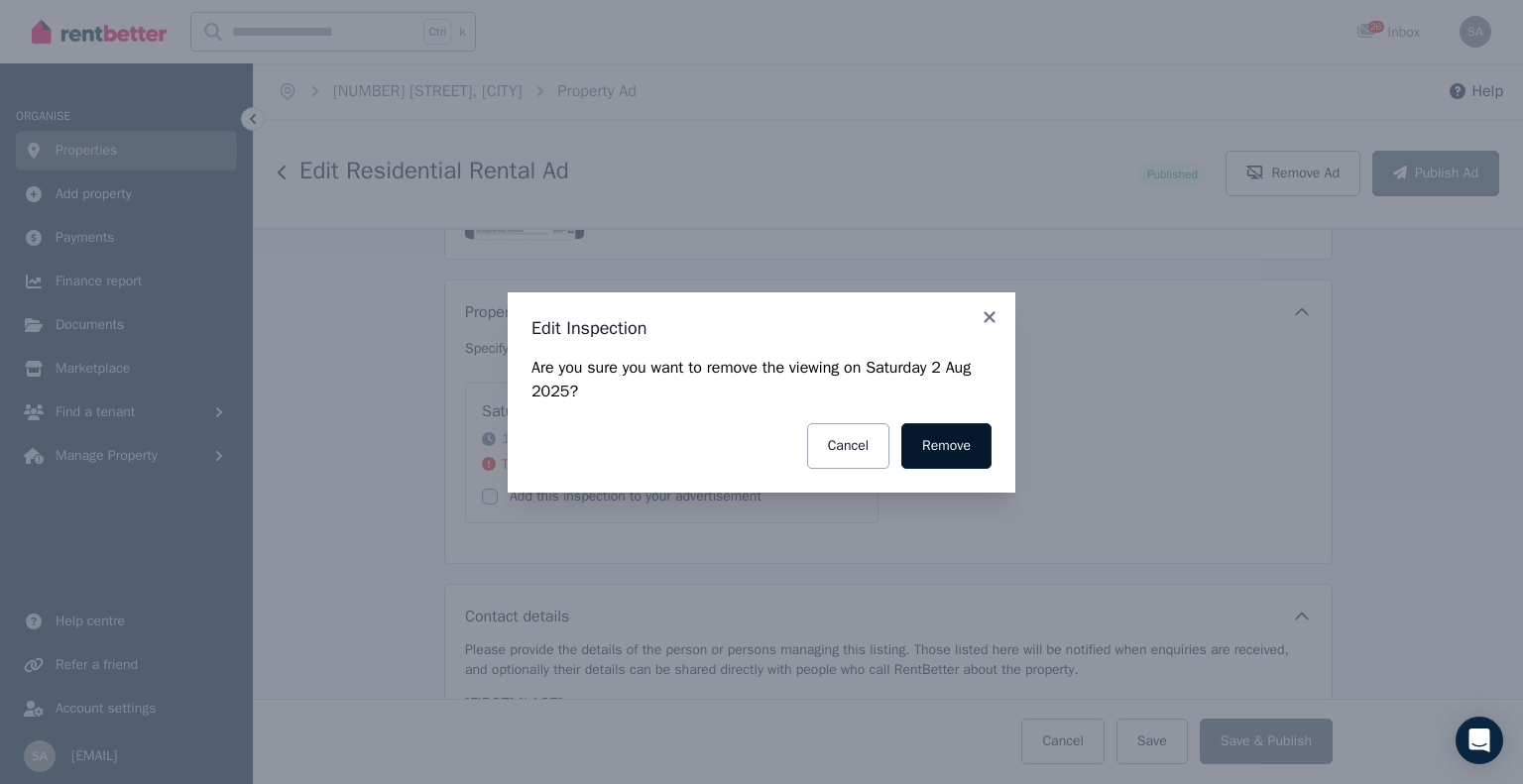 click on "Remove" at bounding box center [946, 446] 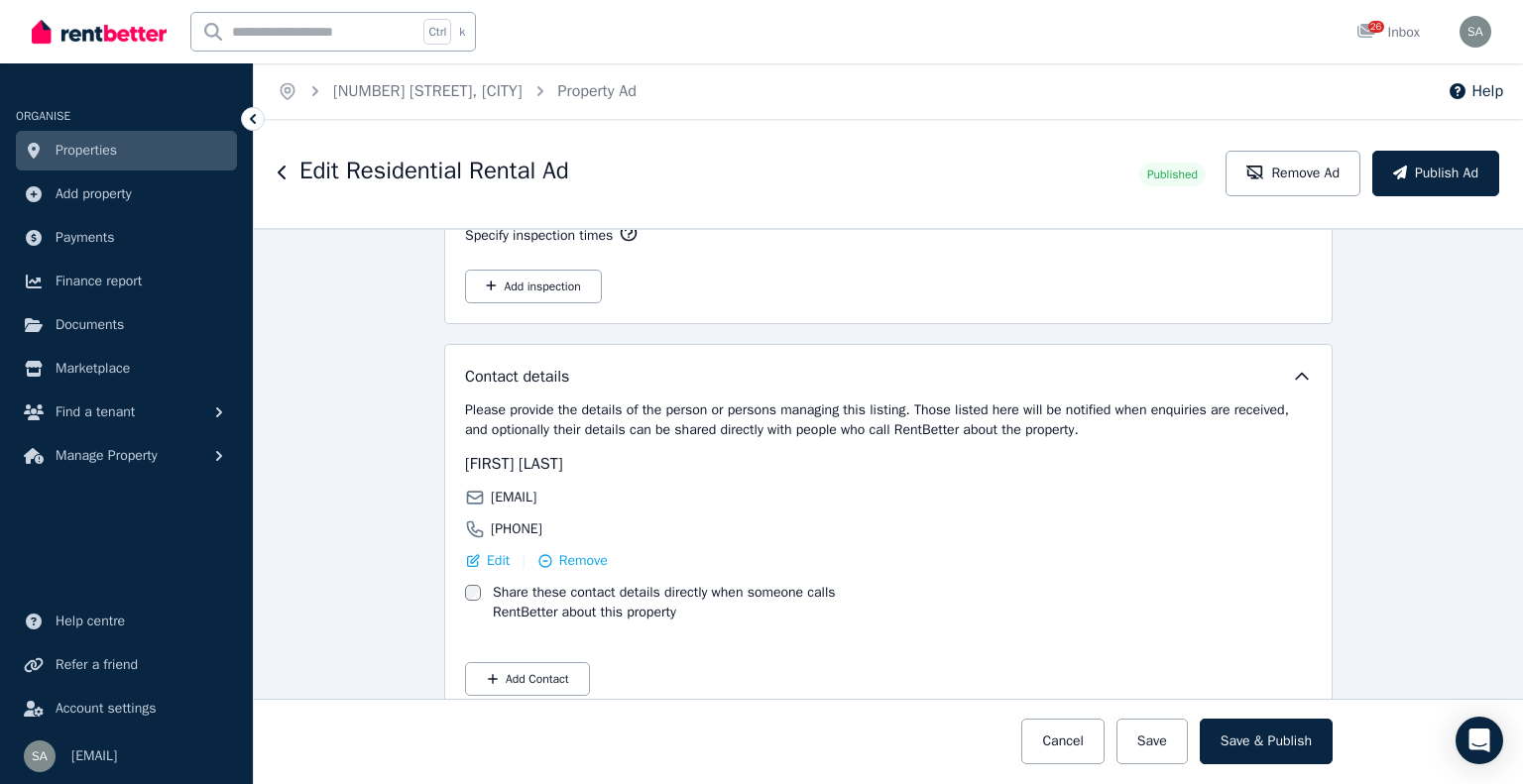 scroll, scrollTop: 3283, scrollLeft: 0, axis: vertical 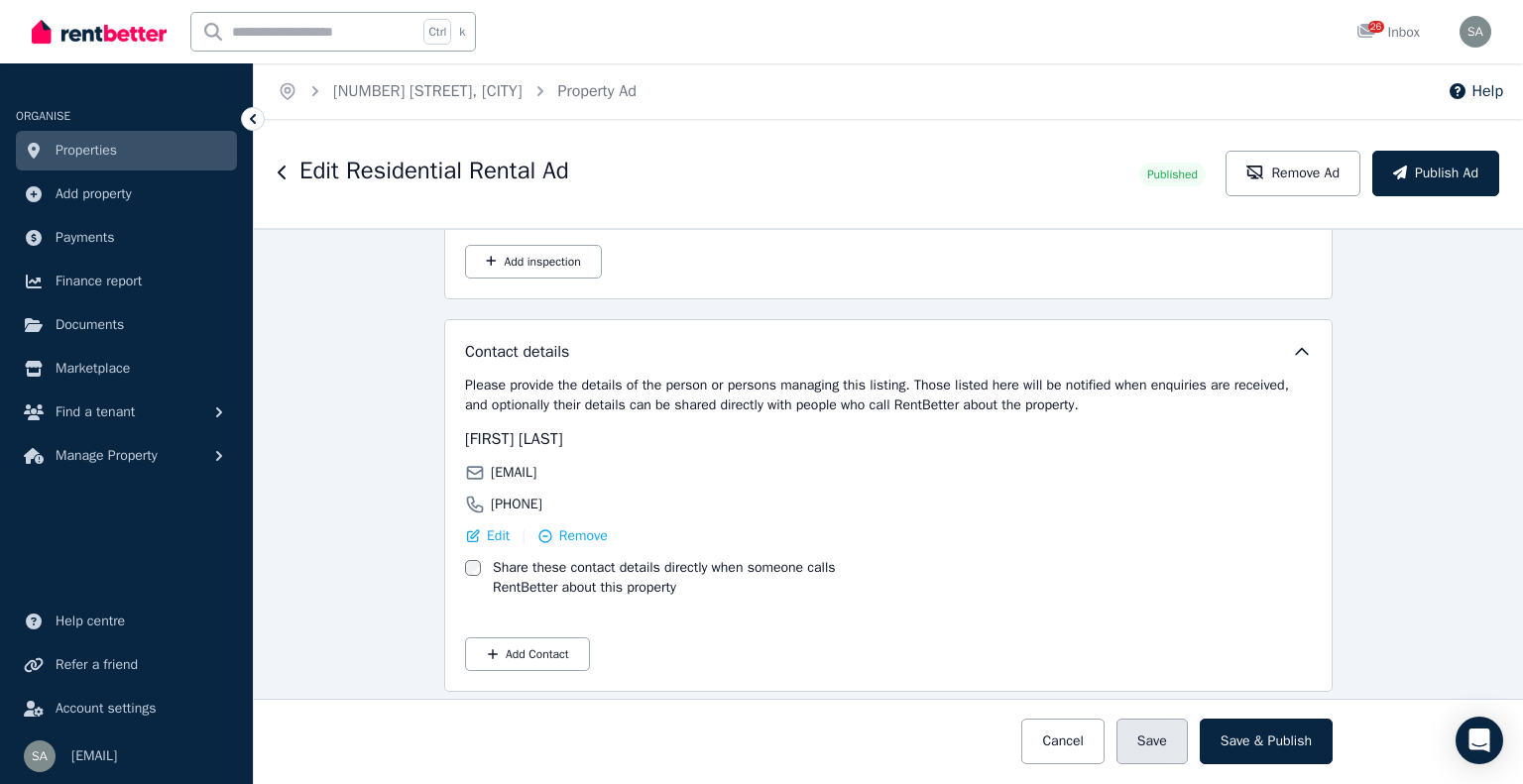 click on "Save" at bounding box center (1152, 741) 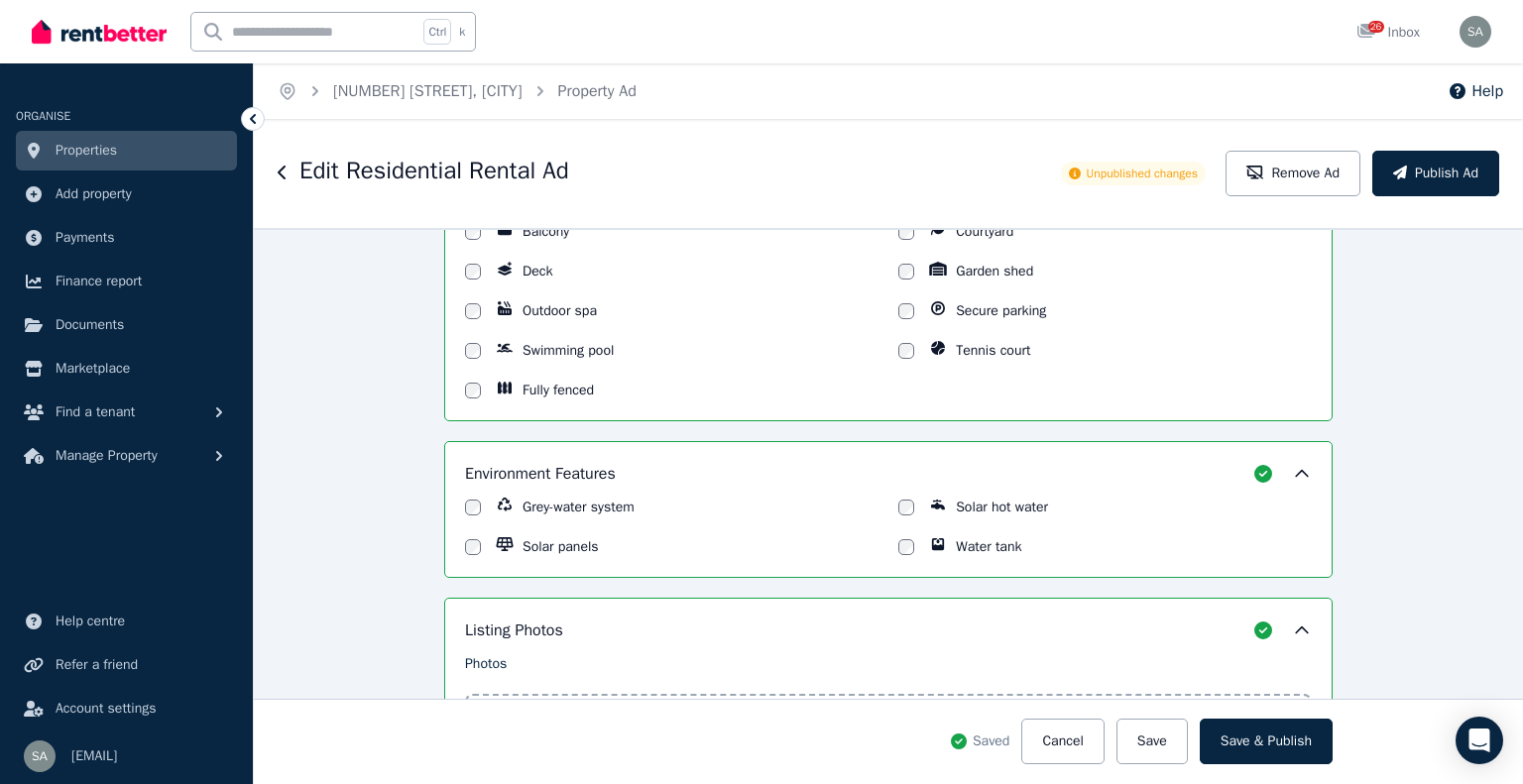 scroll, scrollTop: 1895, scrollLeft: 0, axis: vertical 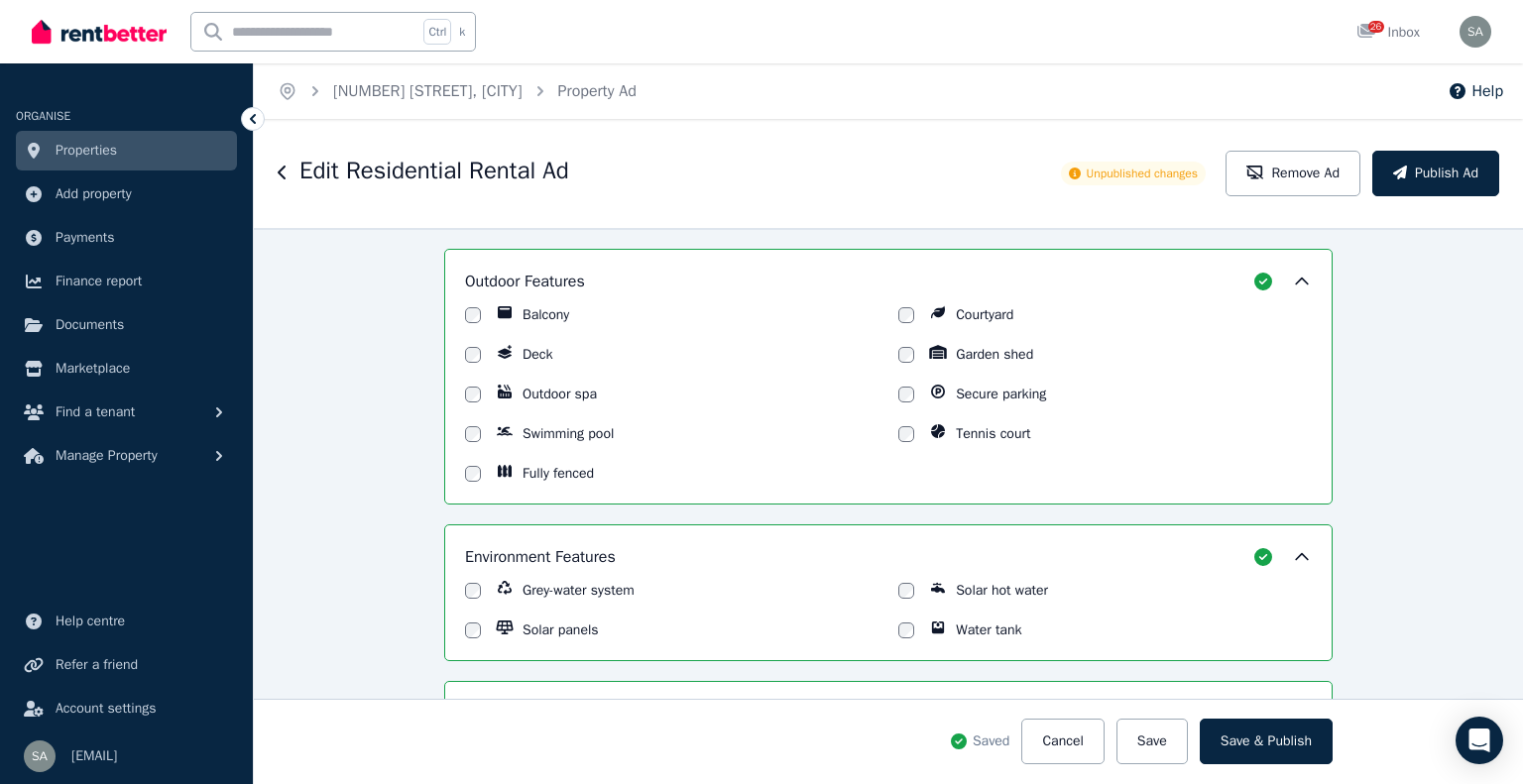 click on "Properties" at bounding box center [126, 151] 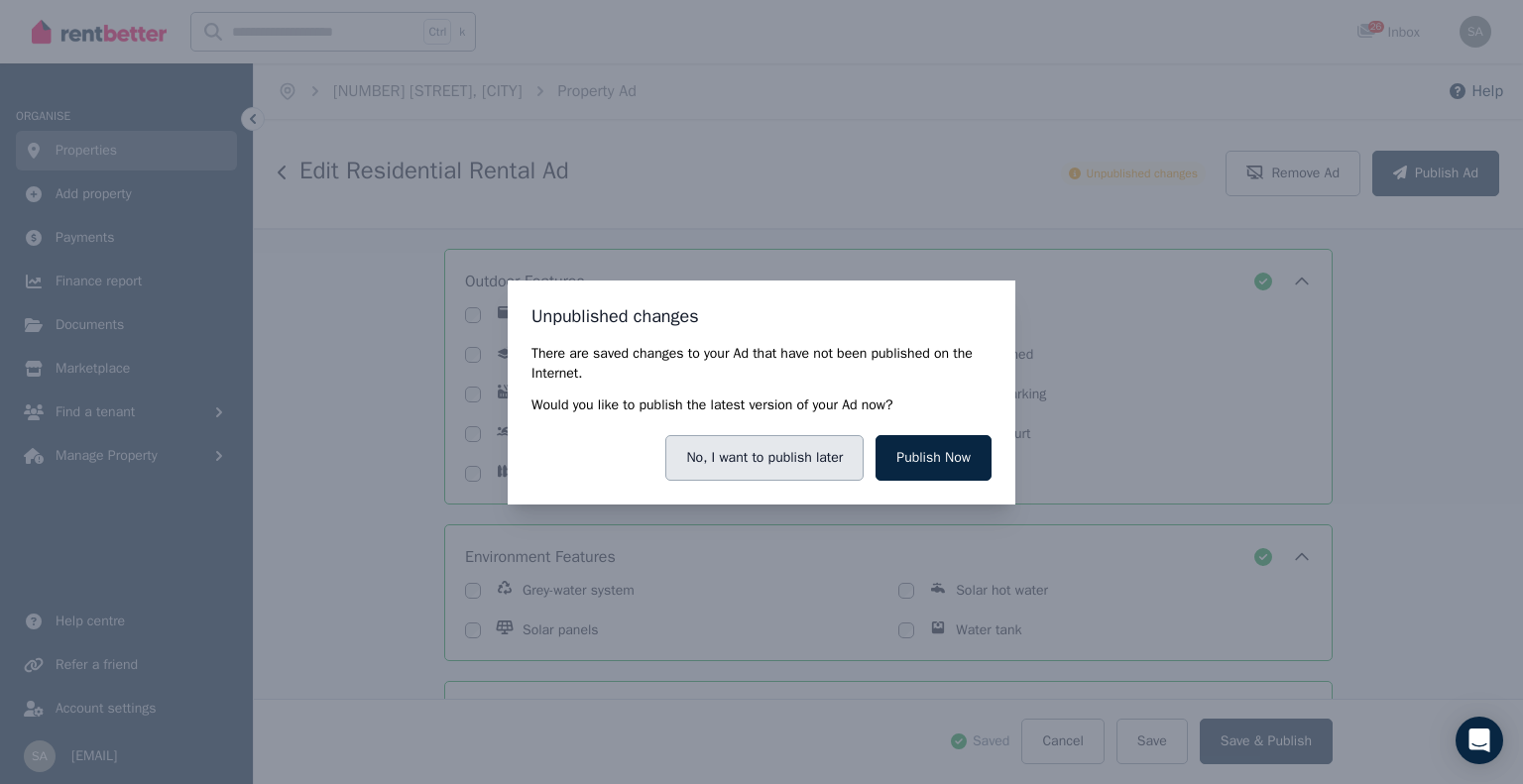 click on "No, I want to publish later" at bounding box center [764, 458] 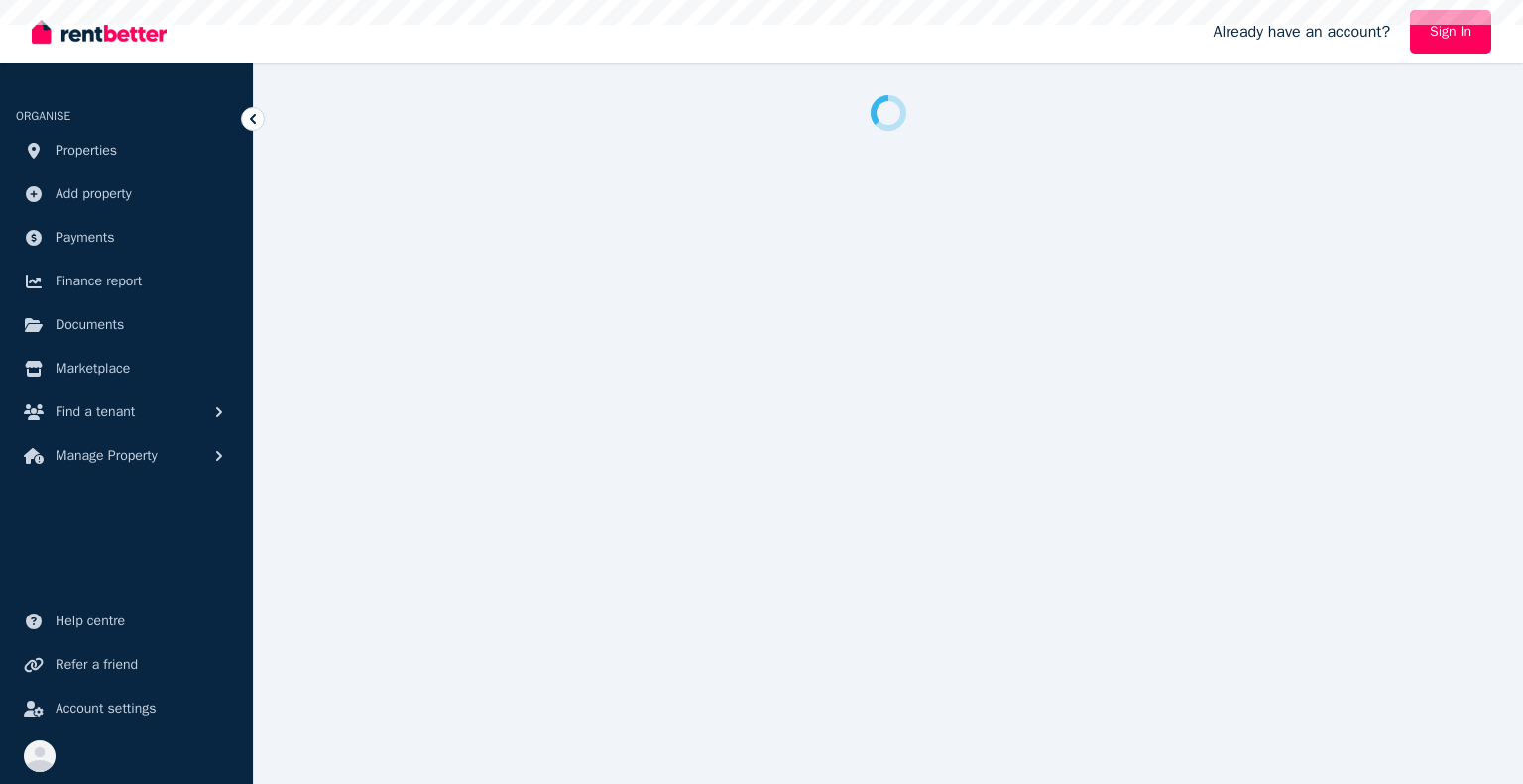 scroll, scrollTop: 0, scrollLeft: 0, axis: both 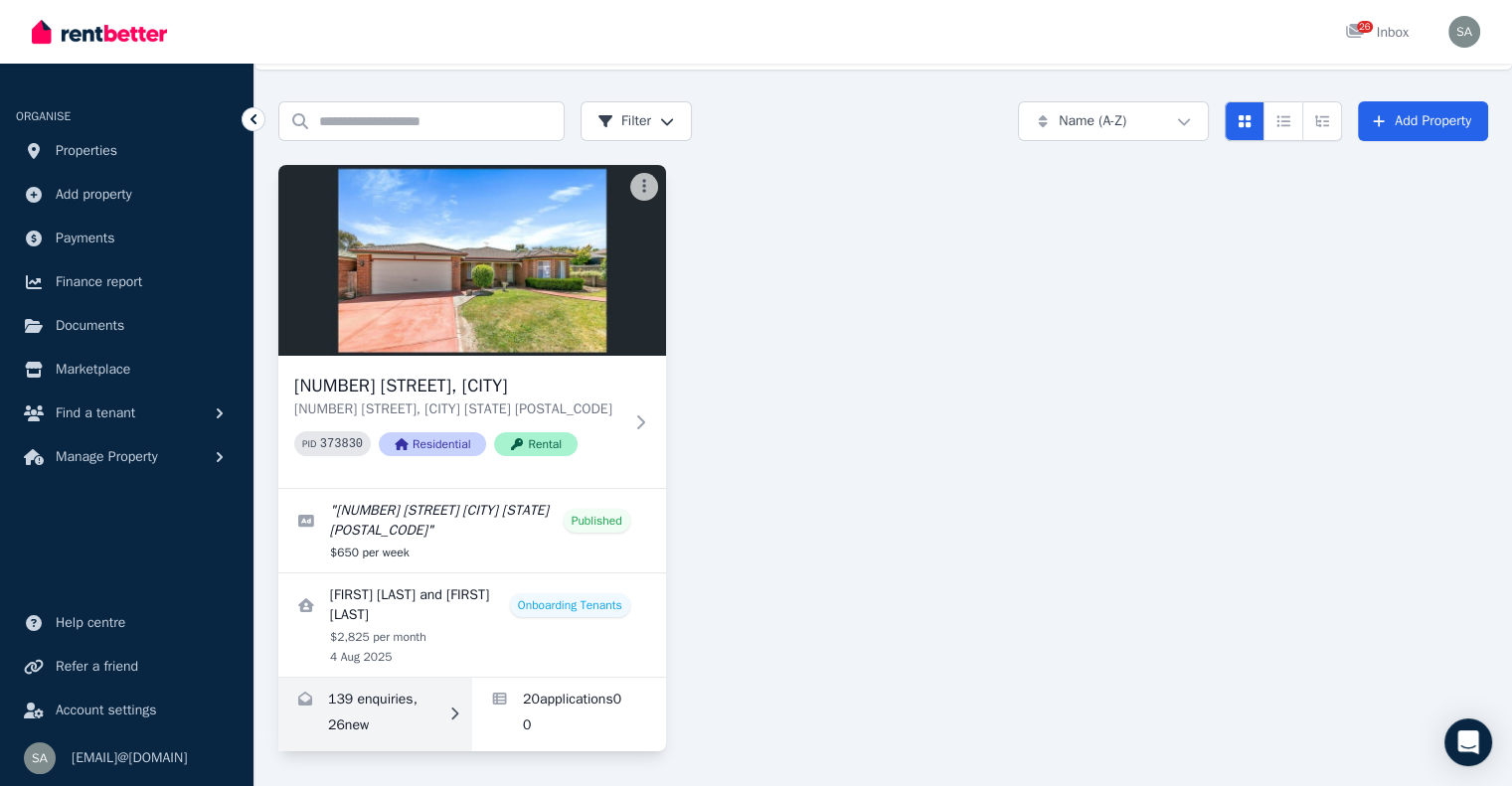 click at bounding box center [375, 714] 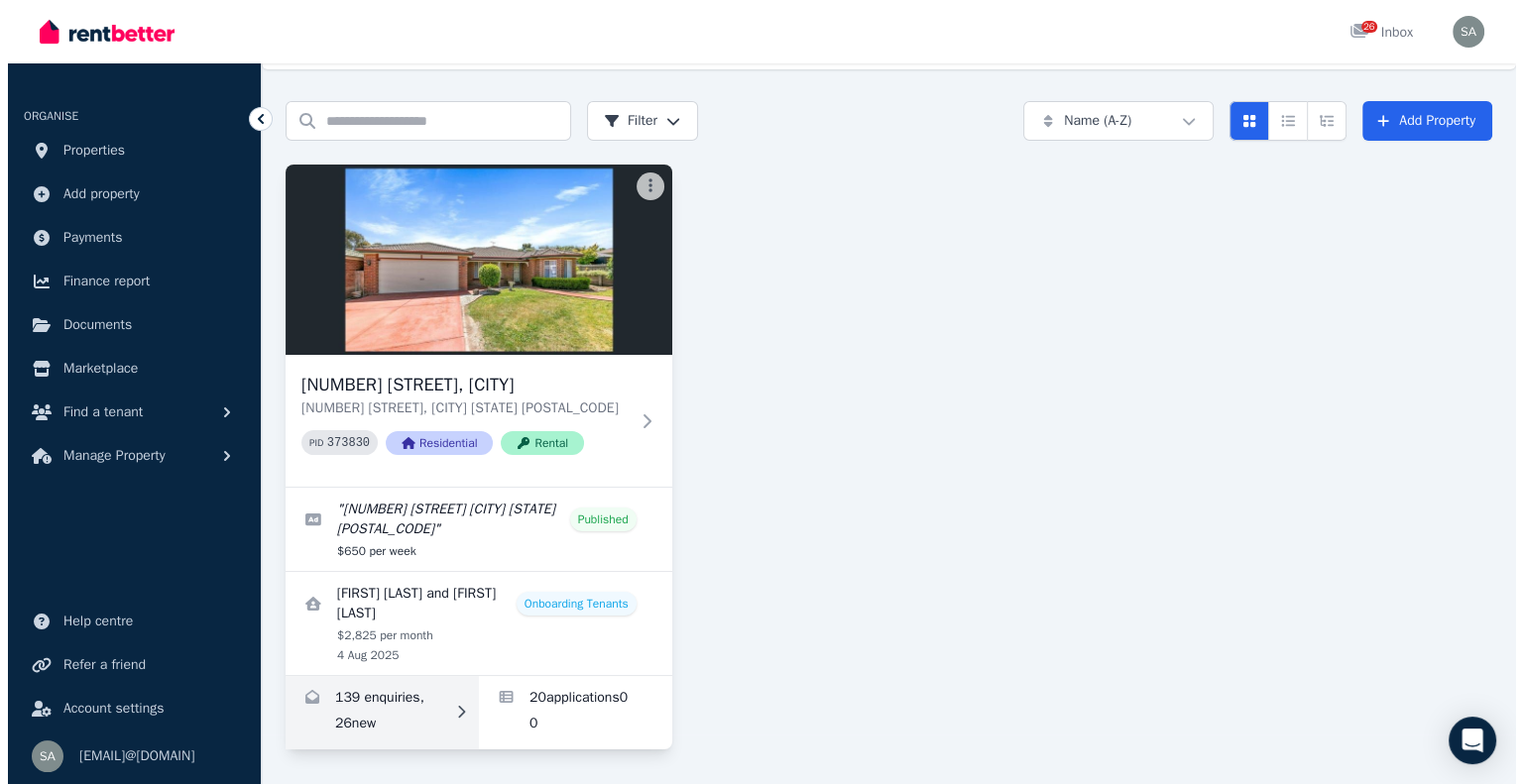 scroll, scrollTop: 0, scrollLeft: 0, axis: both 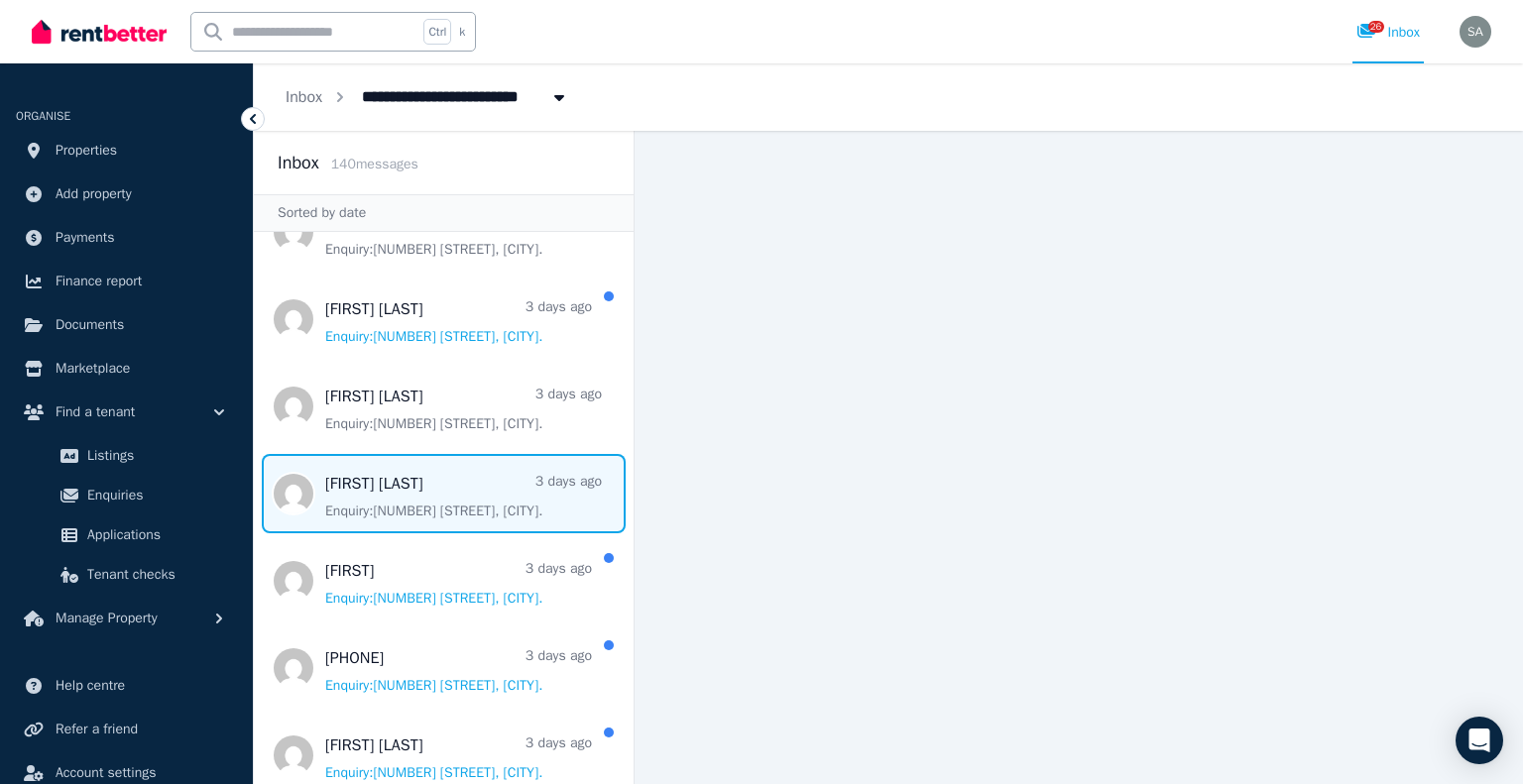 click at bounding box center [443, 494] 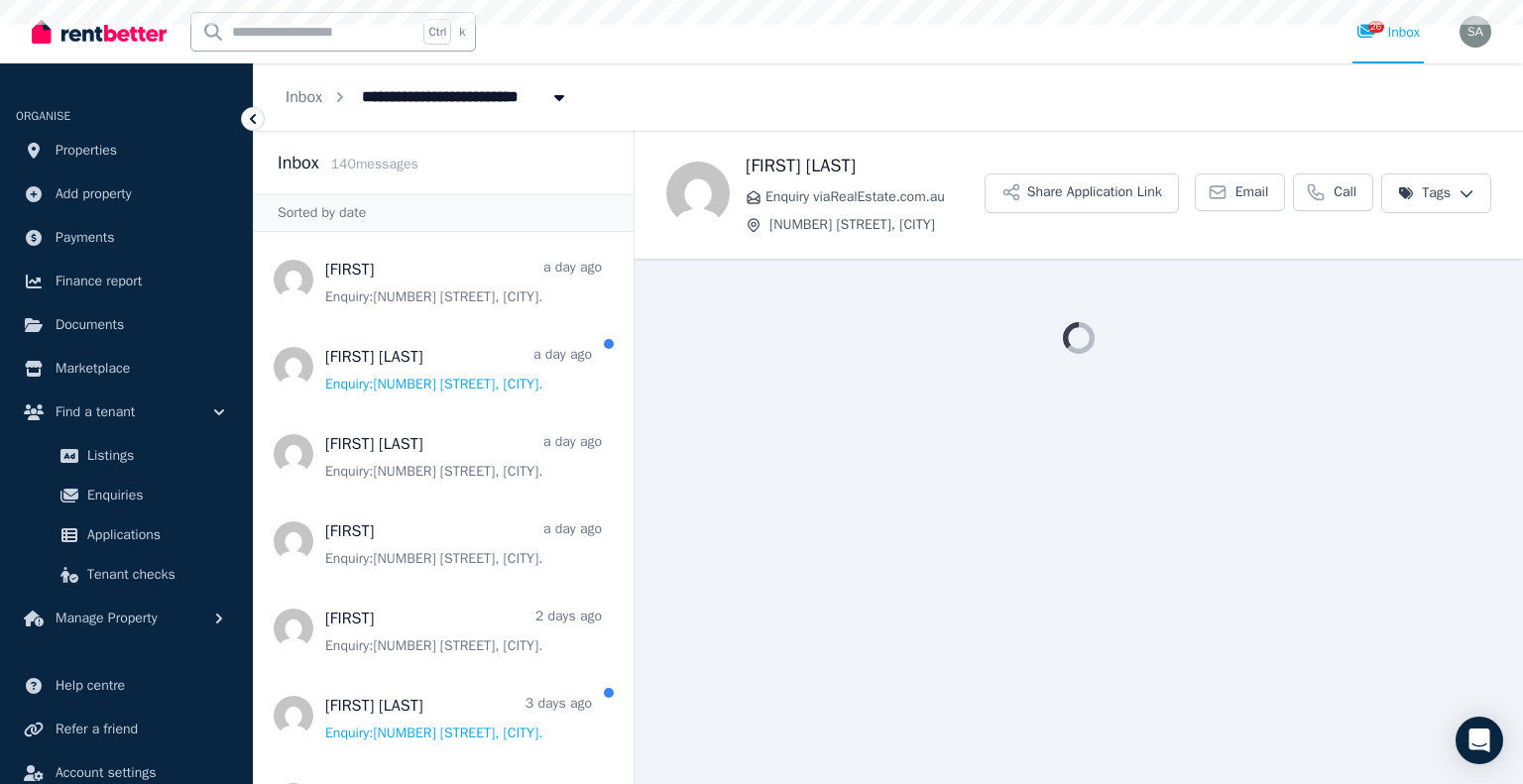 scroll, scrollTop: 0, scrollLeft: 0, axis: both 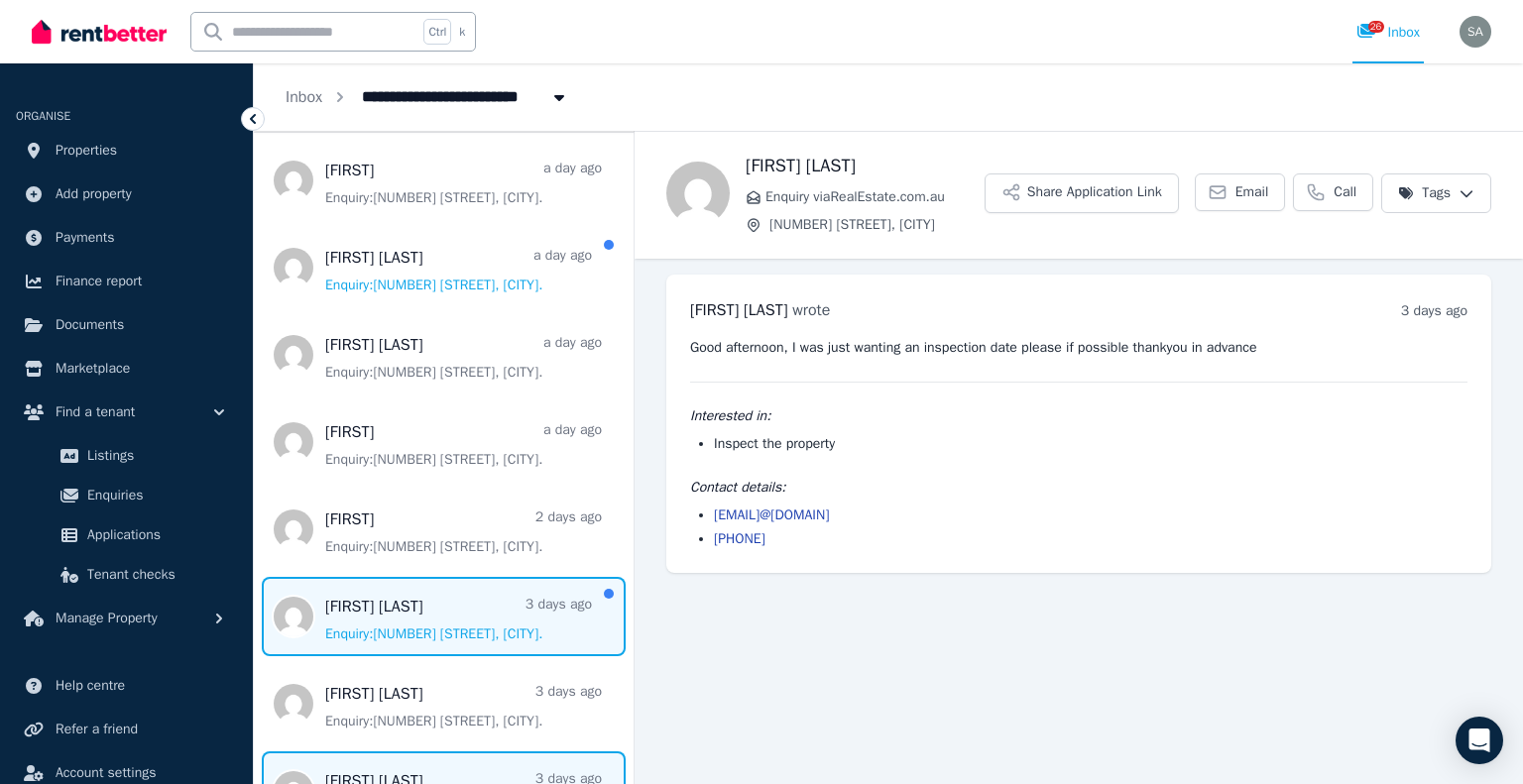 click at bounding box center [443, 616] 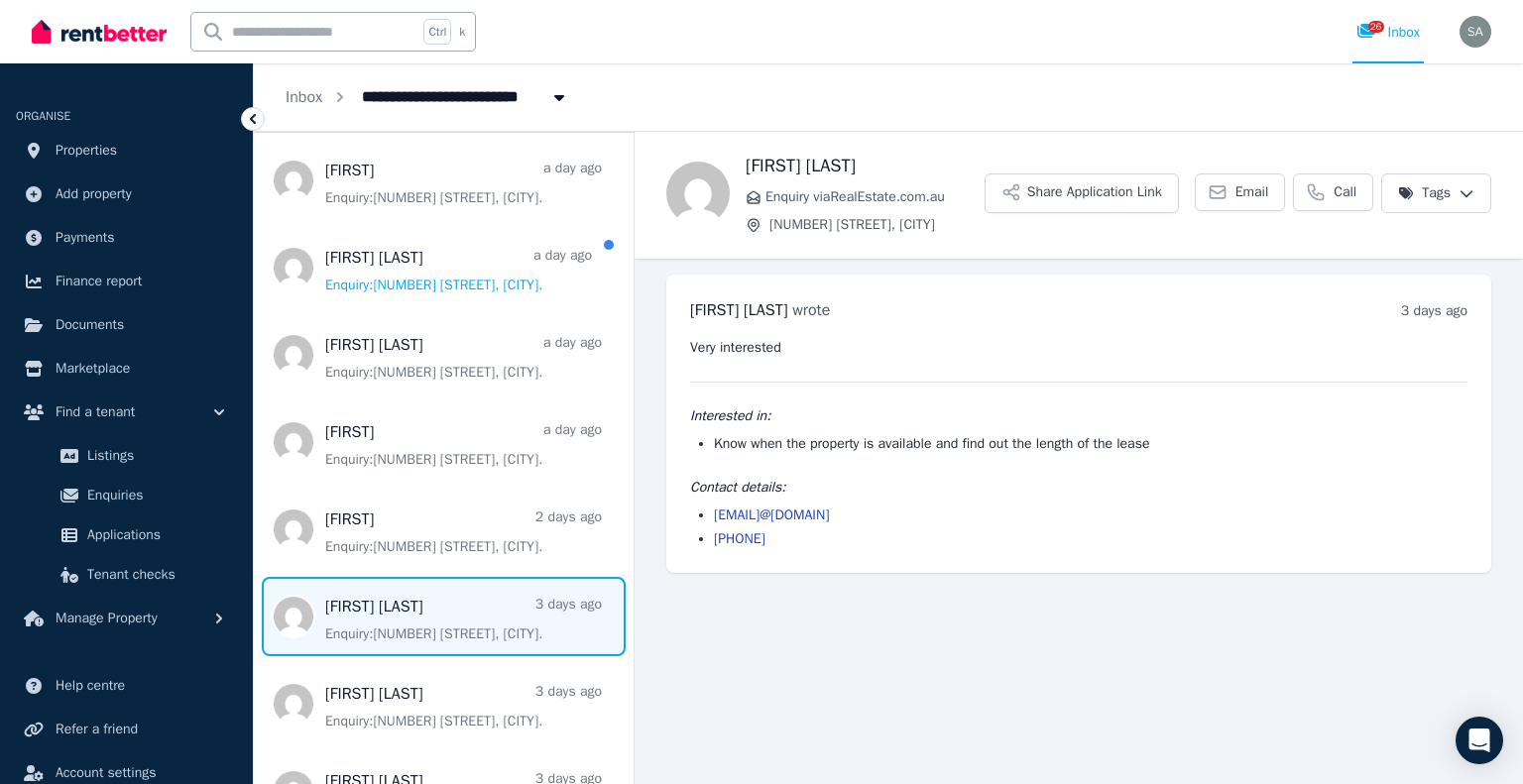 click at bounding box center (443, 616) 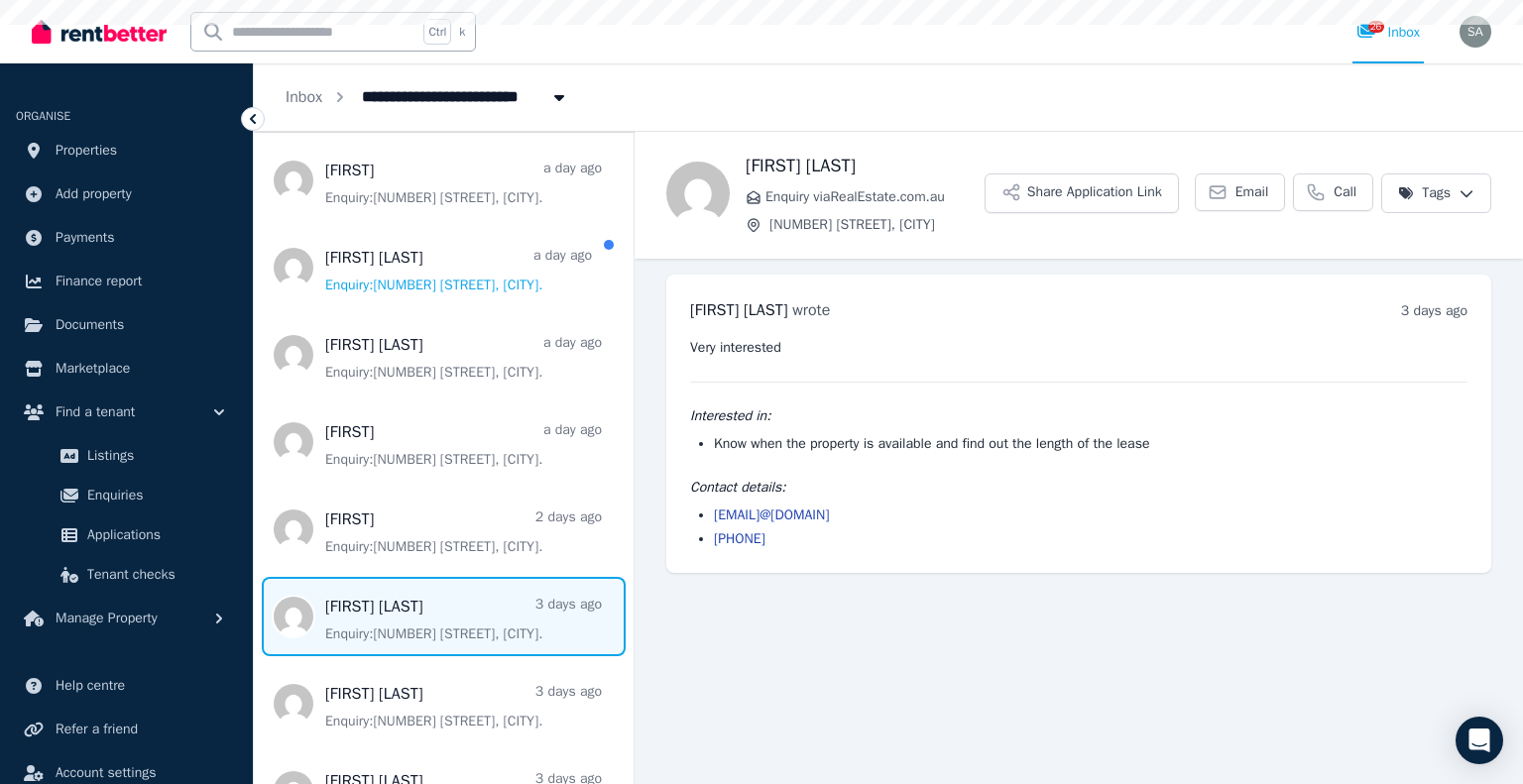 click at bounding box center [443, 616] 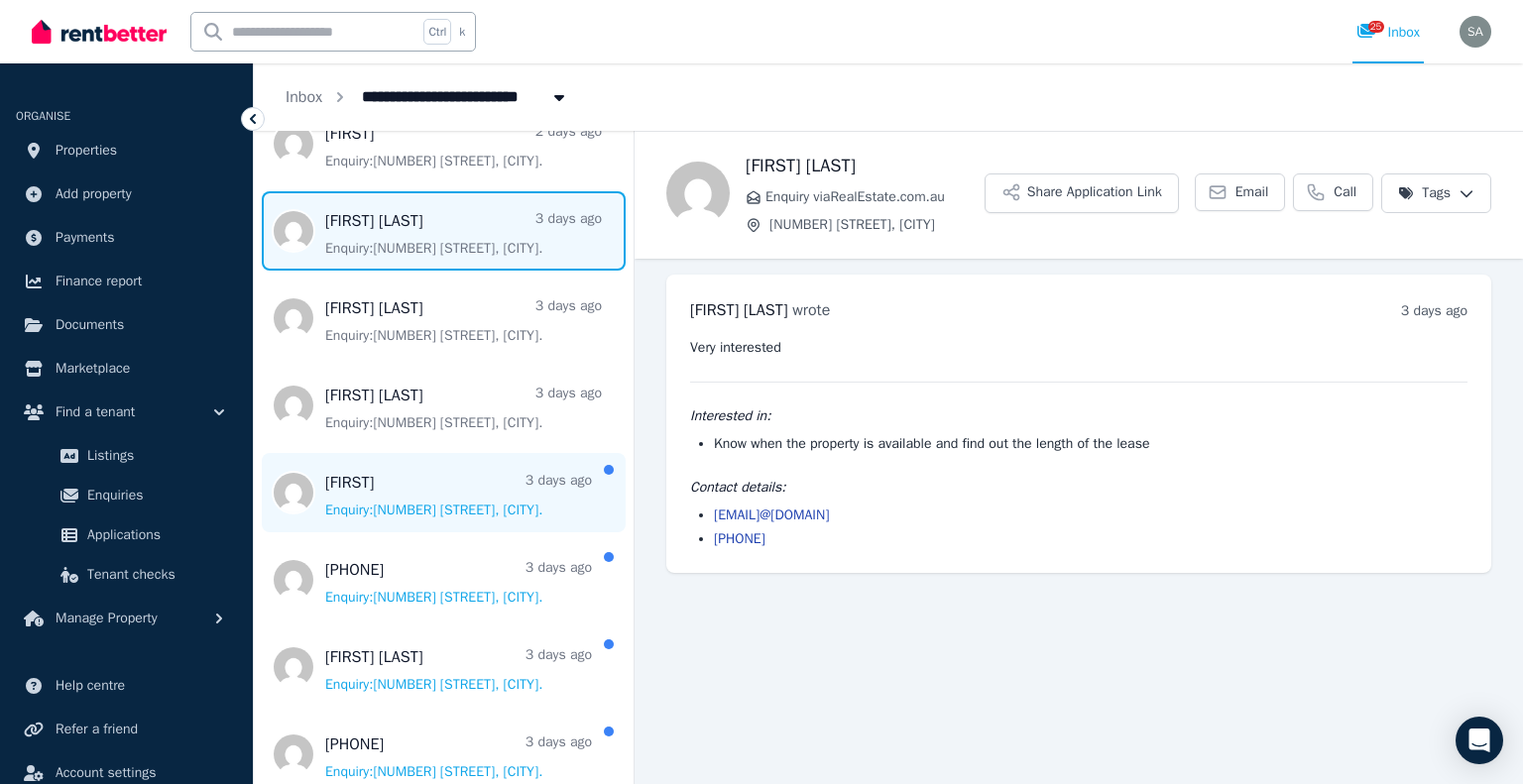 scroll, scrollTop: 496, scrollLeft: 0, axis: vertical 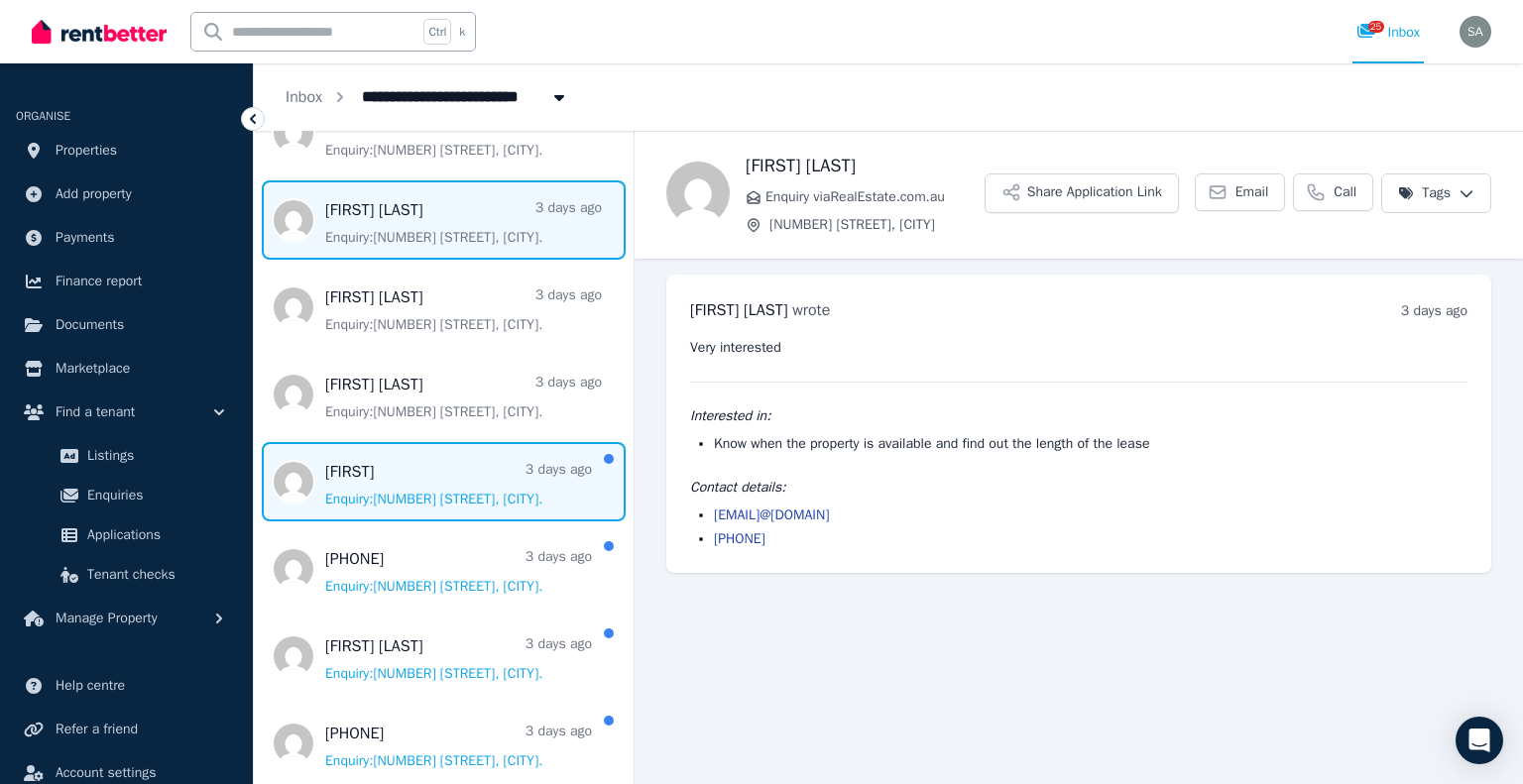 click at bounding box center (443, 482) 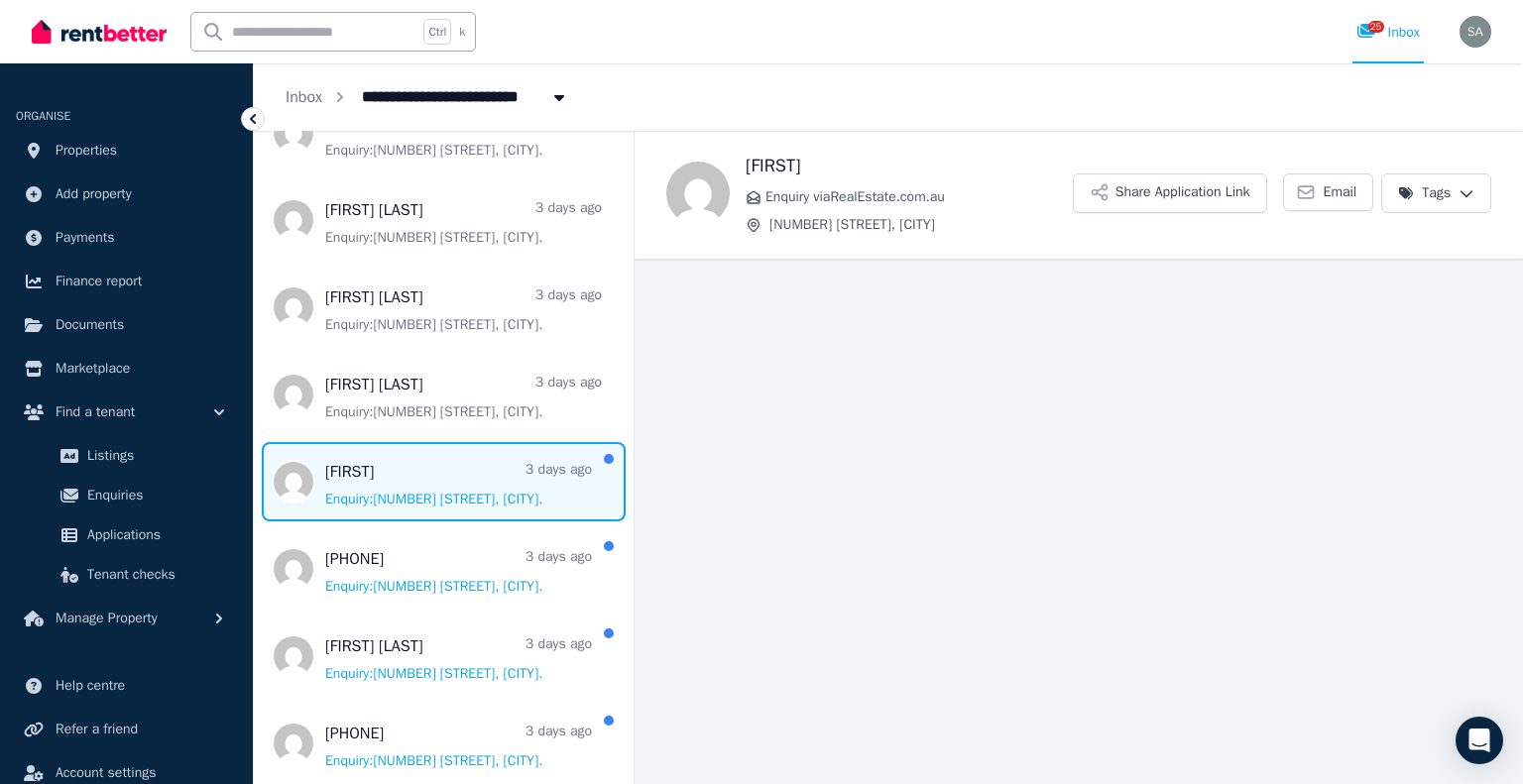 click at bounding box center [443, 482] 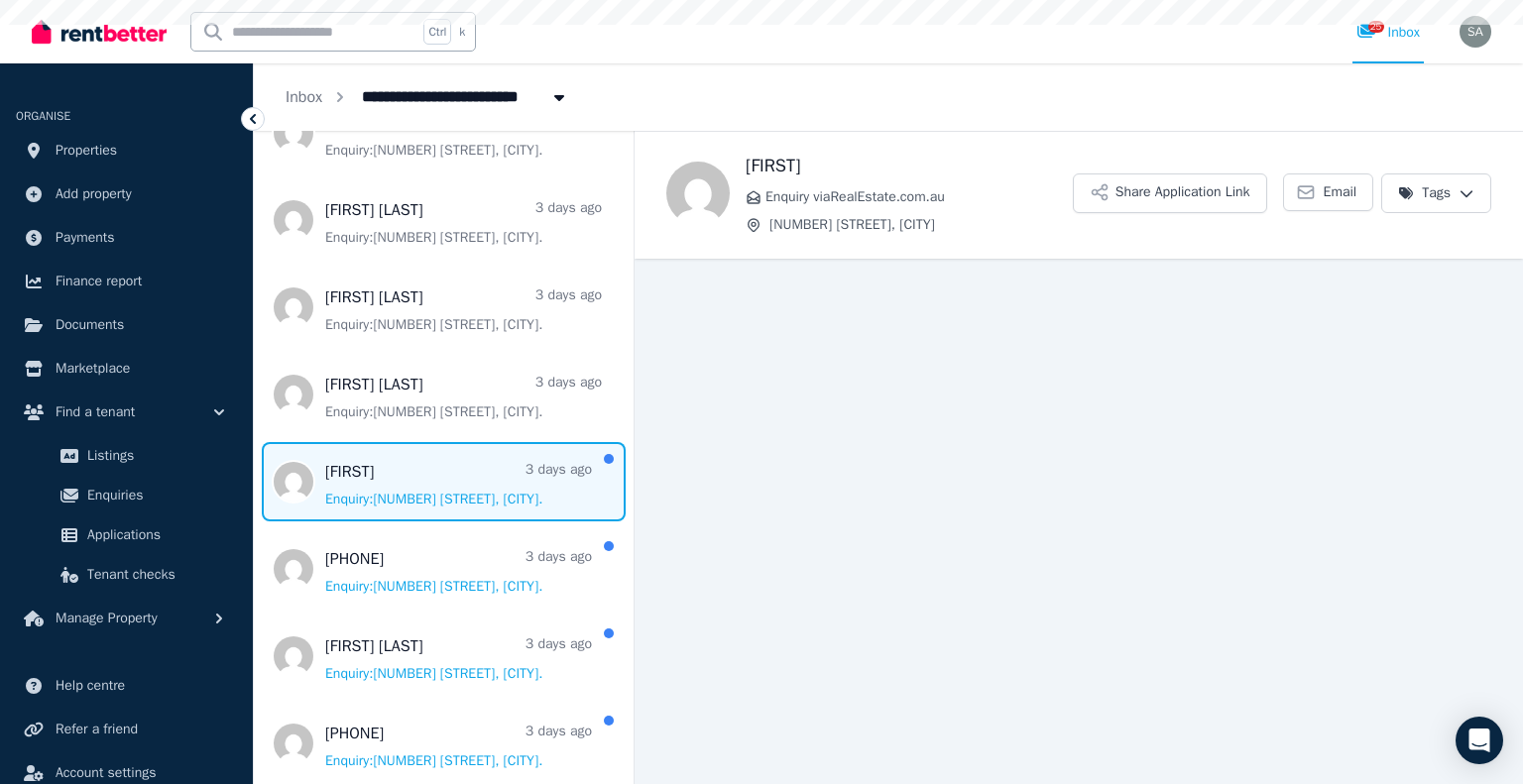 click at bounding box center (443, 482) 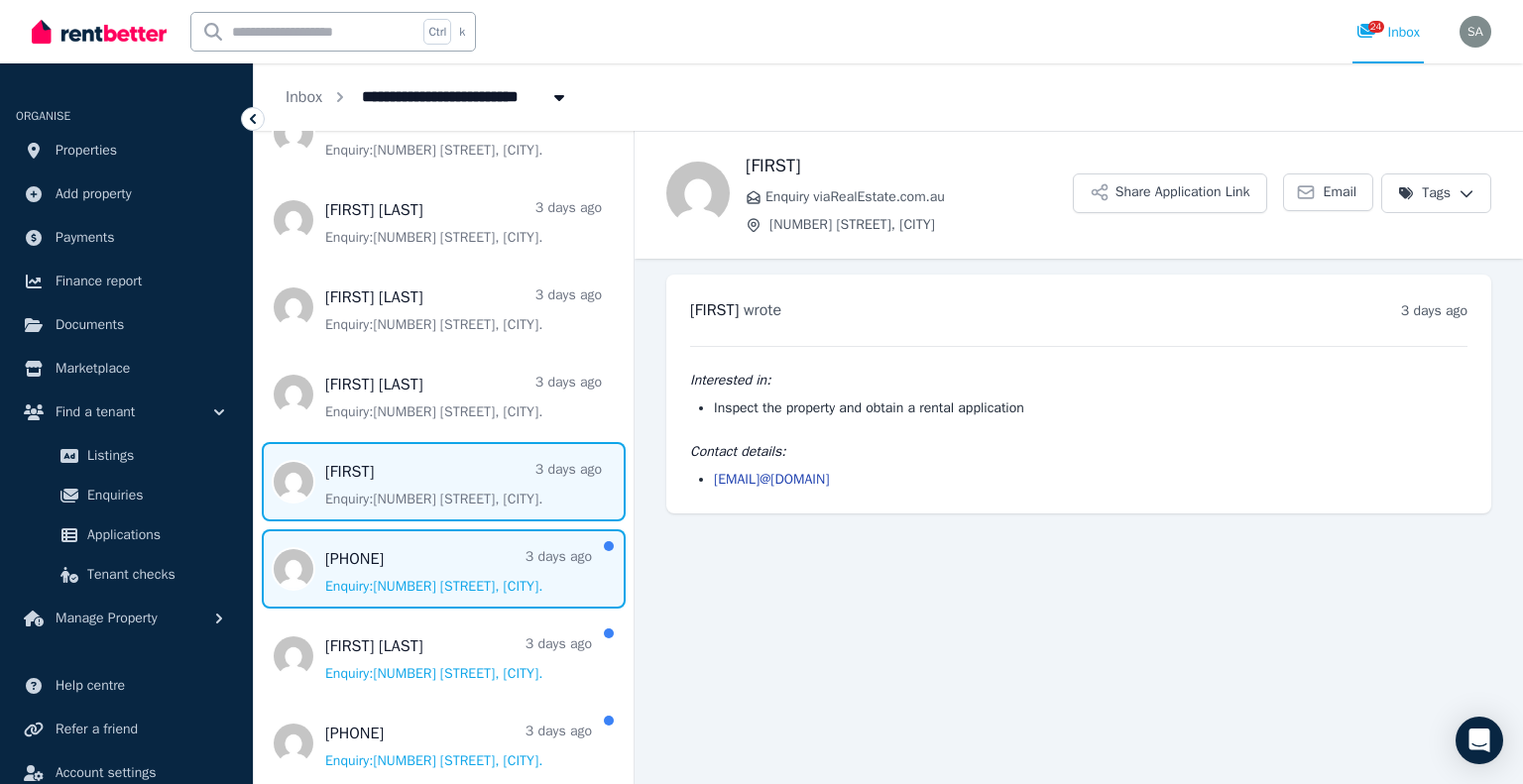 click at bounding box center (443, 569) 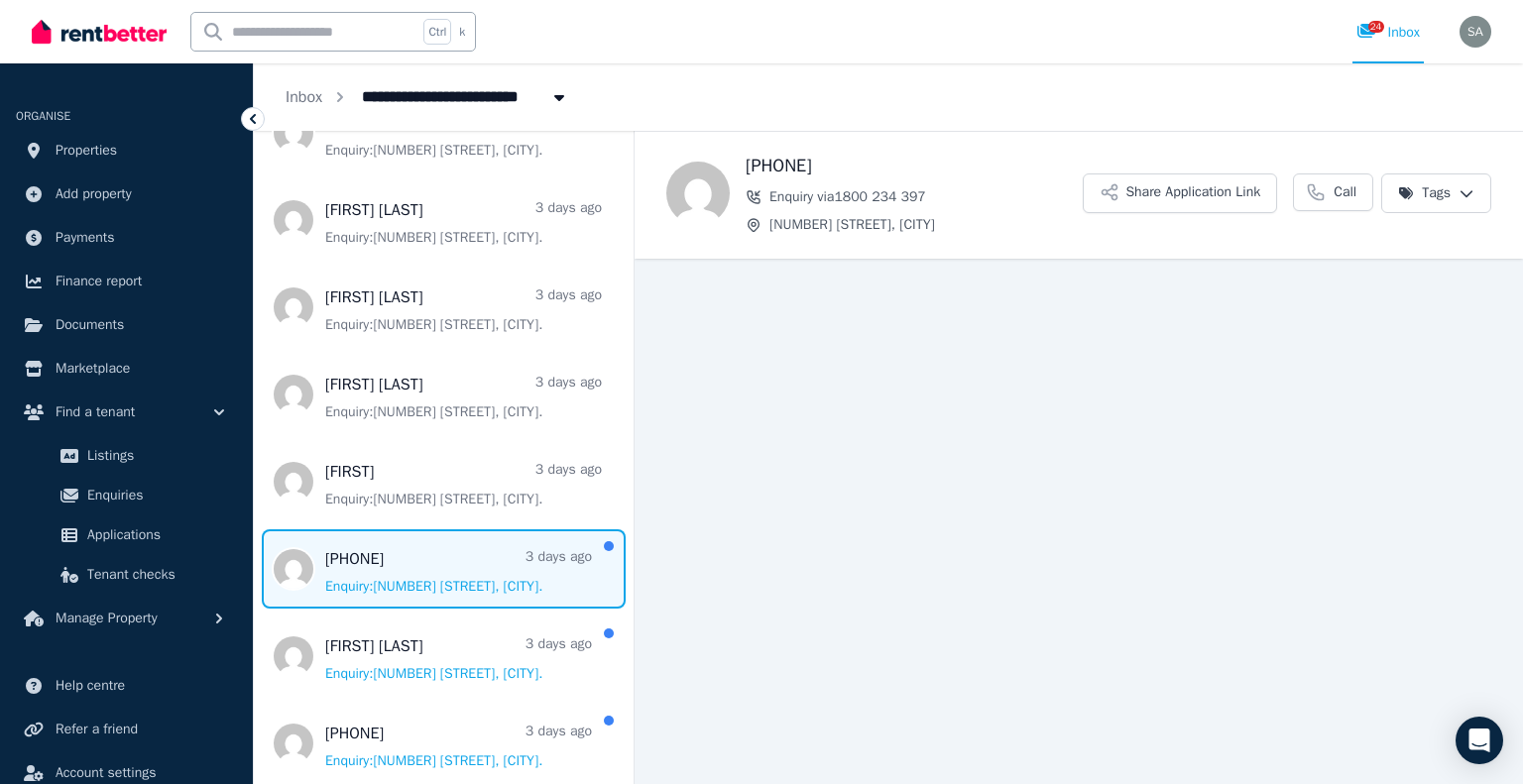 click at bounding box center (443, 569) 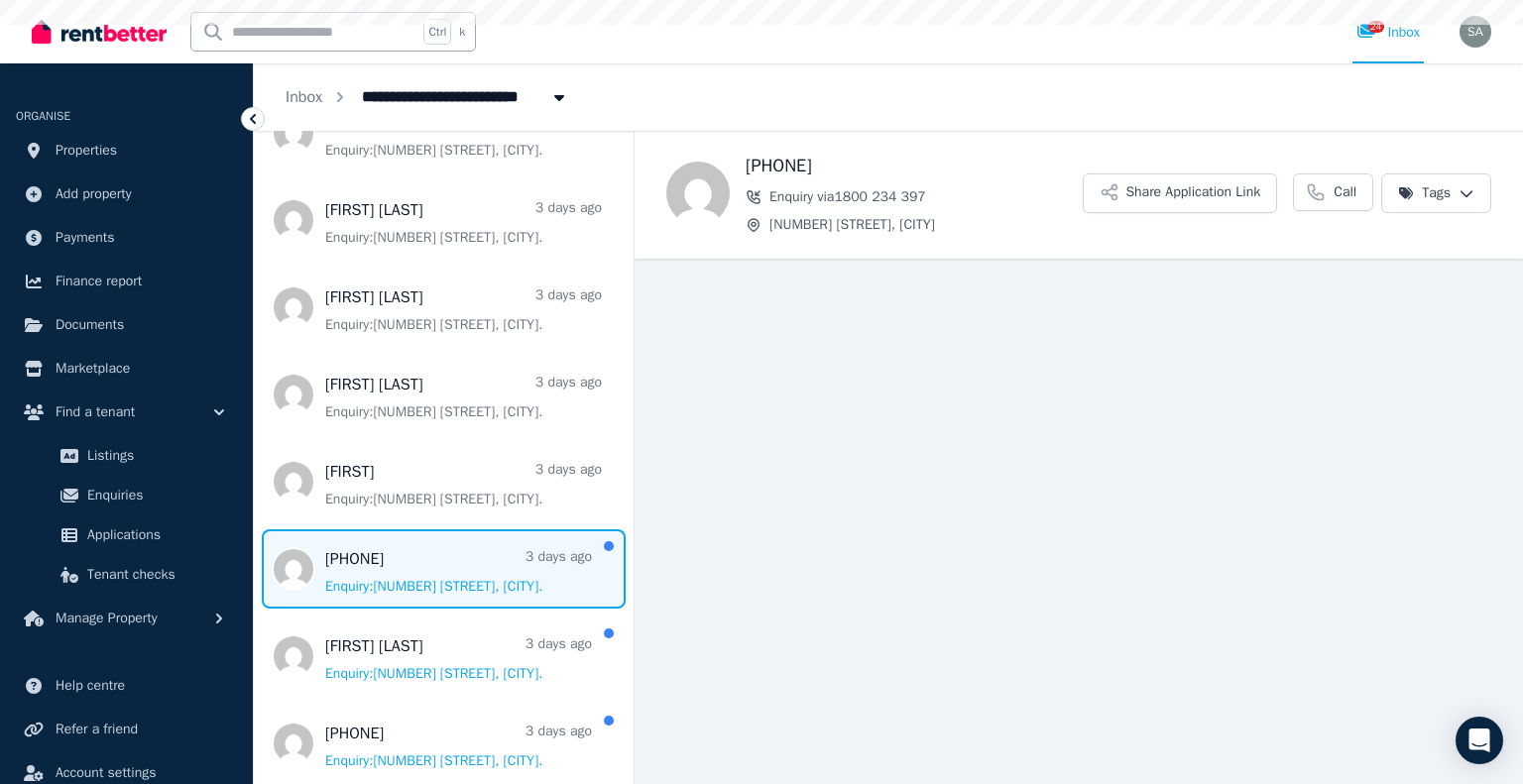 click at bounding box center [443, 569] 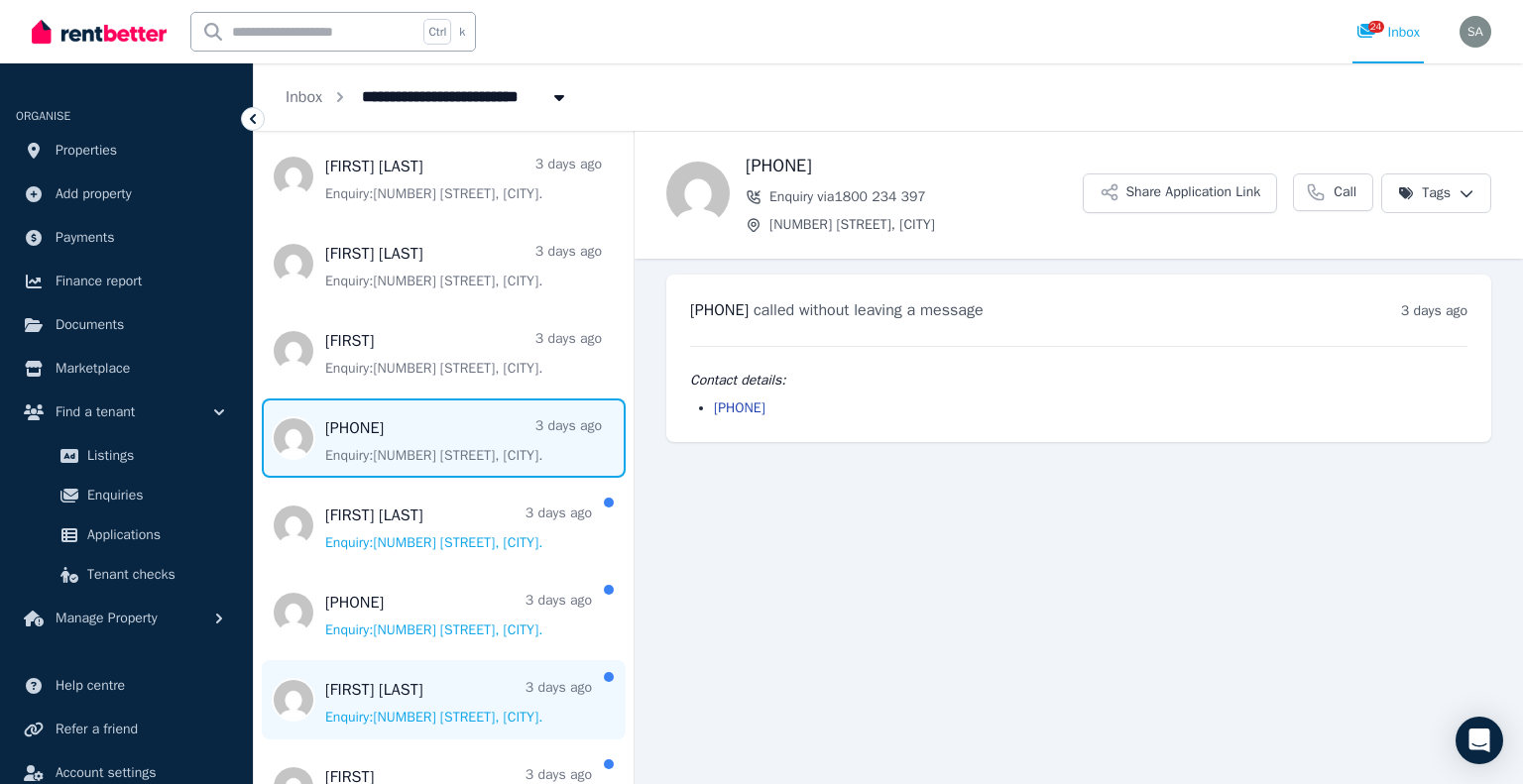 scroll, scrollTop: 694, scrollLeft: 0, axis: vertical 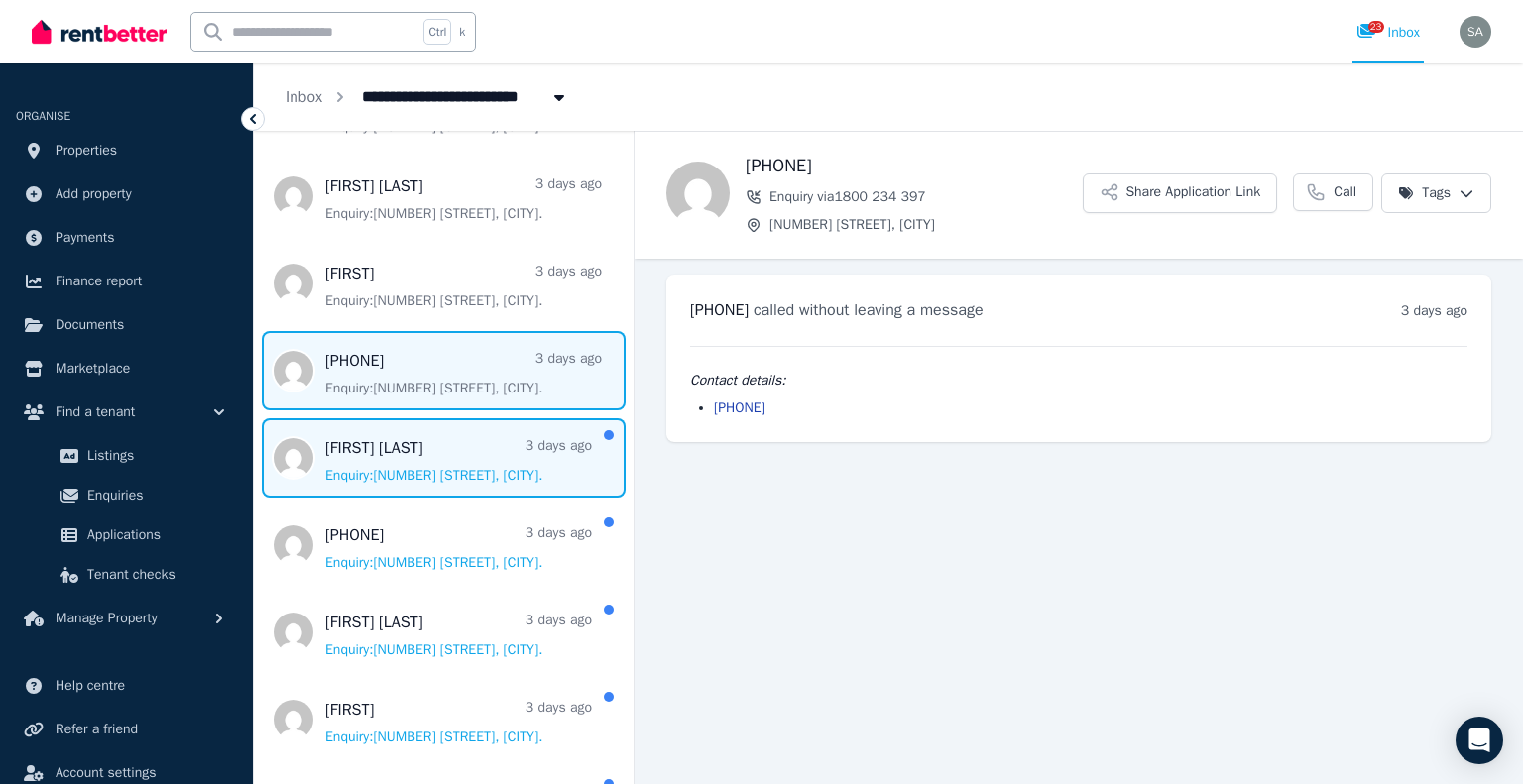 click at bounding box center [443, 458] 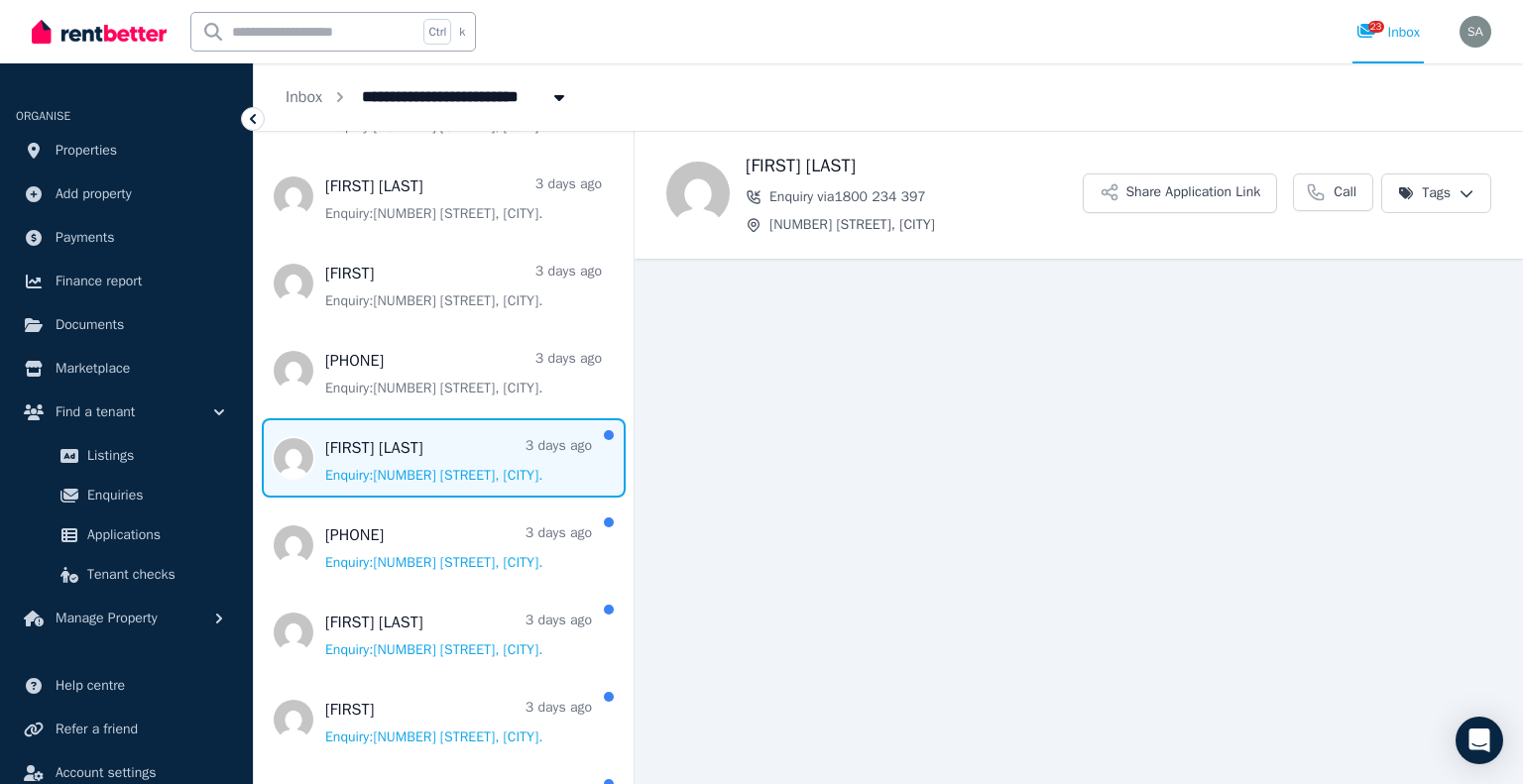 click at bounding box center [443, 458] 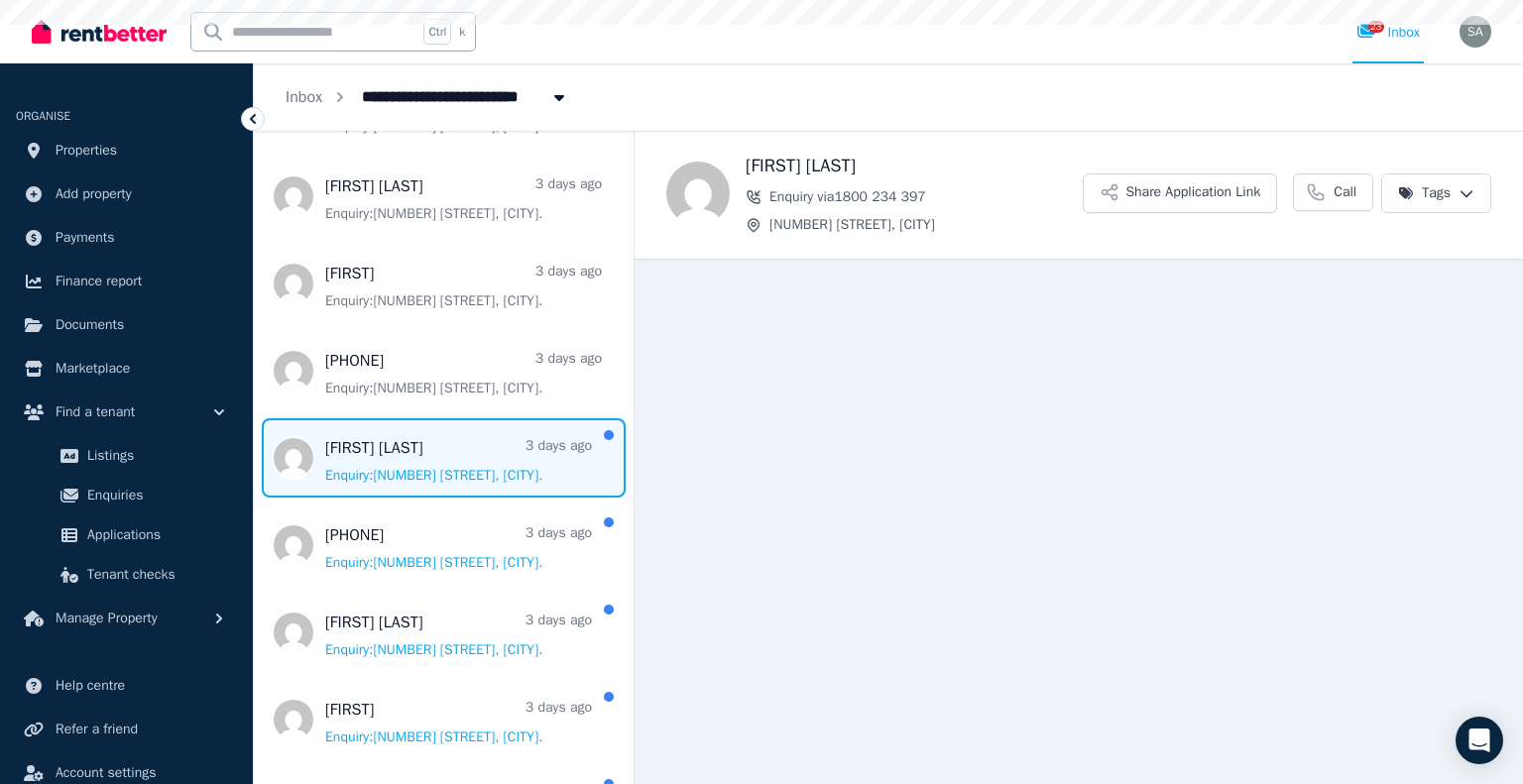 click at bounding box center [443, 458] 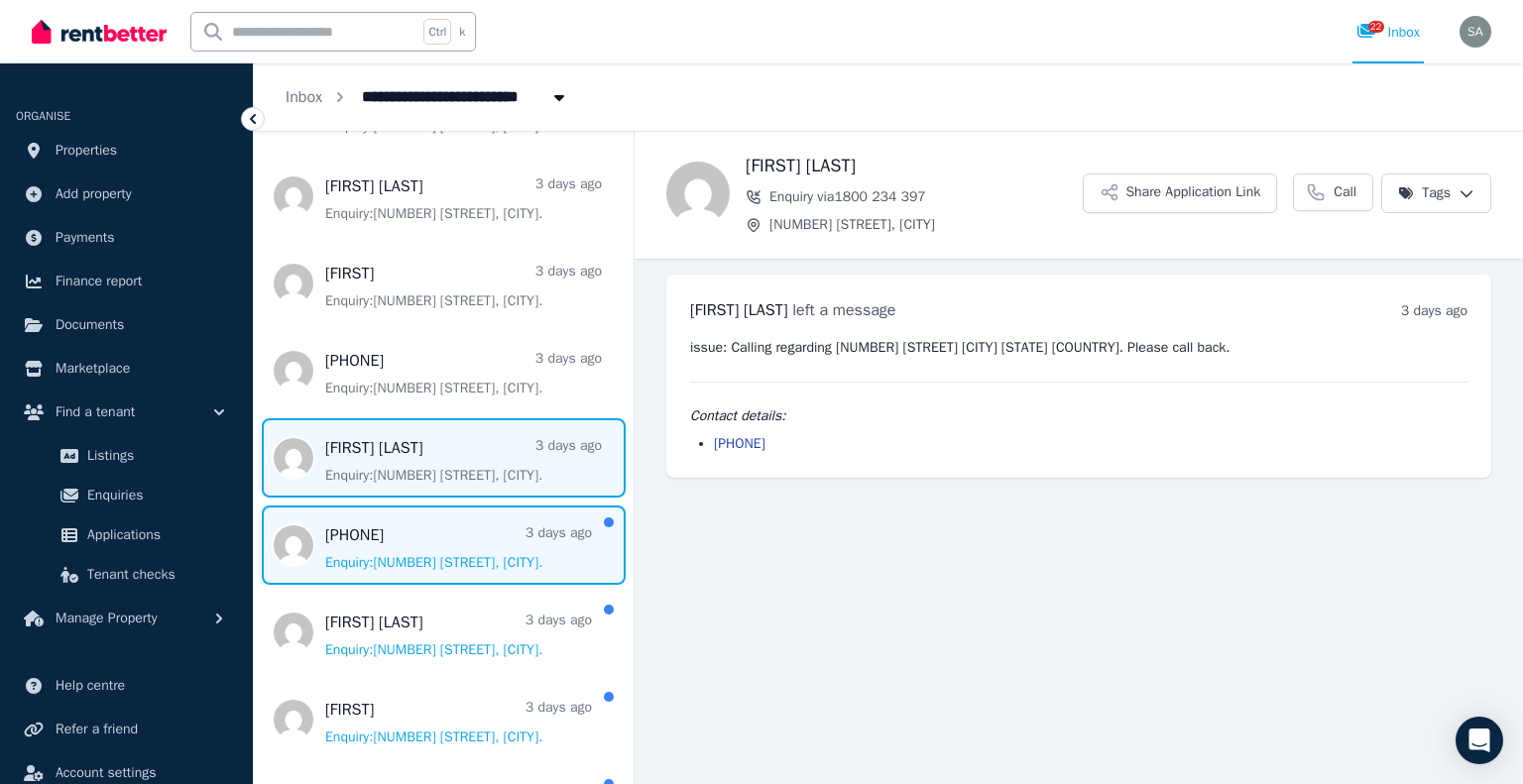 click at bounding box center (443, 545) 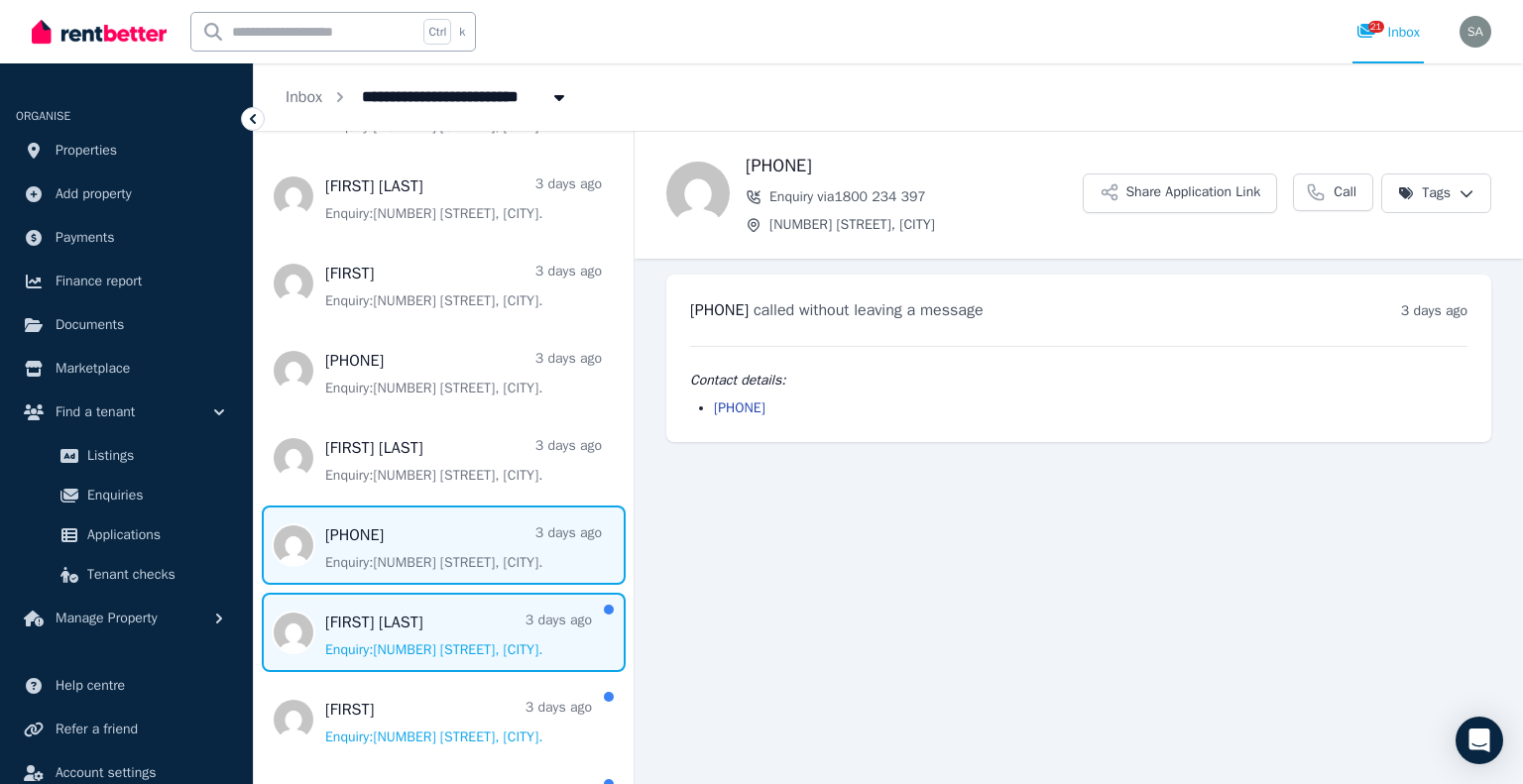 click at bounding box center [443, 632] 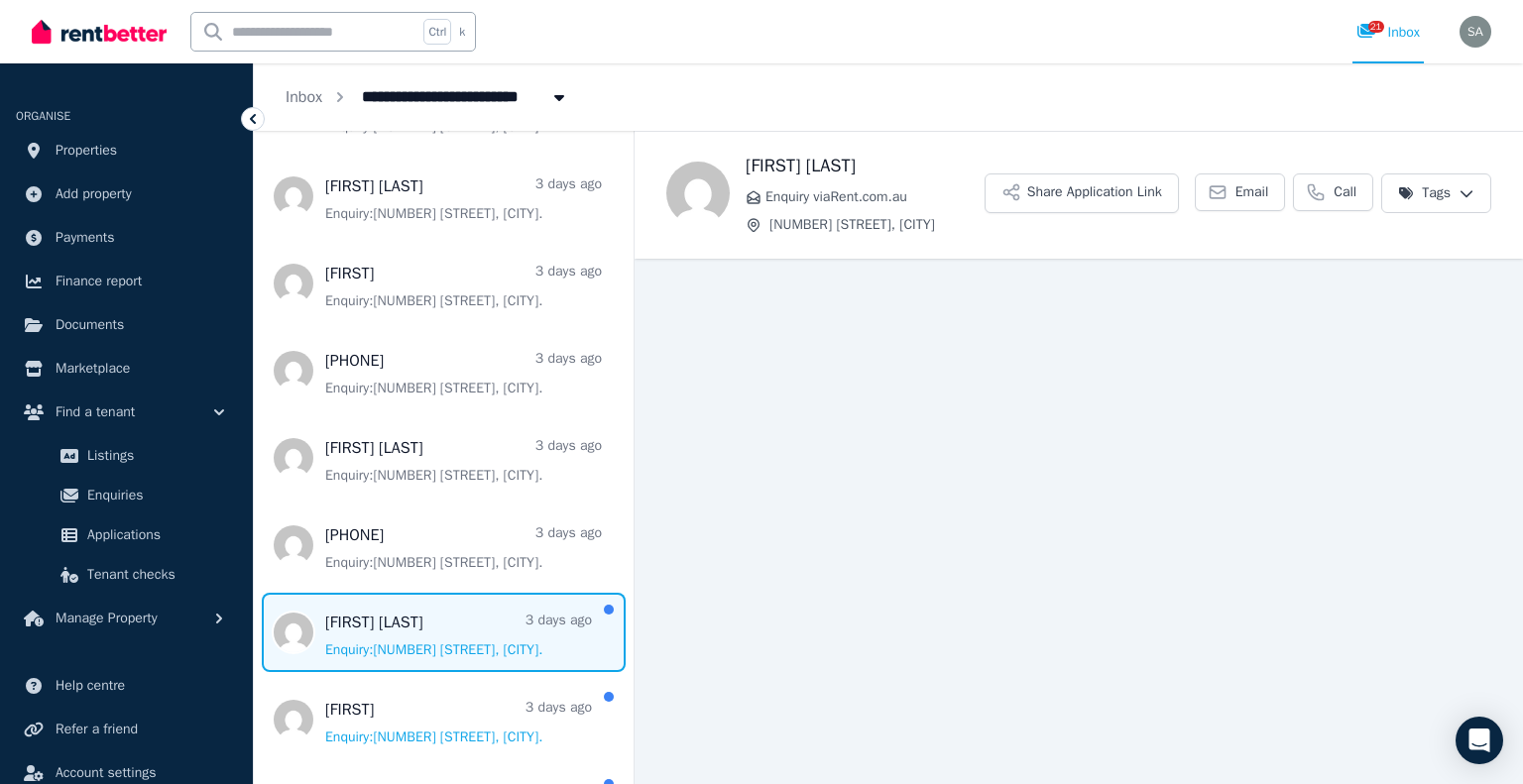 click at bounding box center [443, 632] 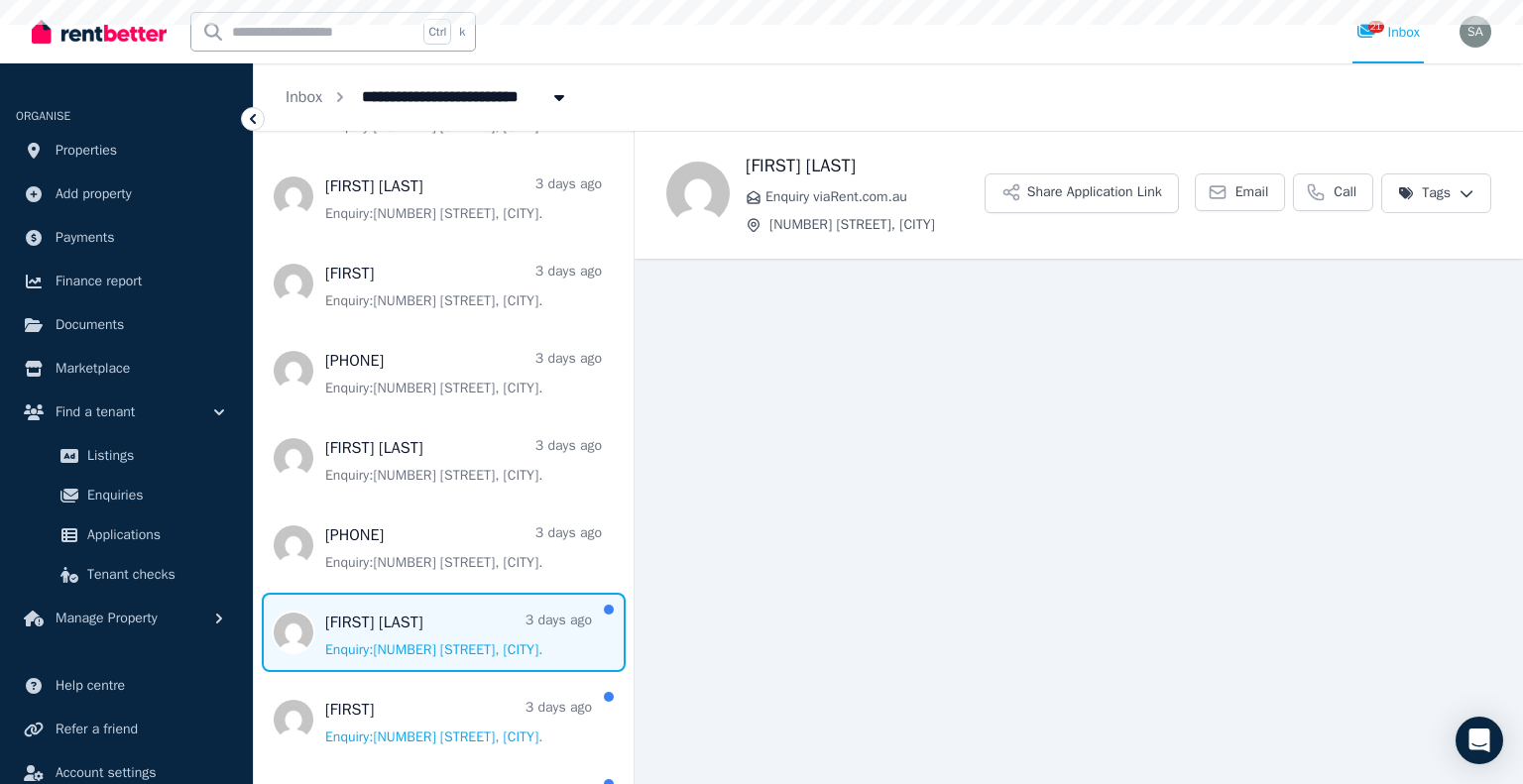 click at bounding box center (443, 632) 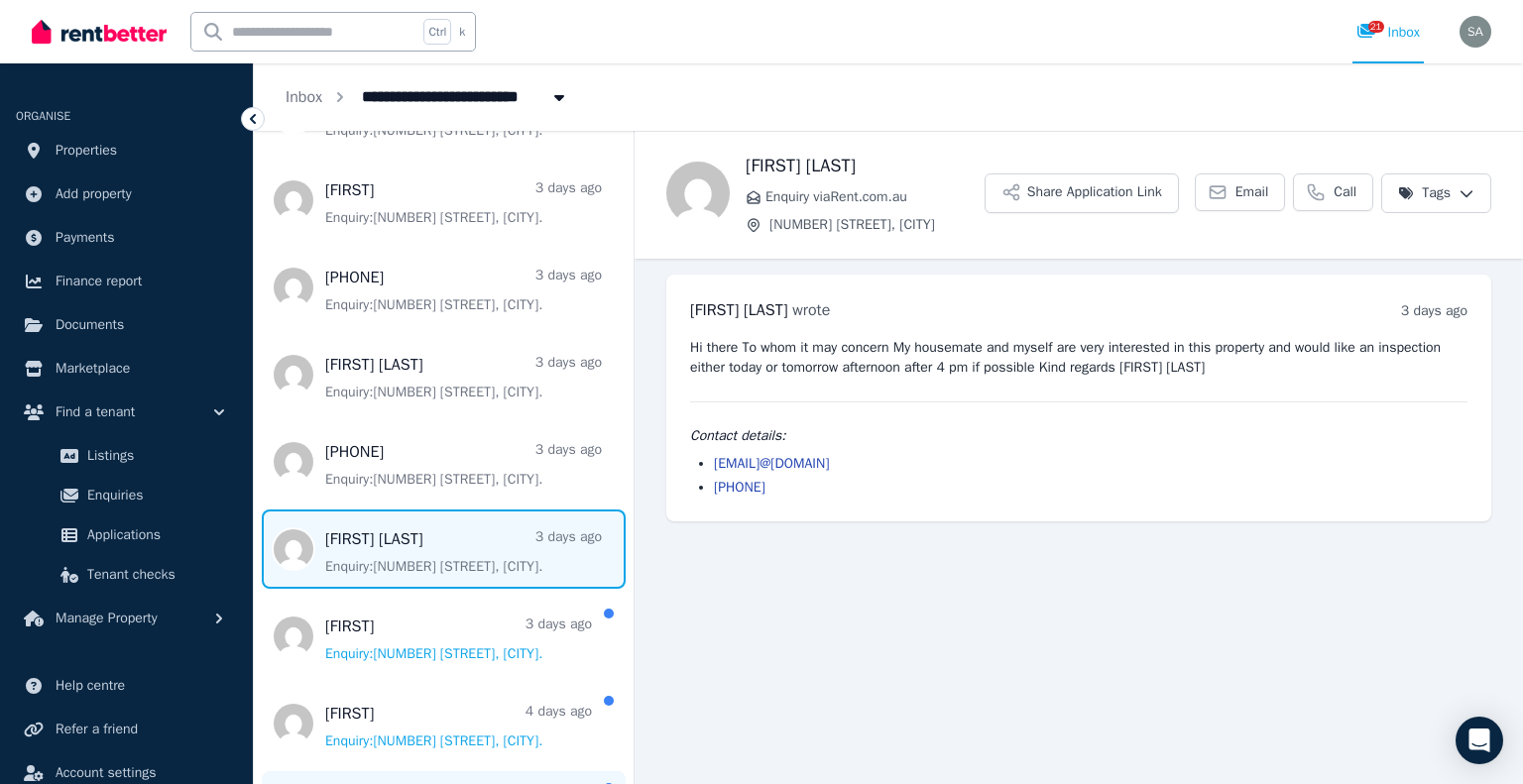 scroll, scrollTop: 991, scrollLeft: 0, axis: vertical 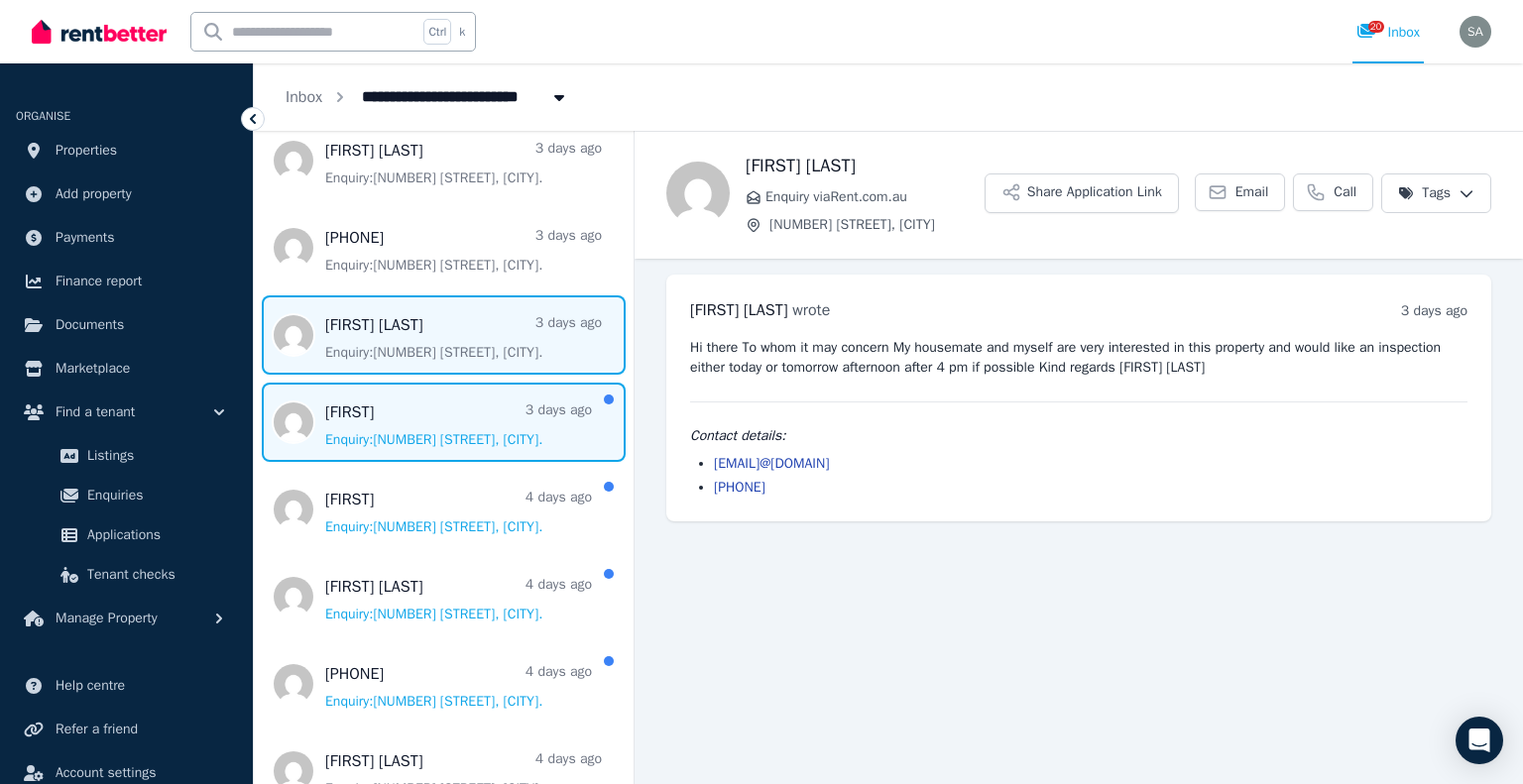 click at bounding box center [443, 422] 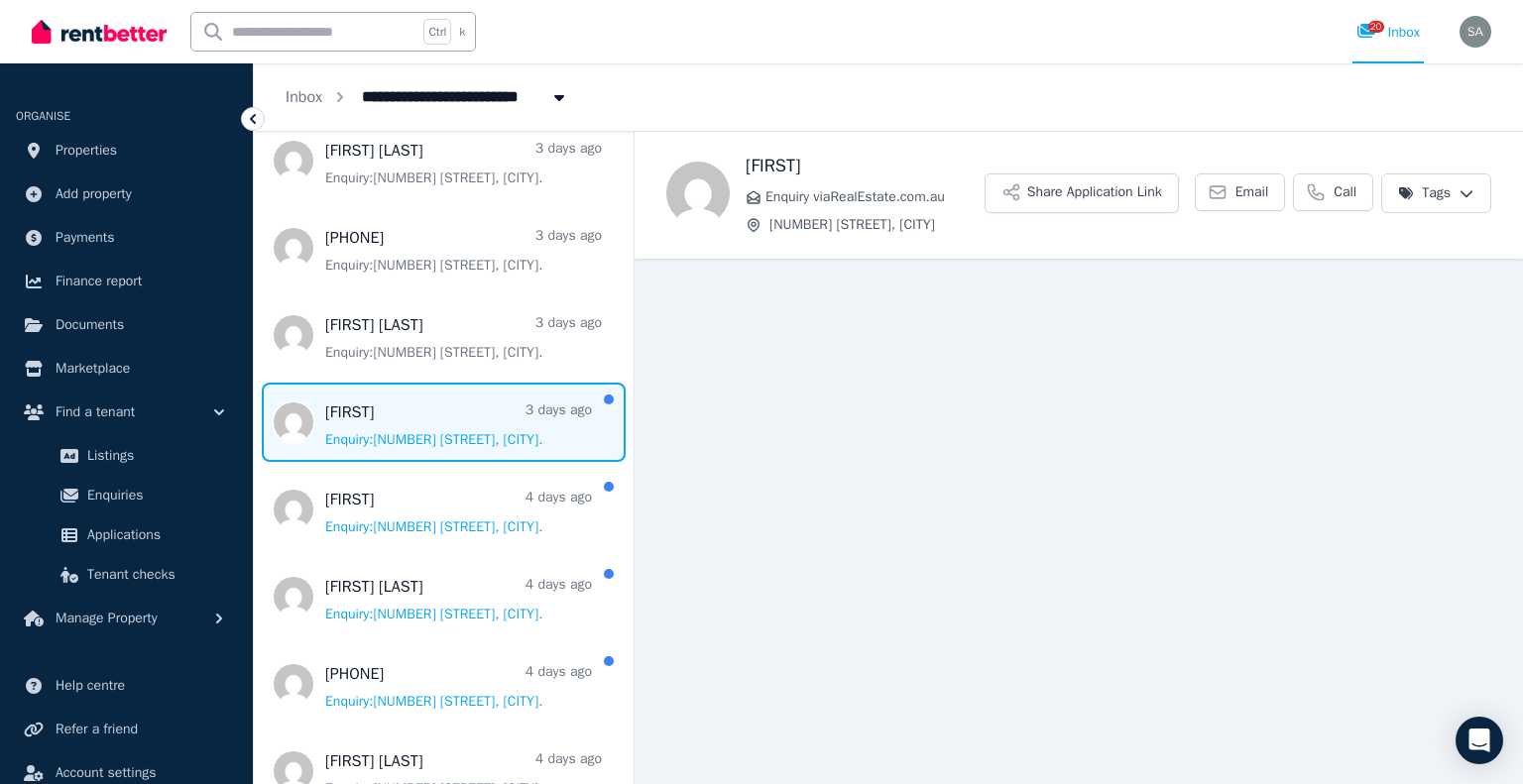 click at bounding box center [443, 422] 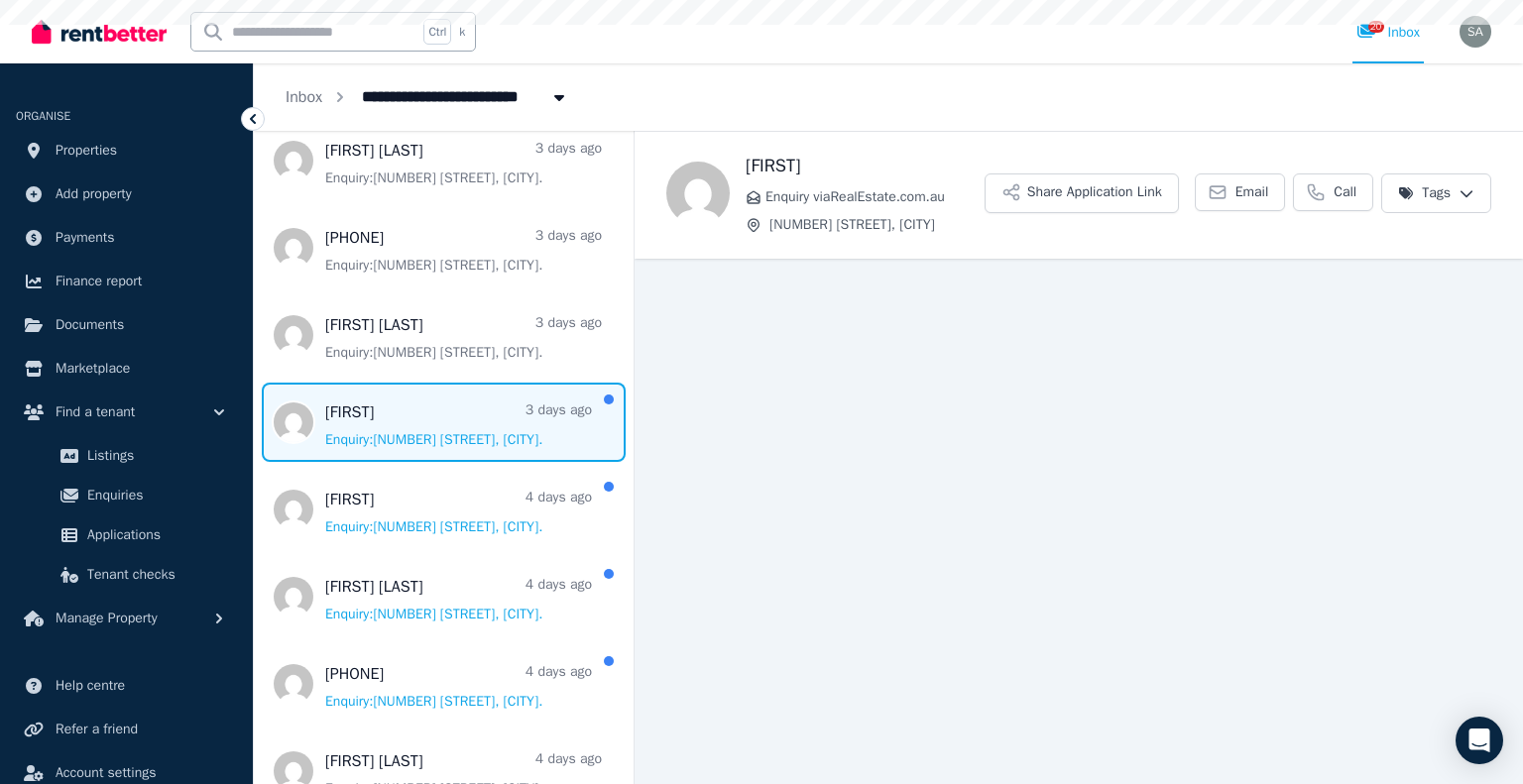 click at bounding box center [443, 422] 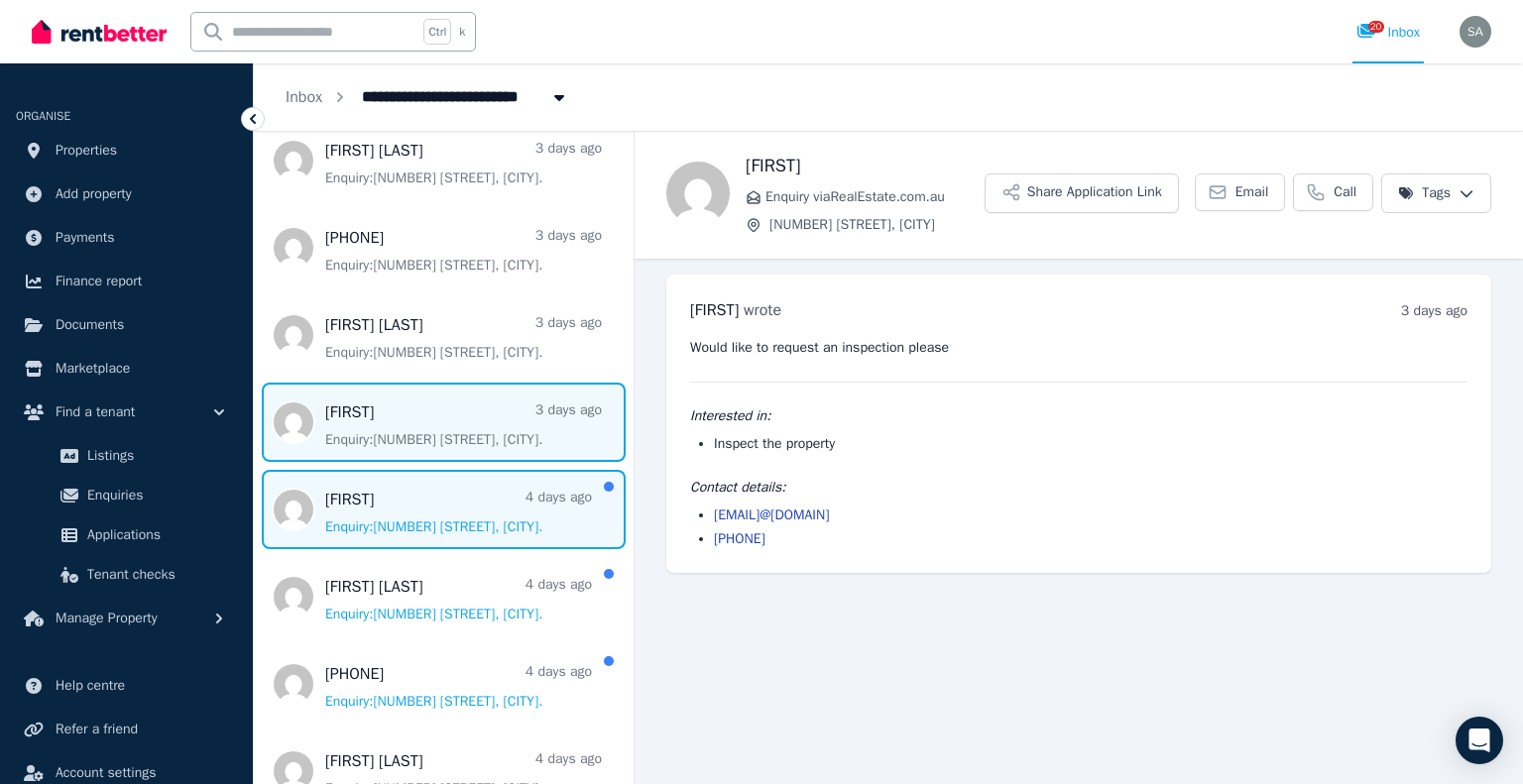 click at bounding box center [443, 509] 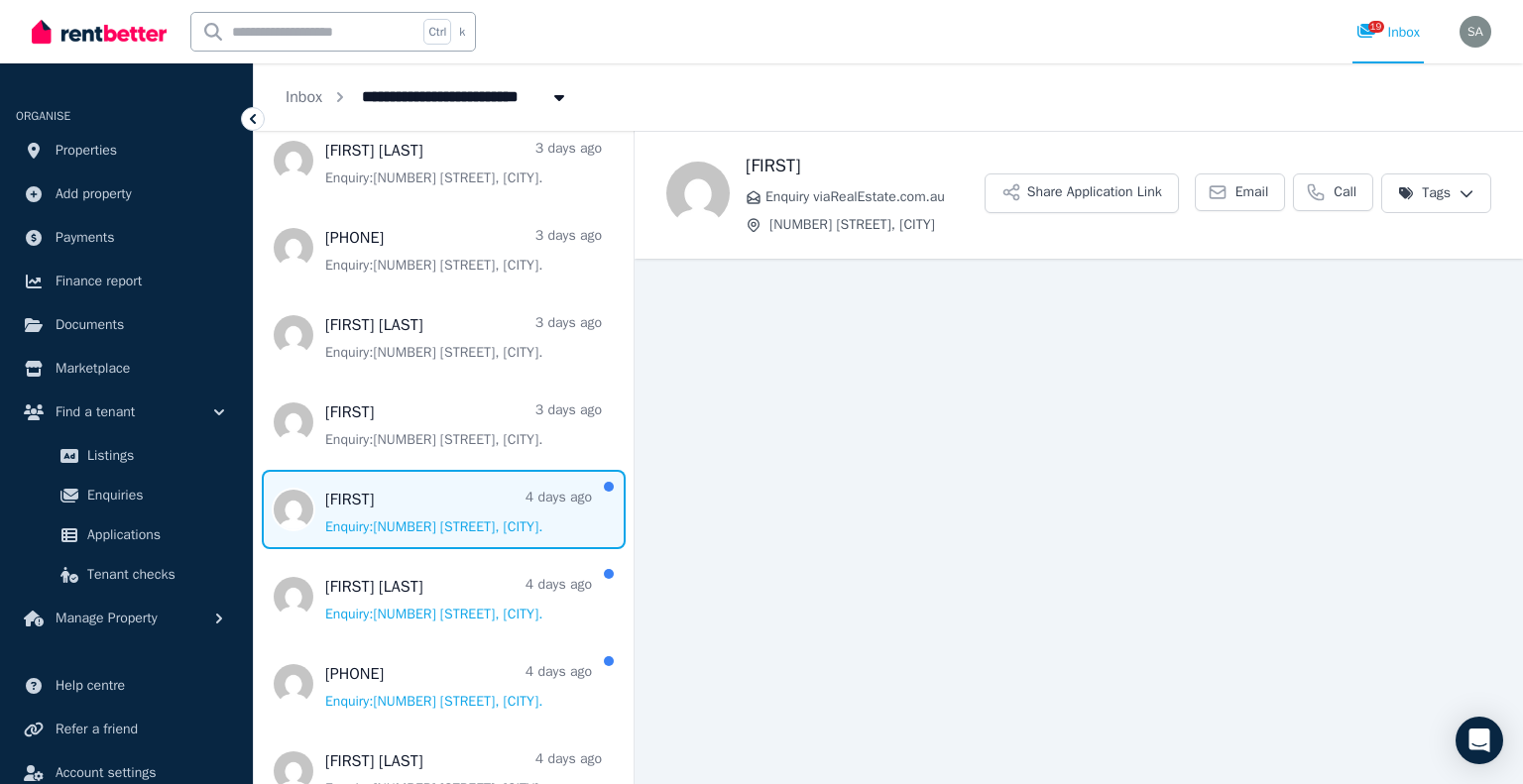 click at bounding box center (443, 509) 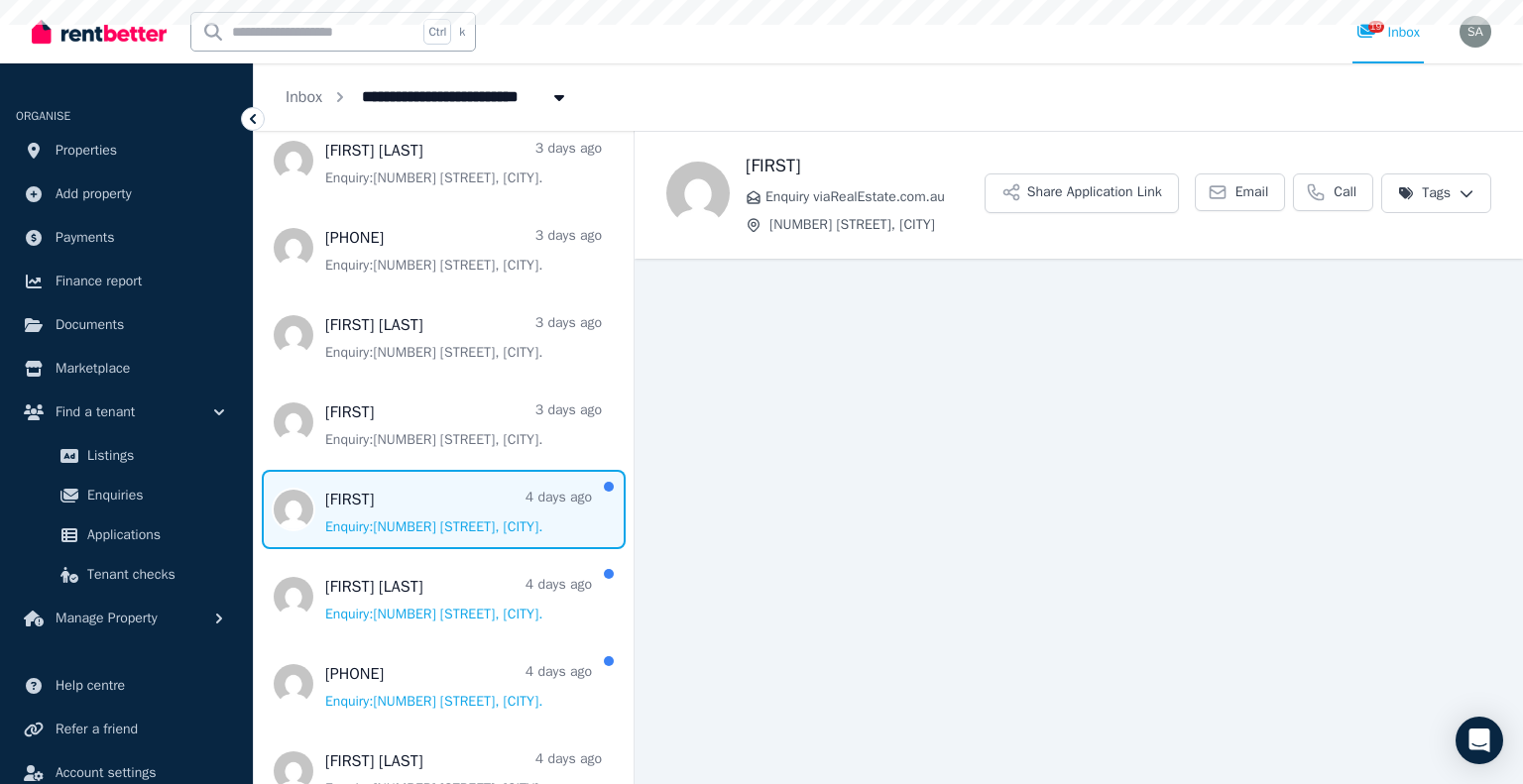 click at bounding box center [443, 509] 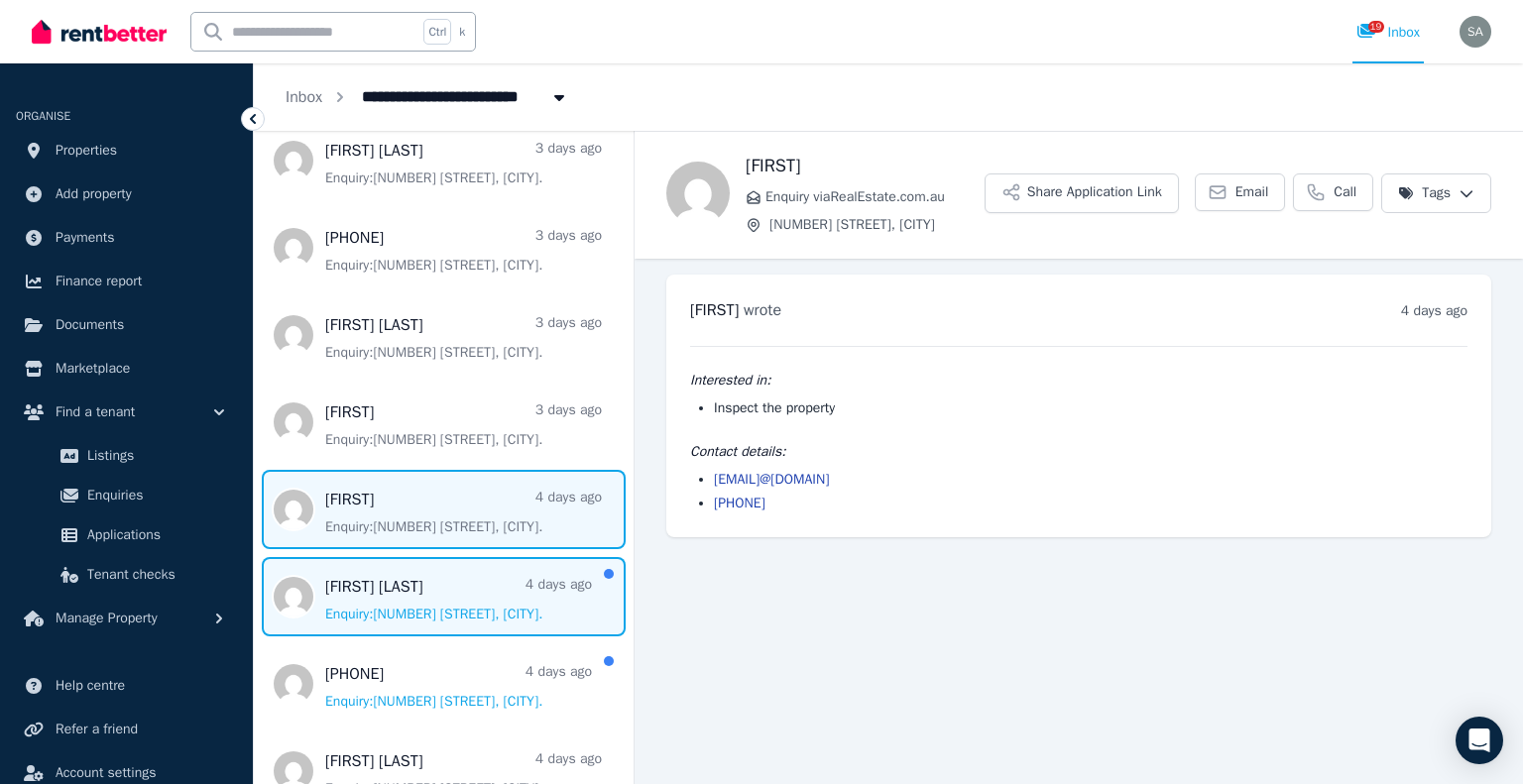click at bounding box center (443, 597) 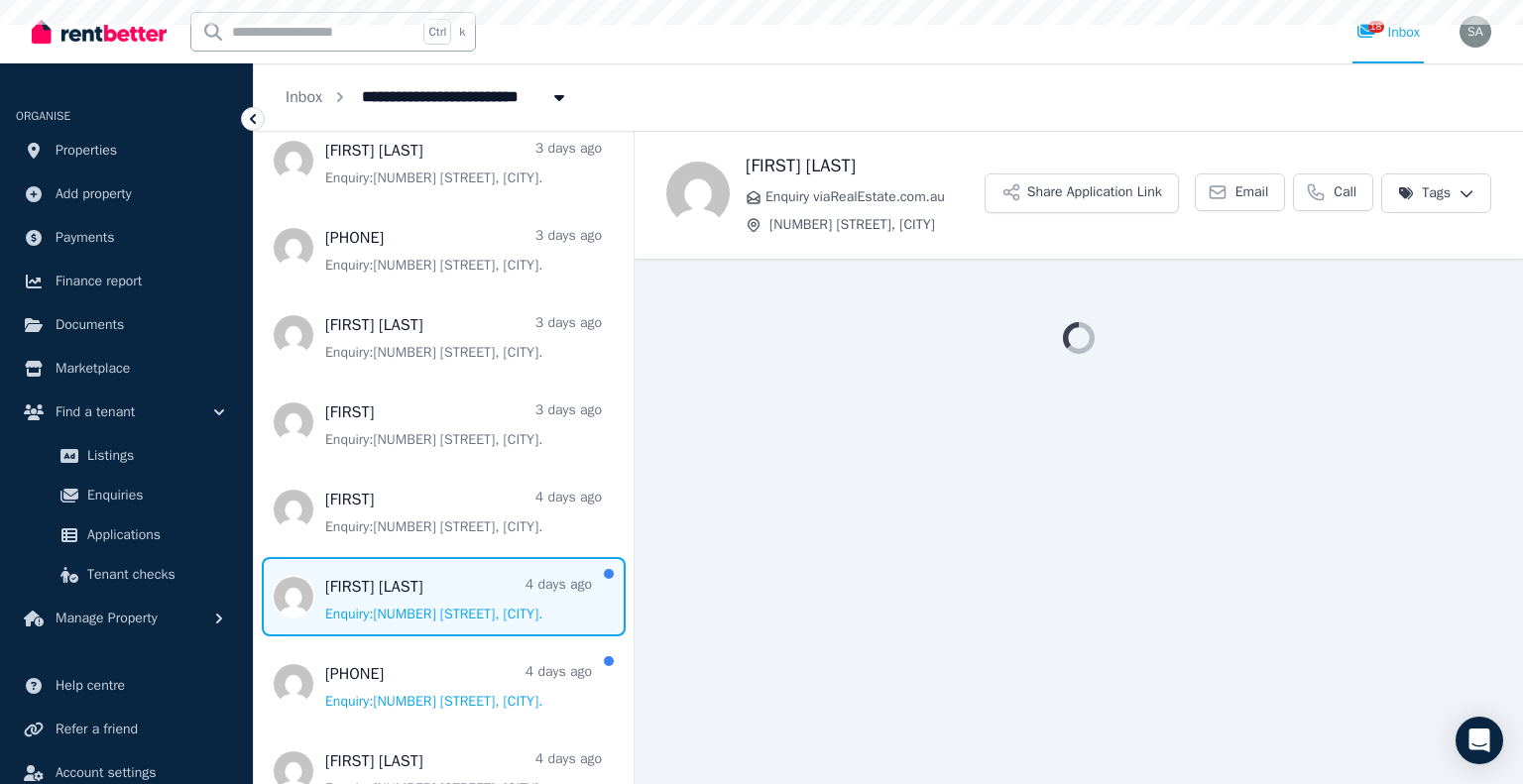 click at bounding box center [443, 597] 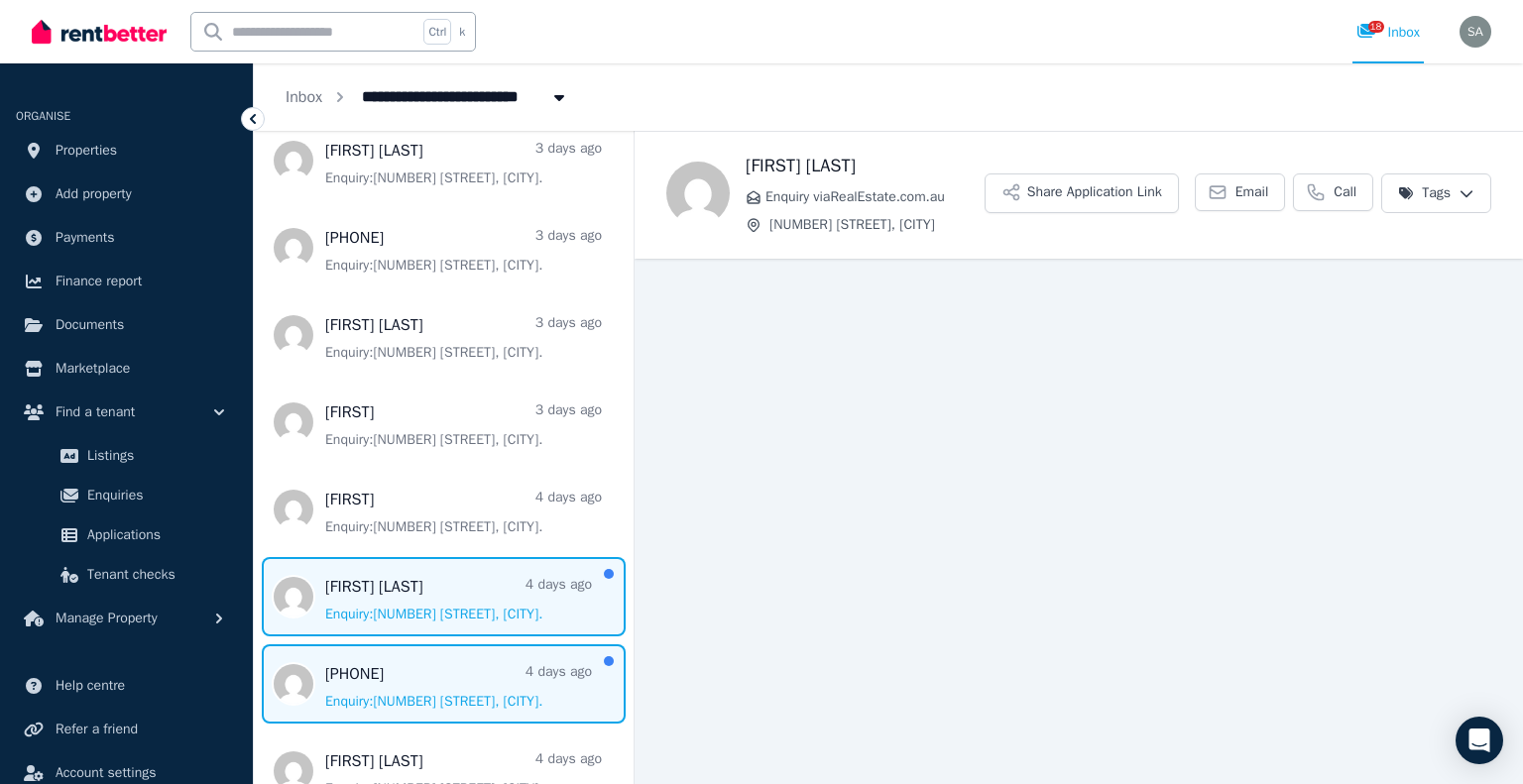 click at bounding box center (443, 684) 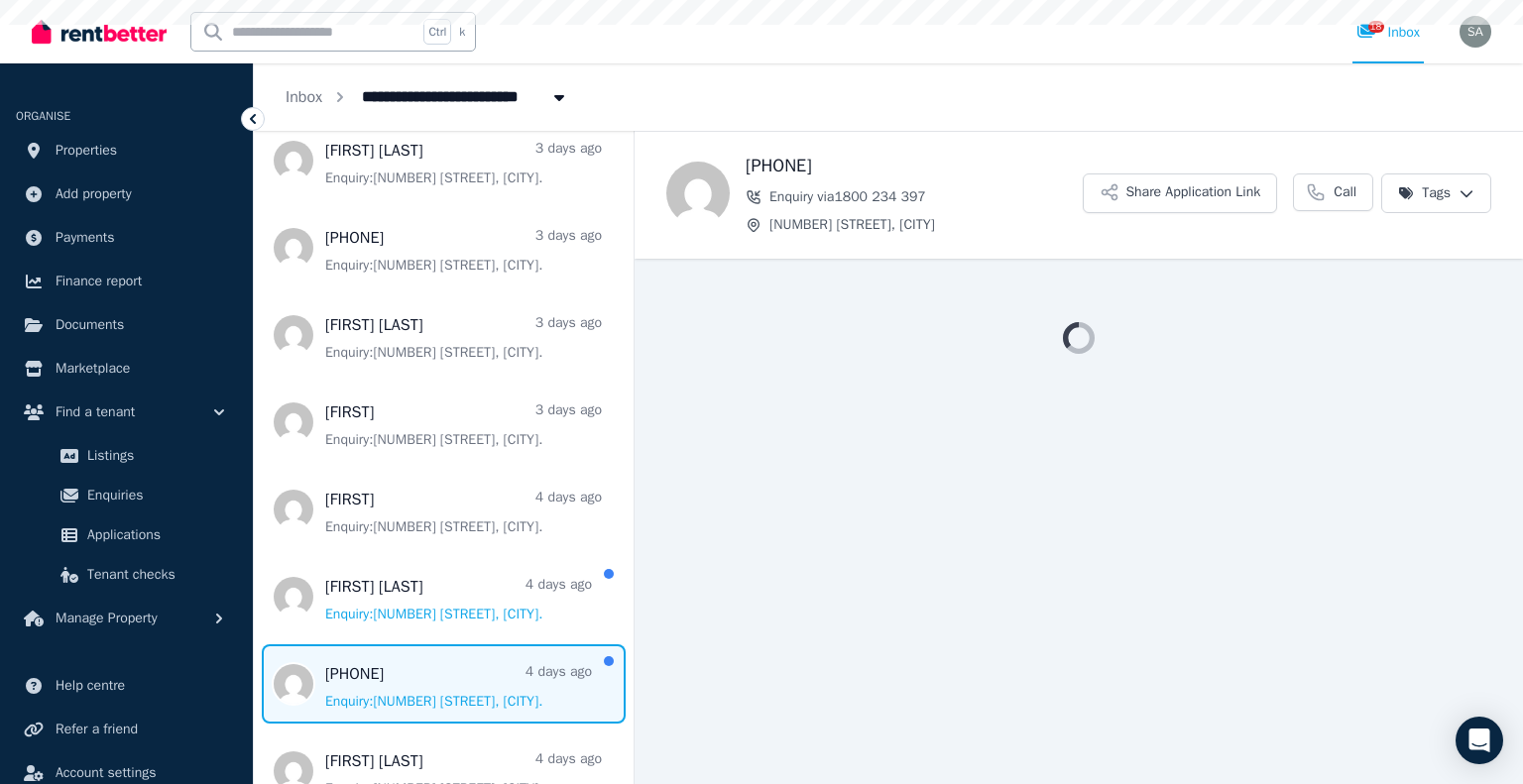 click at bounding box center [443, 684] 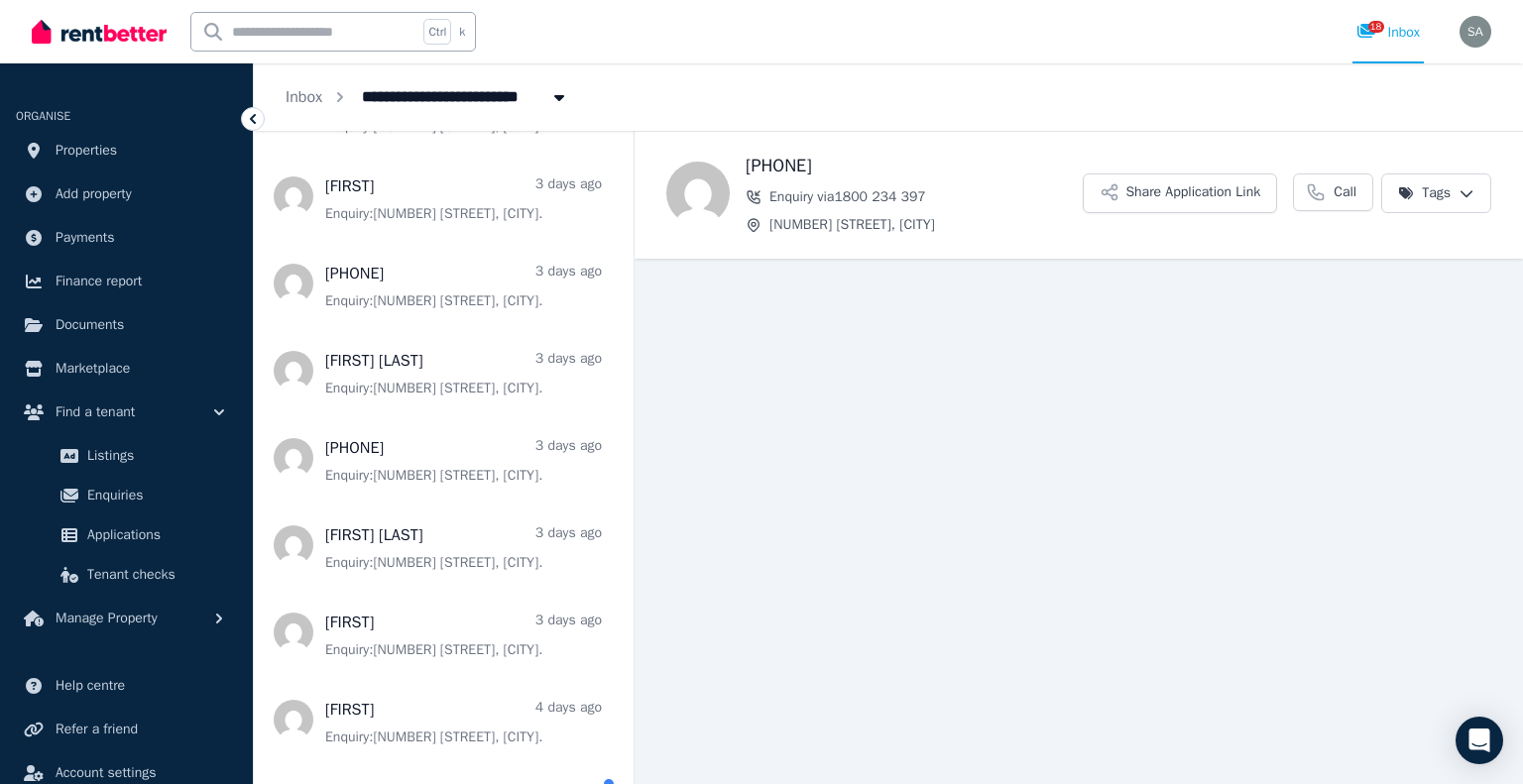 scroll, scrollTop: 694, scrollLeft: 0, axis: vertical 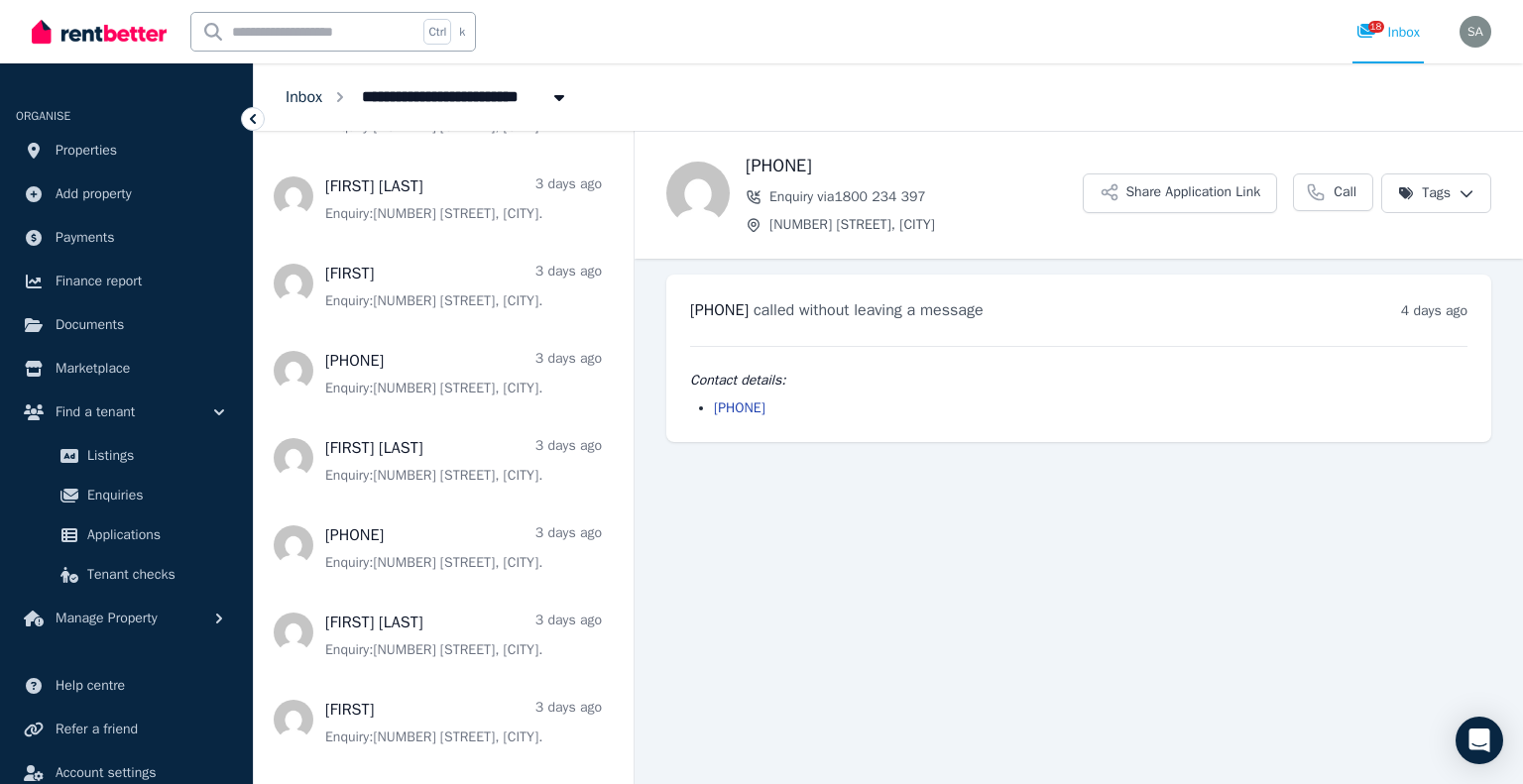 click on "Inbox" at bounding box center (303, 97) 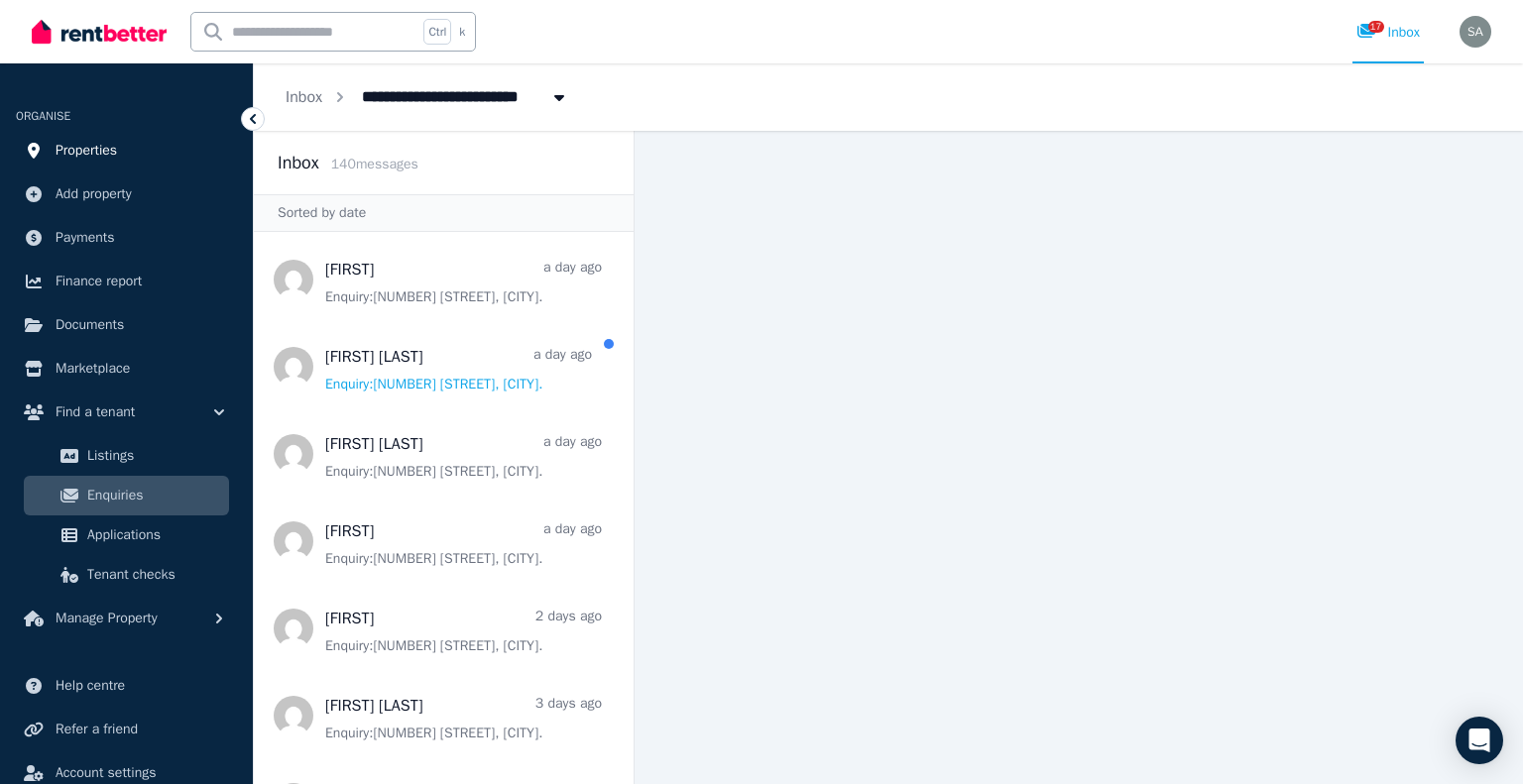 click on "Properties" at bounding box center [86, 151] 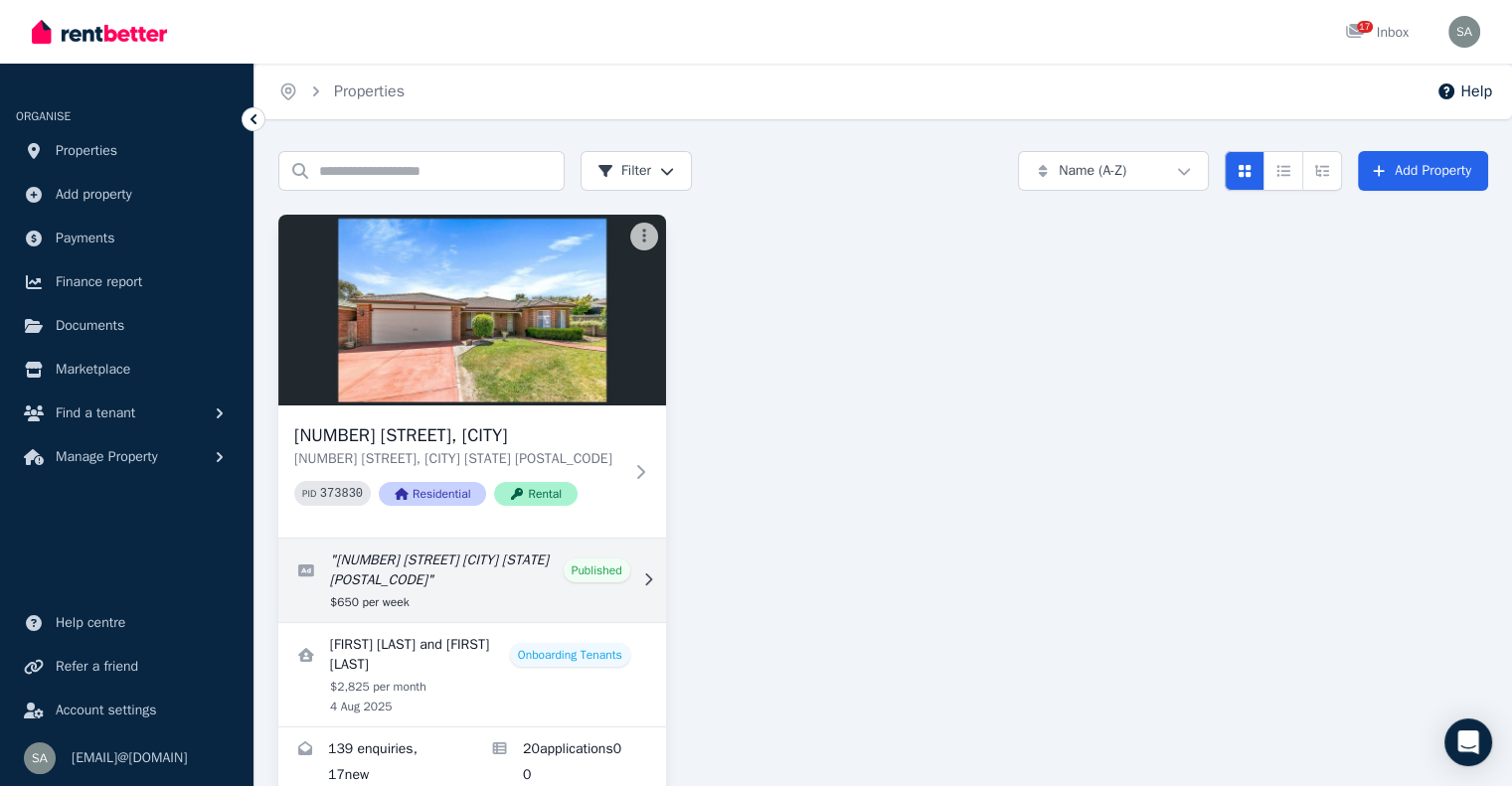 click at bounding box center [472, 580] 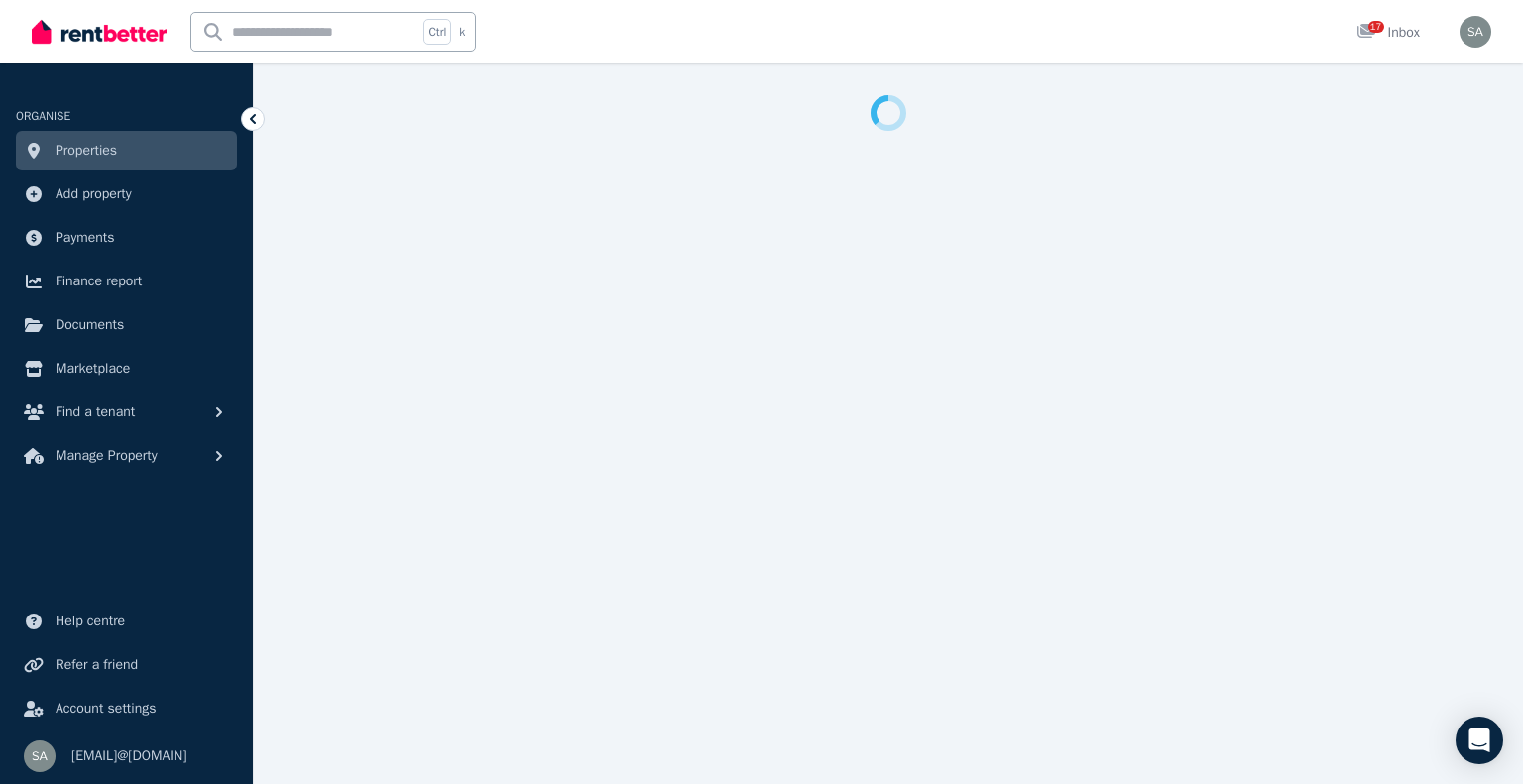 select on "**********" 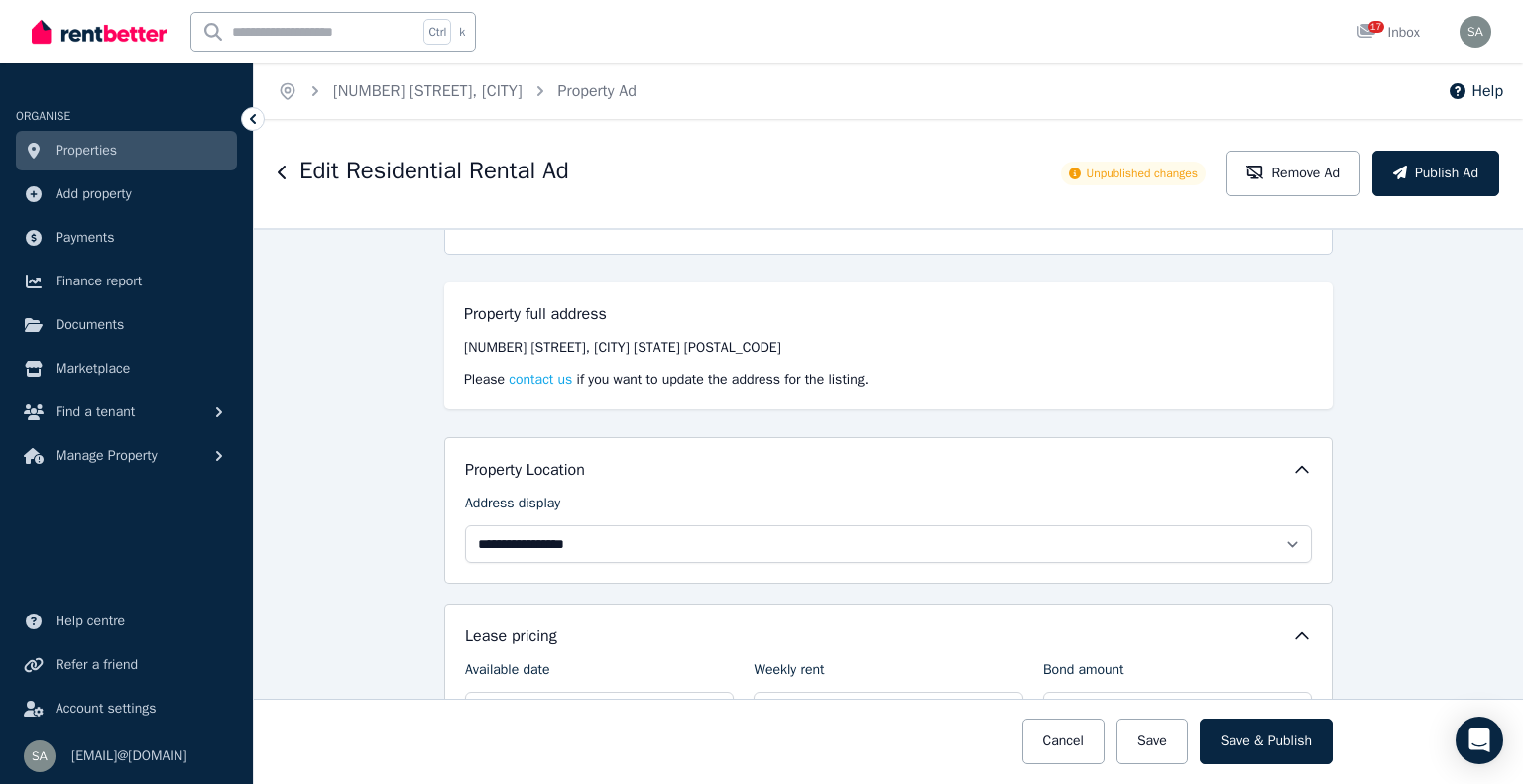 scroll, scrollTop: 396, scrollLeft: 0, axis: vertical 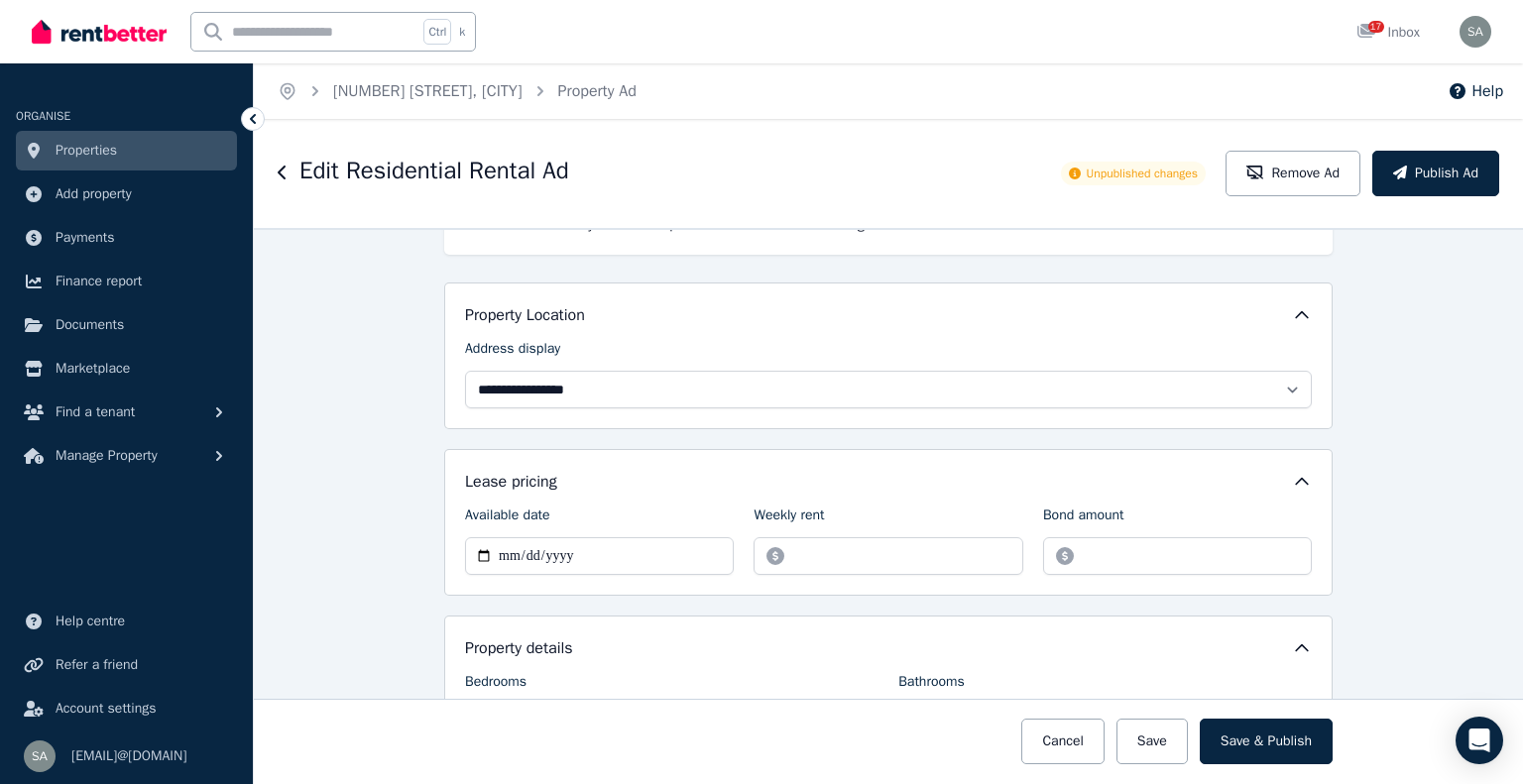 click on "Edit Residential Rental Ad Unpublished changes Remove Ad Publish Ad" at bounding box center (888, 173) 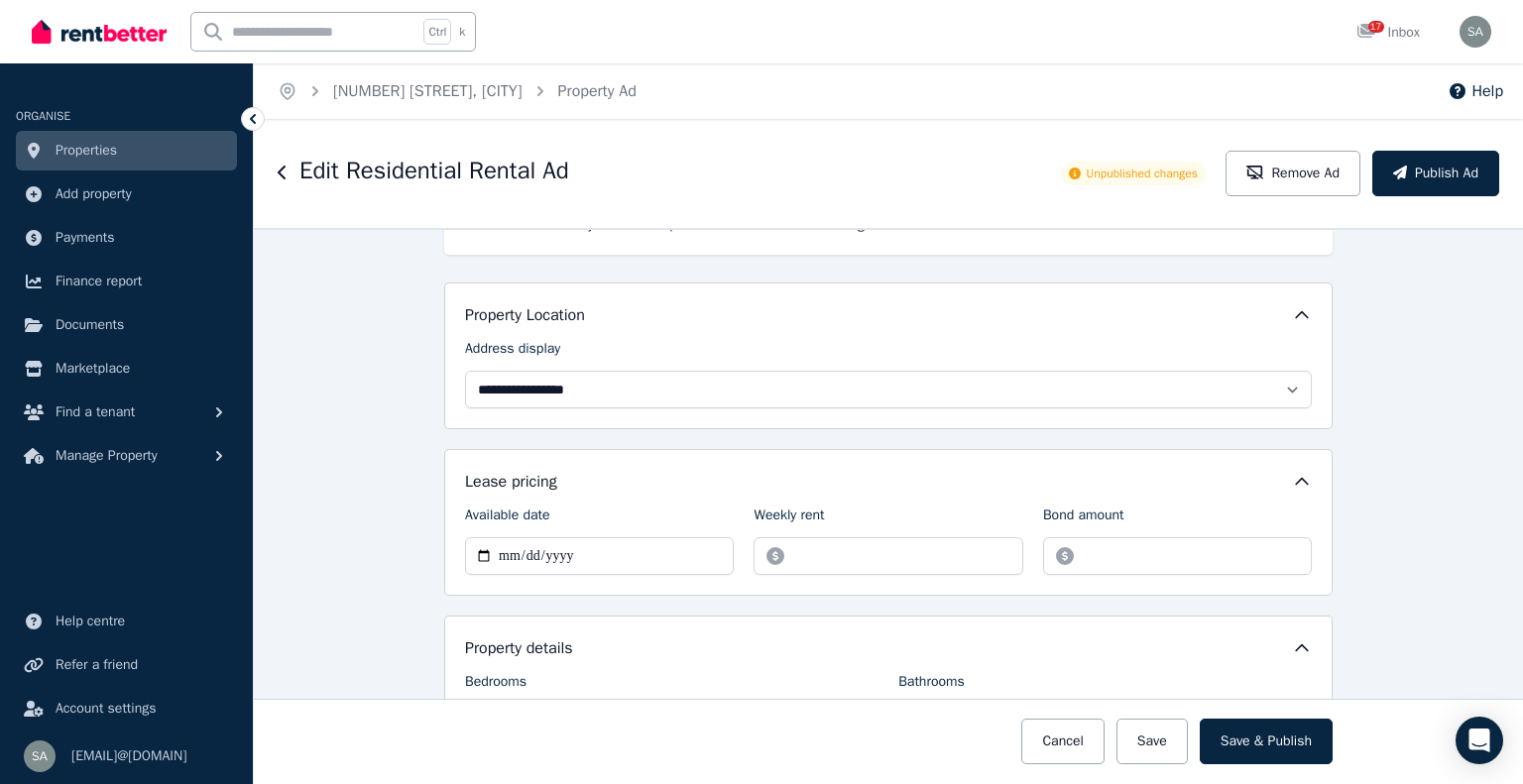 click 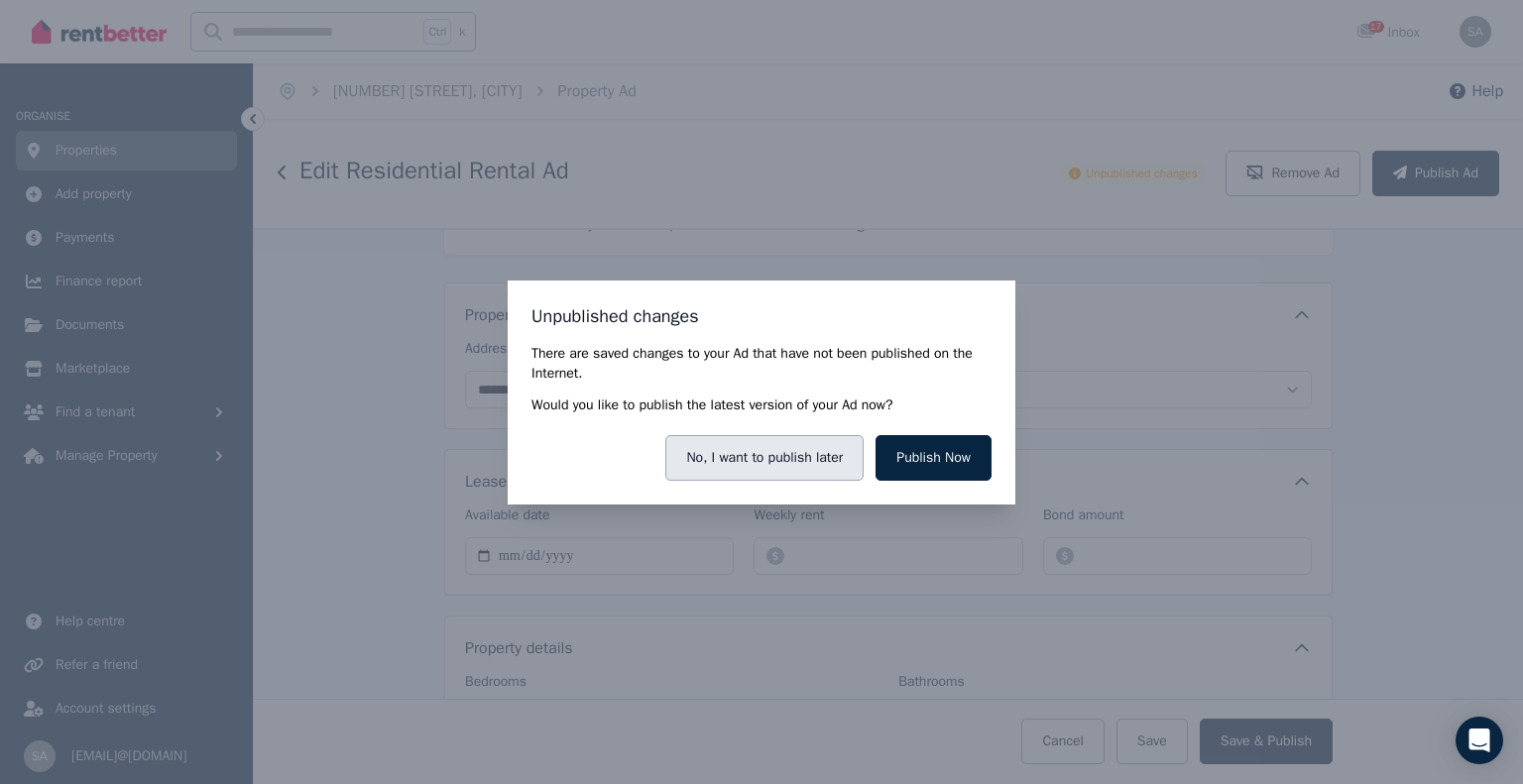 click on "No, I want to publish later" at bounding box center (764, 458) 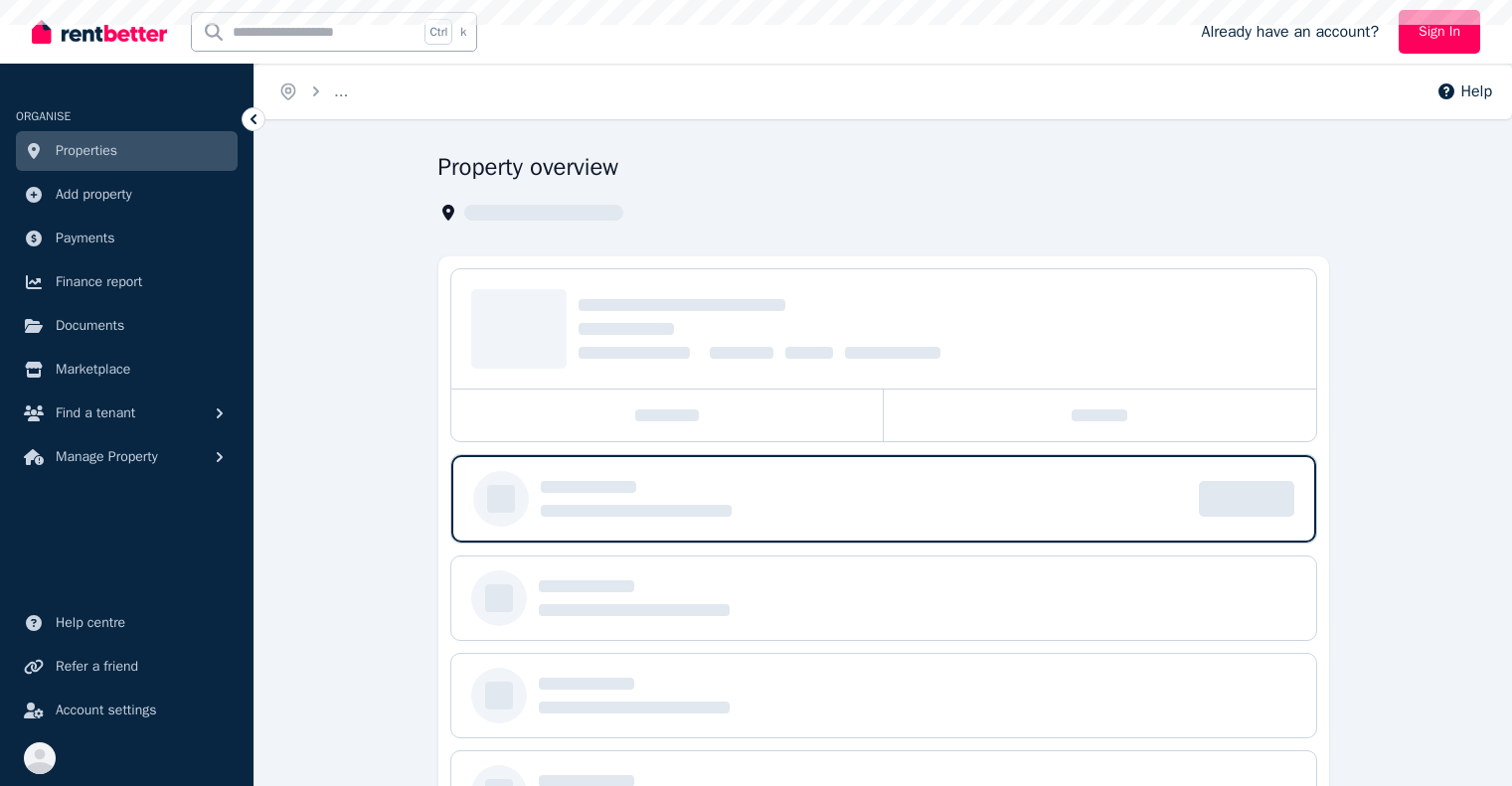scroll, scrollTop: 0, scrollLeft: 0, axis: both 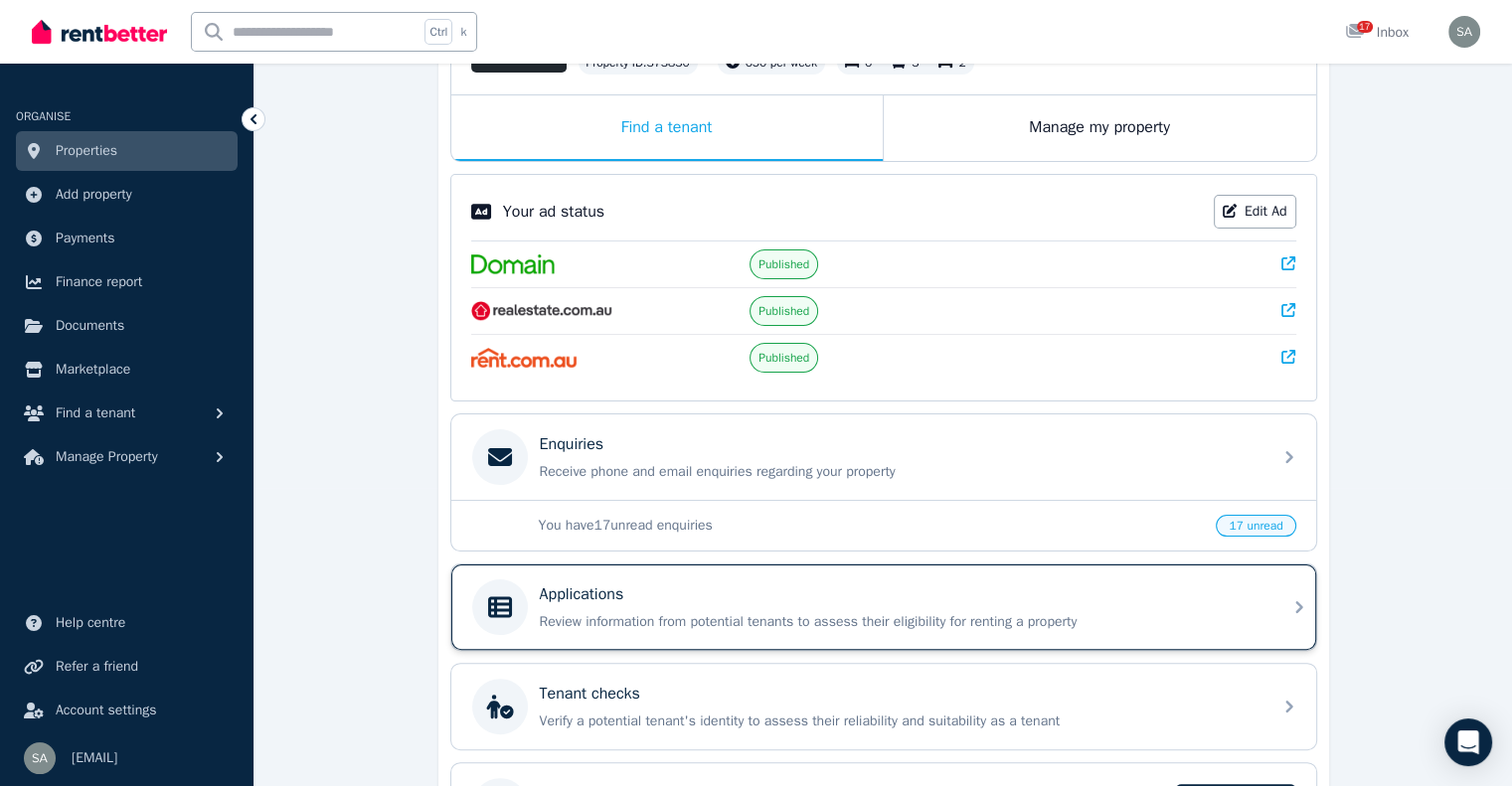 click on "Applications" at bounding box center (900, 594) 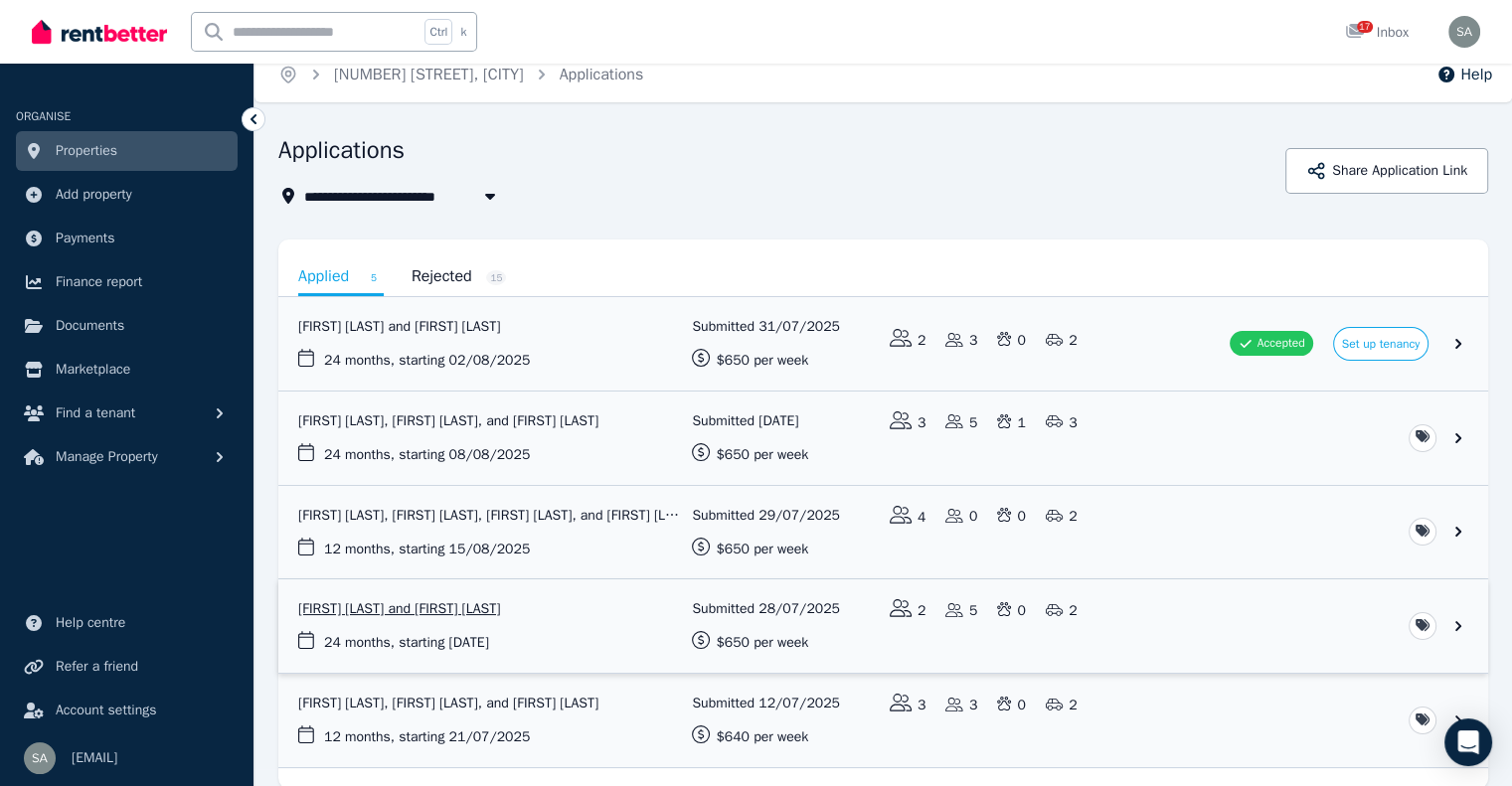 scroll, scrollTop: 92, scrollLeft: 0, axis: vertical 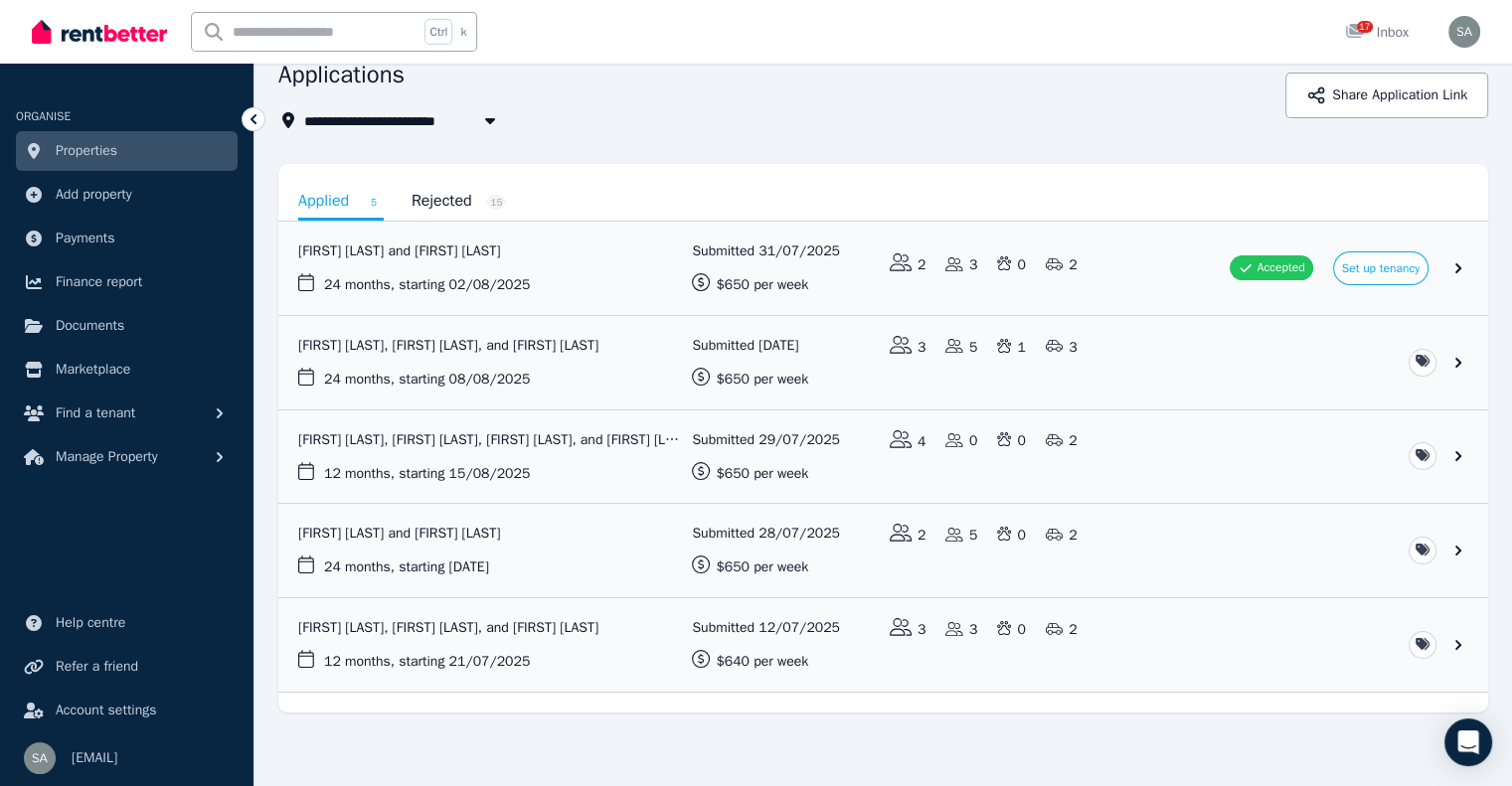 click on "Rejected   15" at bounding box center [459, 201] 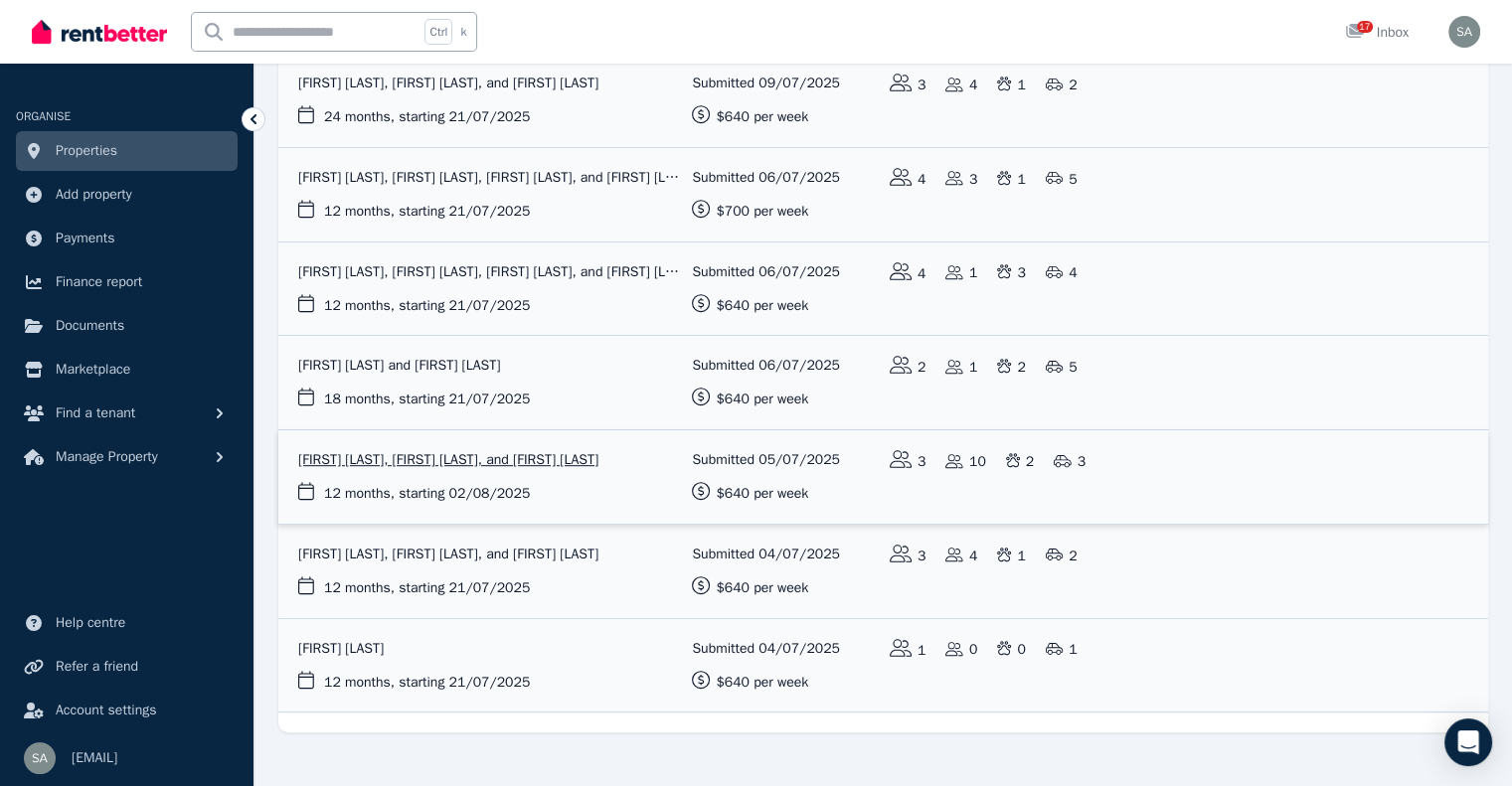 scroll, scrollTop: 1016, scrollLeft: 0, axis: vertical 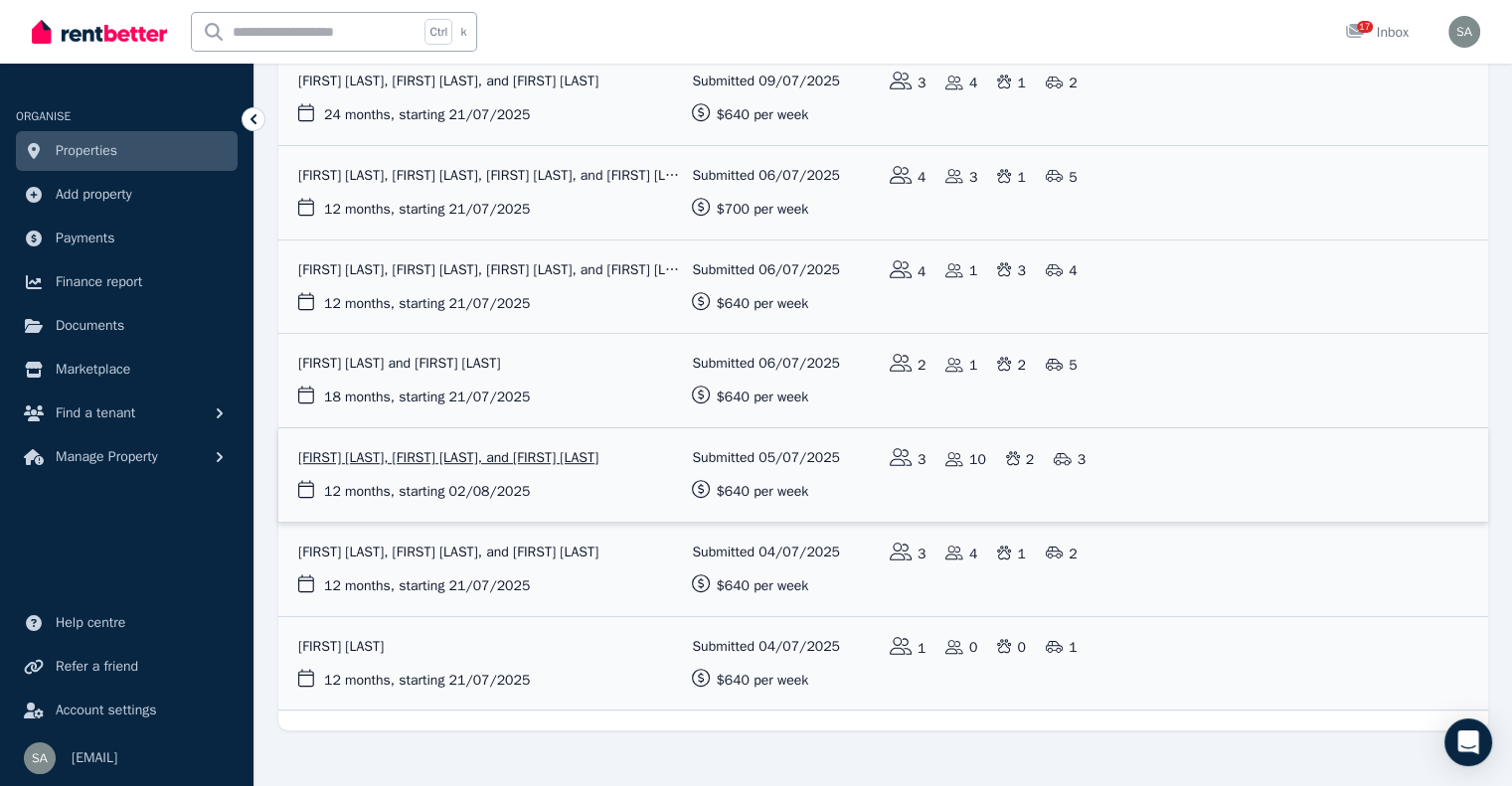 click at bounding box center [883, 475] 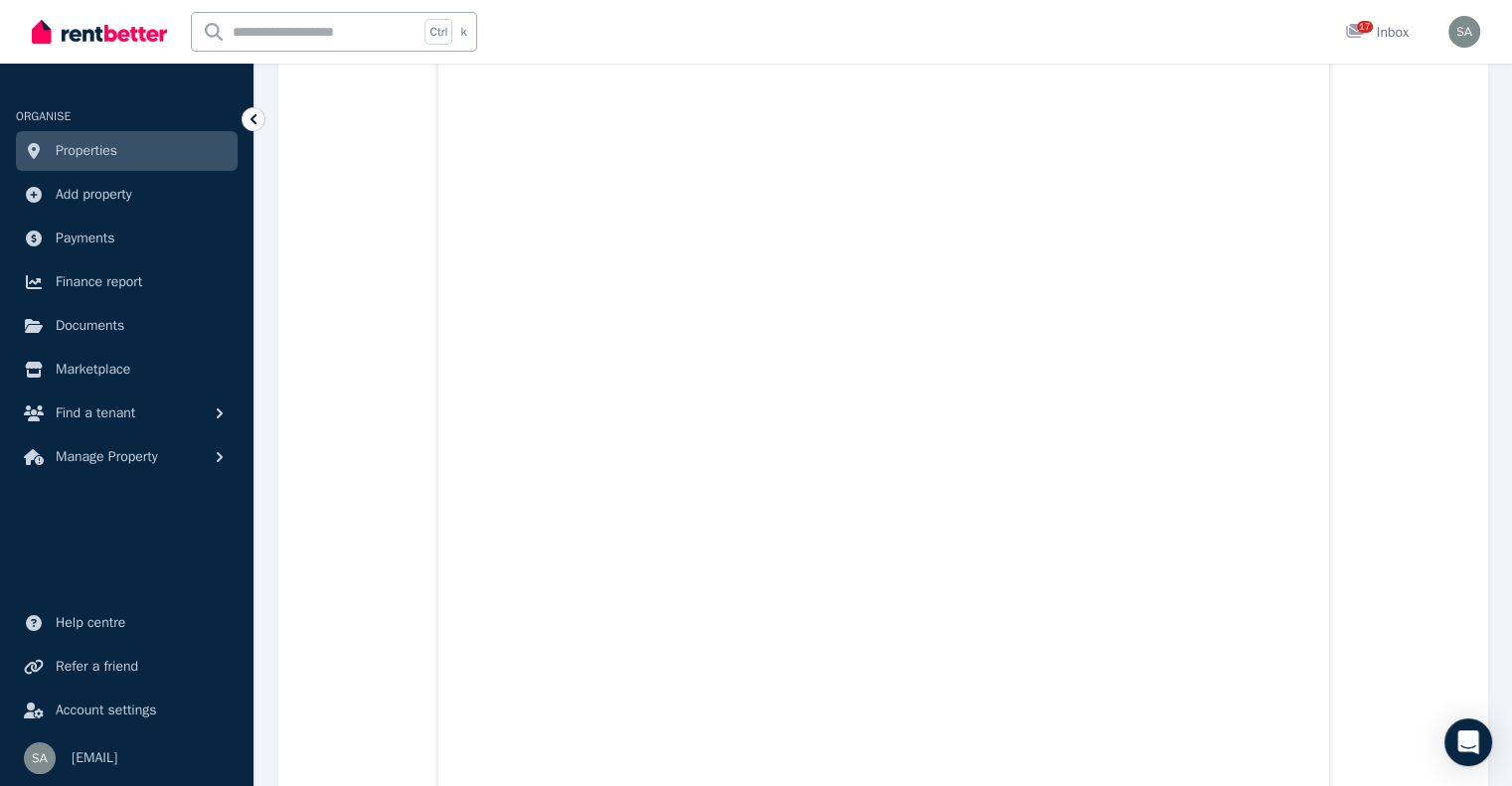scroll, scrollTop: 3665, scrollLeft: 0, axis: vertical 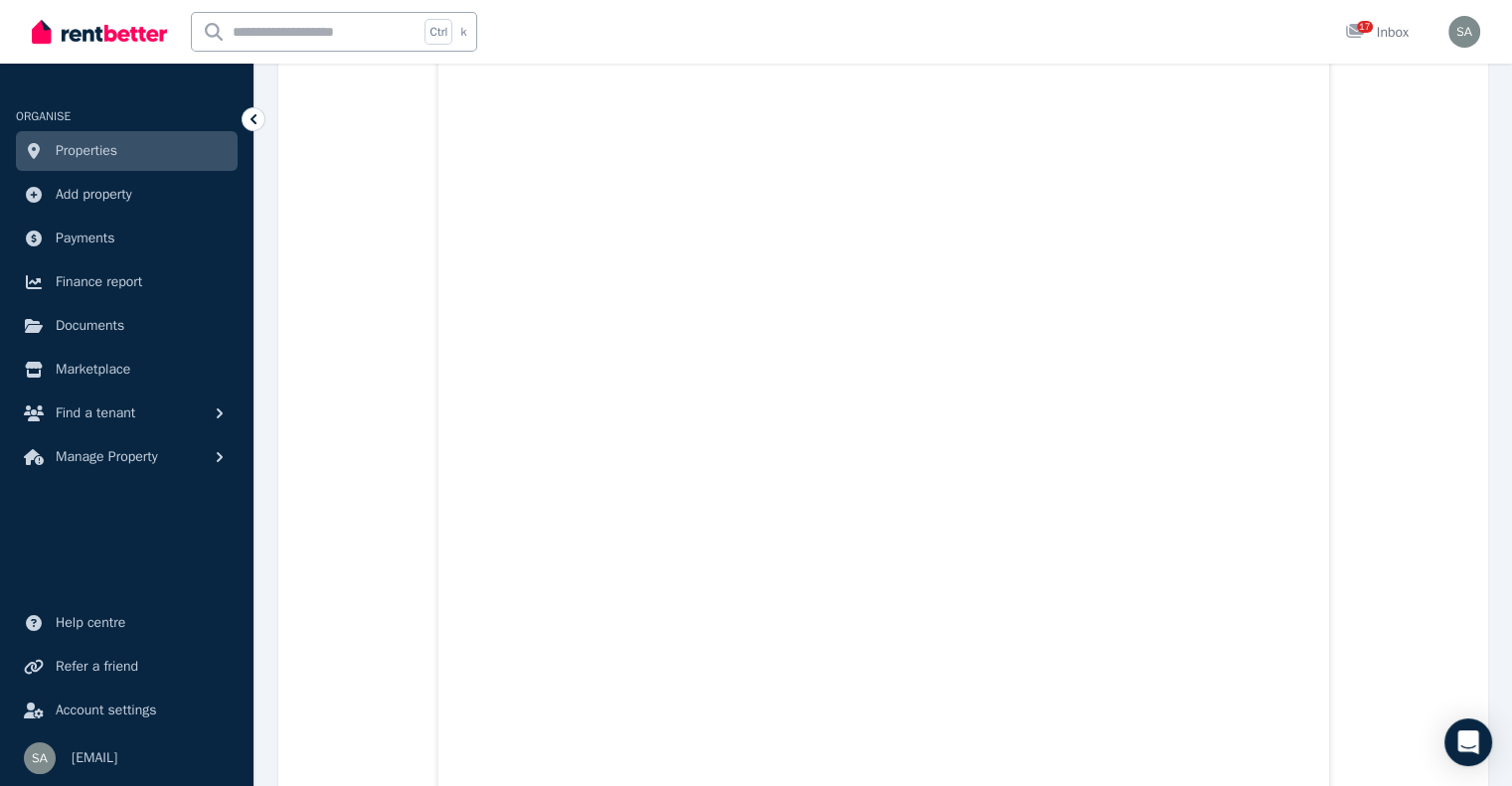 click on "Properties" at bounding box center [86, 151] 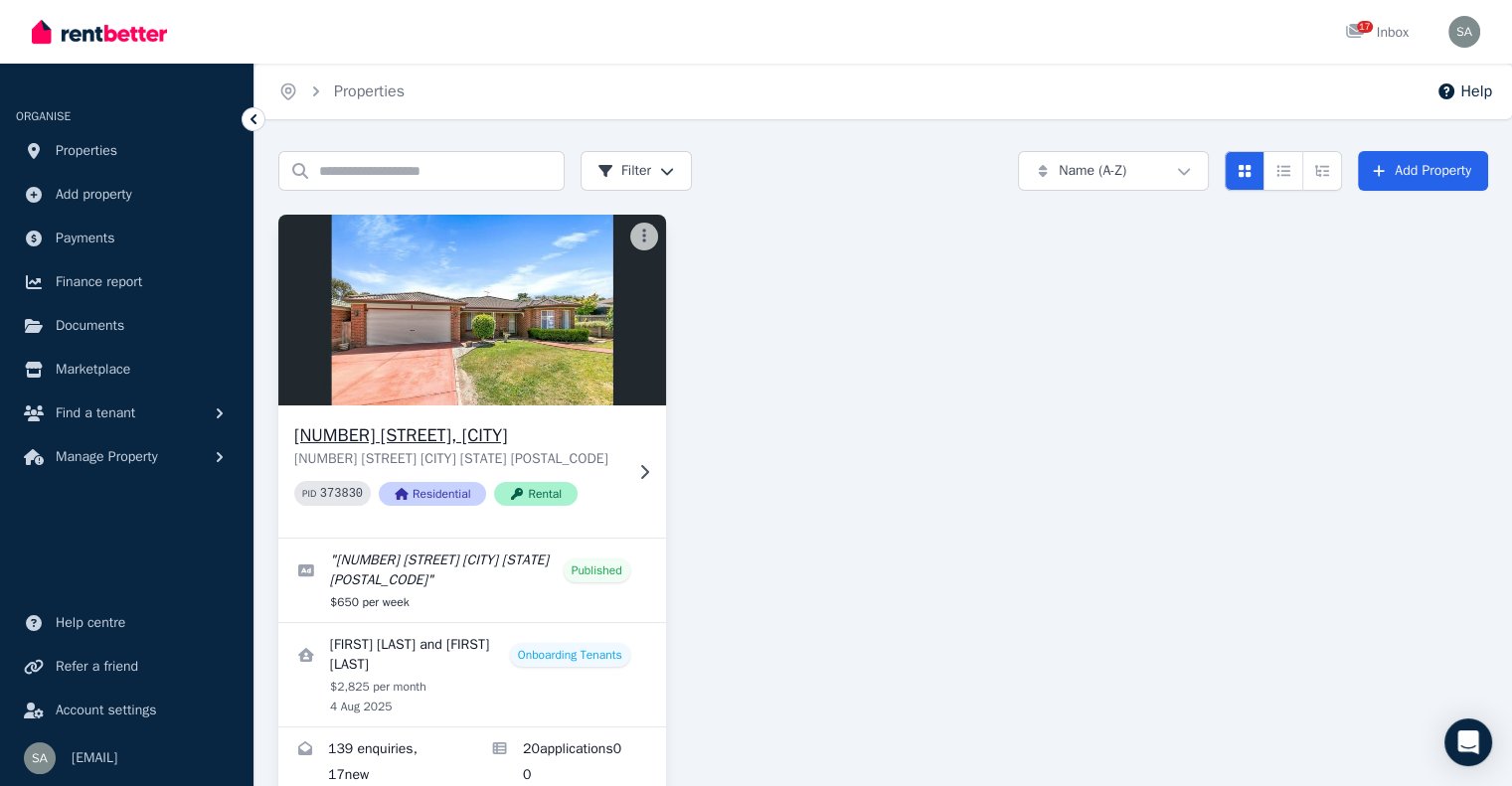 click on "[NUMBER] [STREET], [CITY]" at bounding box center [458, 435] 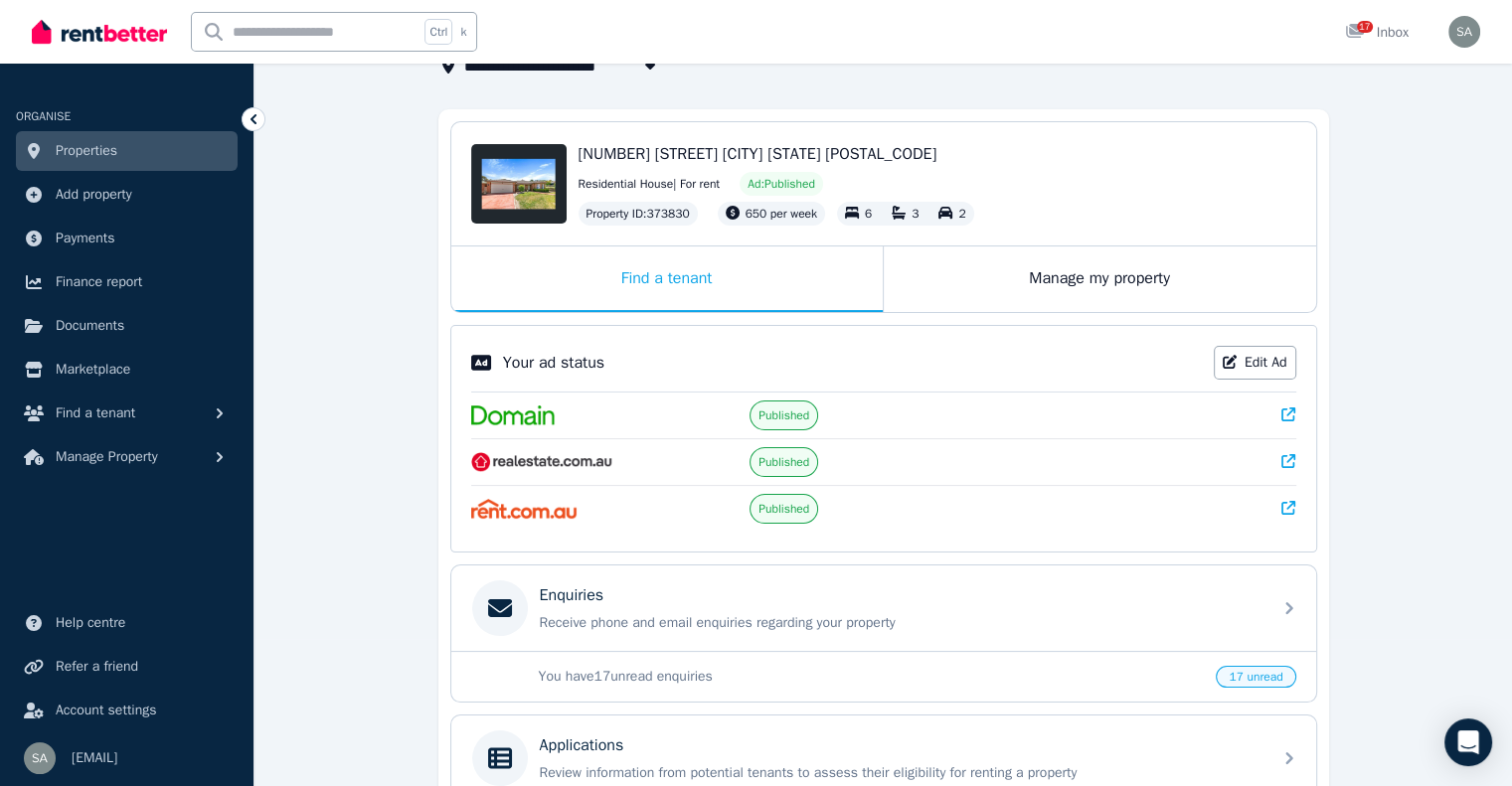 scroll, scrollTop: 298, scrollLeft: 0, axis: vertical 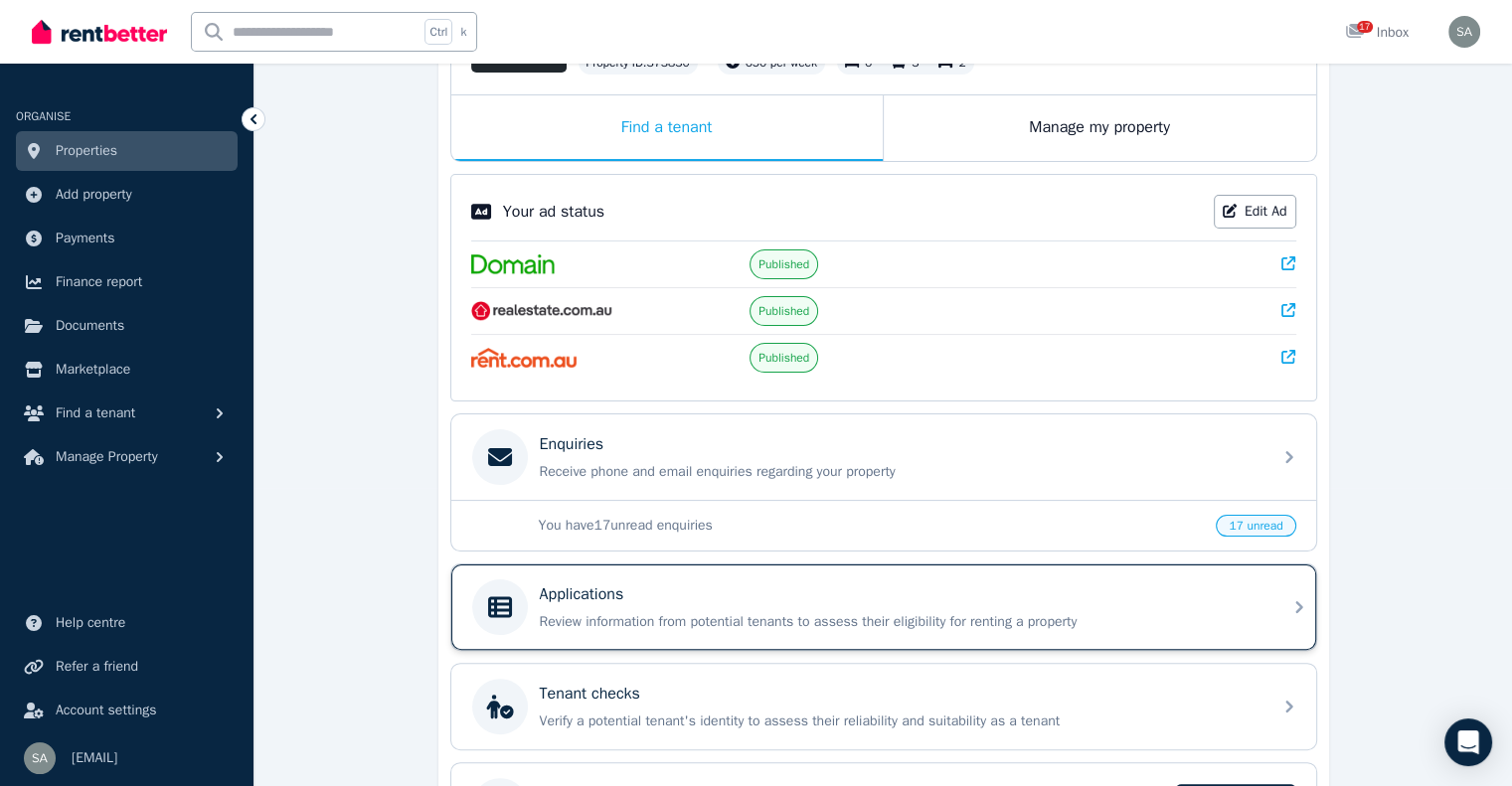click on "Applications" at bounding box center (900, 594) 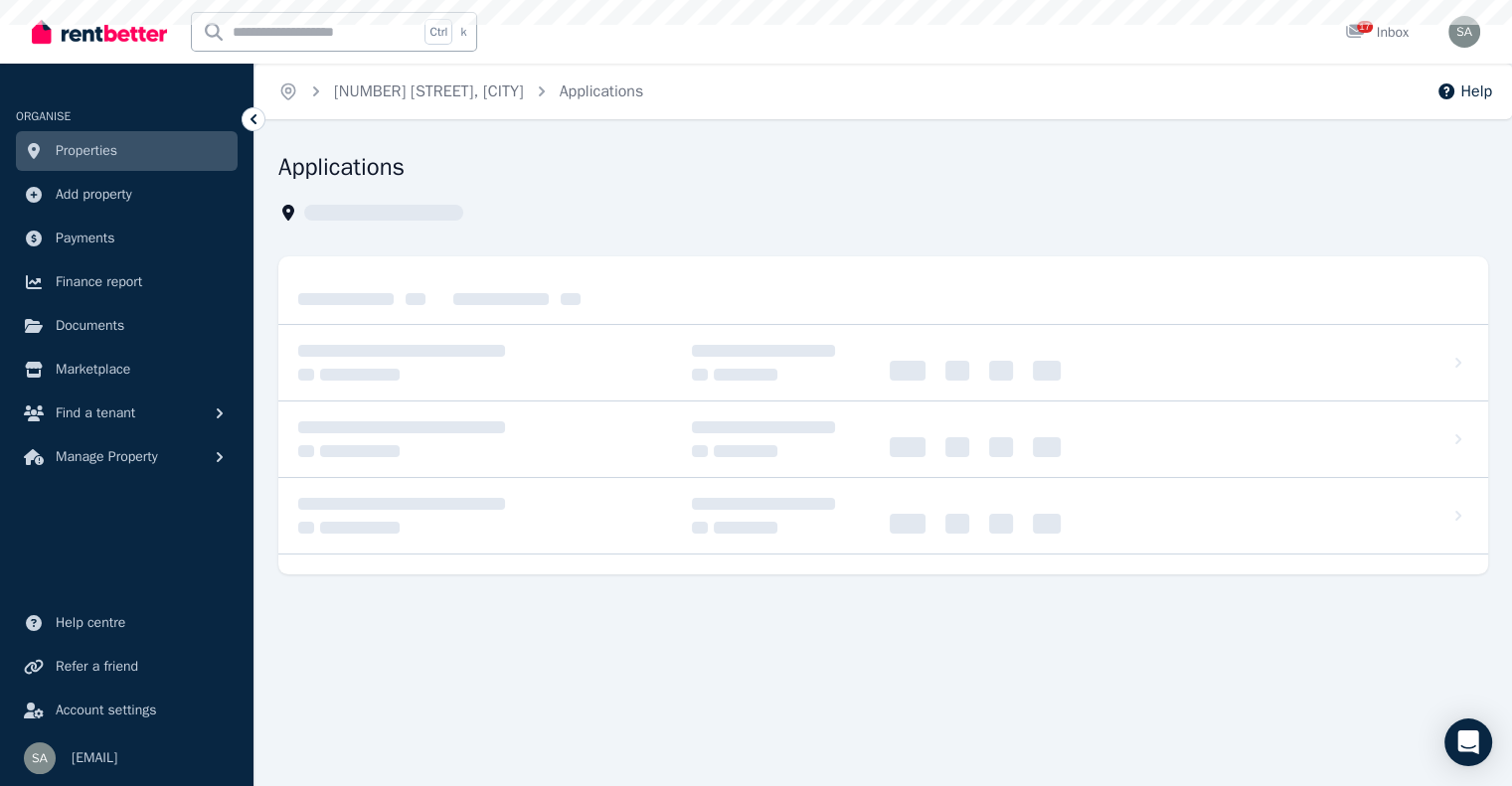 scroll, scrollTop: 0, scrollLeft: 0, axis: both 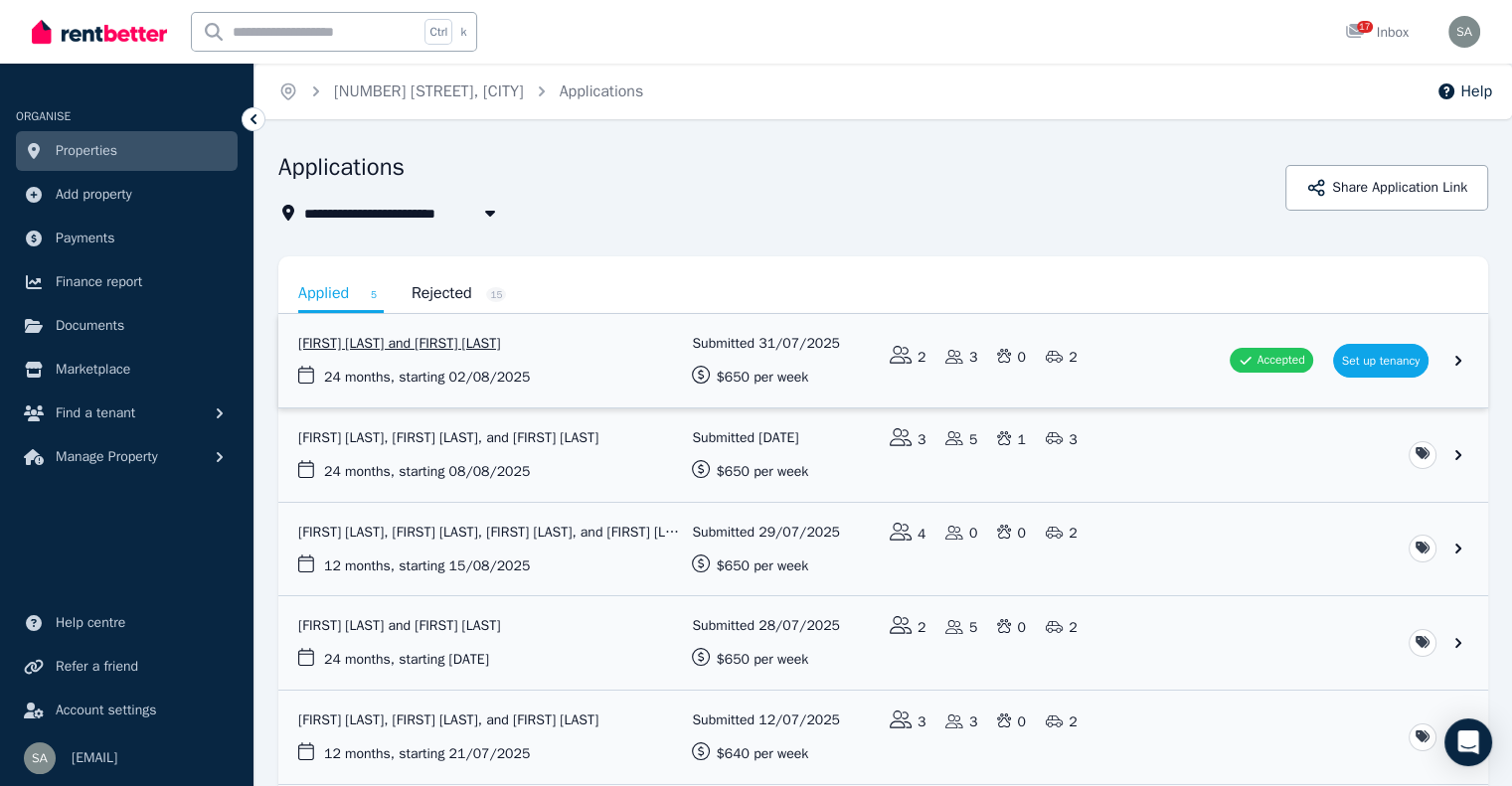 click at bounding box center [883, 361] 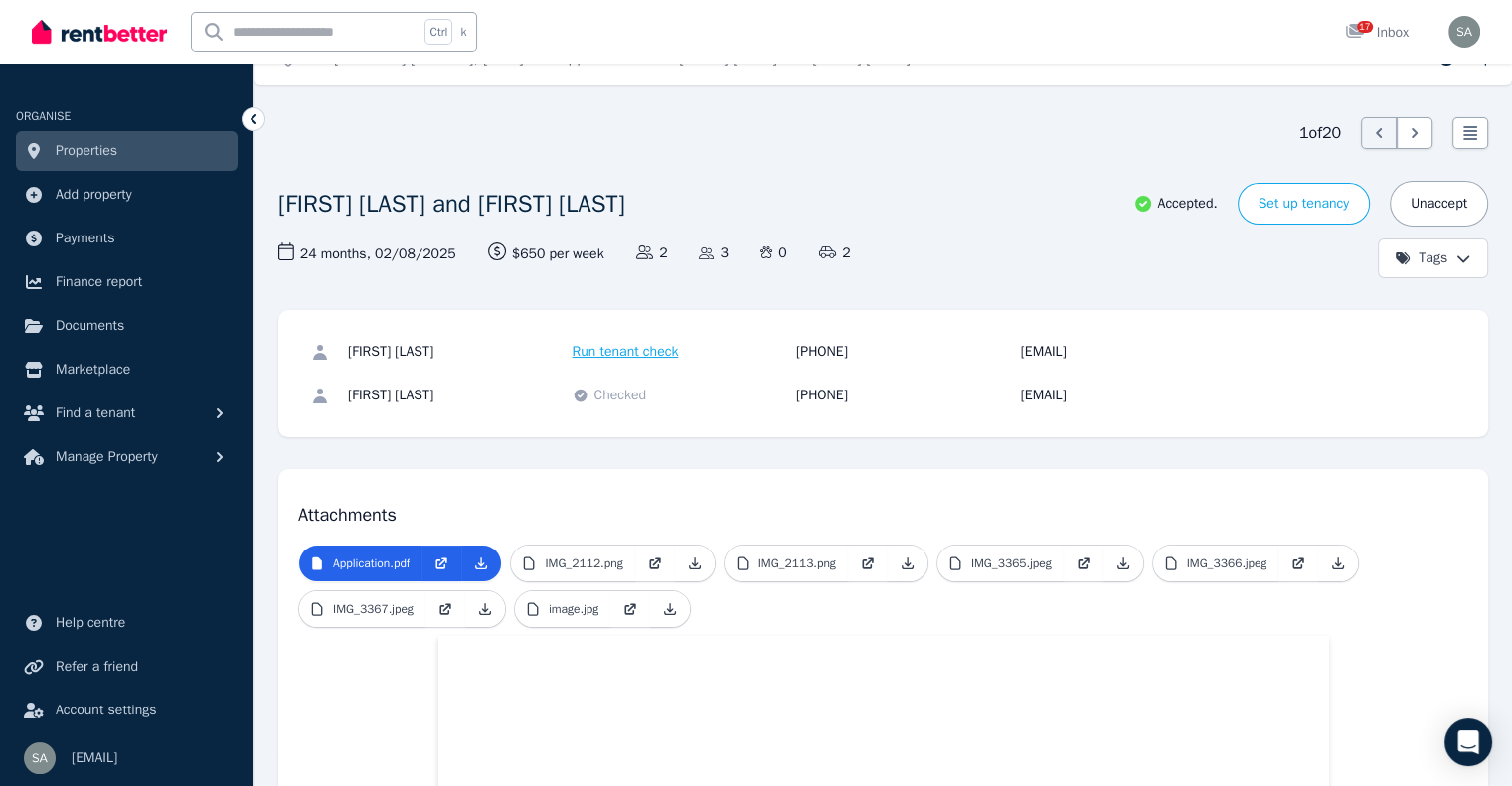 scroll, scrollTop: 0, scrollLeft: 0, axis: both 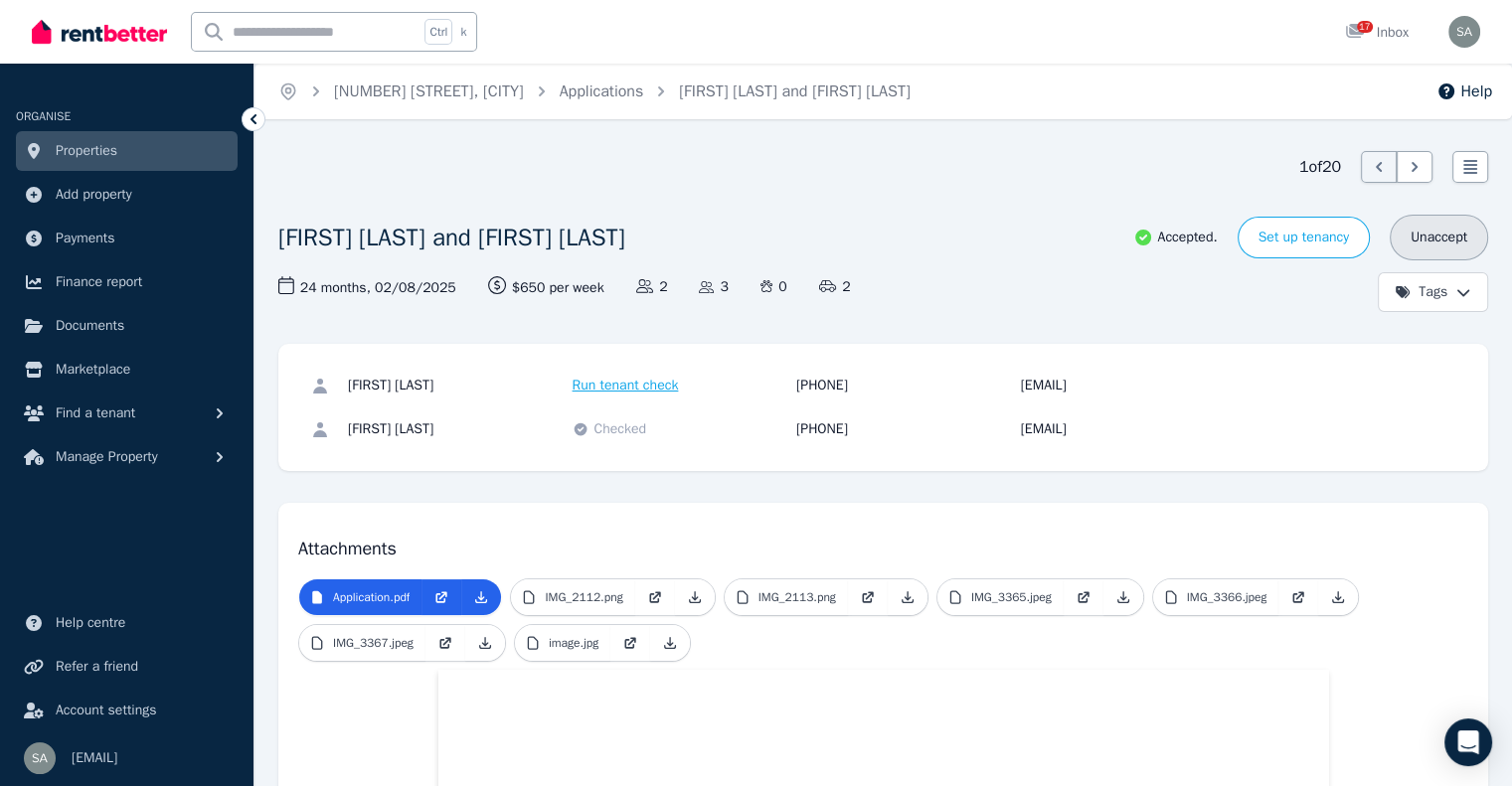 click on "Unaccept" at bounding box center (1438, 237) 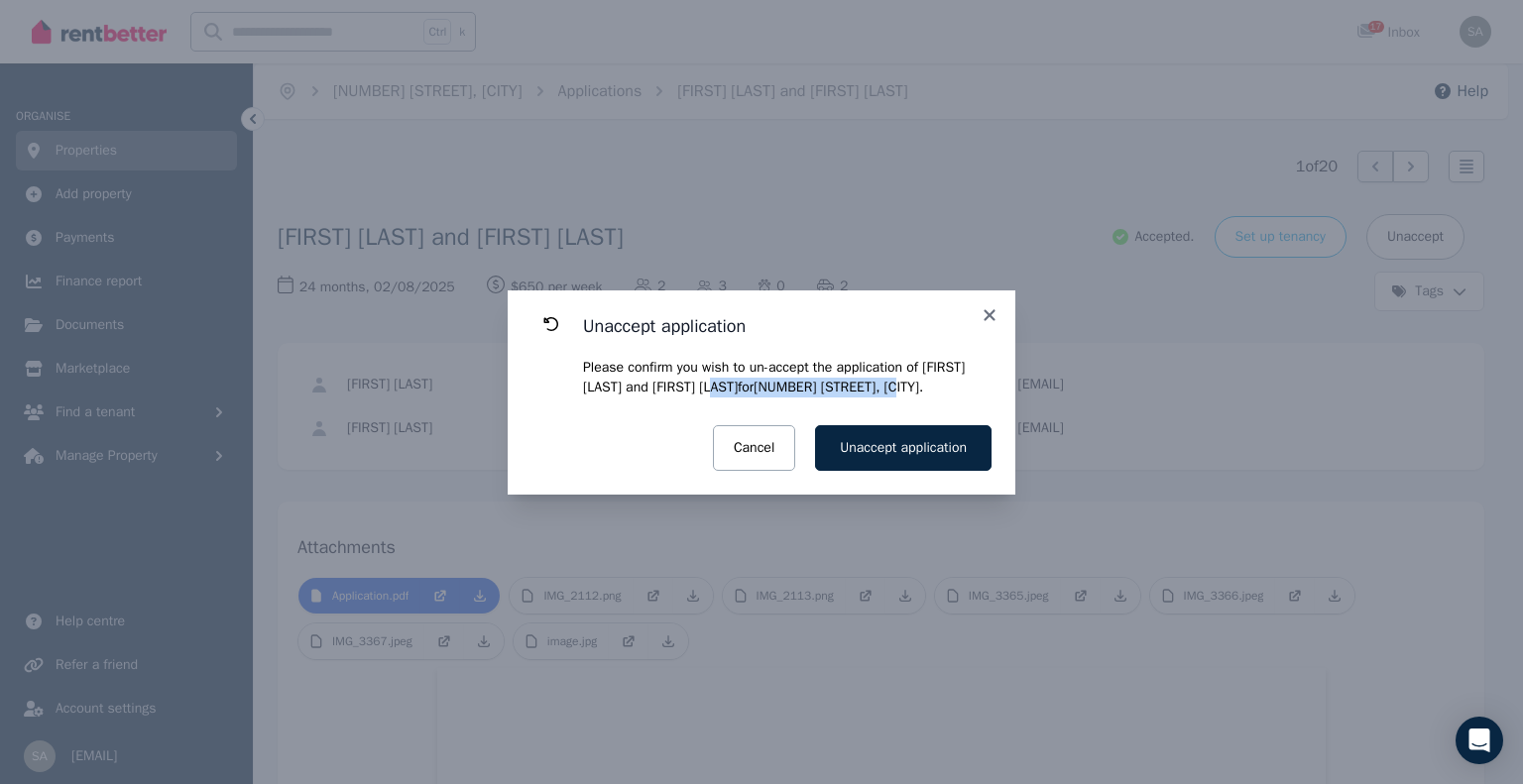 drag, startPoint x: 732, startPoint y: 391, endPoint x: 912, endPoint y: 393, distance: 180.01111 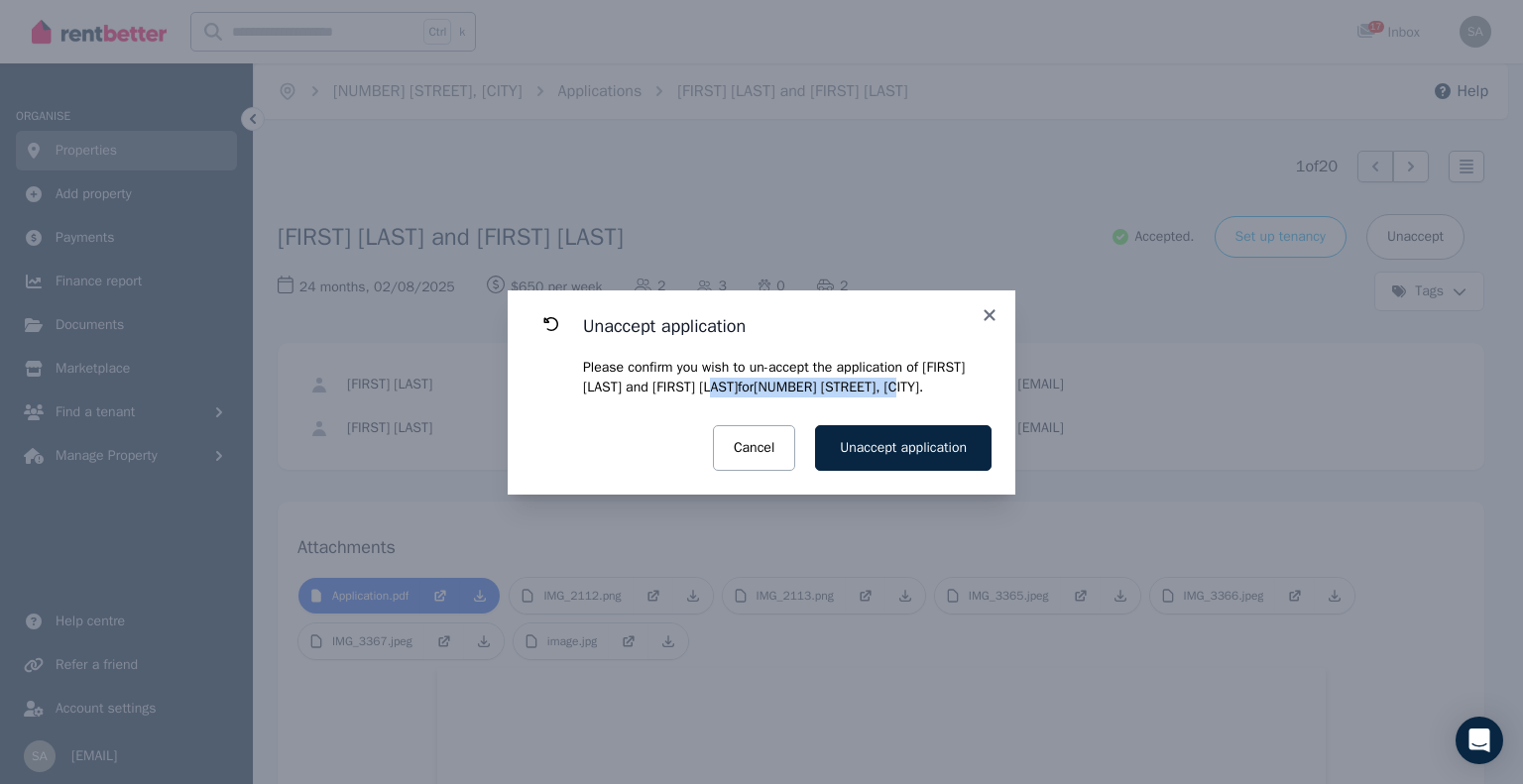 click on "Please confirm you wish to un-accept the application of   Joshua Young and Jessica Gatford  for  26 Jacqueline Pl, Pakenham ." at bounding box center [787, 378] 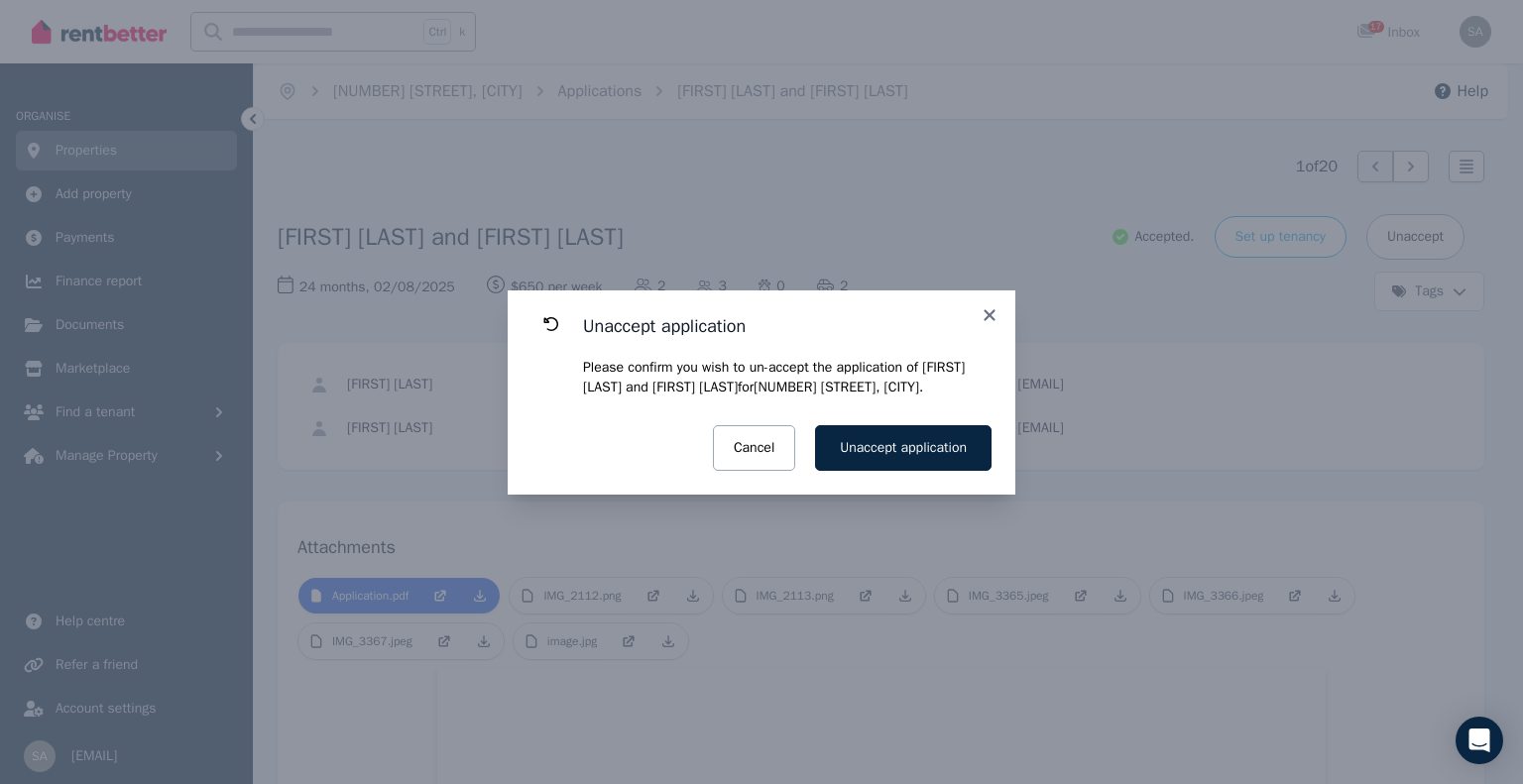 click on "[NUMBER] [STREET], [CITY]" at bounding box center [836, 387] 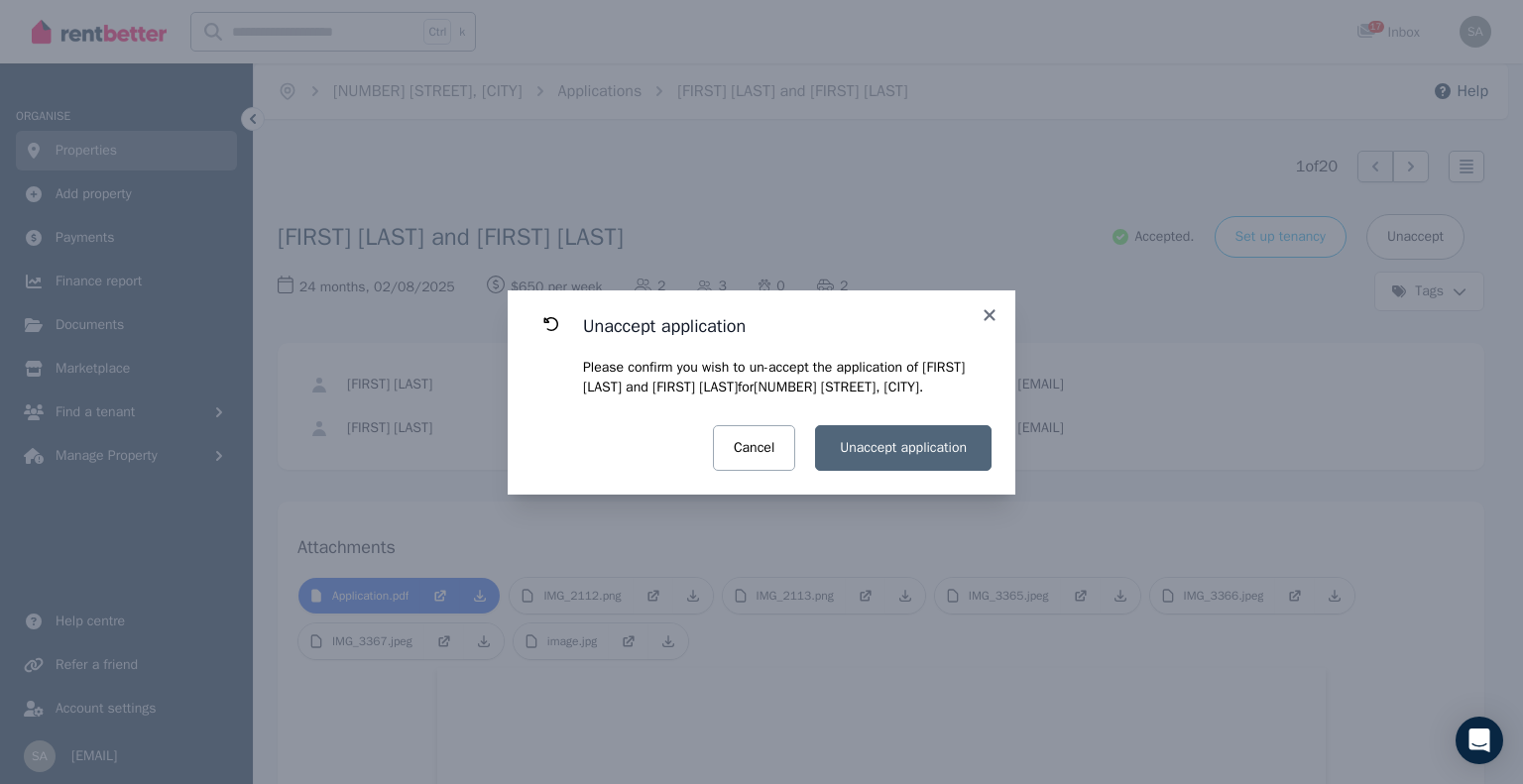 click on "Unaccept application" at bounding box center (903, 448) 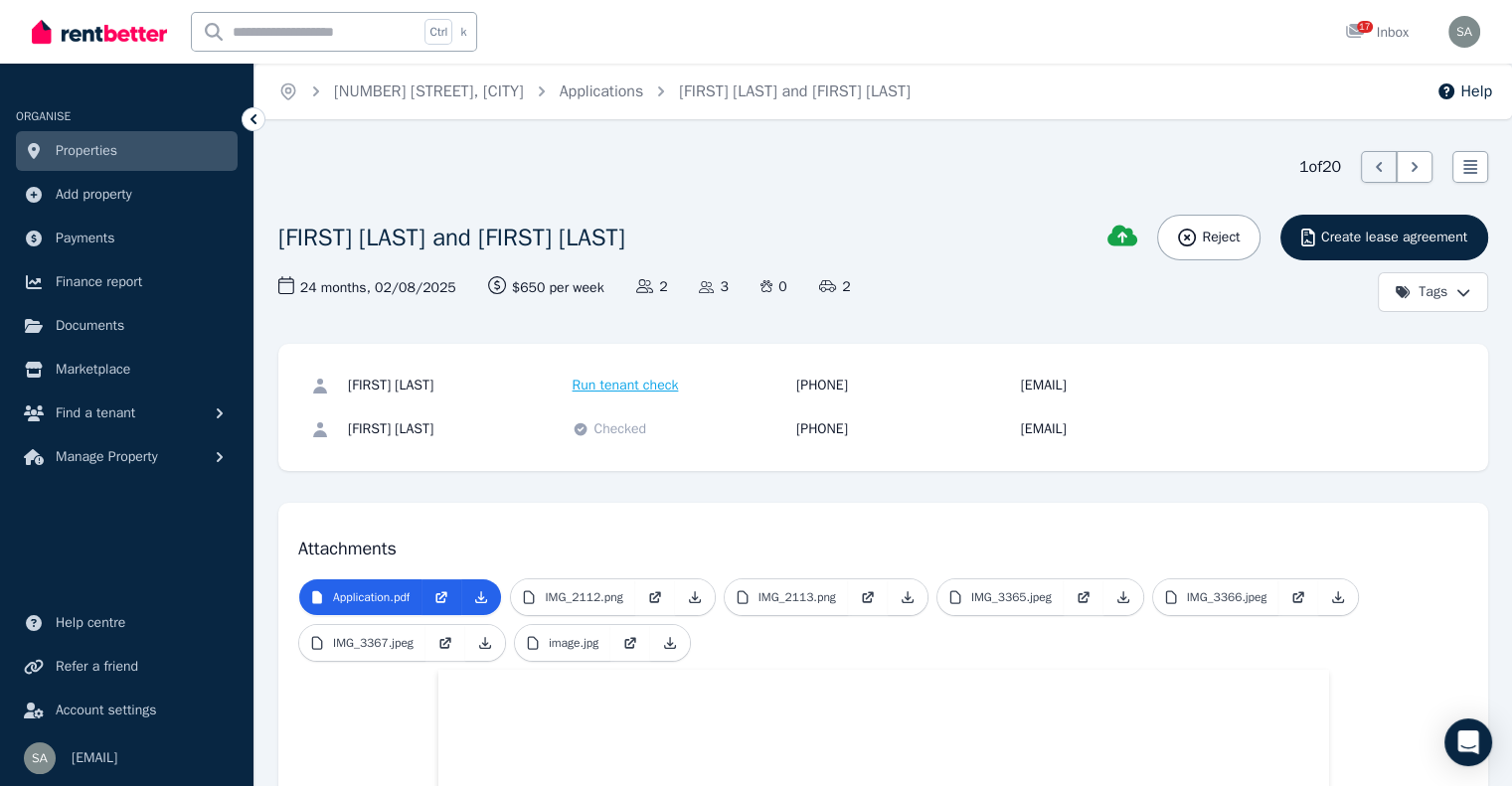 click on "Properties" at bounding box center [86, 151] 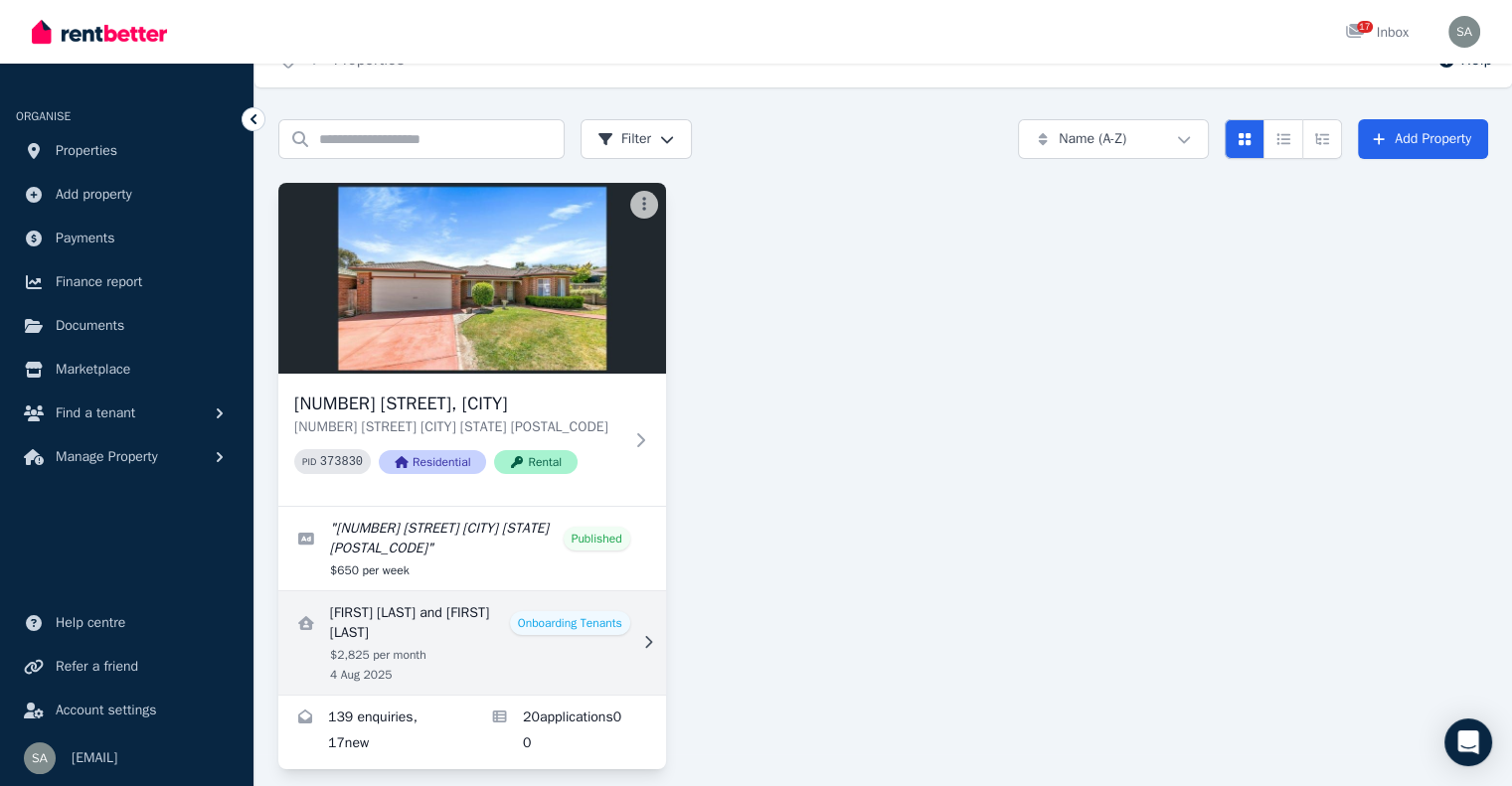 scroll, scrollTop: 50, scrollLeft: 0, axis: vertical 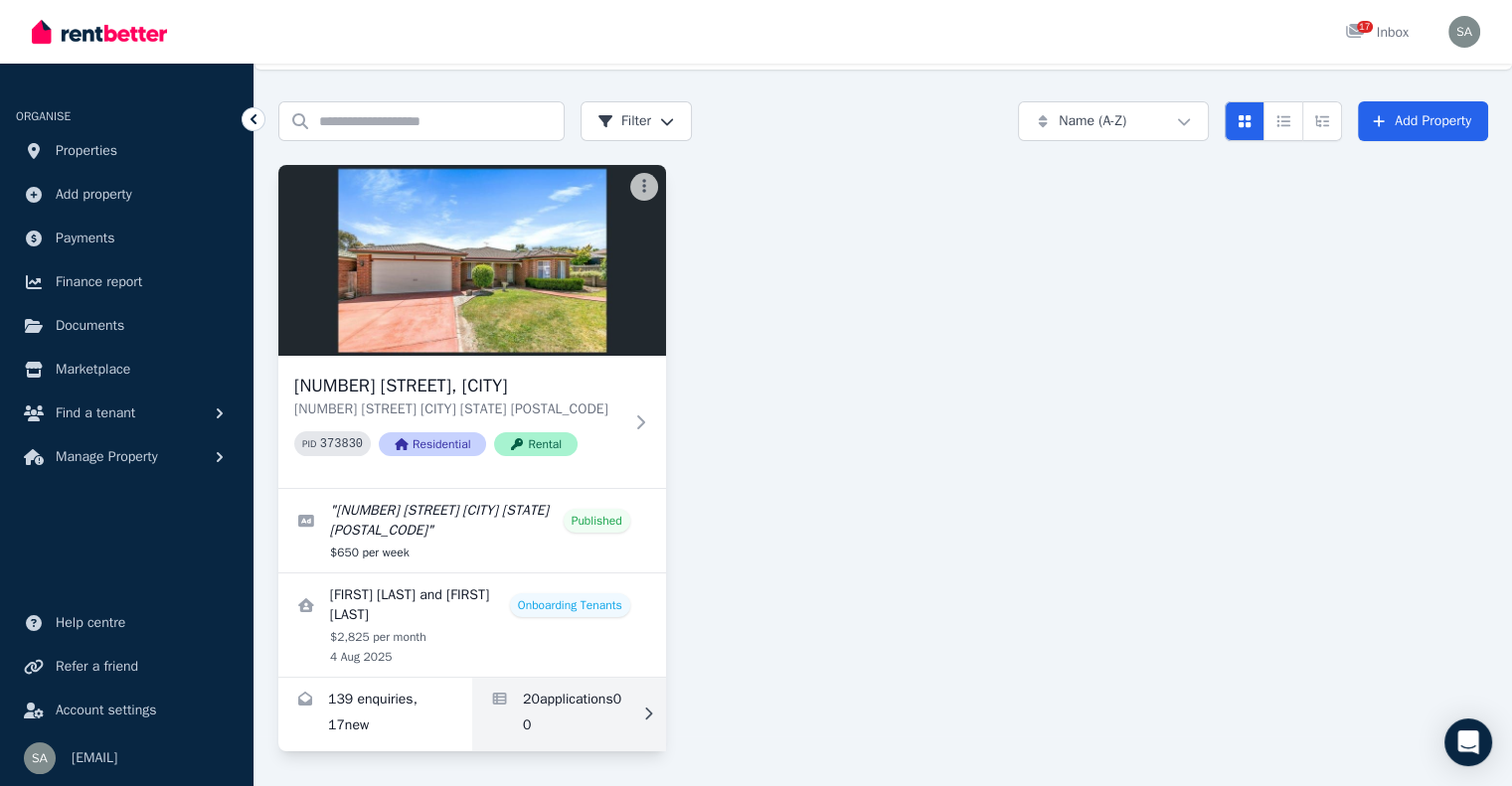 click at bounding box center (569, 714) 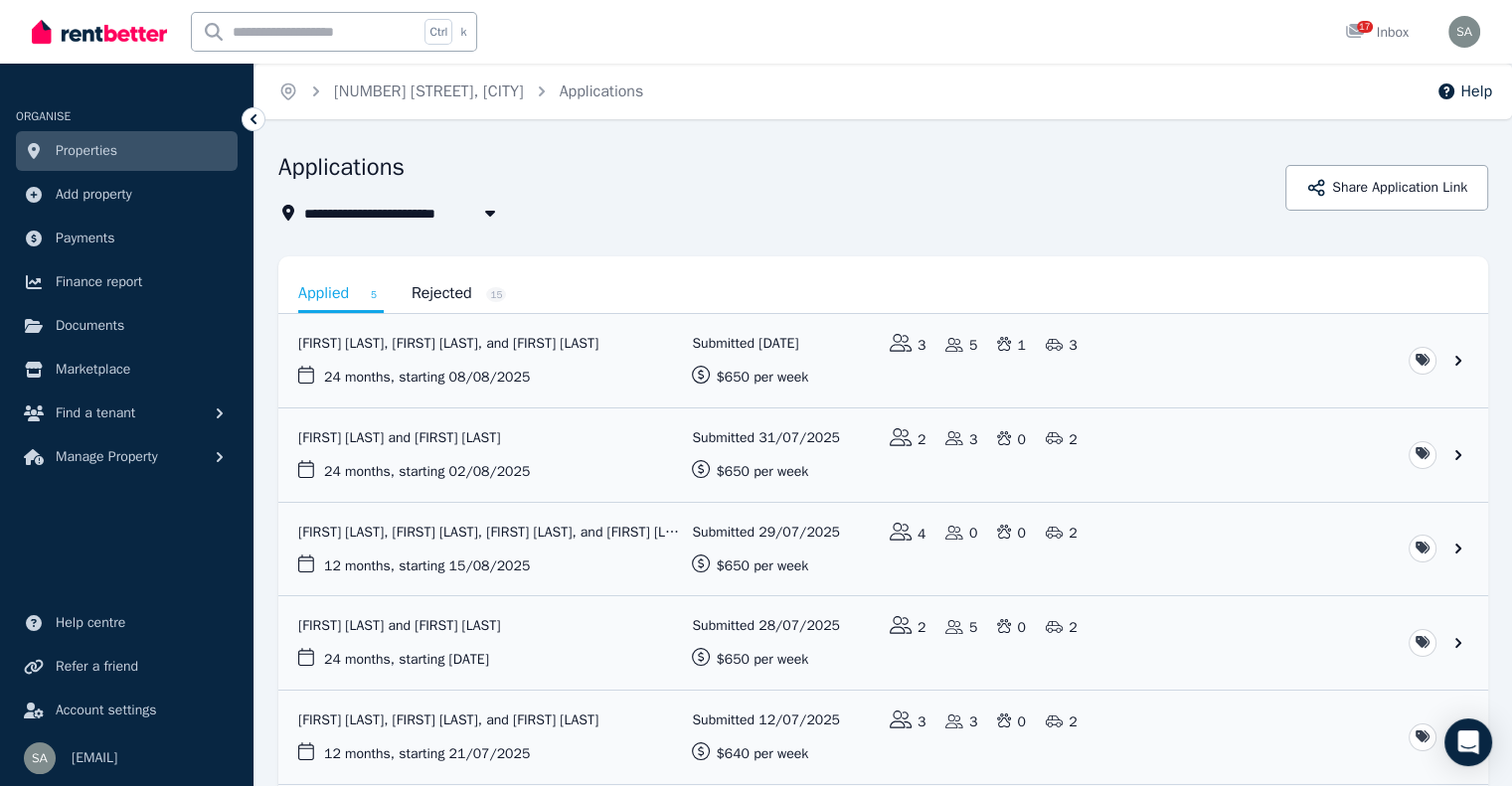 click on "Applied   5" at bounding box center [341, 294] 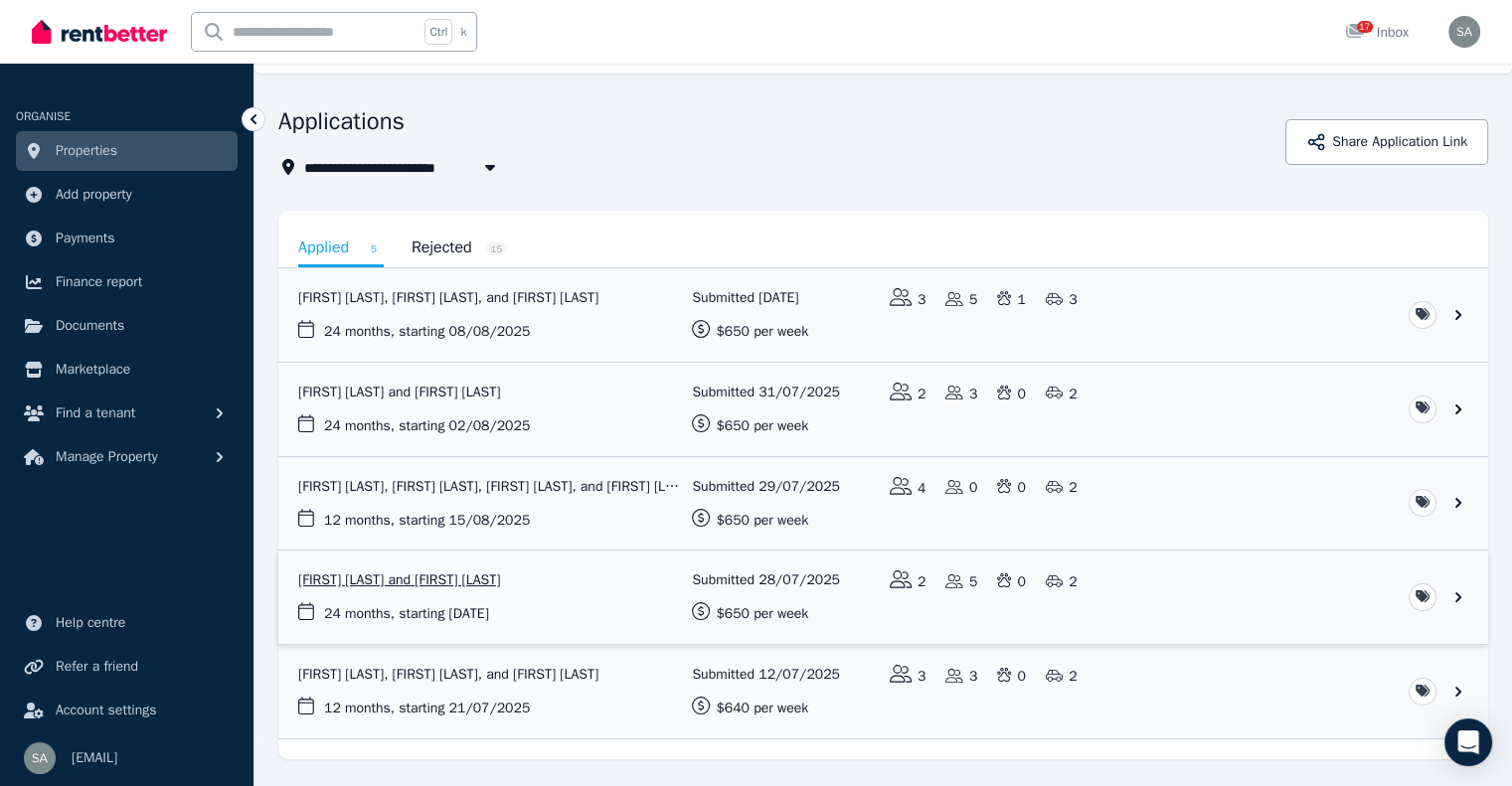scroll, scrollTop: 92, scrollLeft: 0, axis: vertical 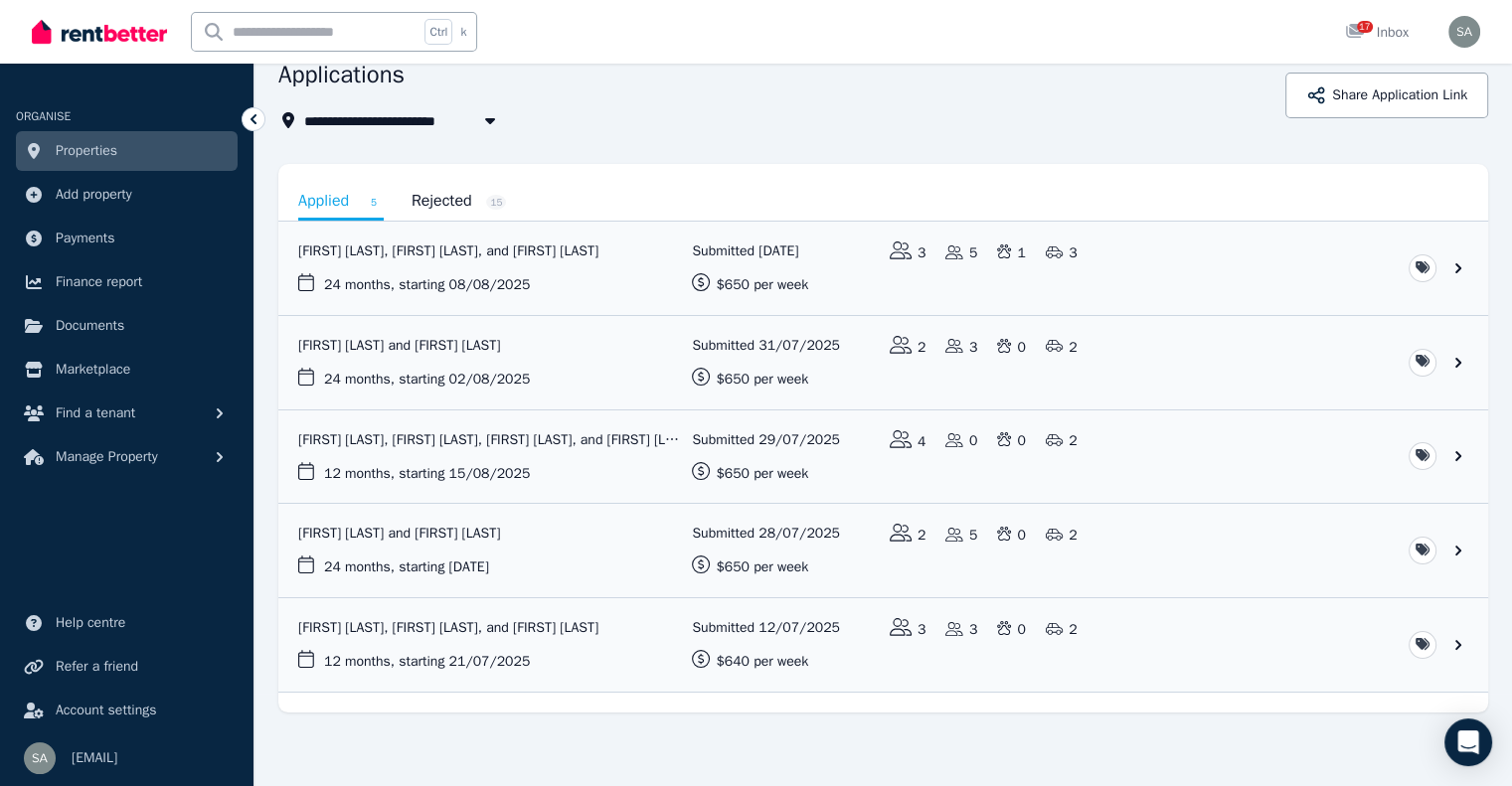 click 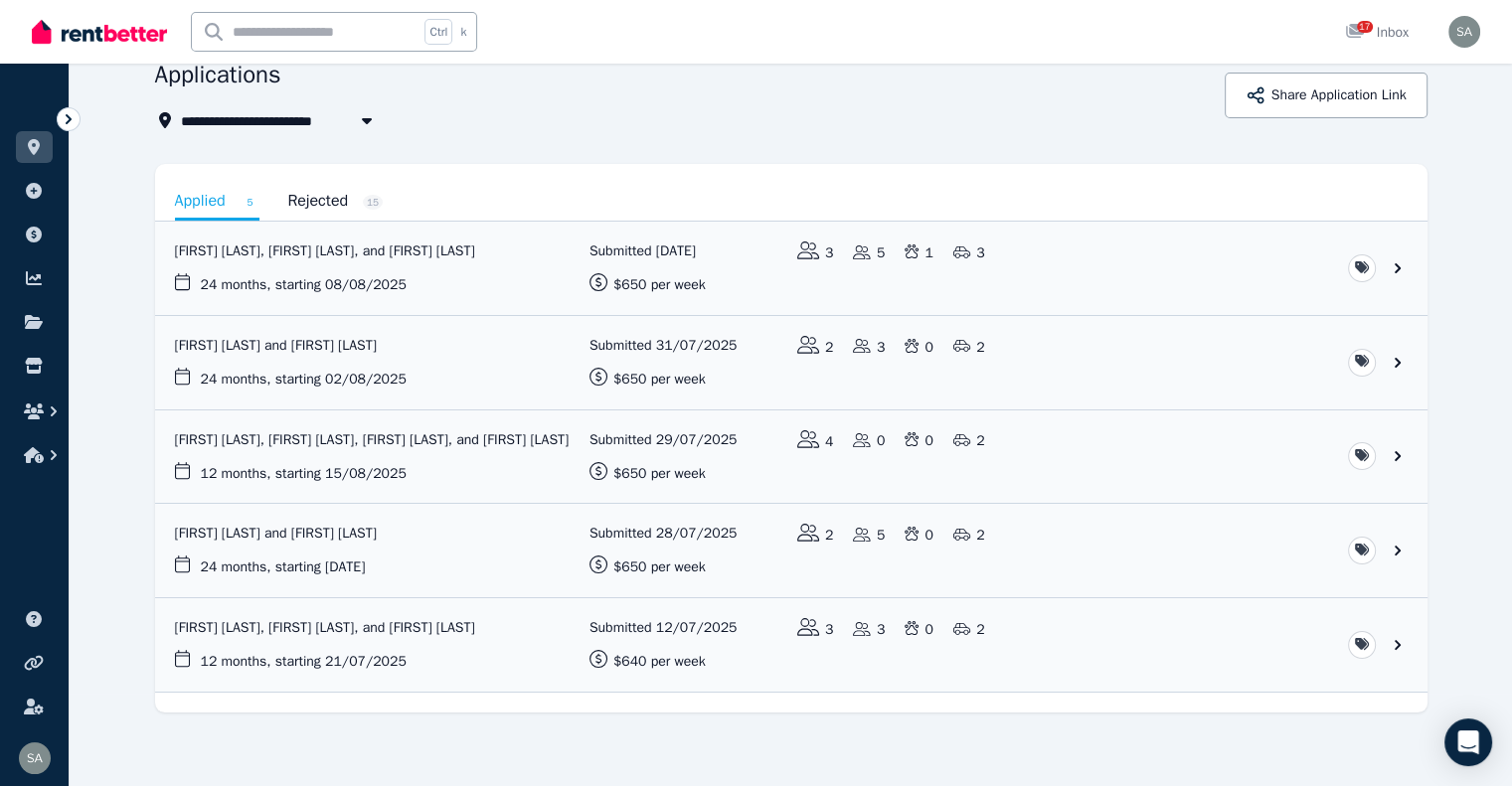 click 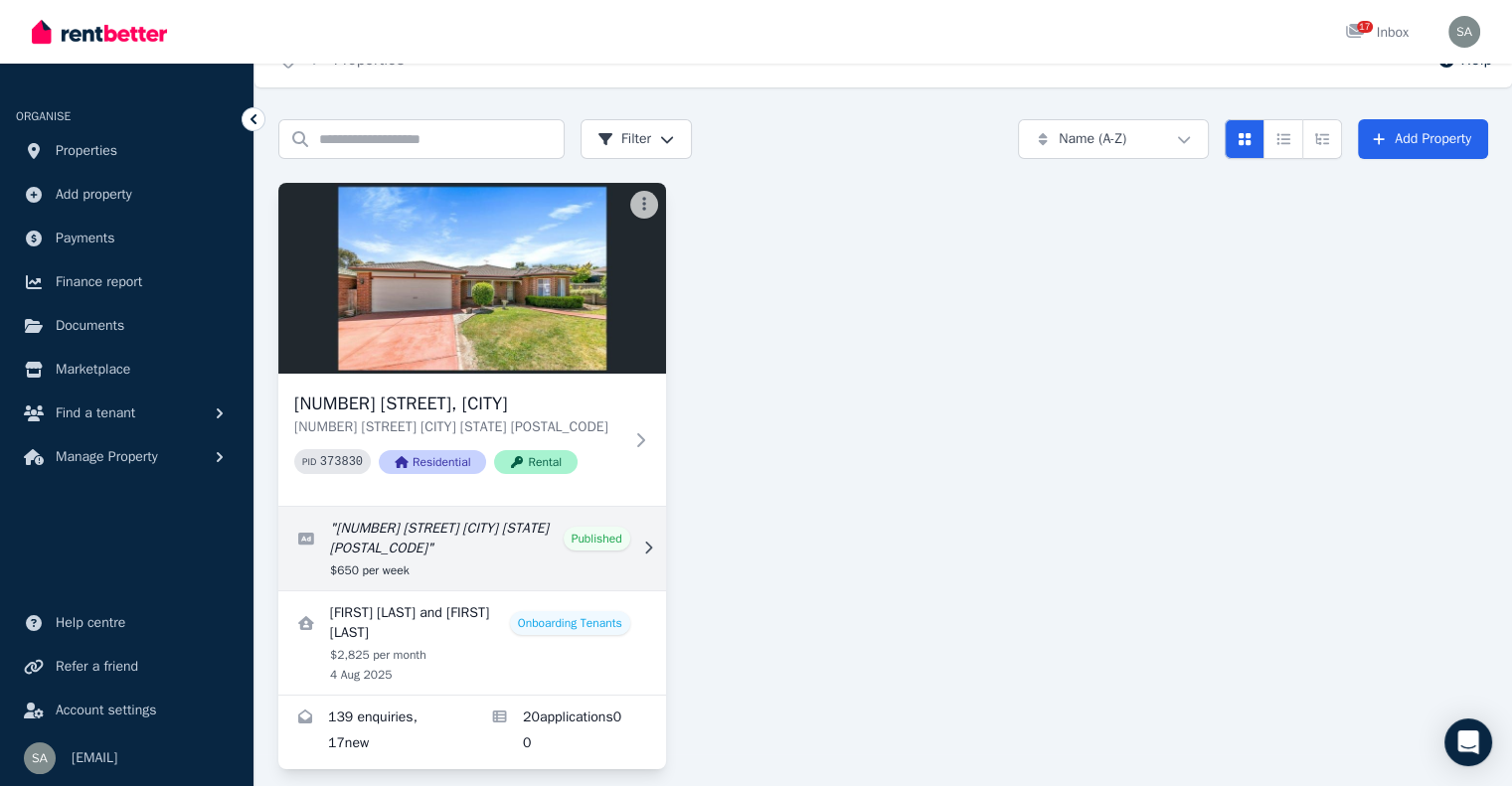 scroll, scrollTop: 50, scrollLeft: 0, axis: vertical 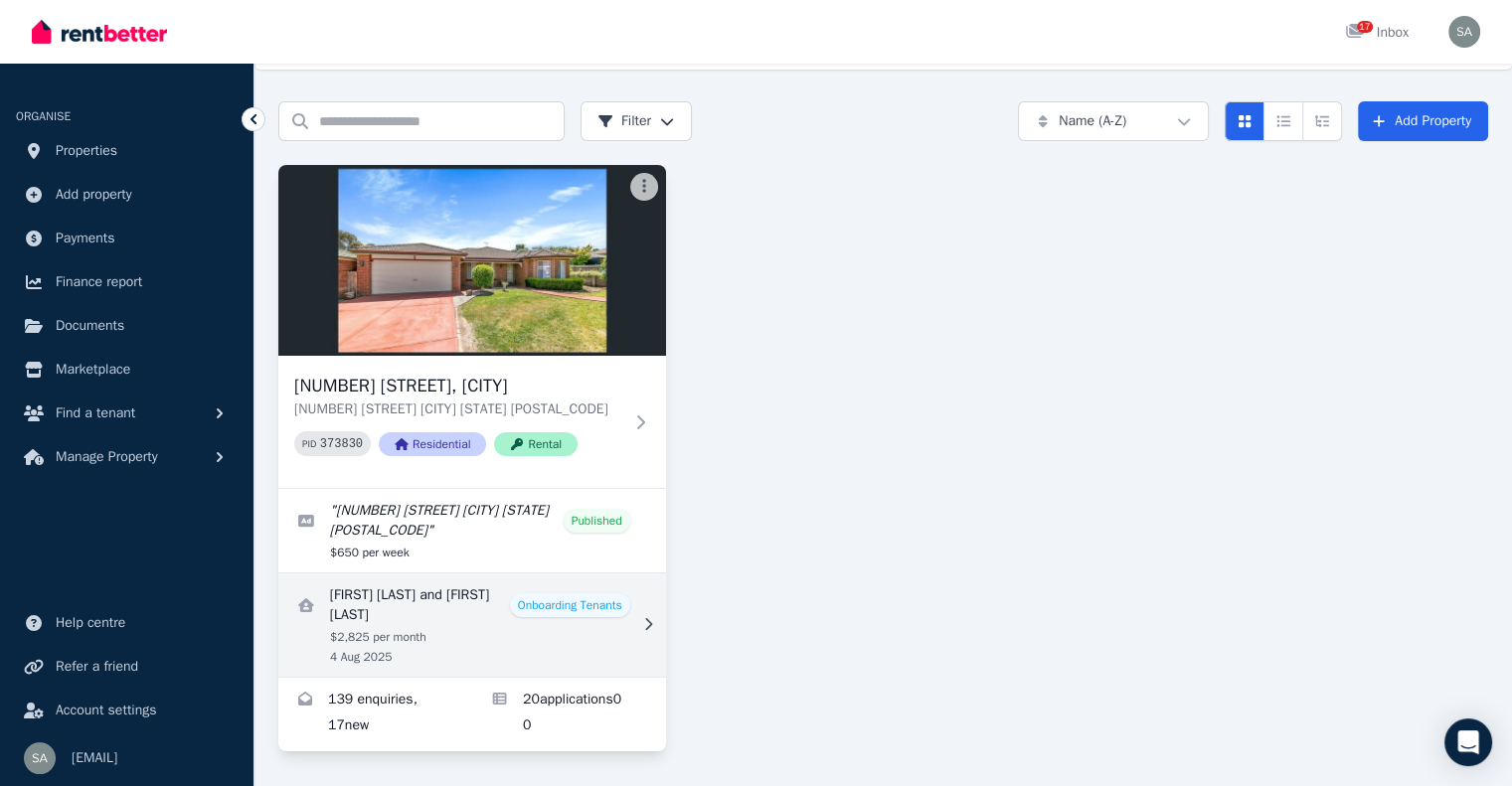 click at bounding box center [472, 625] 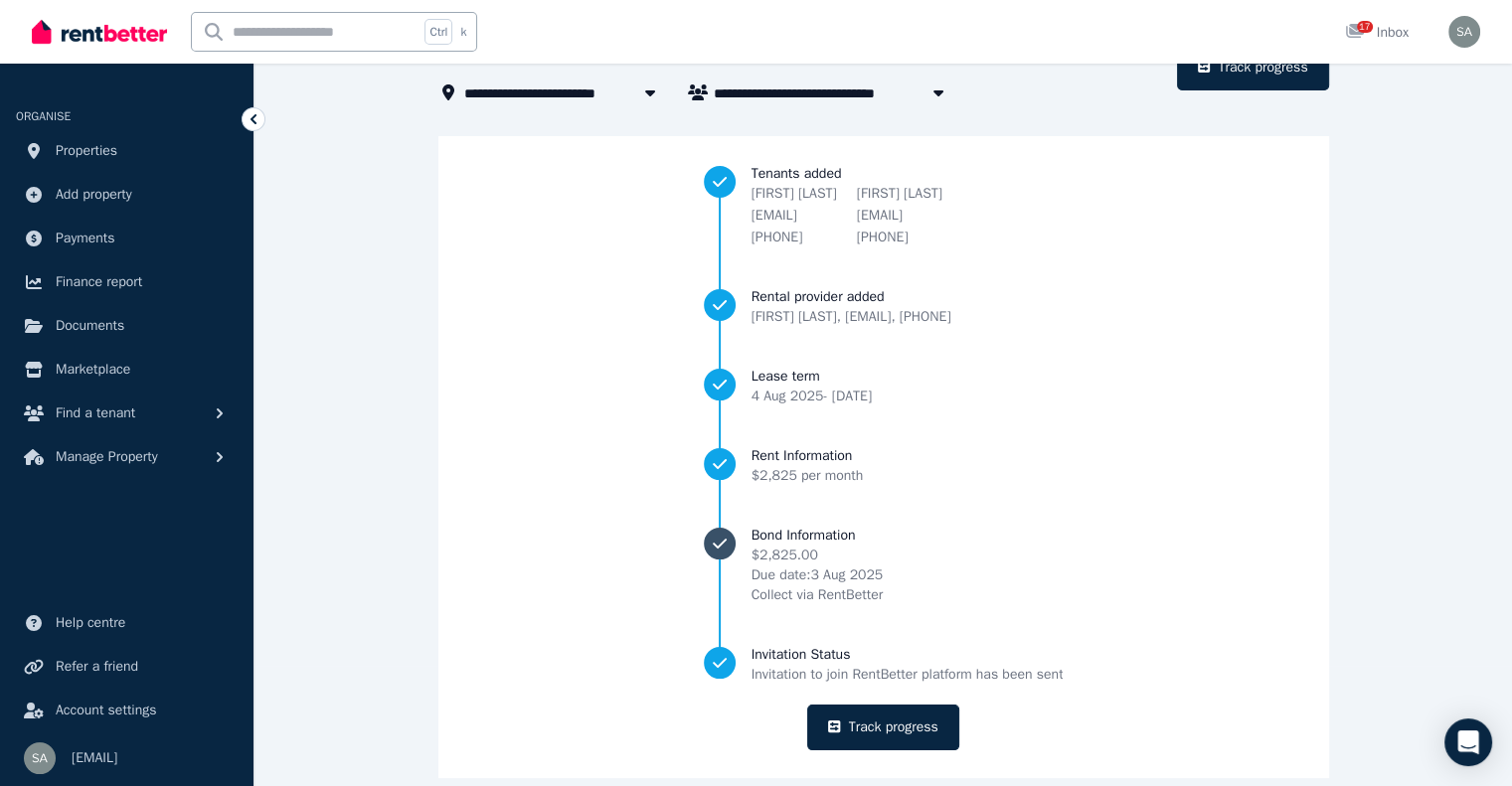 scroll, scrollTop: 147, scrollLeft: 0, axis: vertical 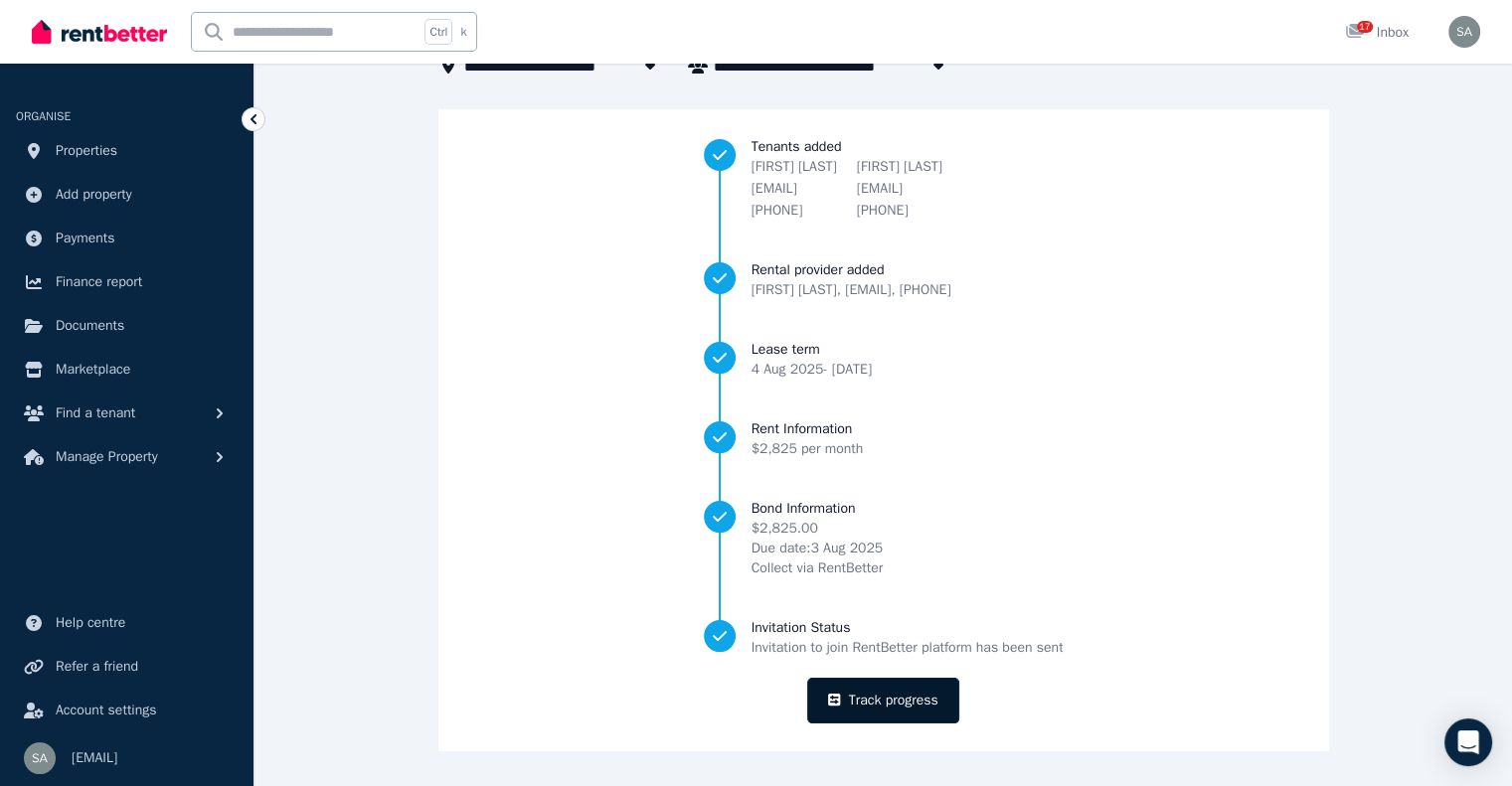 click on "Track progress" at bounding box center [883, 701] 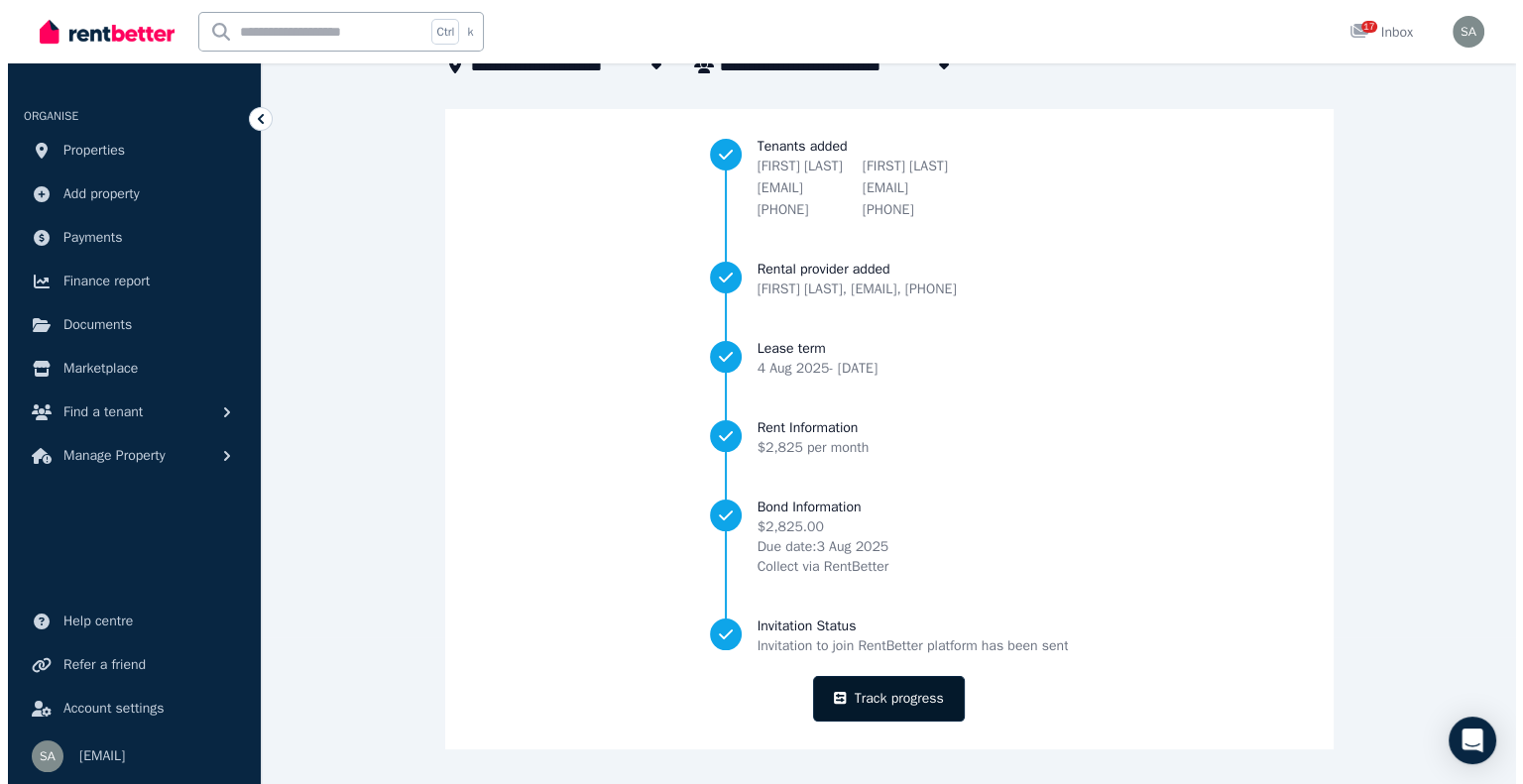 scroll, scrollTop: 0, scrollLeft: 0, axis: both 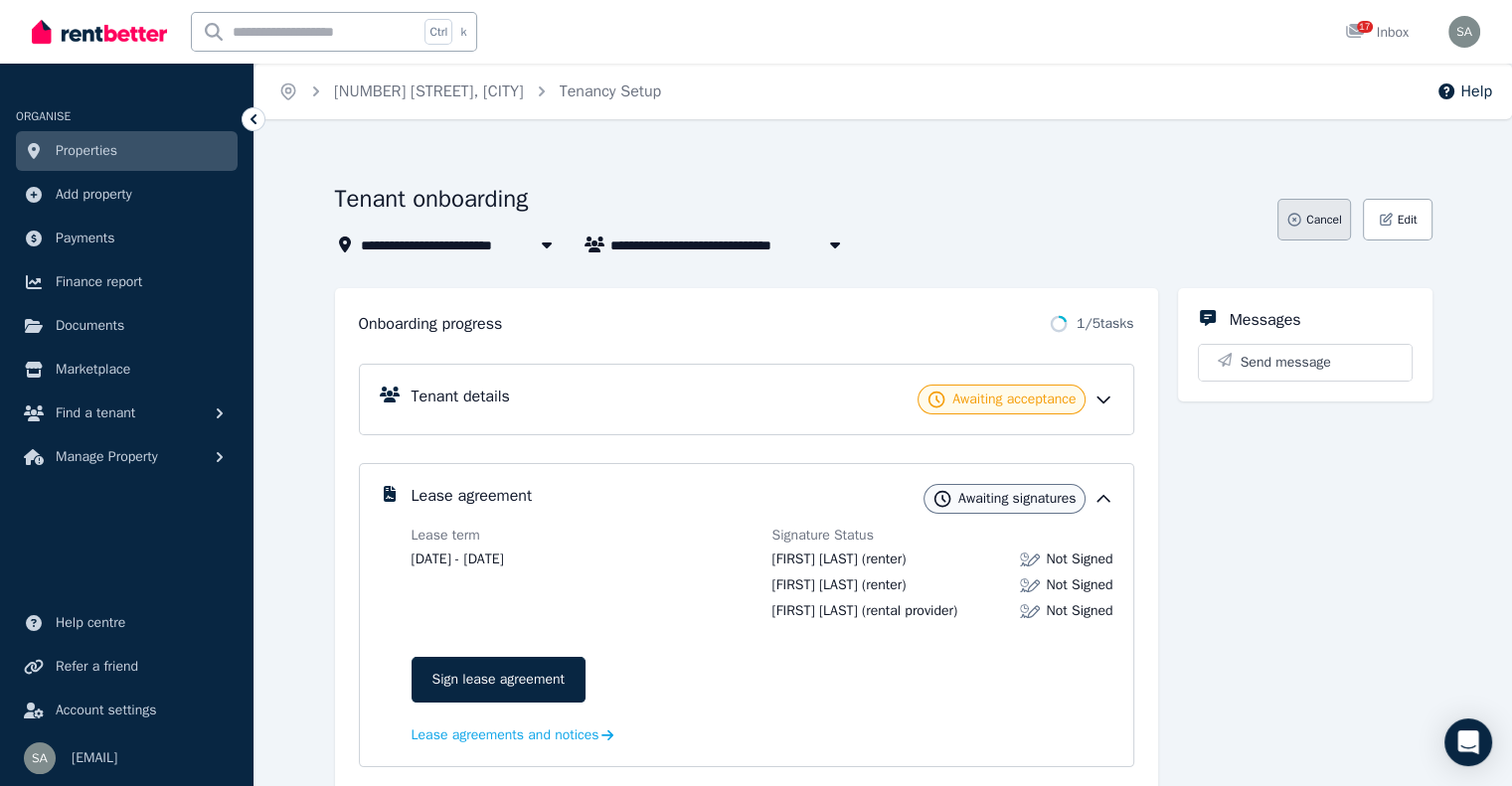 click on "Cancel" at bounding box center [1323, 220] 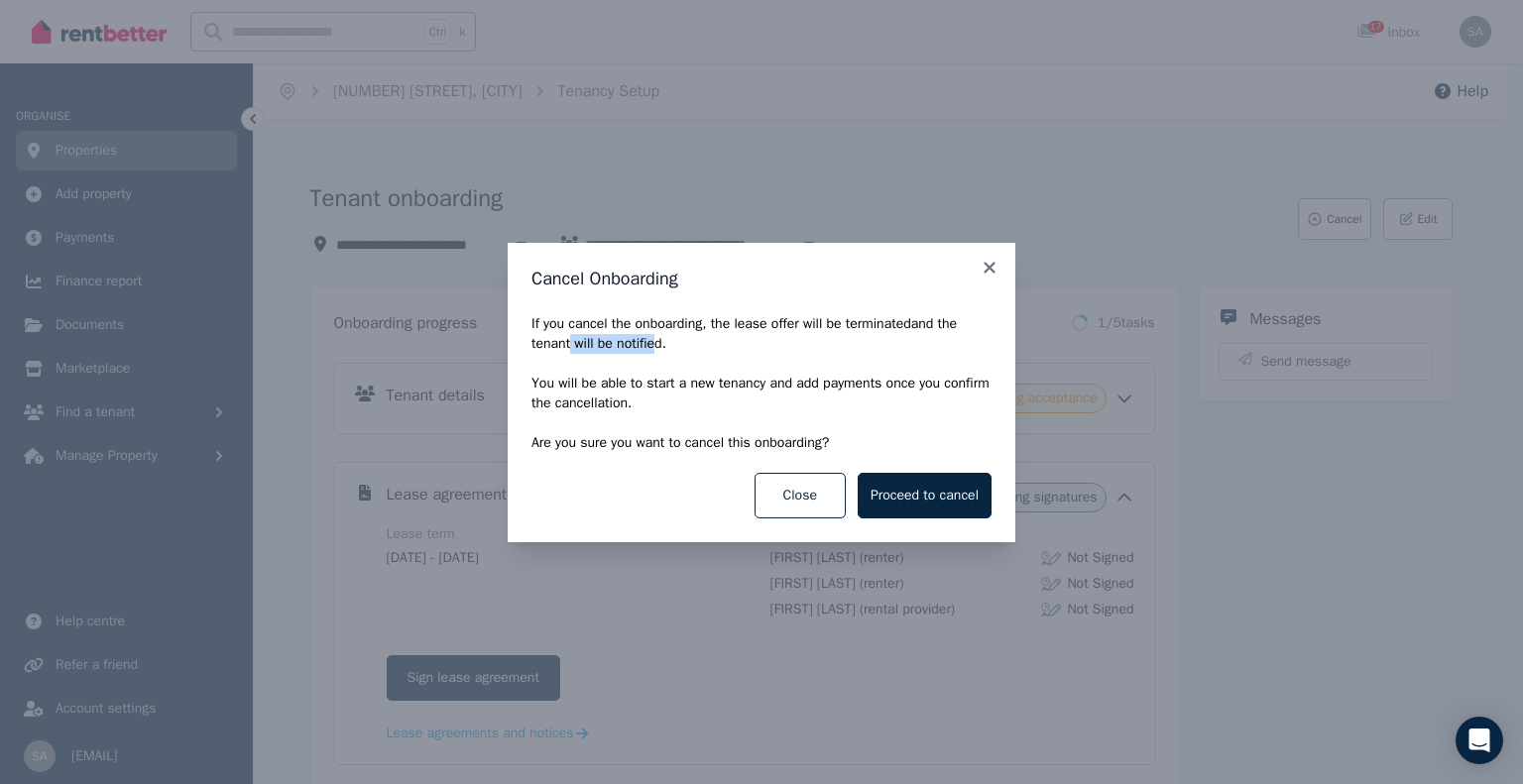 drag, startPoint x: 568, startPoint y: 346, endPoint x: 651, endPoint y: 353, distance: 83.29466 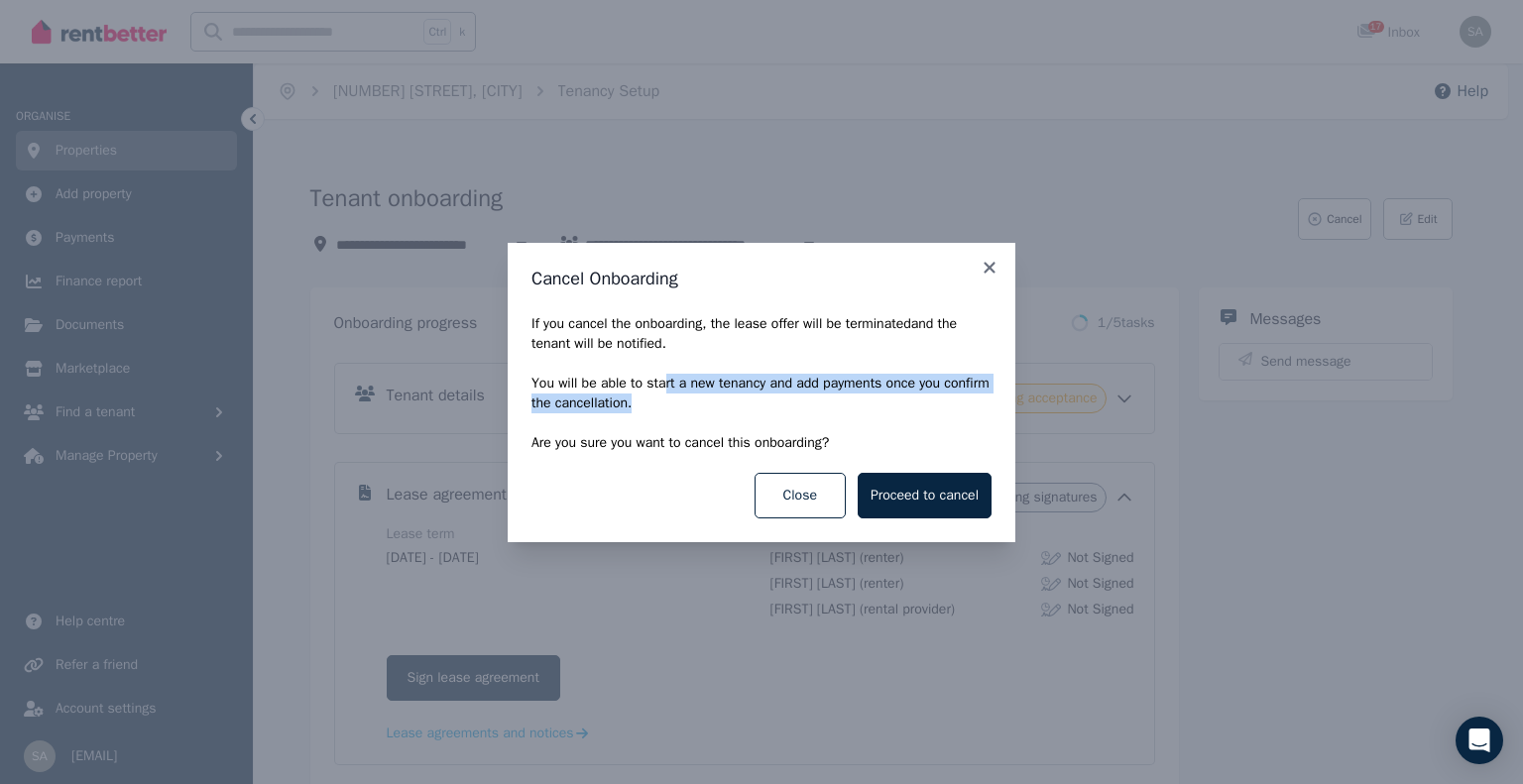 drag, startPoint x: 664, startPoint y: 381, endPoint x: 804, endPoint y: 409, distance: 142.77255 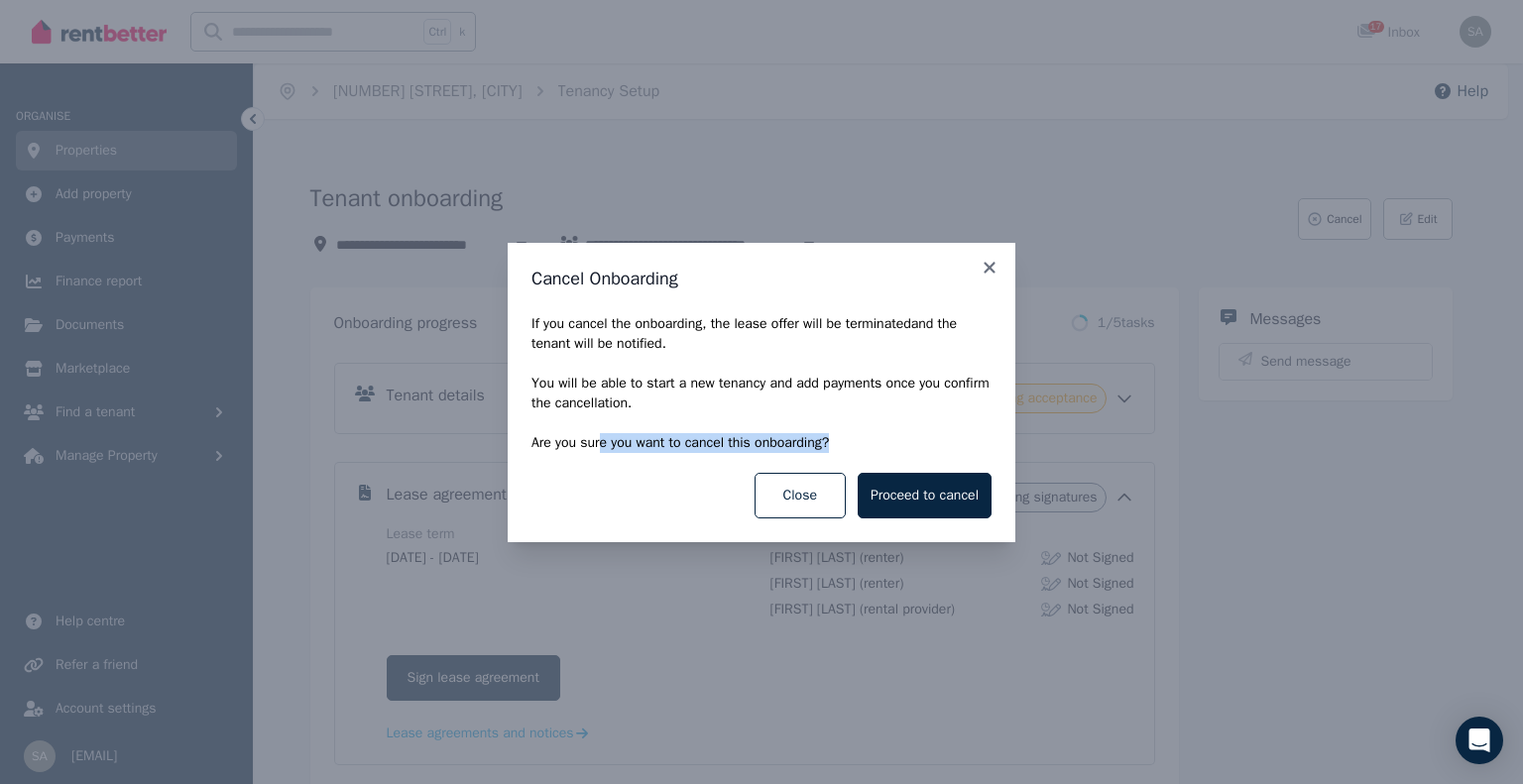 drag, startPoint x: 605, startPoint y: 449, endPoint x: 840, endPoint y: 435, distance: 235.41665 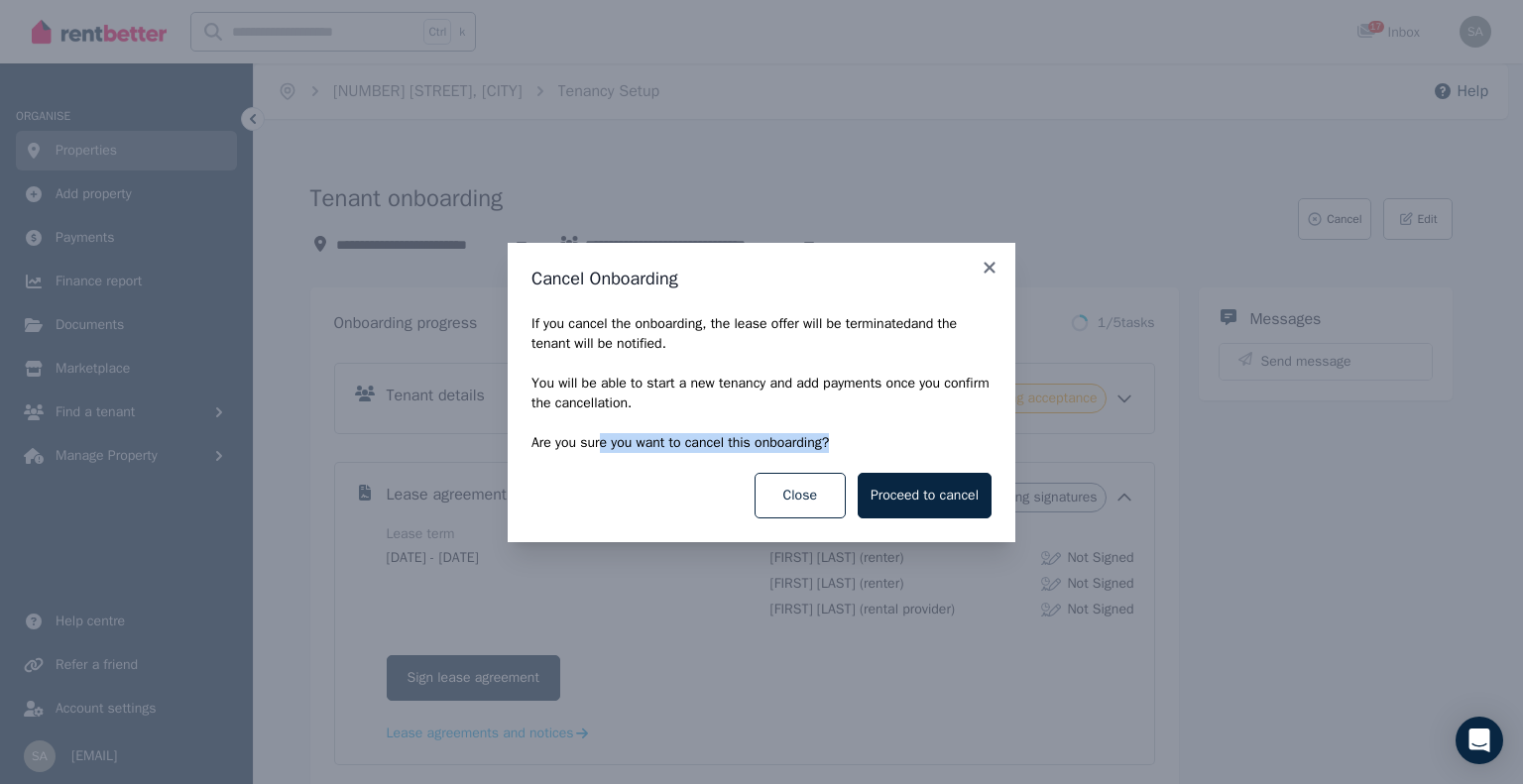 click on "Are you sure you want to cancel this onboarding?" at bounding box center [762, 443] 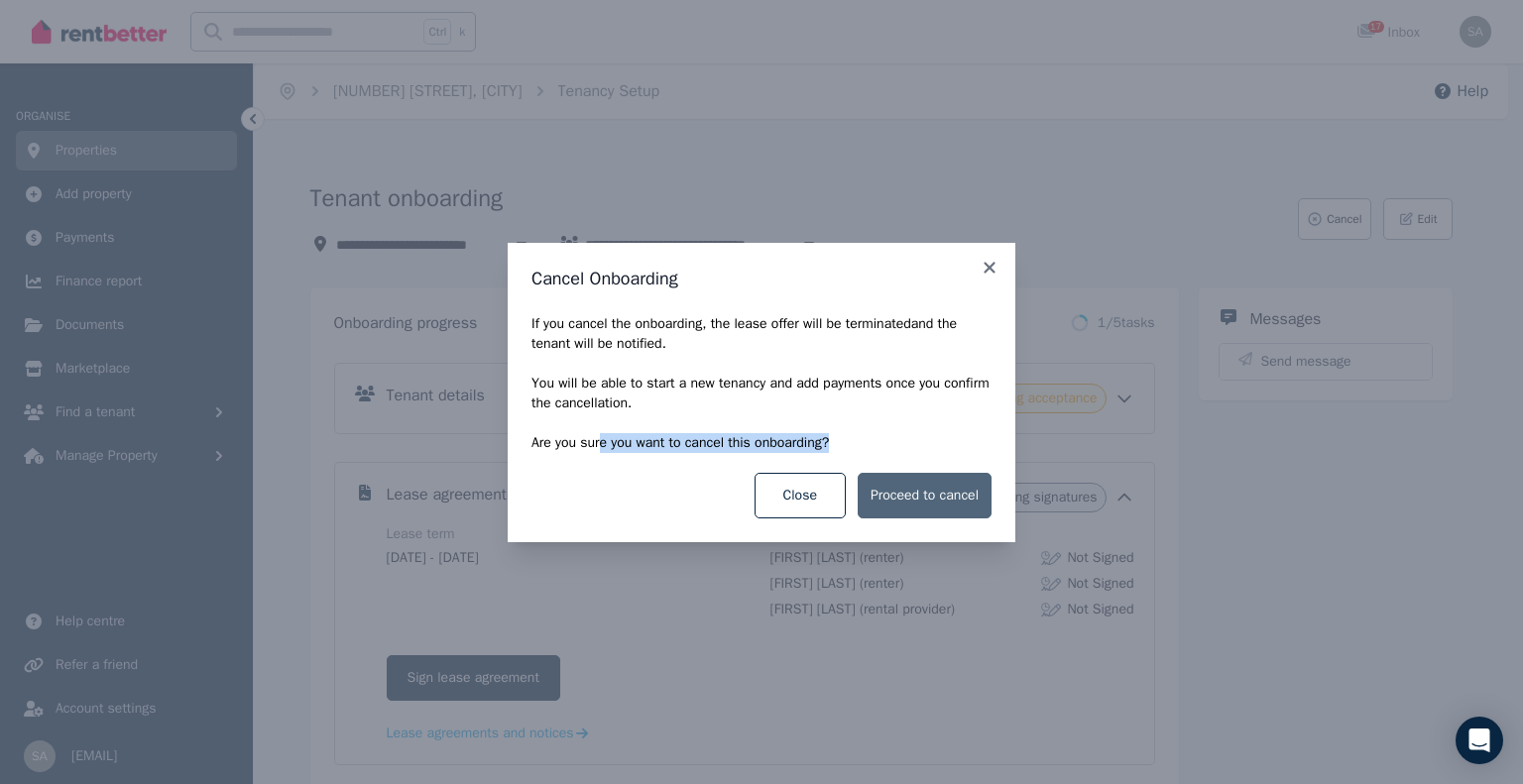 click on "Proceed to cancel" at bounding box center [924, 496] 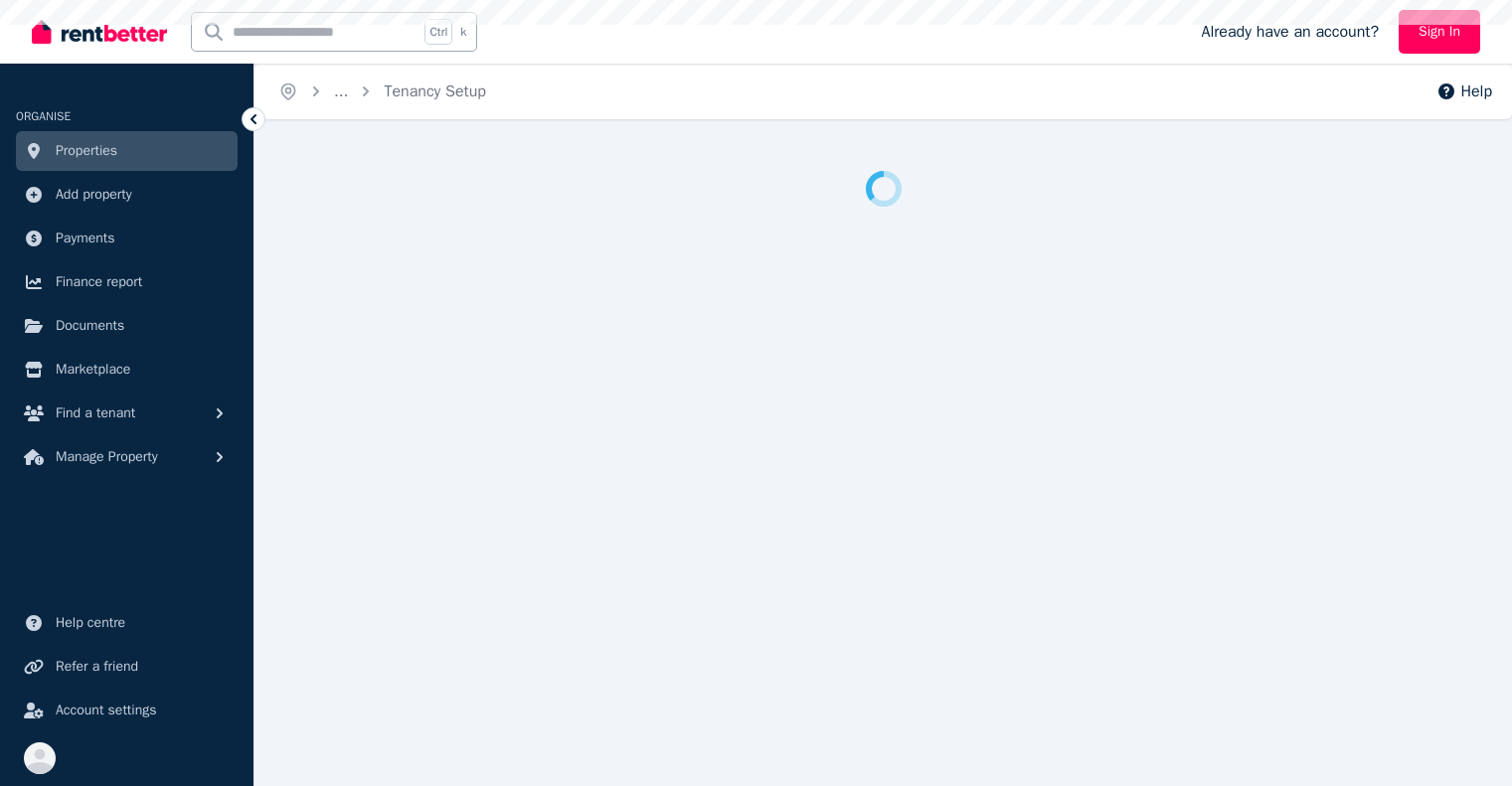 scroll, scrollTop: 0, scrollLeft: 0, axis: both 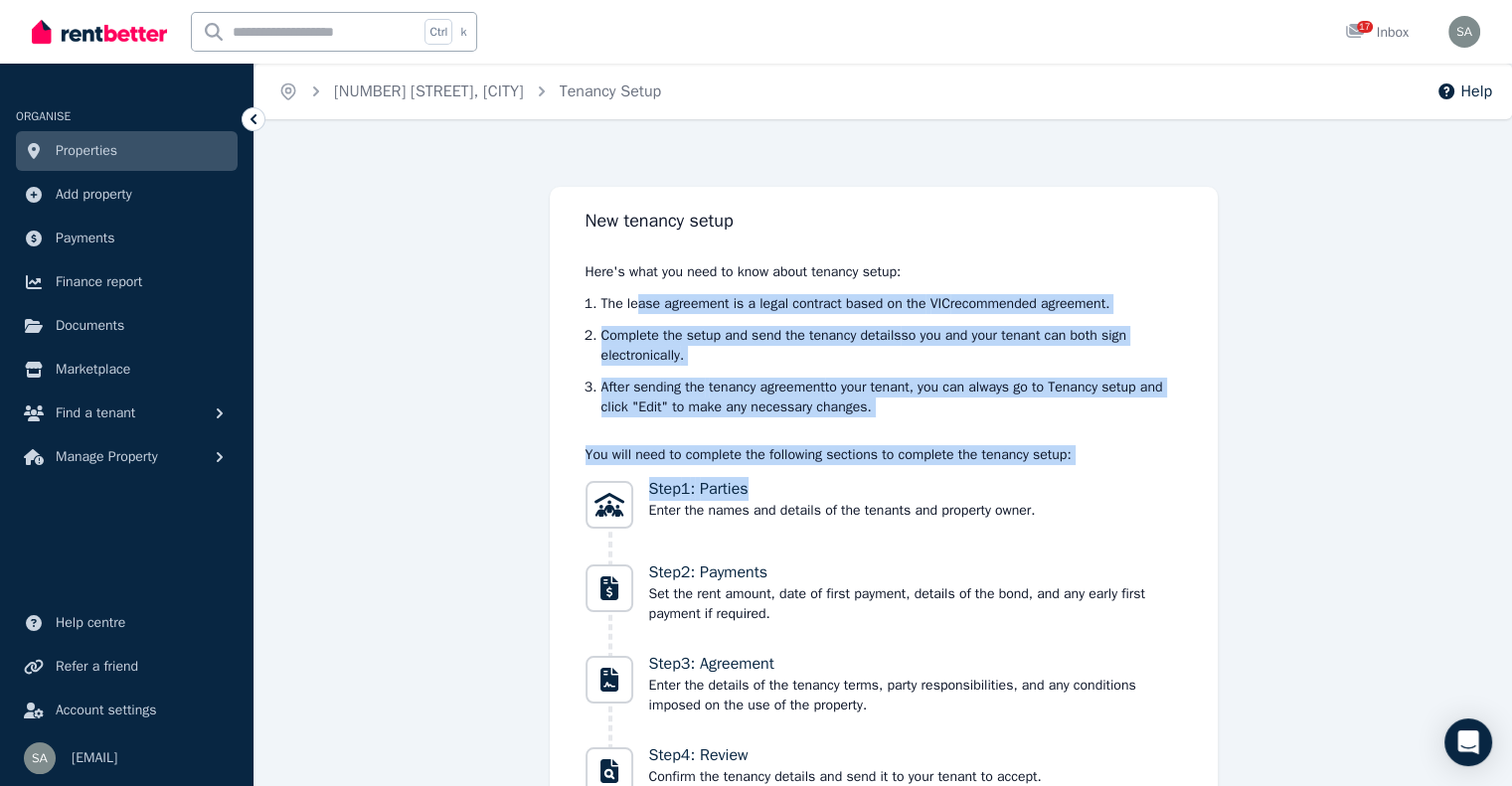 drag, startPoint x: 642, startPoint y: 310, endPoint x: 1123, endPoint y: 469, distance: 506.59846 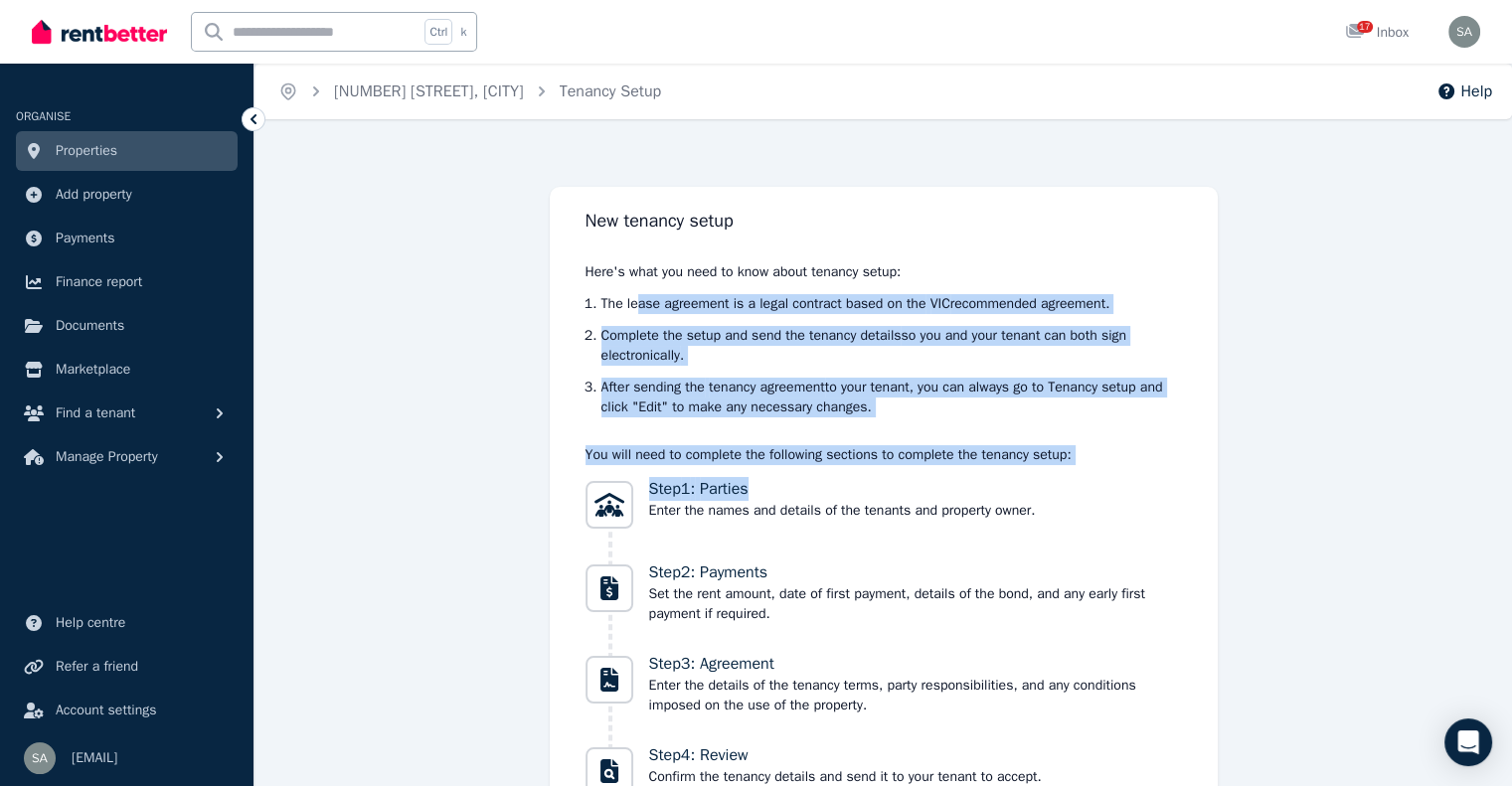click on "New tenancy setup Here's what you need to know about tenancy setup: The lease agreement is a legal contract based on the   VIC  recommended agreement. Complete the setup and send the tenancy details  so you and your tenant can both sign electronically . After sending the   tenancy agreement  to your tenant, you can always go to Tenancy setup and click "Edit" to make any necessary changes. You will need to complete the following sections to complete the tenancy setup: Step  1 :   Parties Enter the names and details of the tenants and property owner. Step  2 :   Payments Set the rent amount, date of first payment, details of the bond, and any early first payment if required. Step  3 :   Agreement Enter the details of the tenancy terms, party responsibilities, and any conditions imposed on the use of the property. Step  4 :   Review Confirm the tenancy details and send it to your tenant to accept. Next" at bounding box center (884, 540) 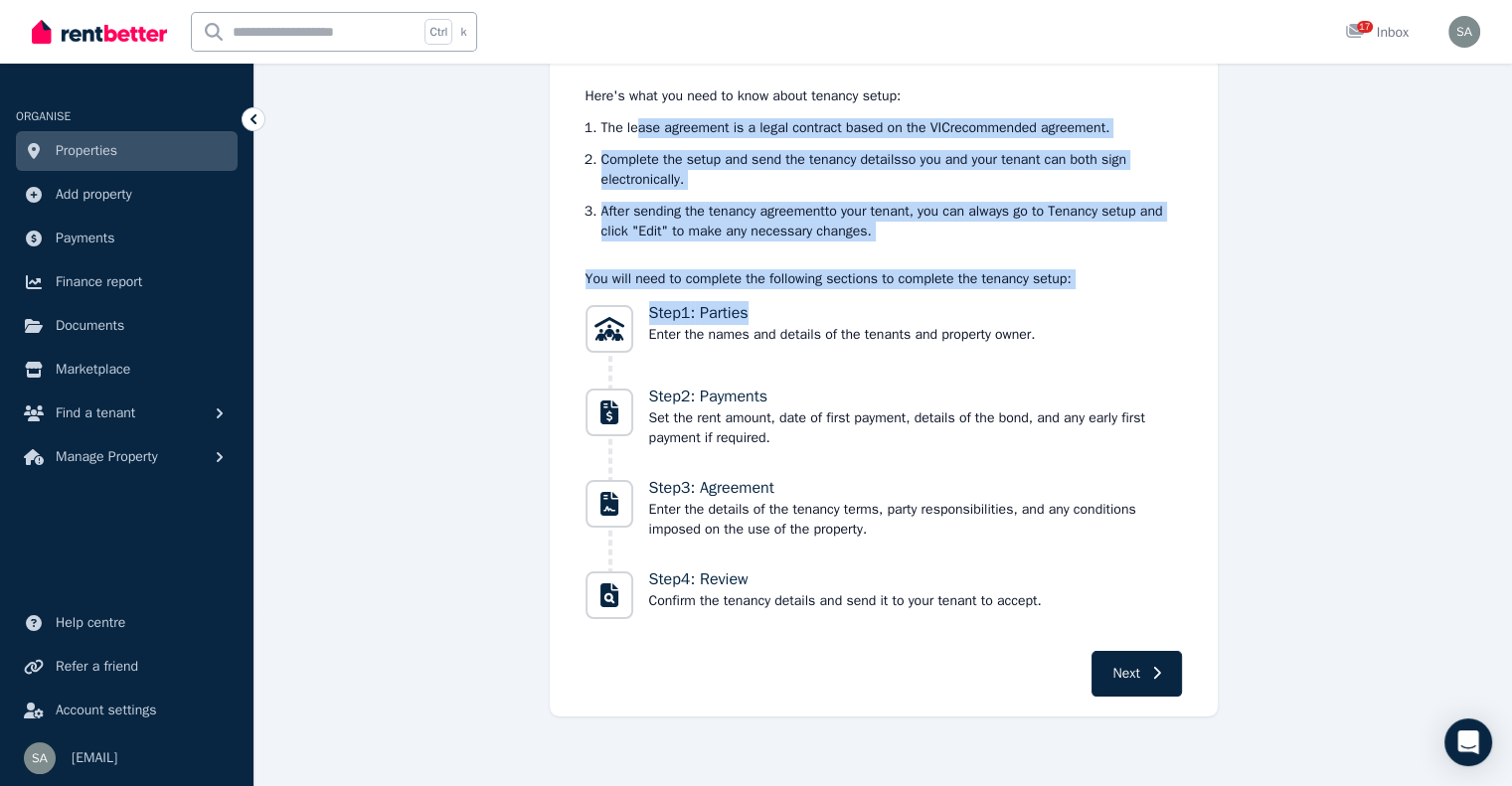 scroll, scrollTop: 177, scrollLeft: 0, axis: vertical 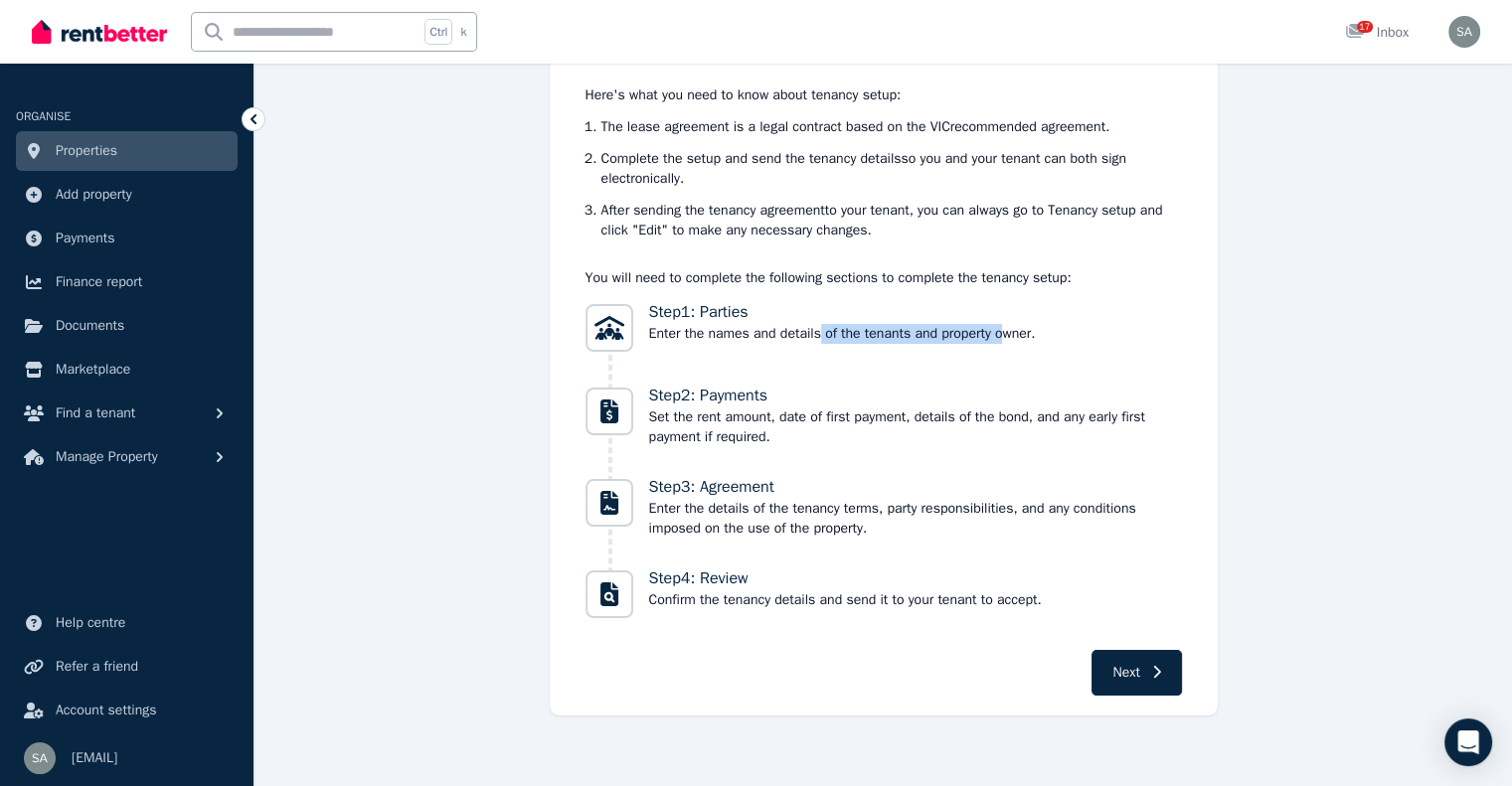 drag, startPoint x: 816, startPoint y: 335, endPoint x: 1000, endPoint y: 339, distance: 184.04347 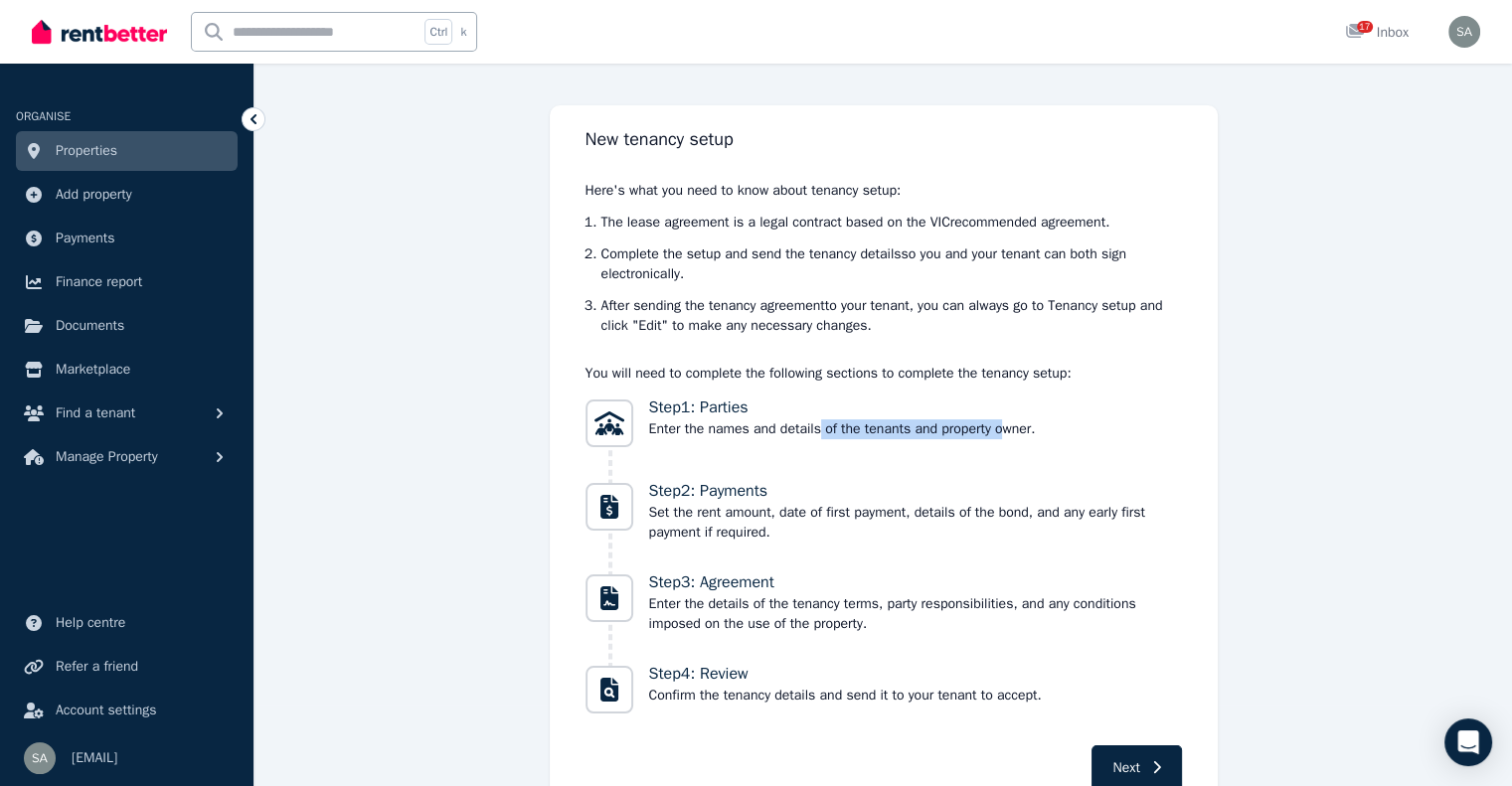 scroll, scrollTop: 0, scrollLeft: 0, axis: both 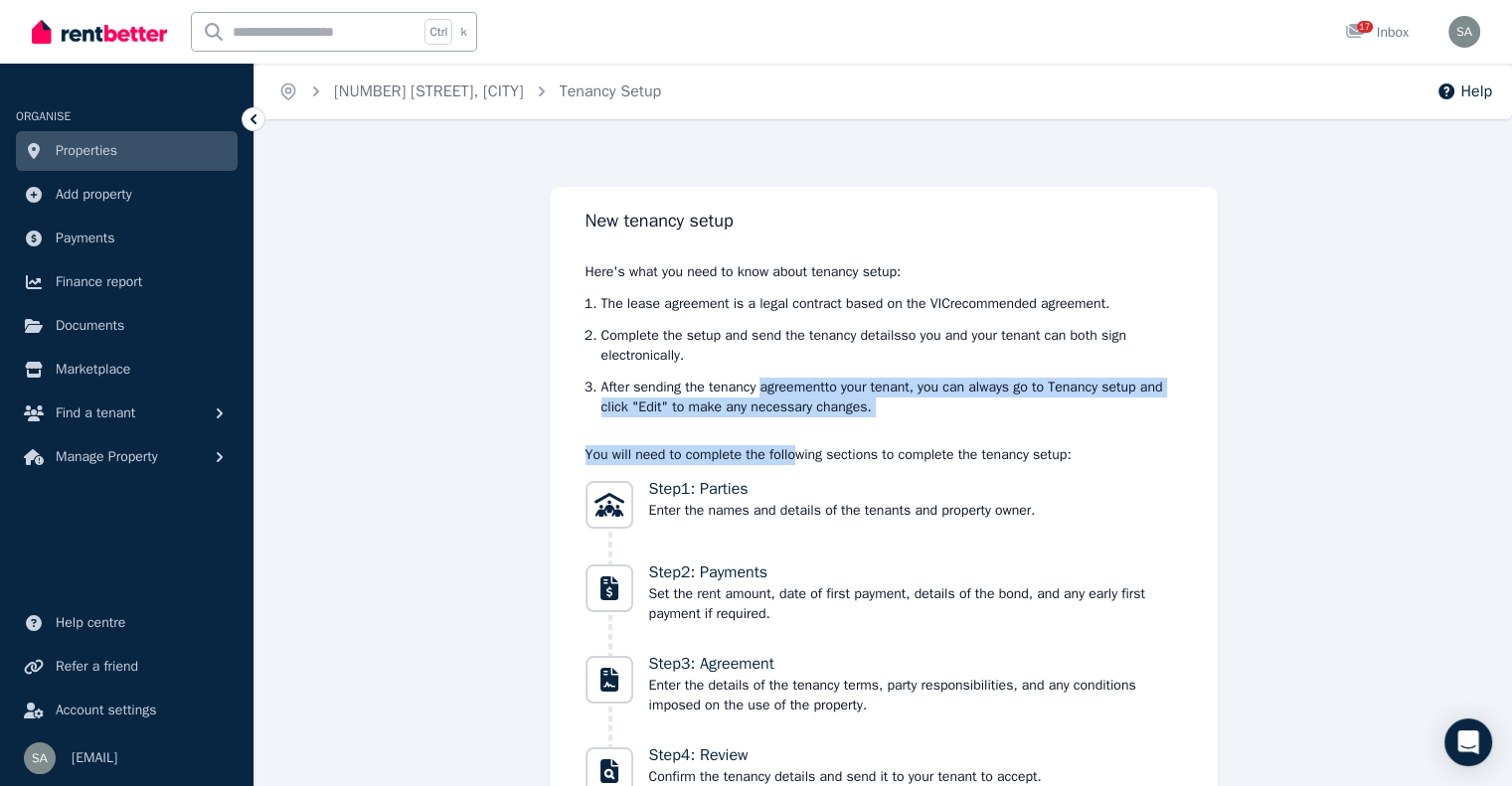 drag, startPoint x: 763, startPoint y: 378, endPoint x: 802, endPoint y: 418, distance: 55.865911 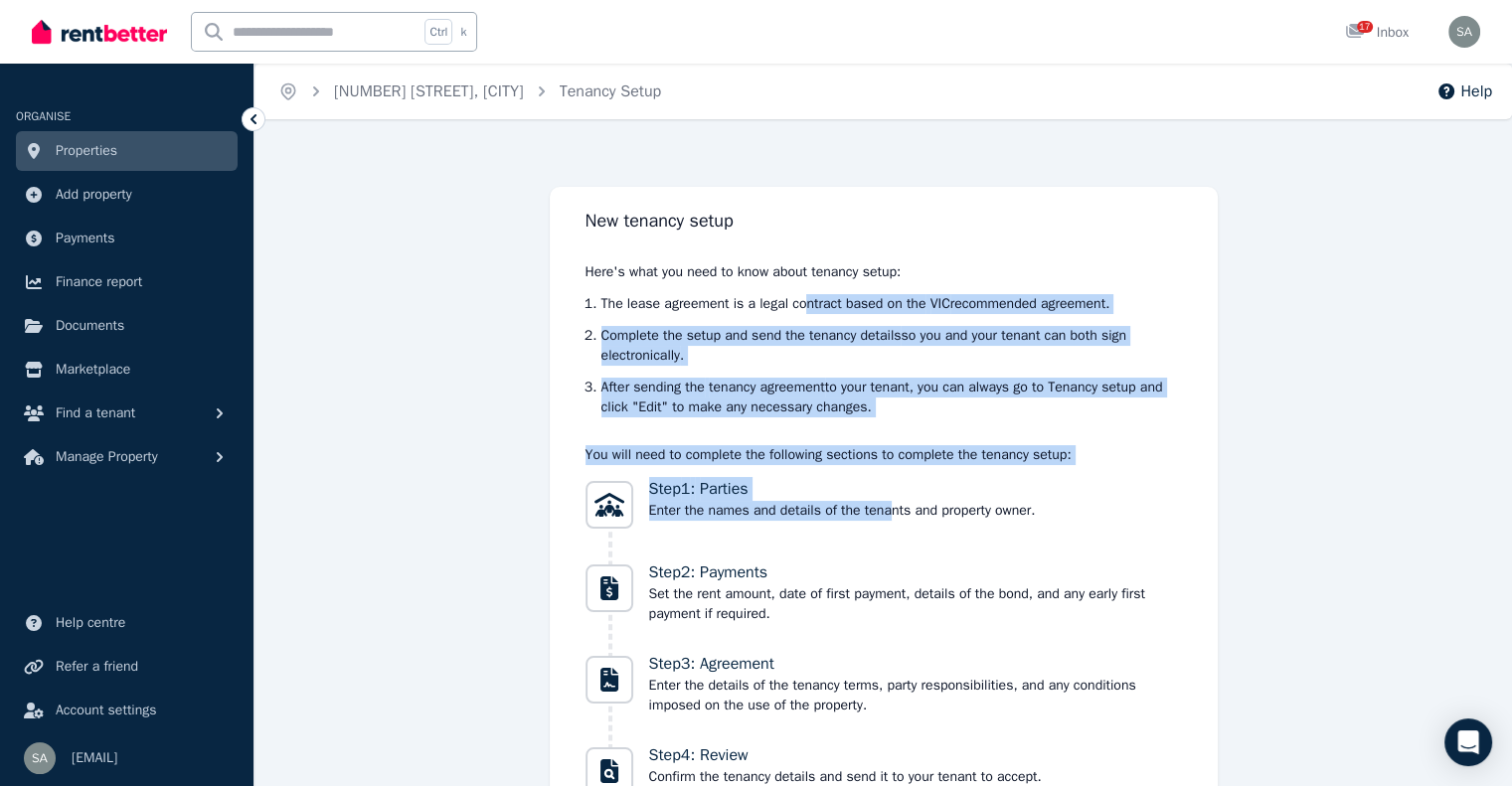 drag, startPoint x: 802, startPoint y: 302, endPoint x: 889, endPoint y: 502, distance: 218.10319 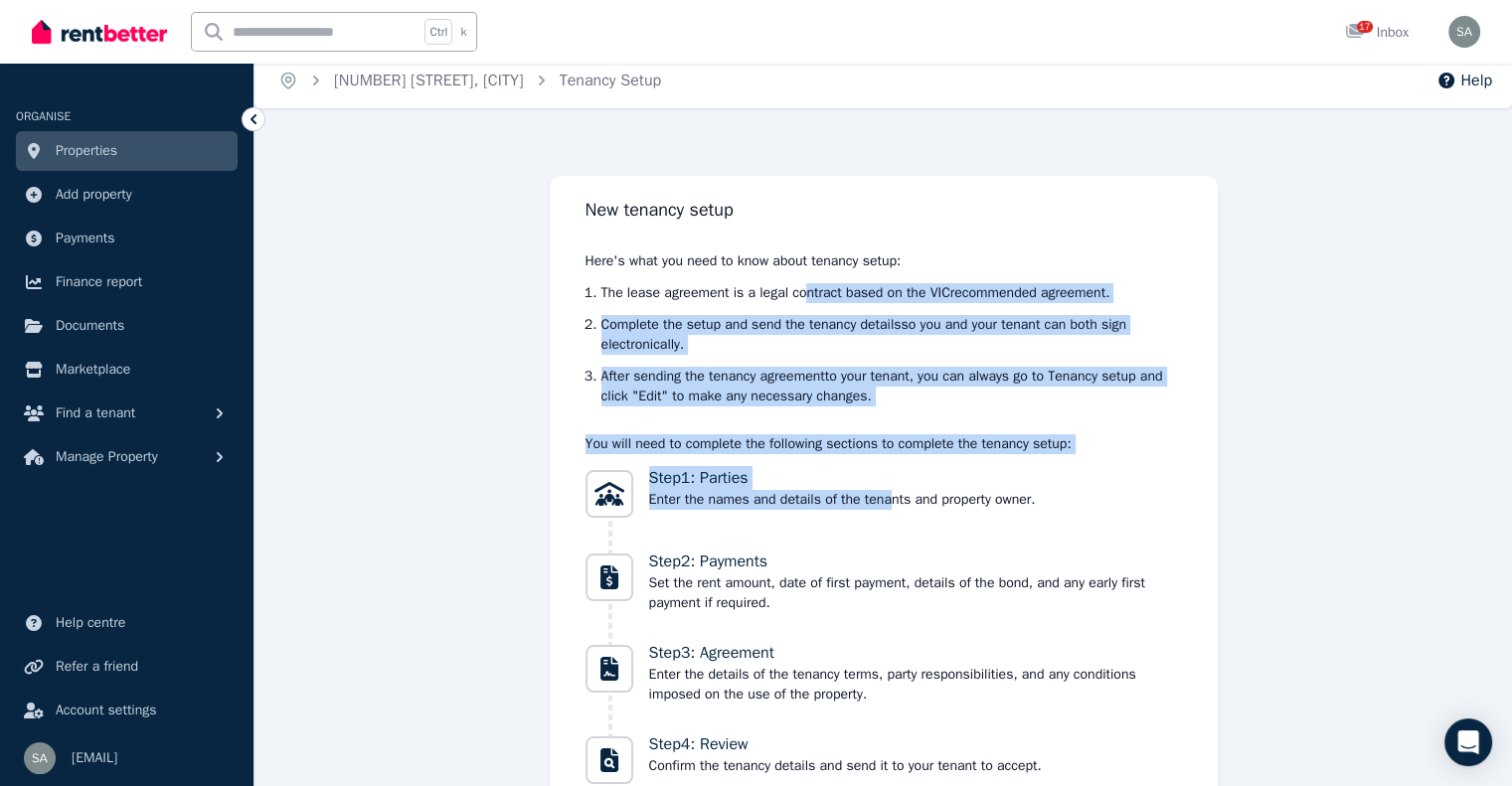 scroll, scrollTop: 0, scrollLeft: 0, axis: both 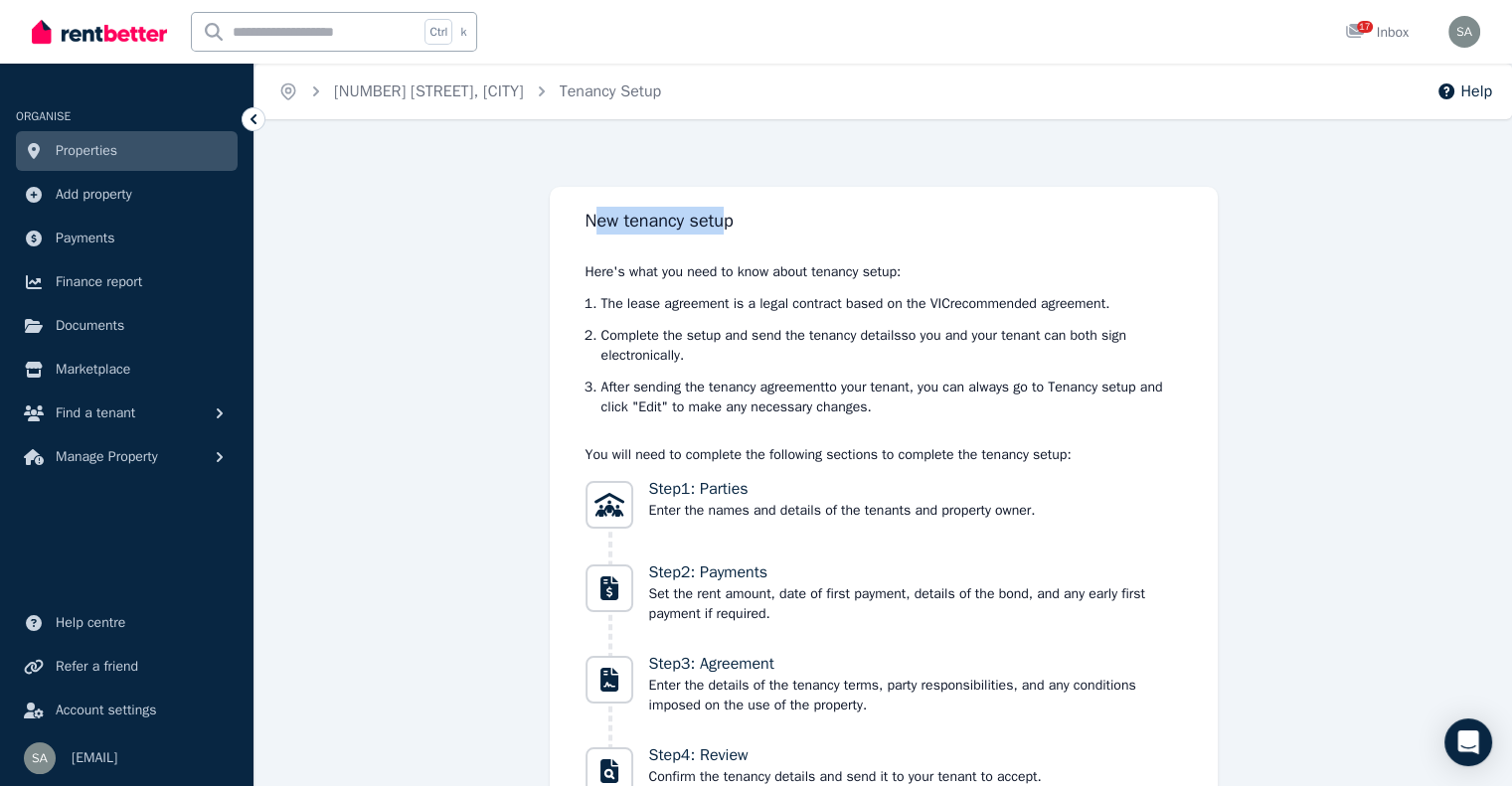 drag, startPoint x: 598, startPoint y: 224, endPoint x: 735, endPoint y: 221, distance: 137.03284 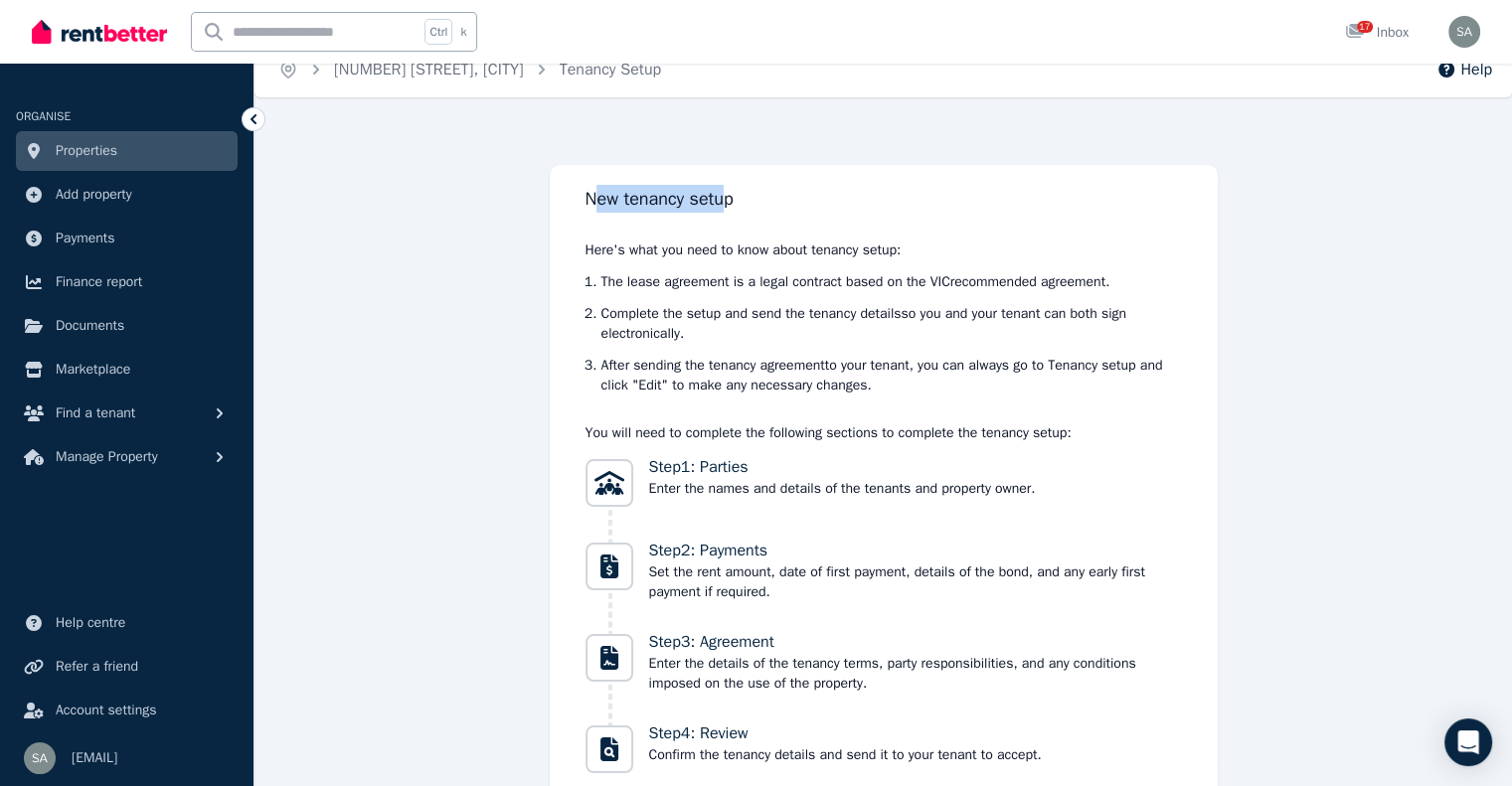 scroll, scrollTop: 0, scrollLeft: 0, axis: both 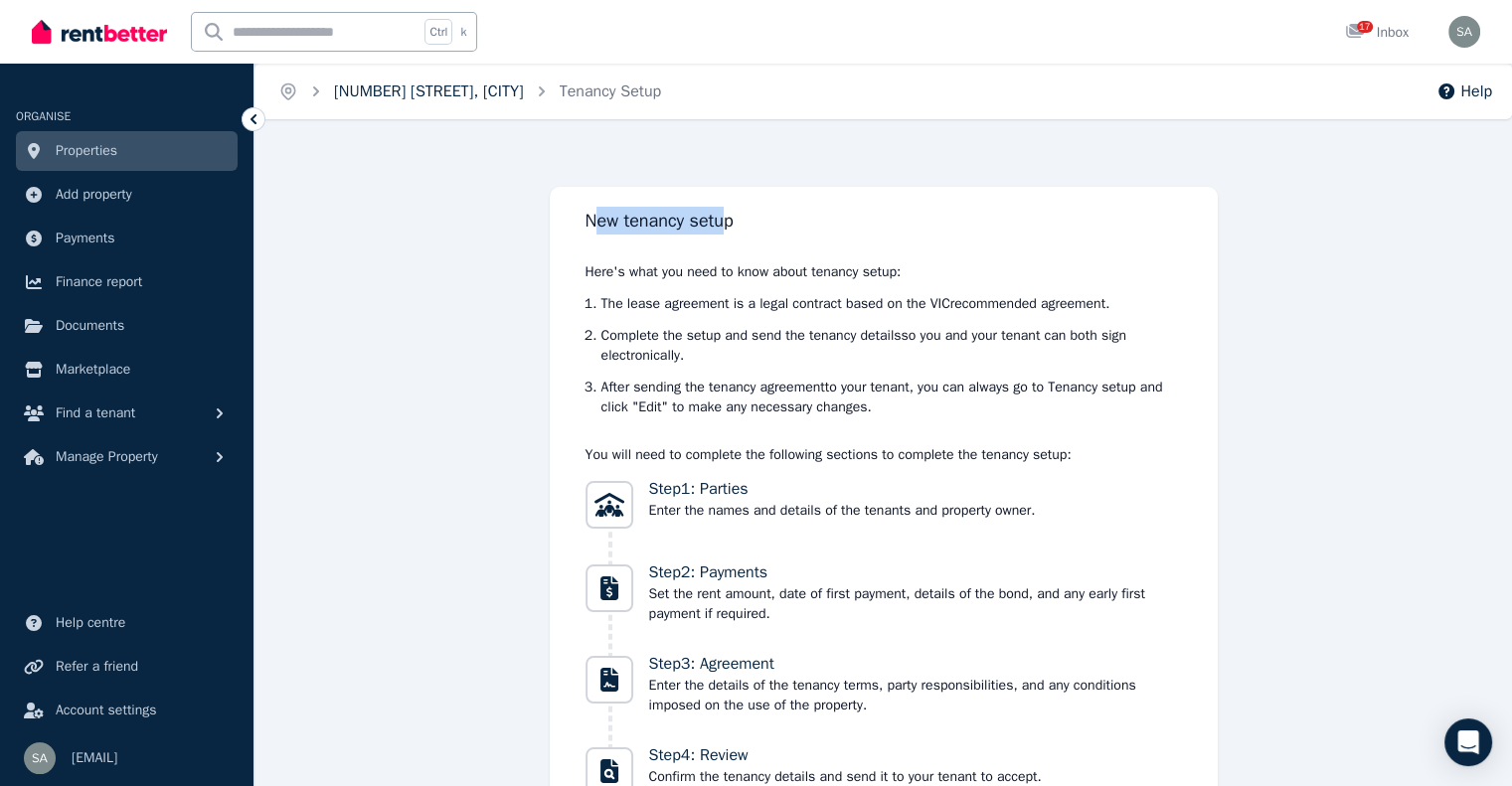 click on "[NUMBER] [STREET], [CITY]" at bounding box center (428, 91) 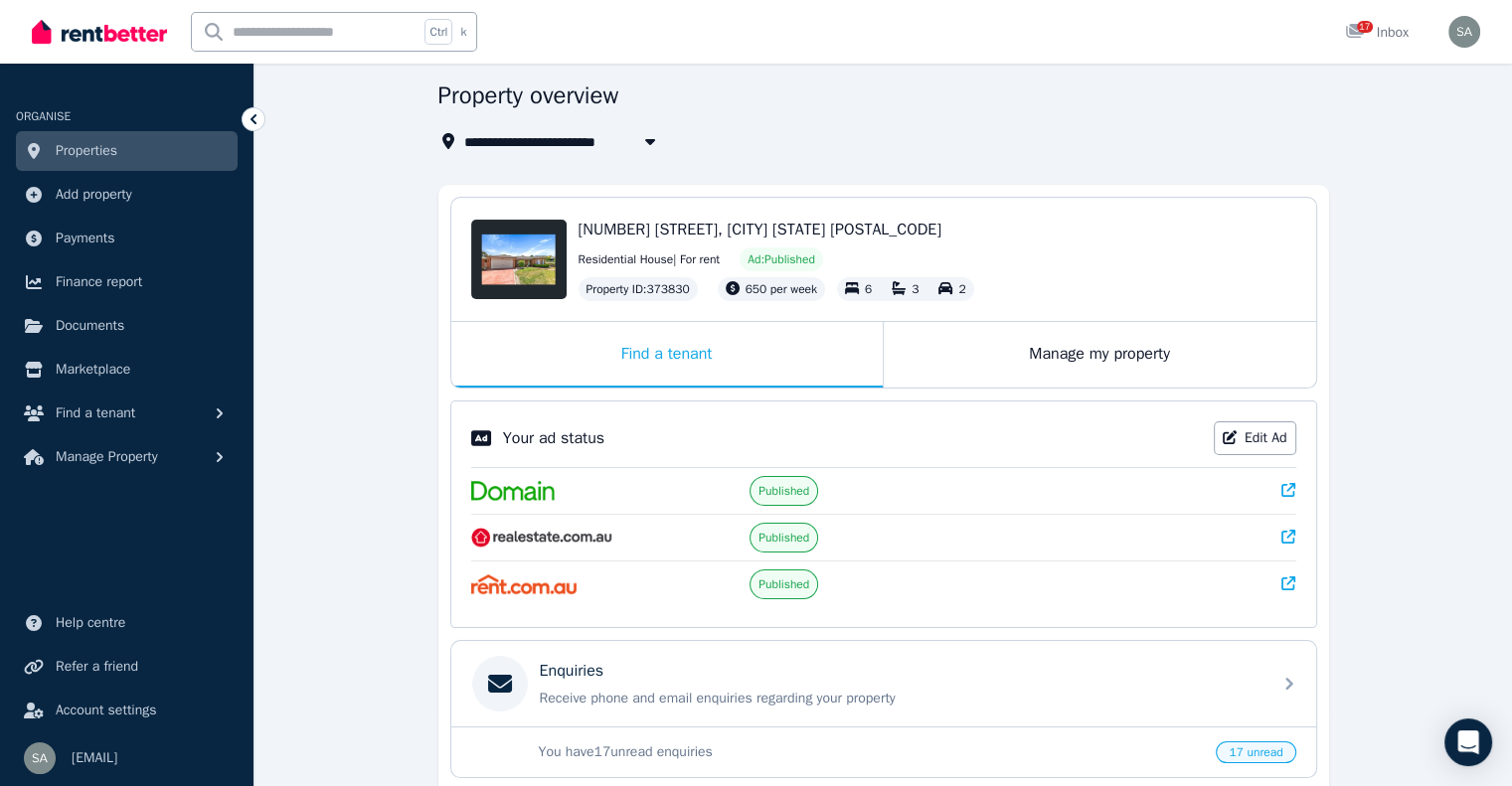 scroll, scrollTop: 0, scrollLeft: 0, axis: both 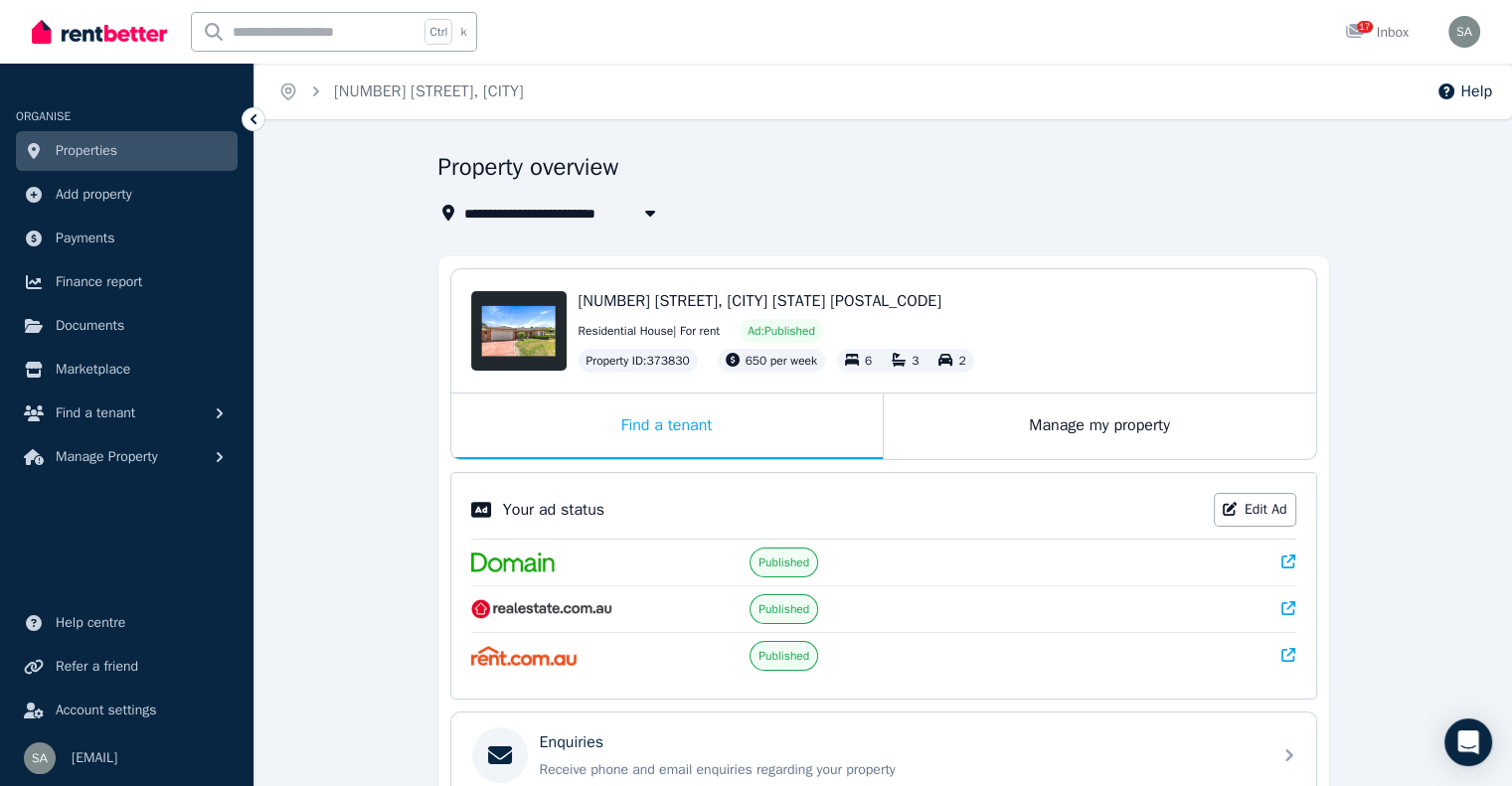click 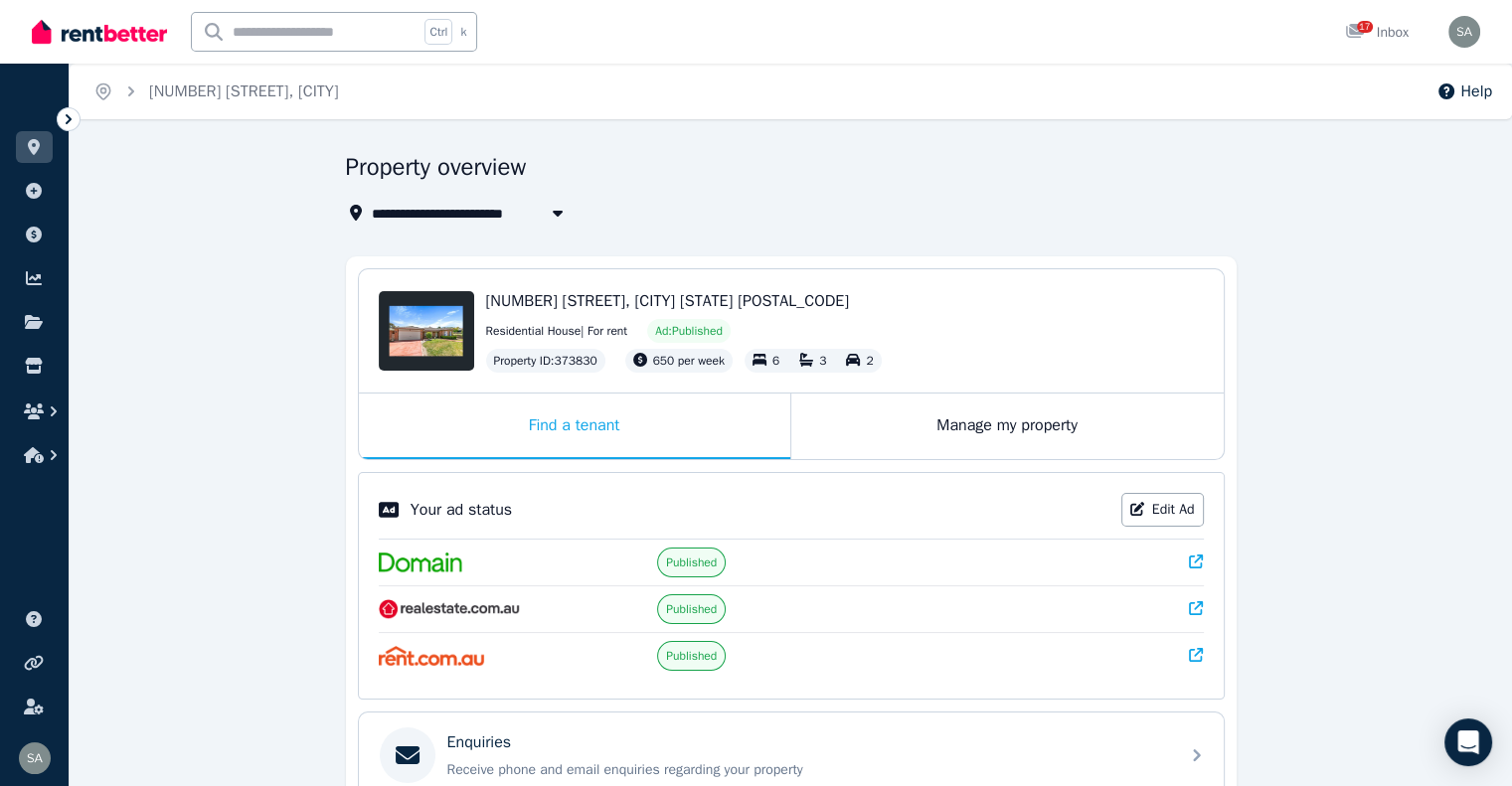 click 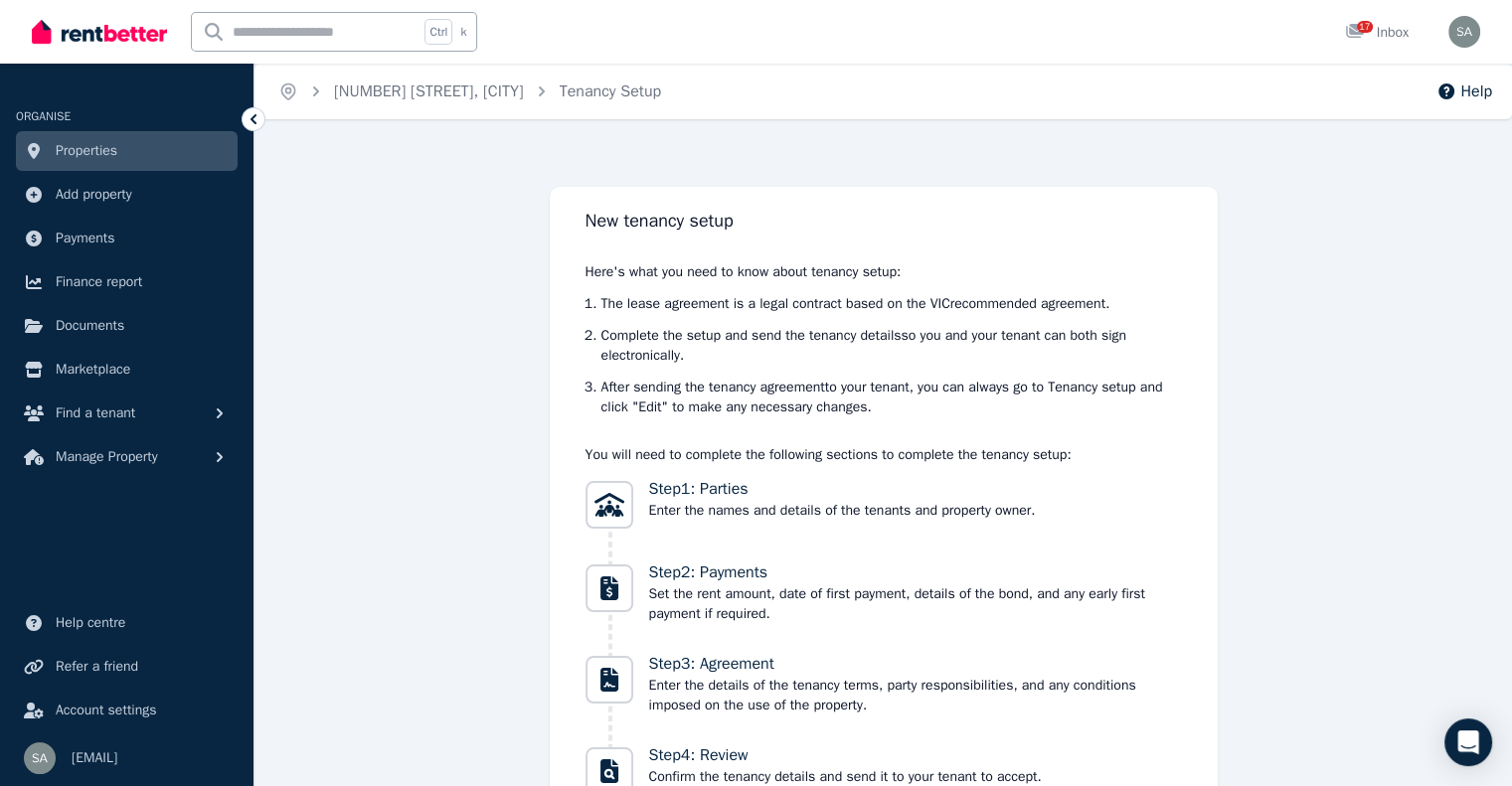click on "Properties" at bounding box center (86, 151) 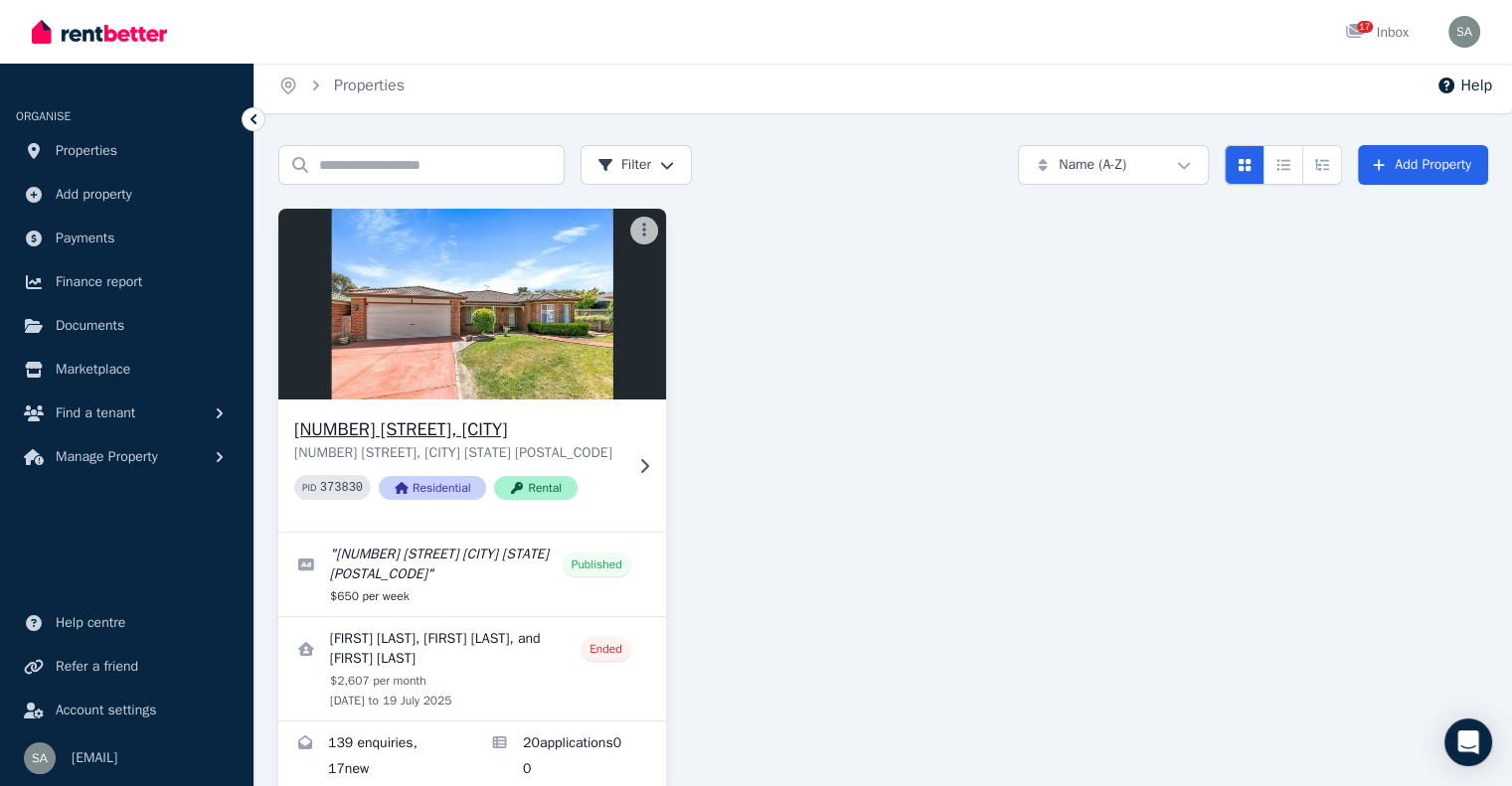 scroll, scrollTop: 50, scrollLeft: 0, axis: vertical 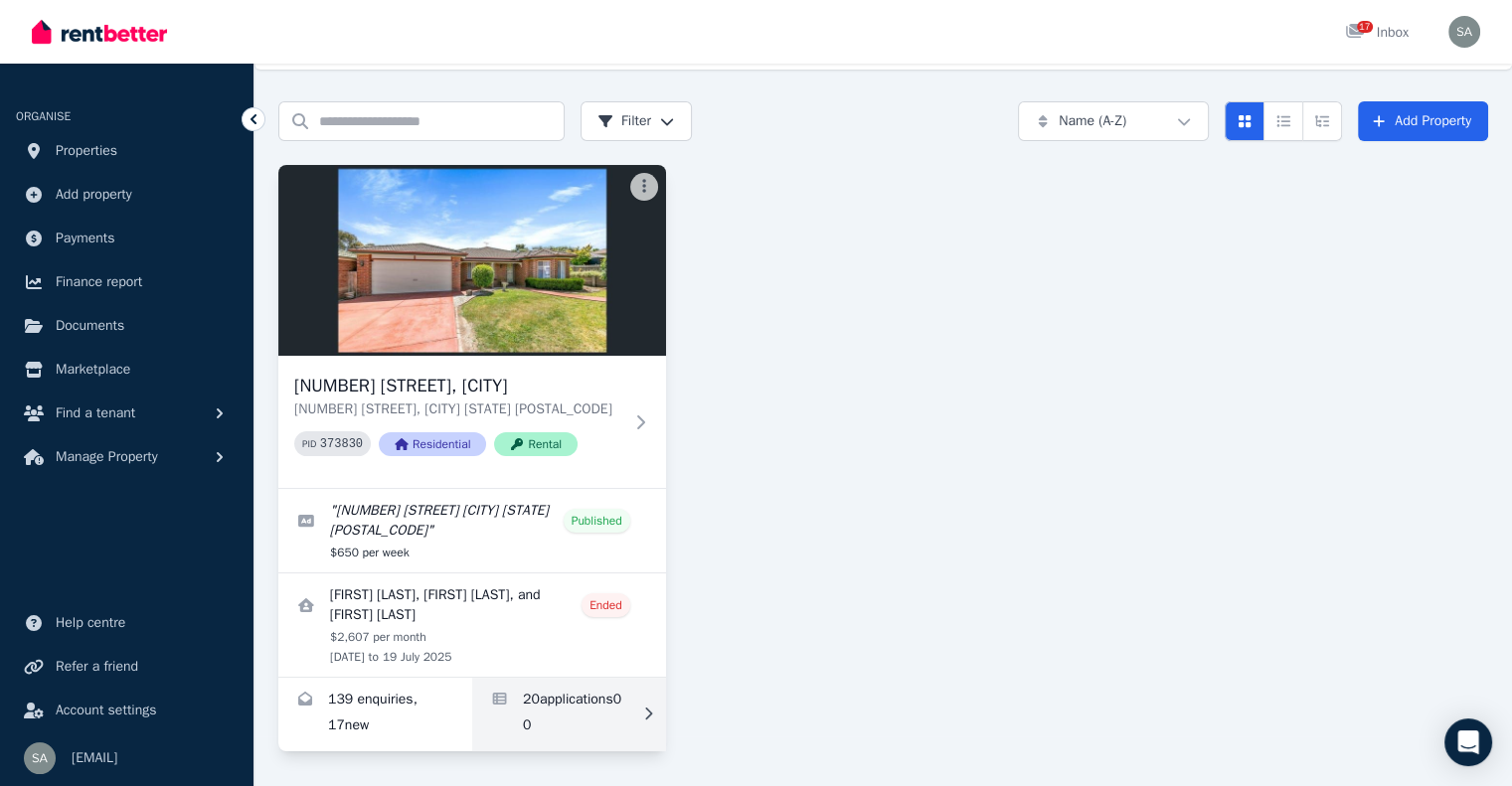 click at bounding box center [569, 714] 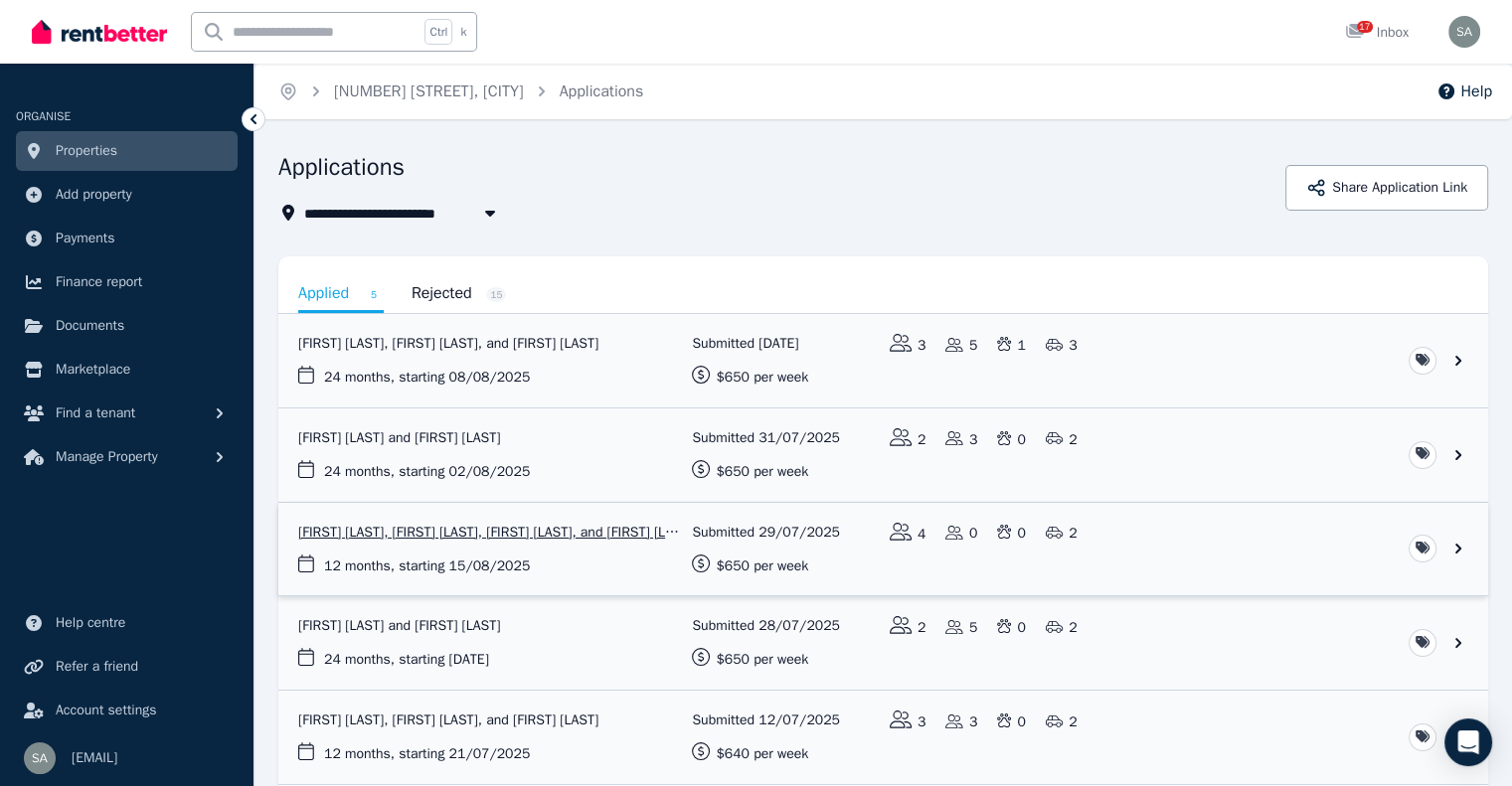 click at bounding box center [883, 550] 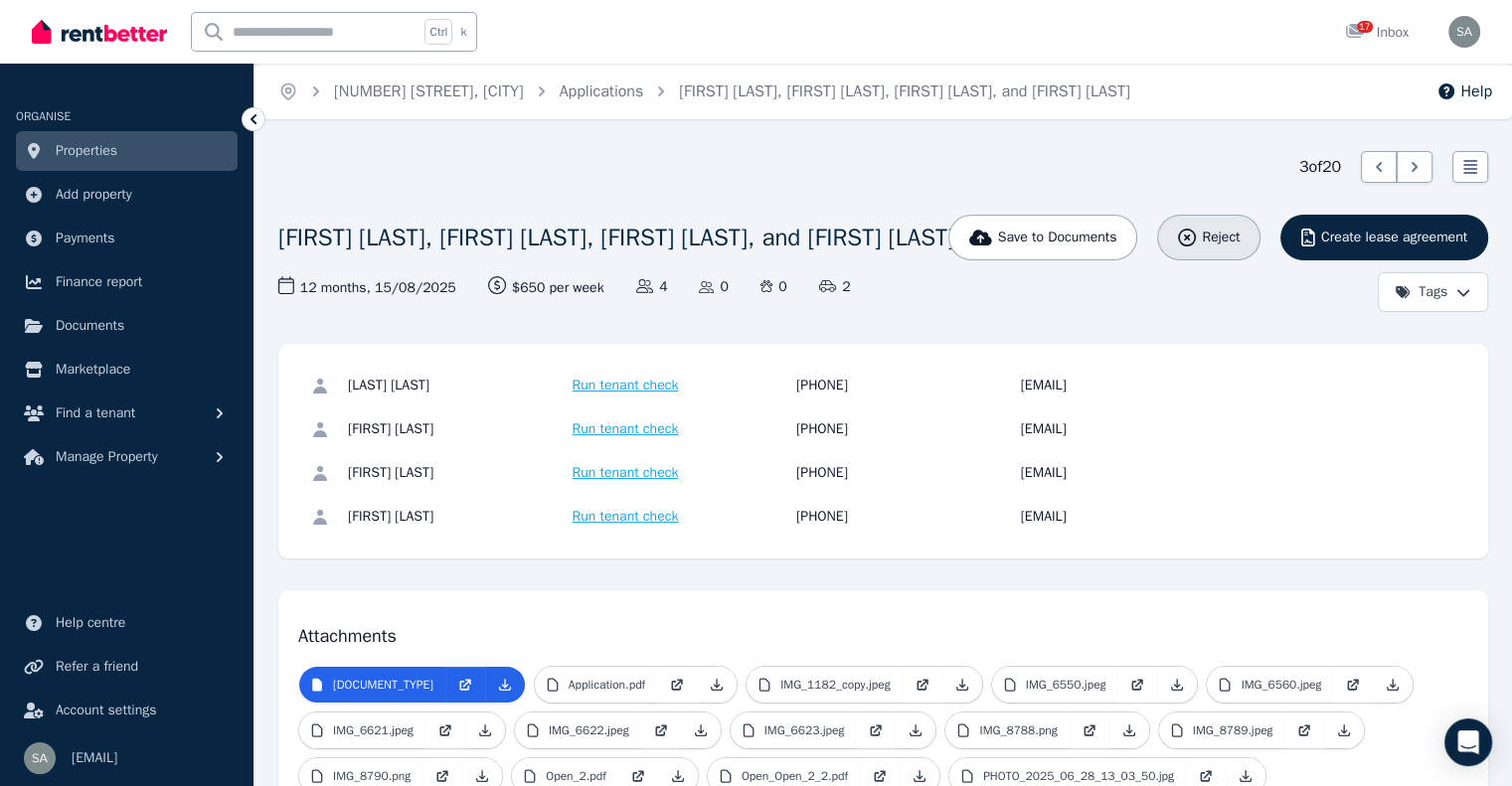 click 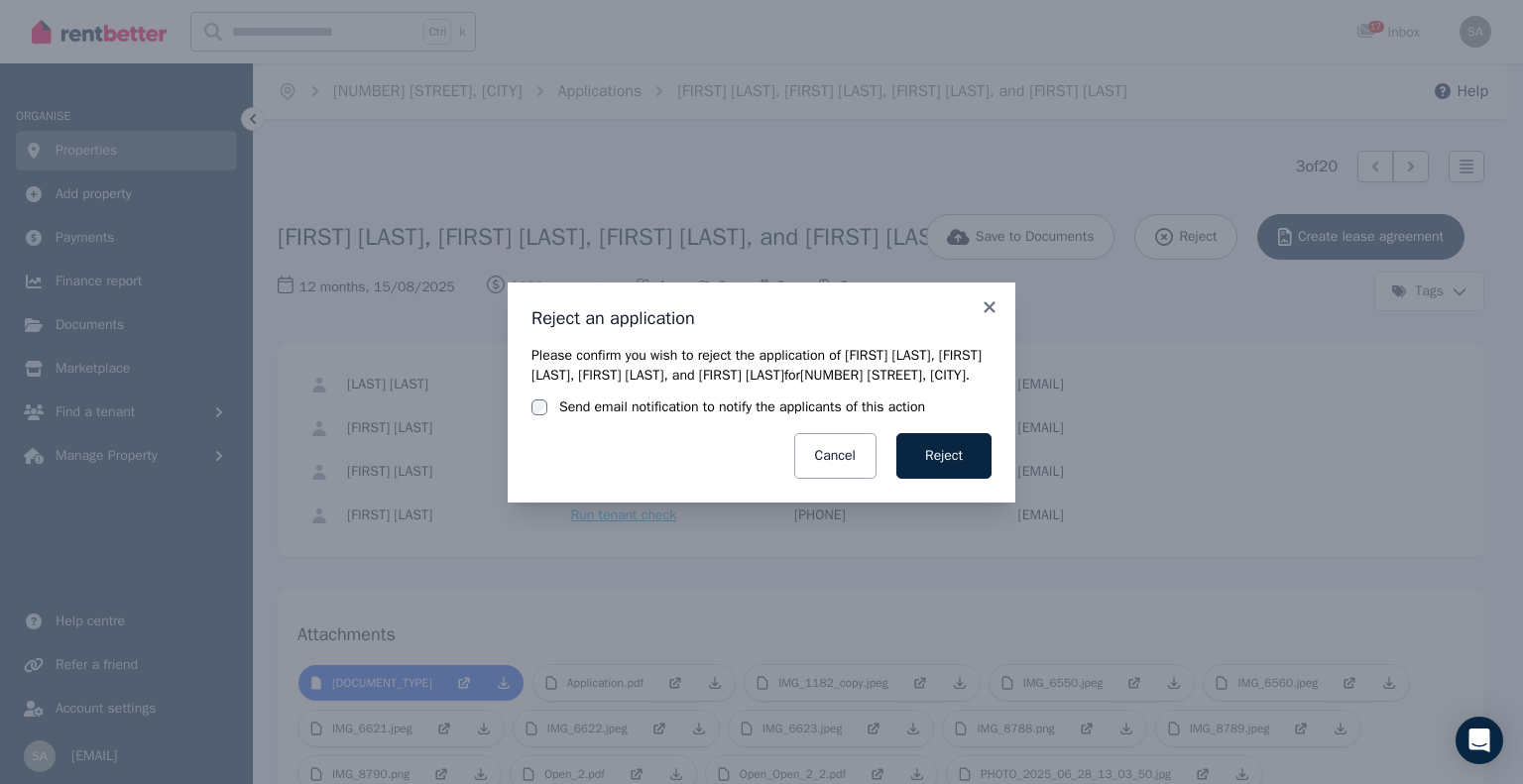 click on "Send email notification to notify the applicants of this action" at bounding box center [742, 407] 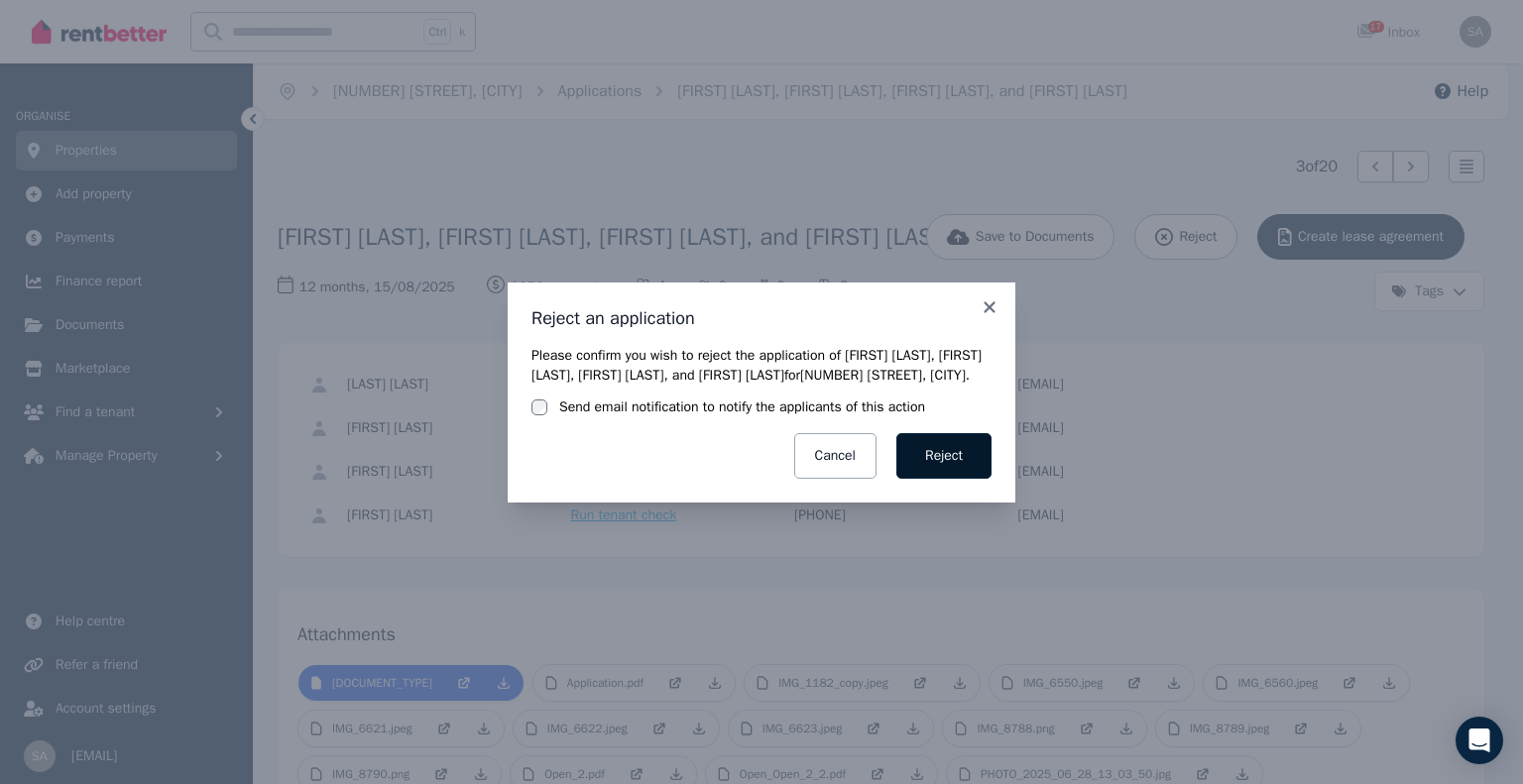 click on "Reject" at bounding box center [944, 456] 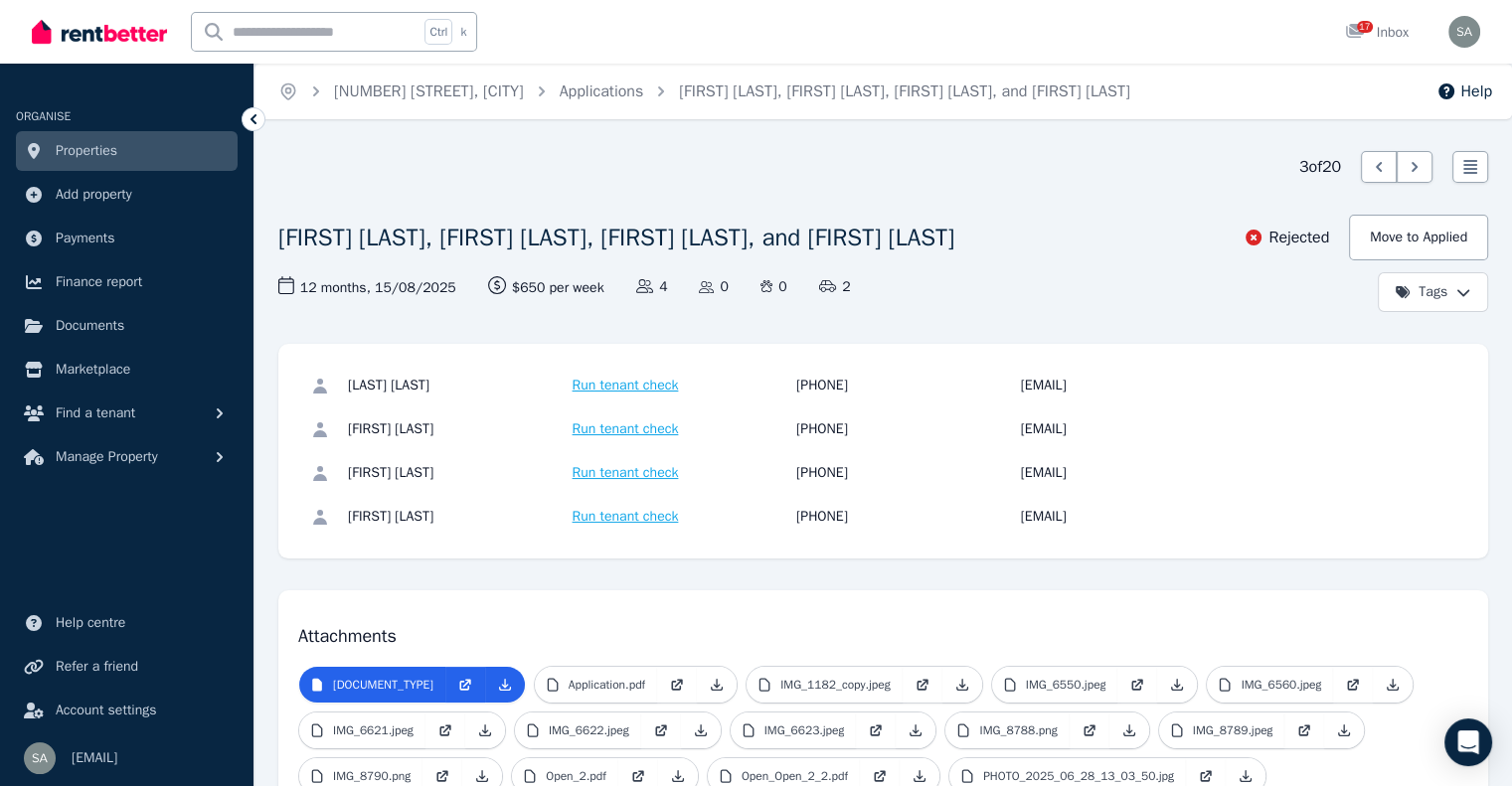 click on "Properties" at bounding box center [86, 151] 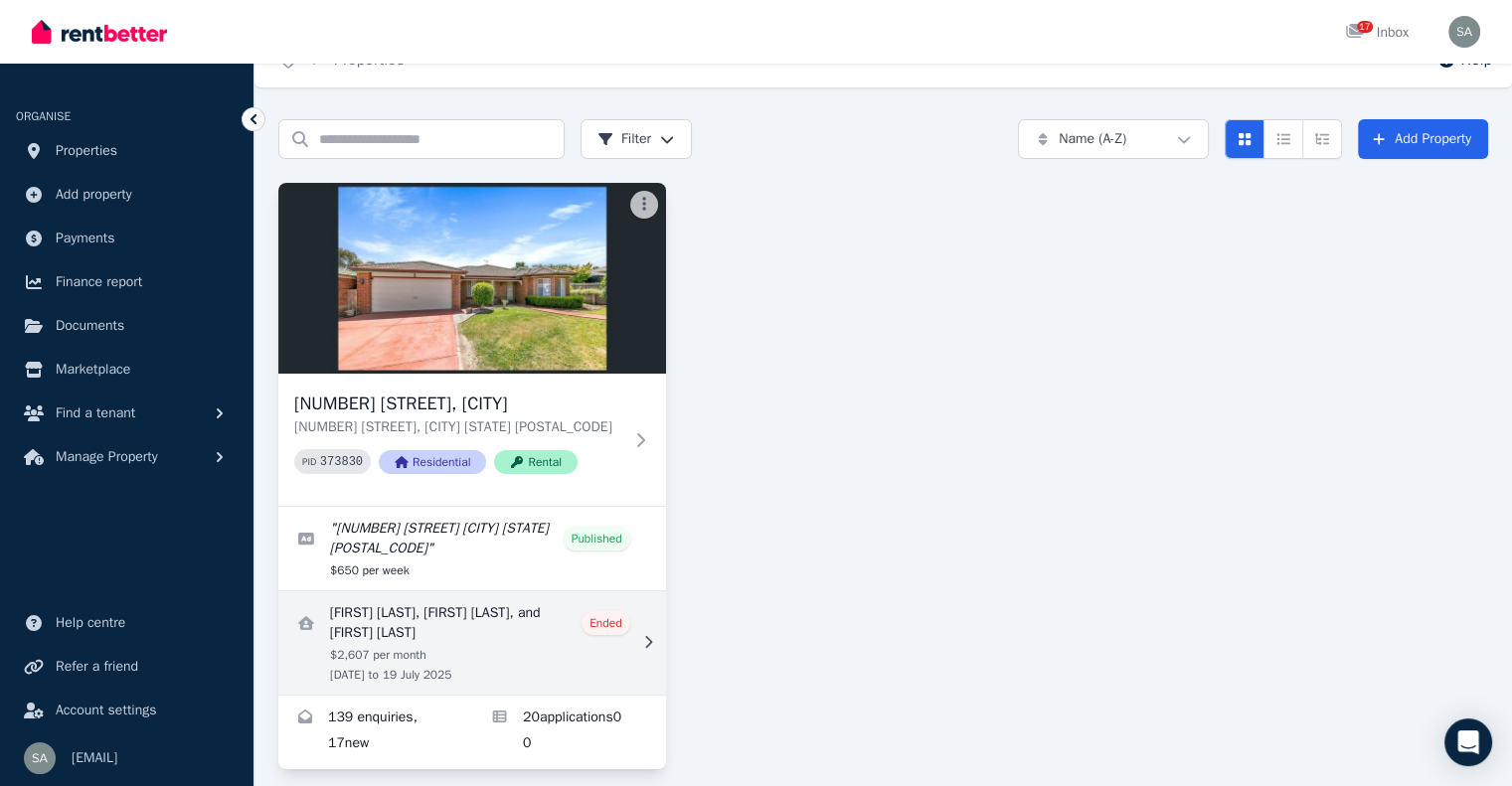 scroll, scrollTop: 50, scrollLeft: 0, axis: vertical 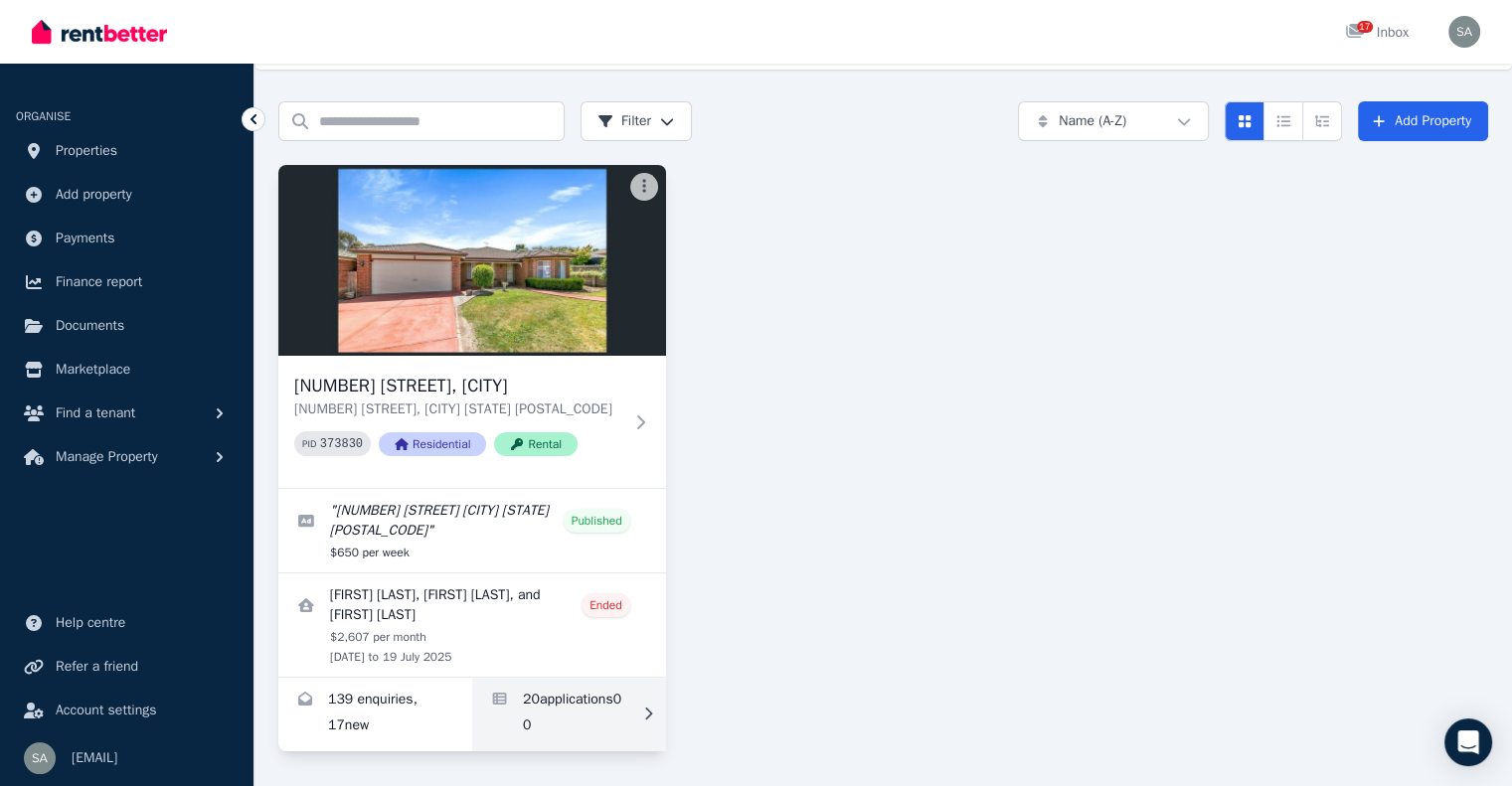 click at bounding box center (569, 714) 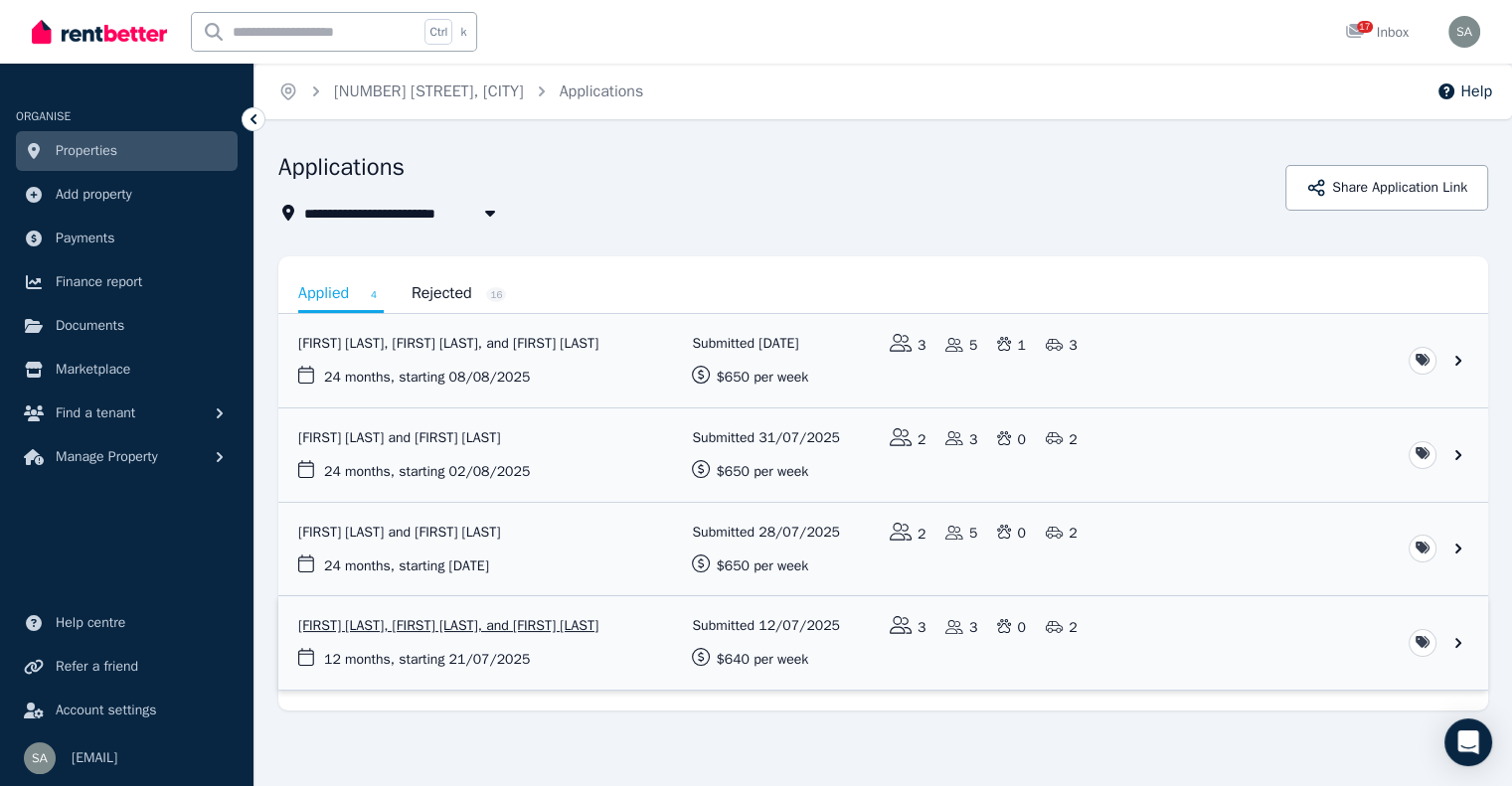 click at bounding box center (883, 643) 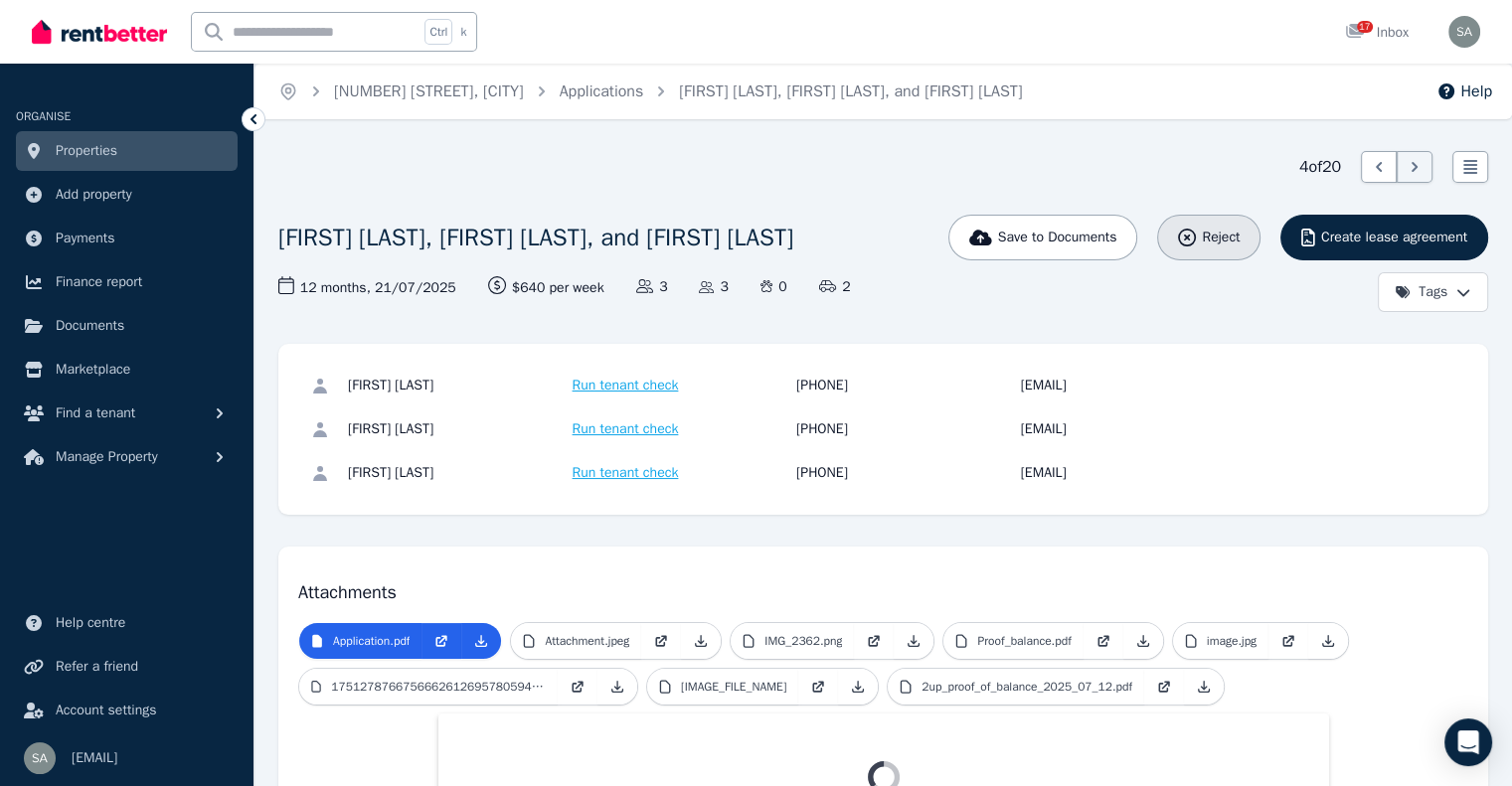 click on "Reject" at bounding box center [1209, 237] 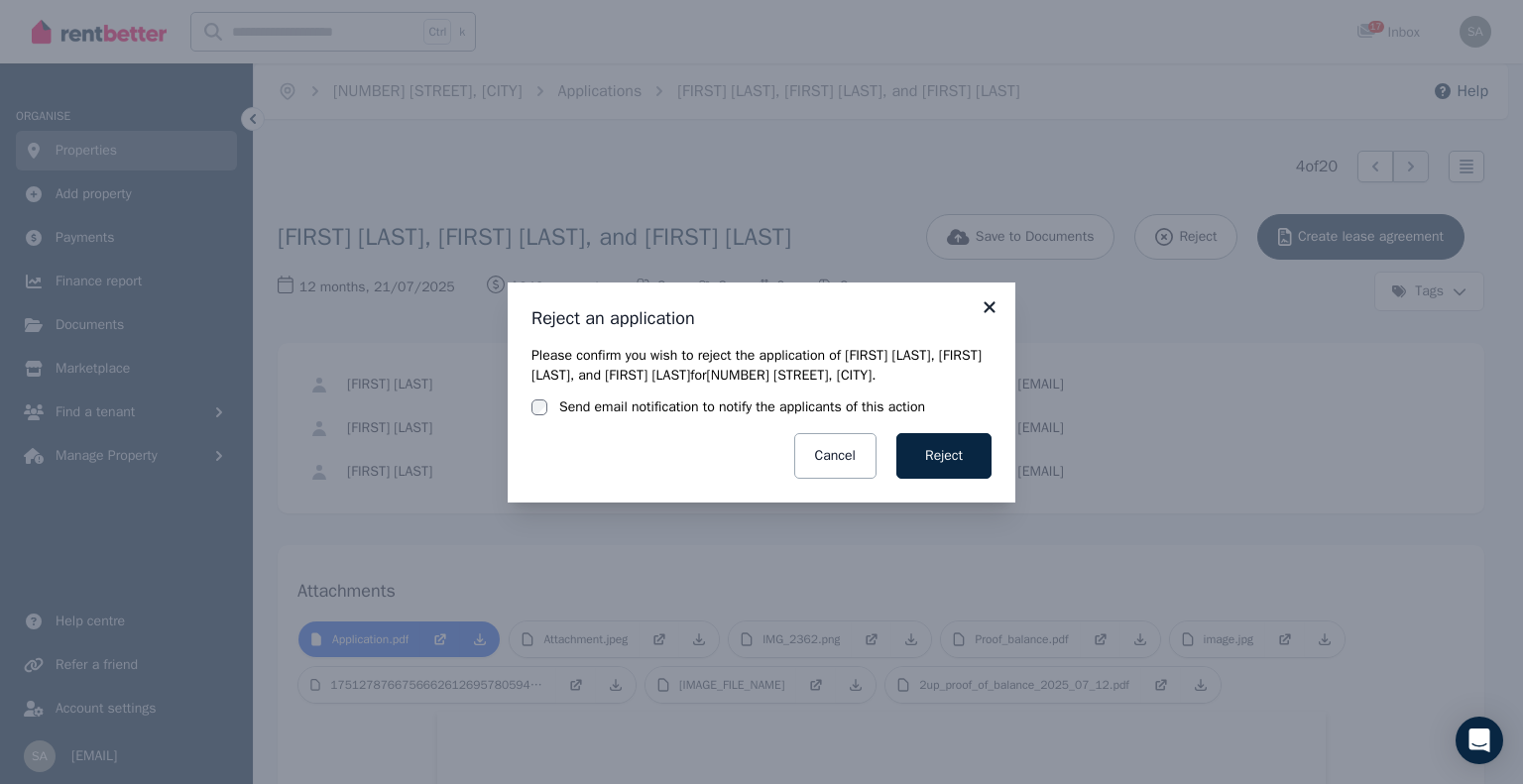 click 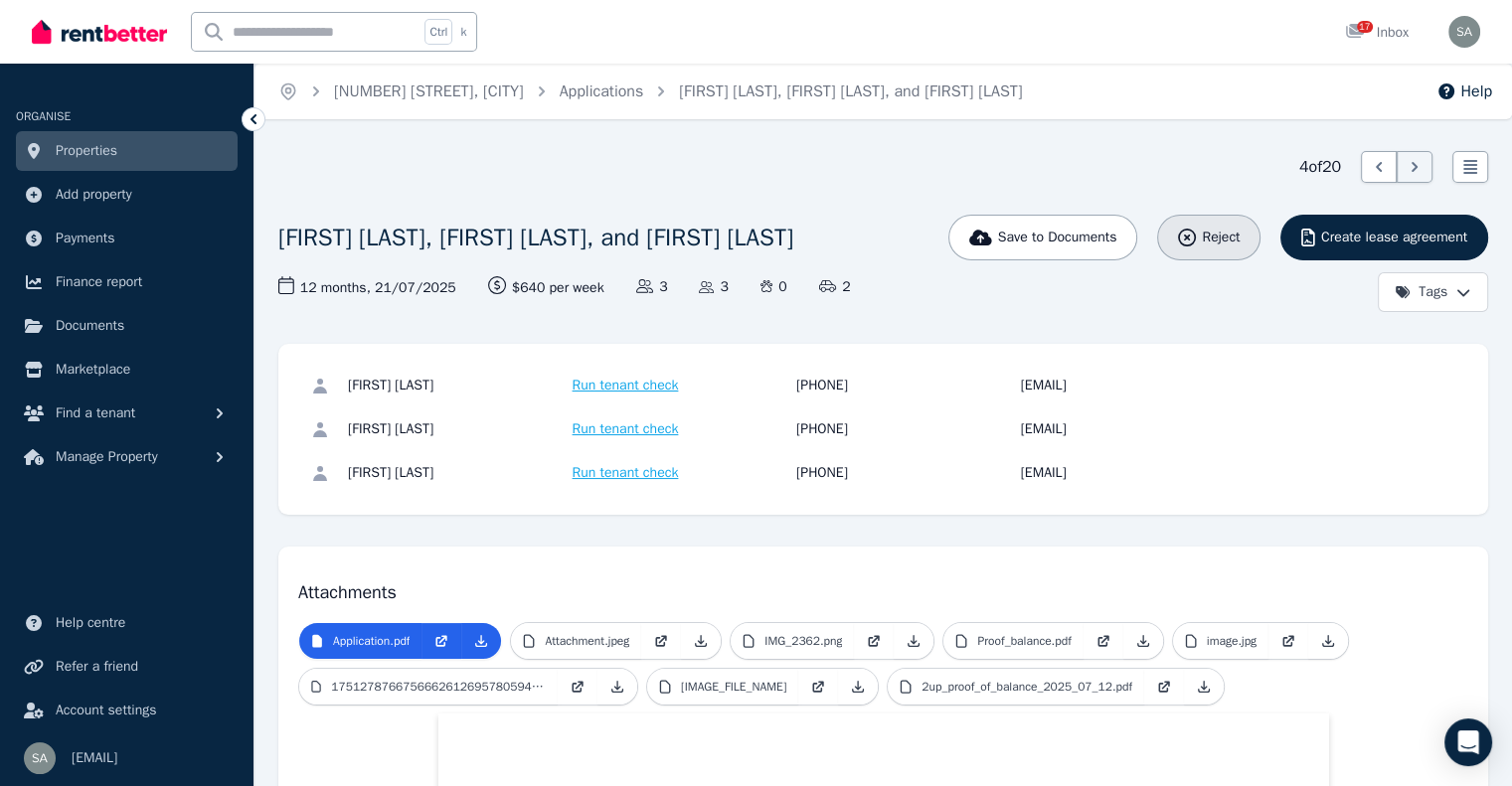 click 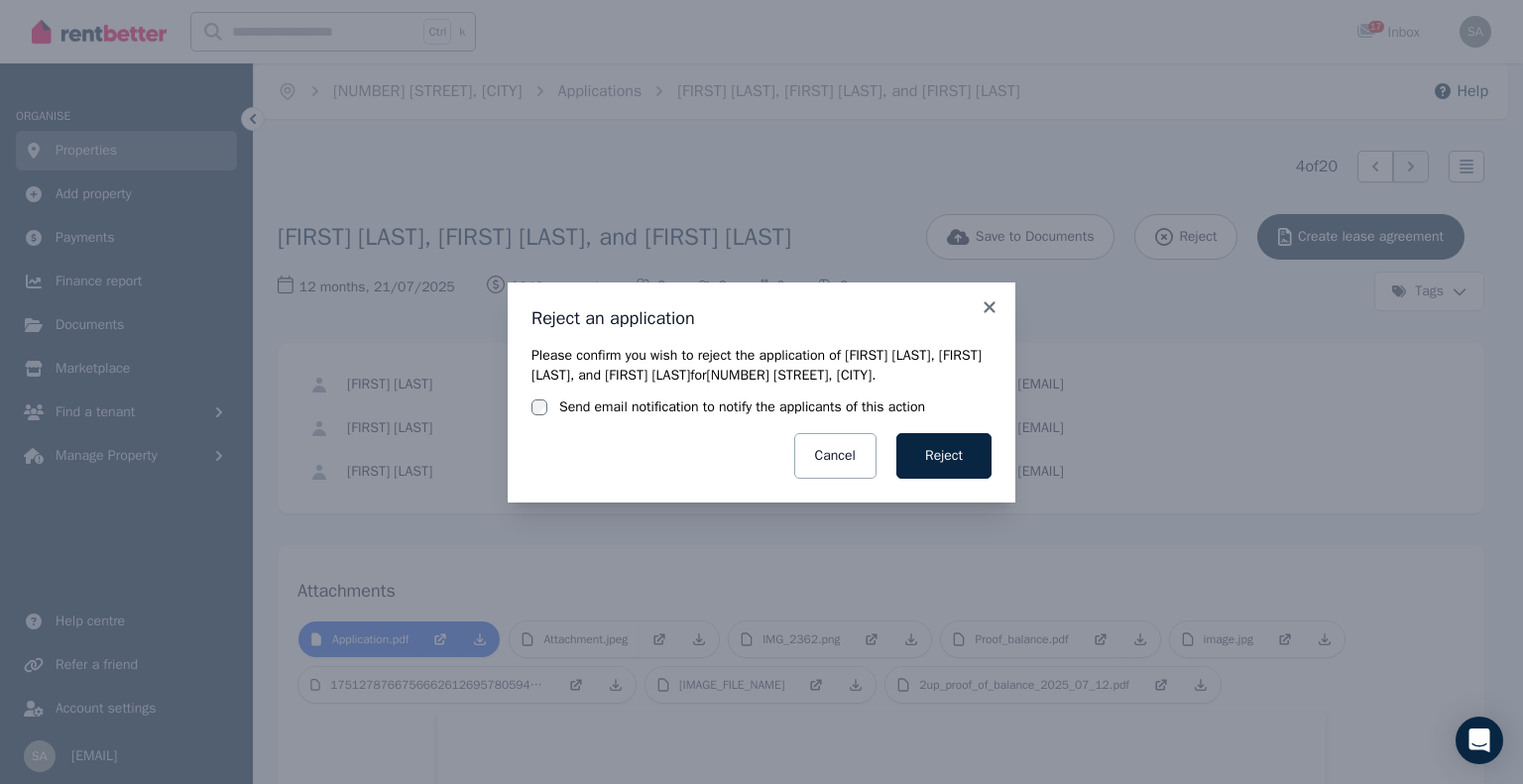 click on "Send email notification to notify the applicants of this action" at bounding box center [742, 407] 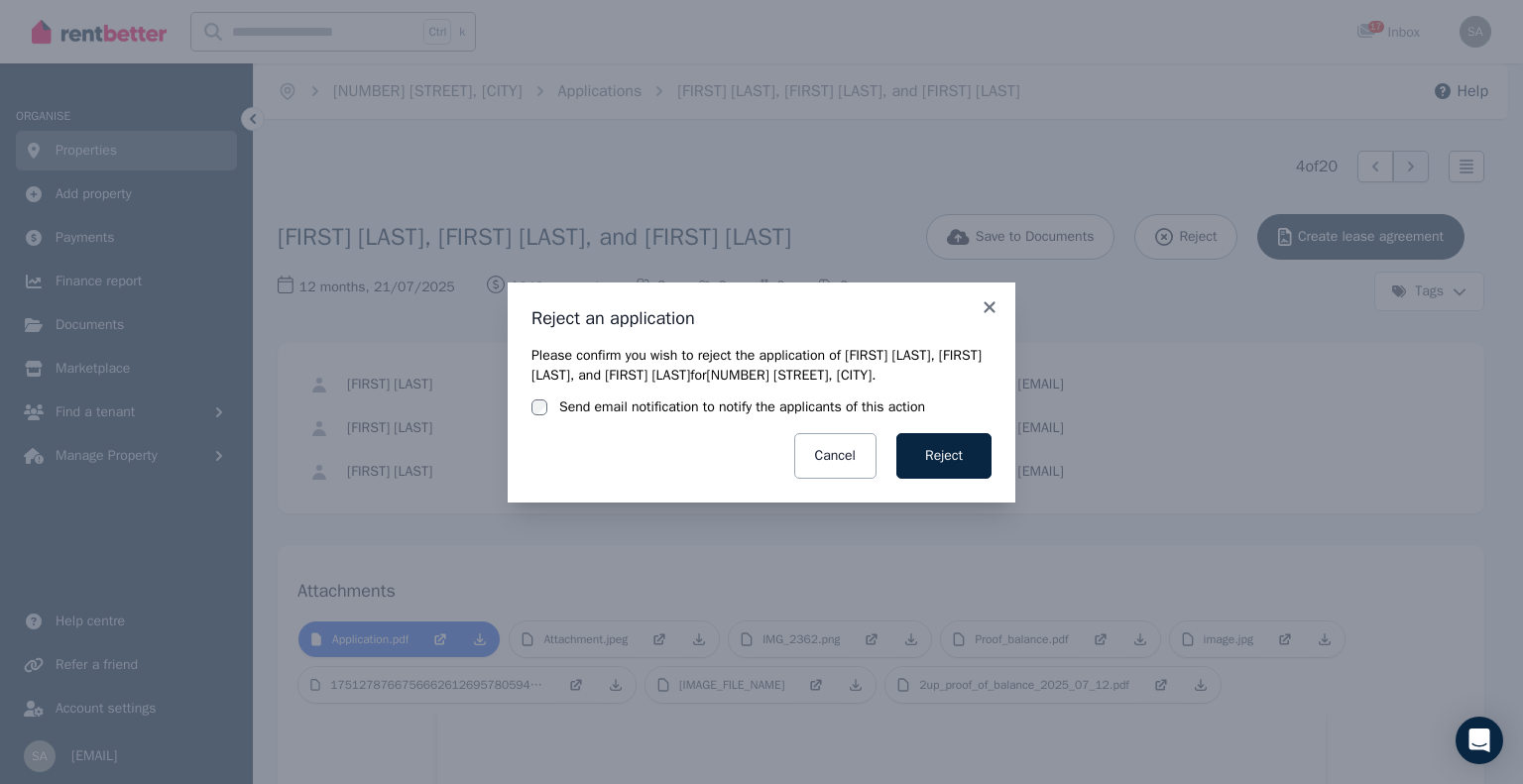 click on "Send email notification to notify the applicants of this action" at bounding box center (742, 407) 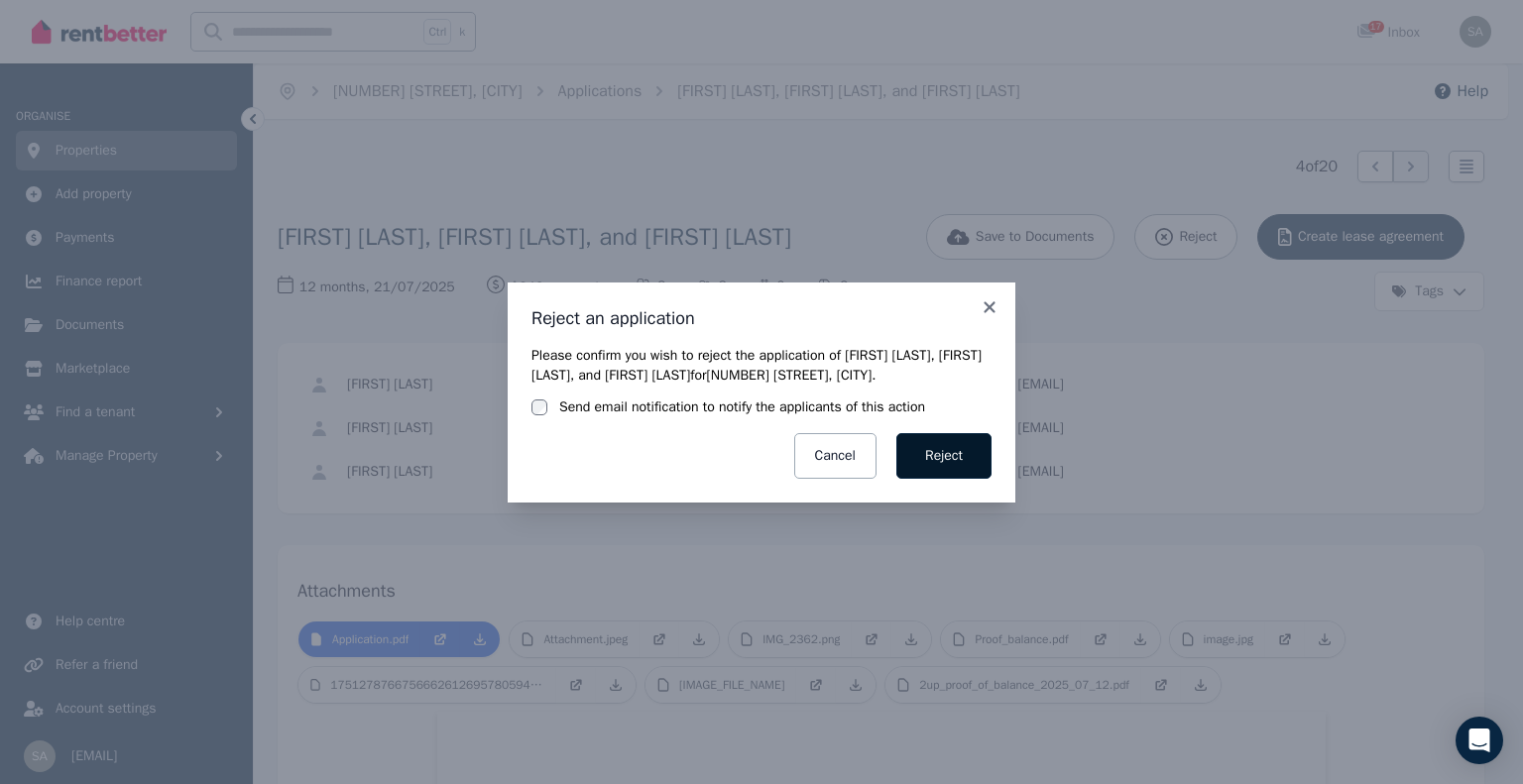 click on "Reject" at bounding box center (944, 456) 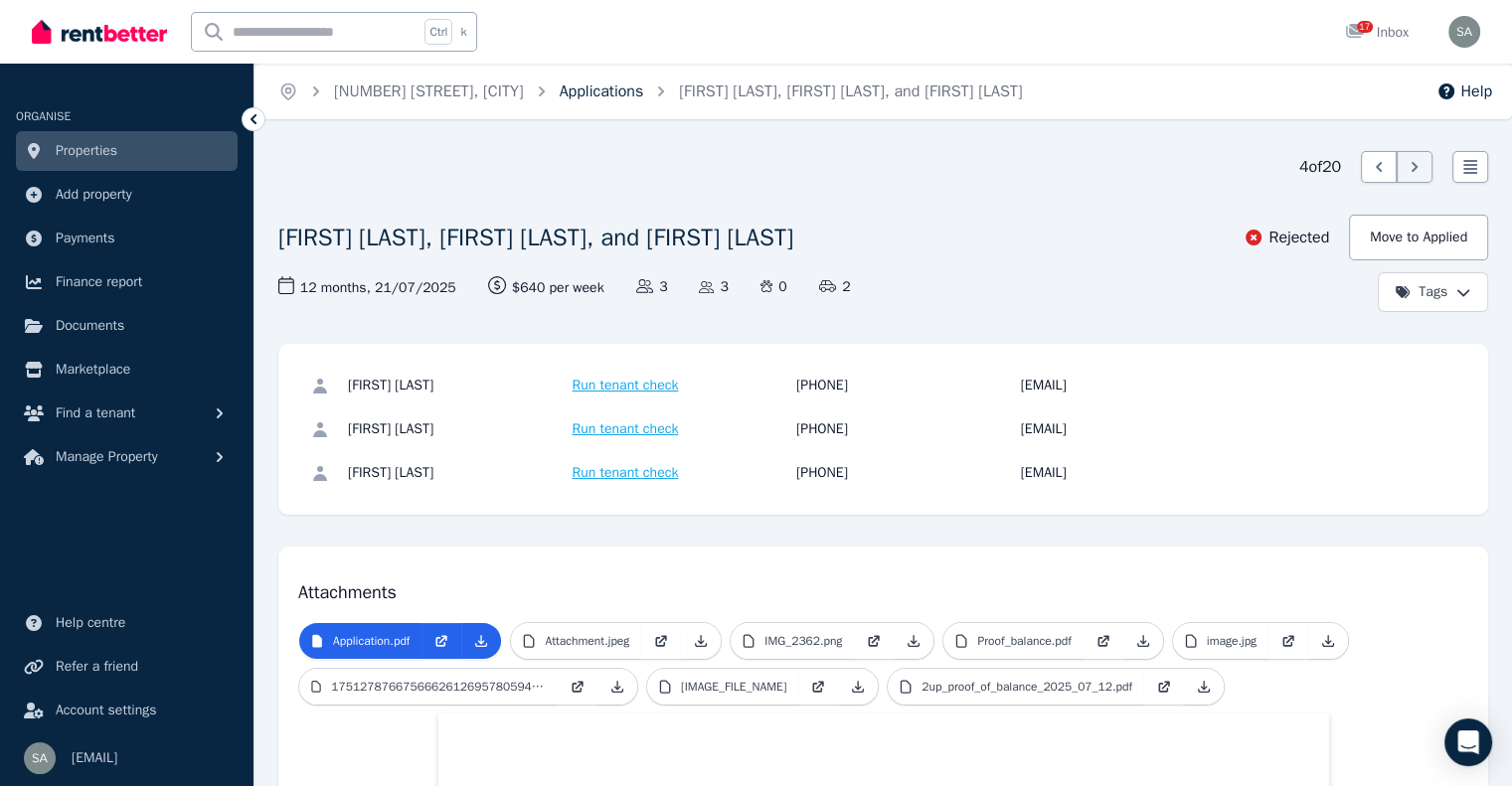 click on "Applications" at bounding box center (601, 91) 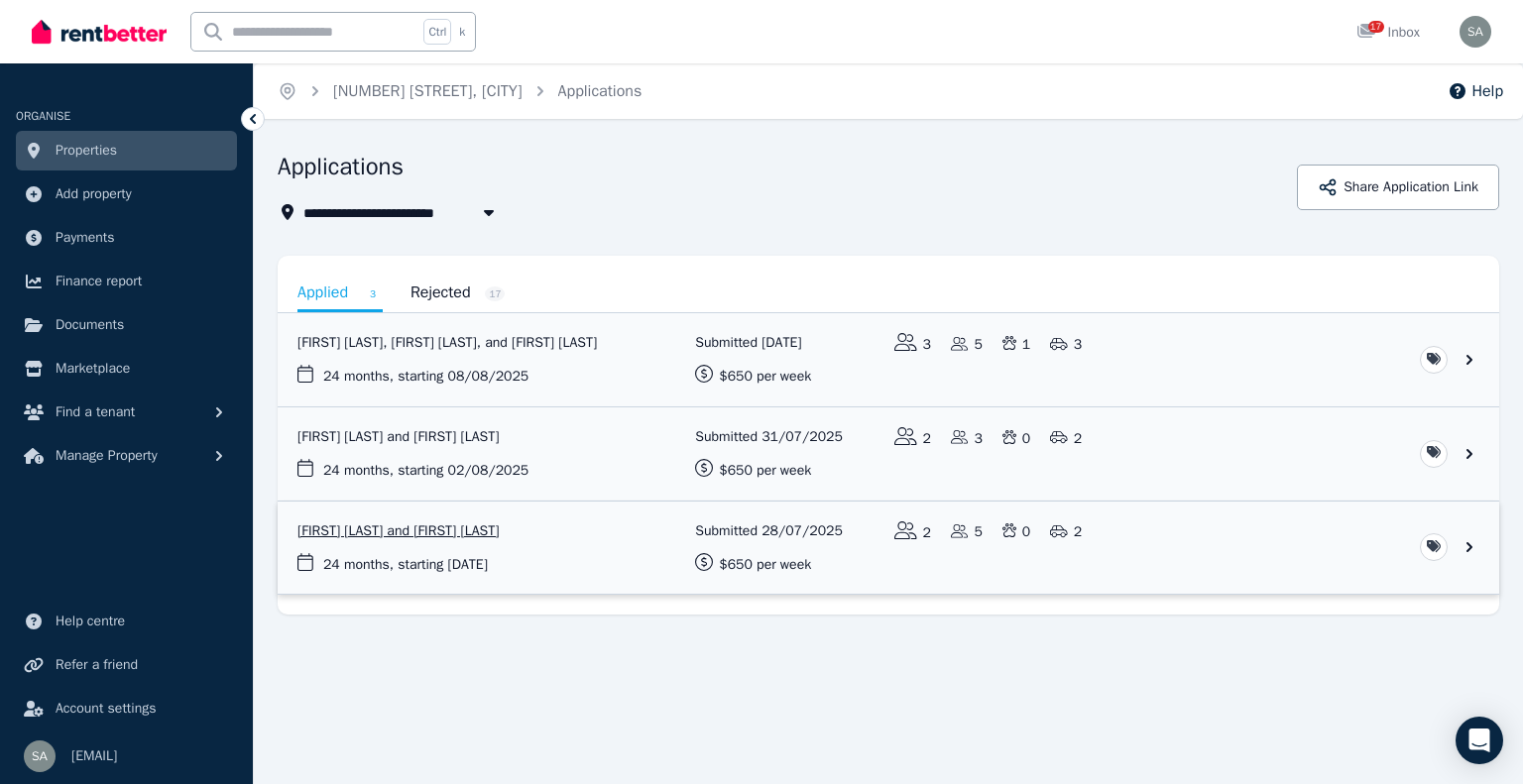 click at bounding box center [888, 548] 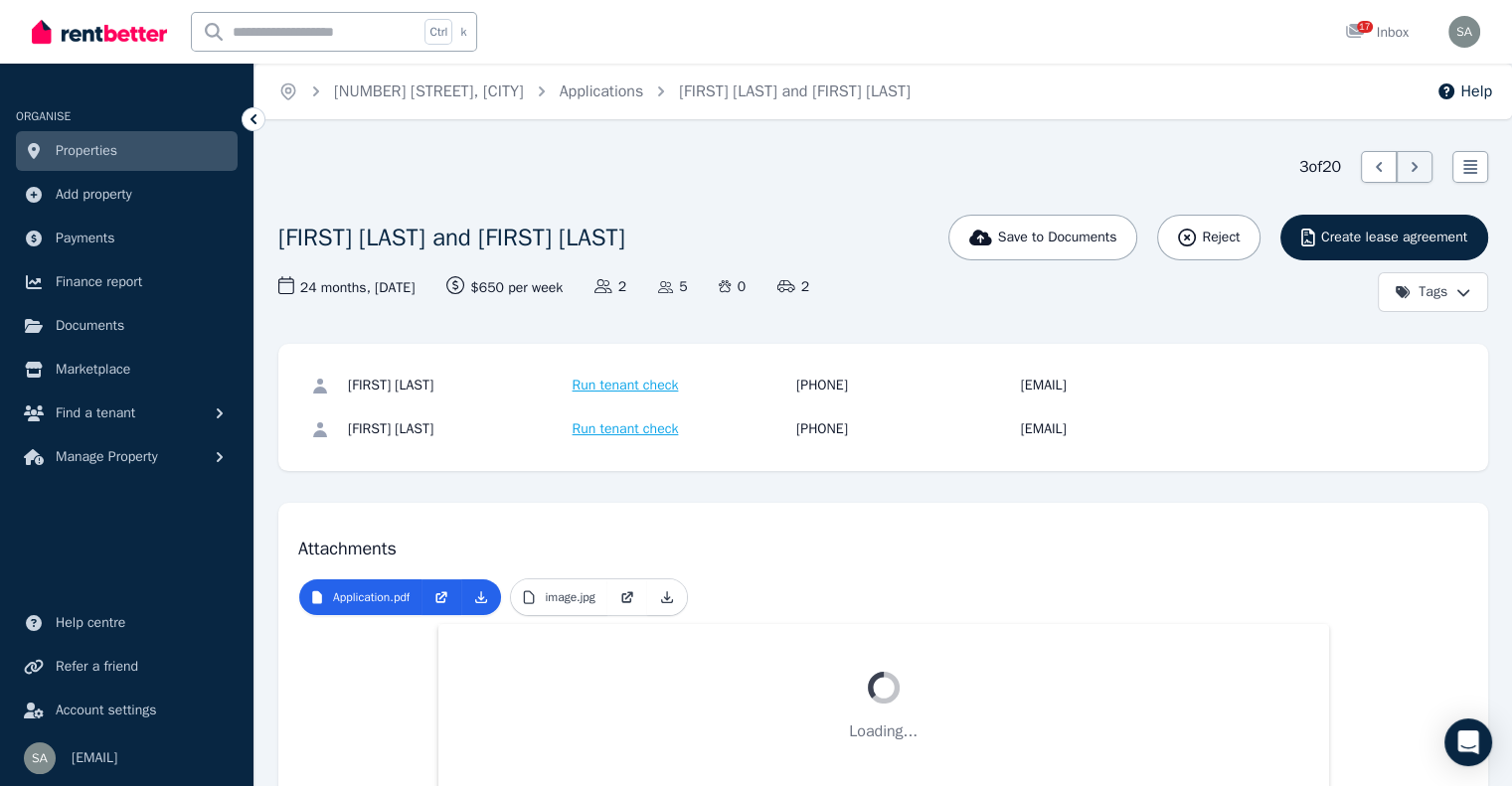 click on "Save to Documents Reject Create lease agreement Tags" at bounding box center [1291, 263] 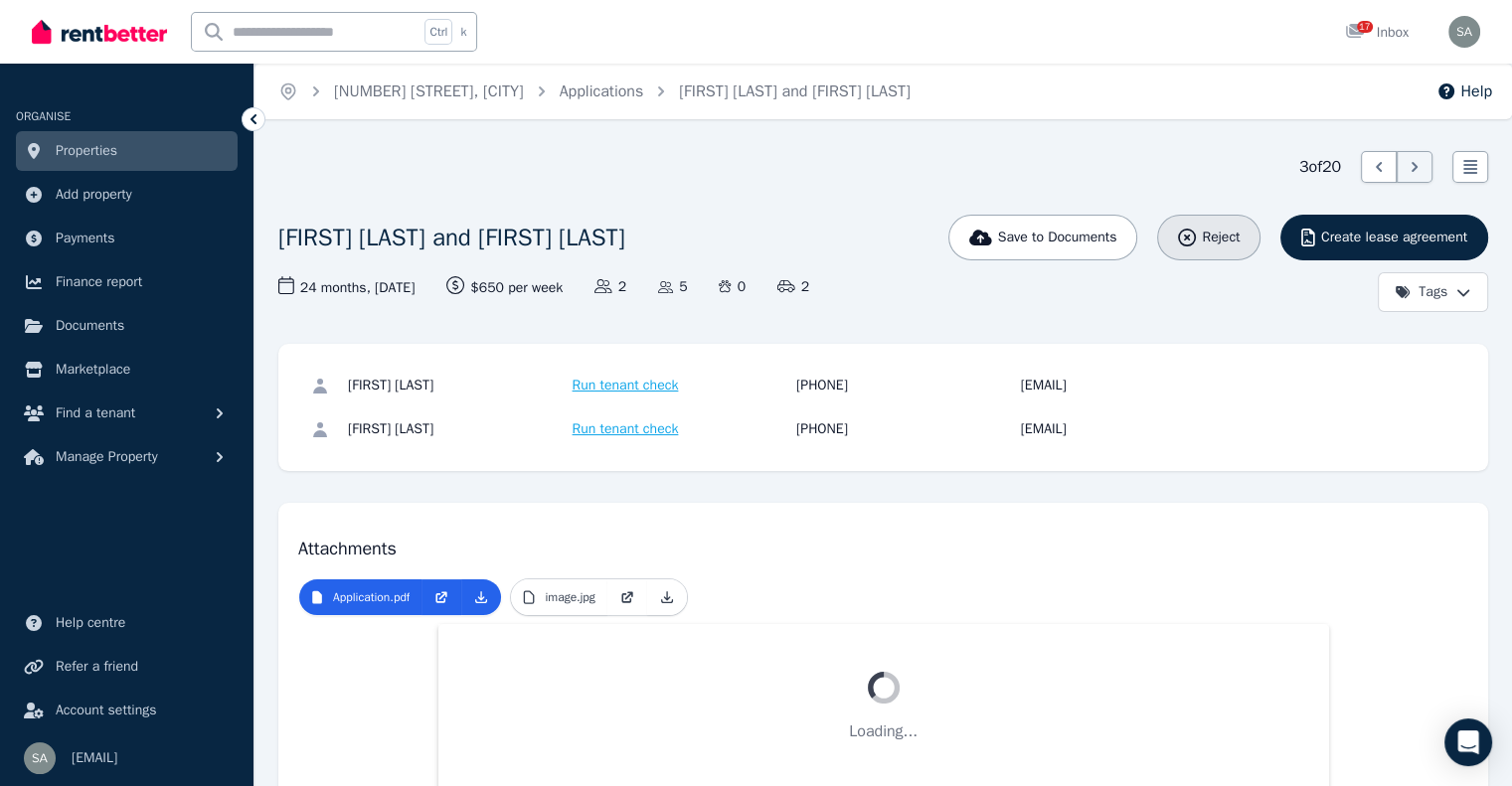click on "Reject" at bounding box center [1209, 237] 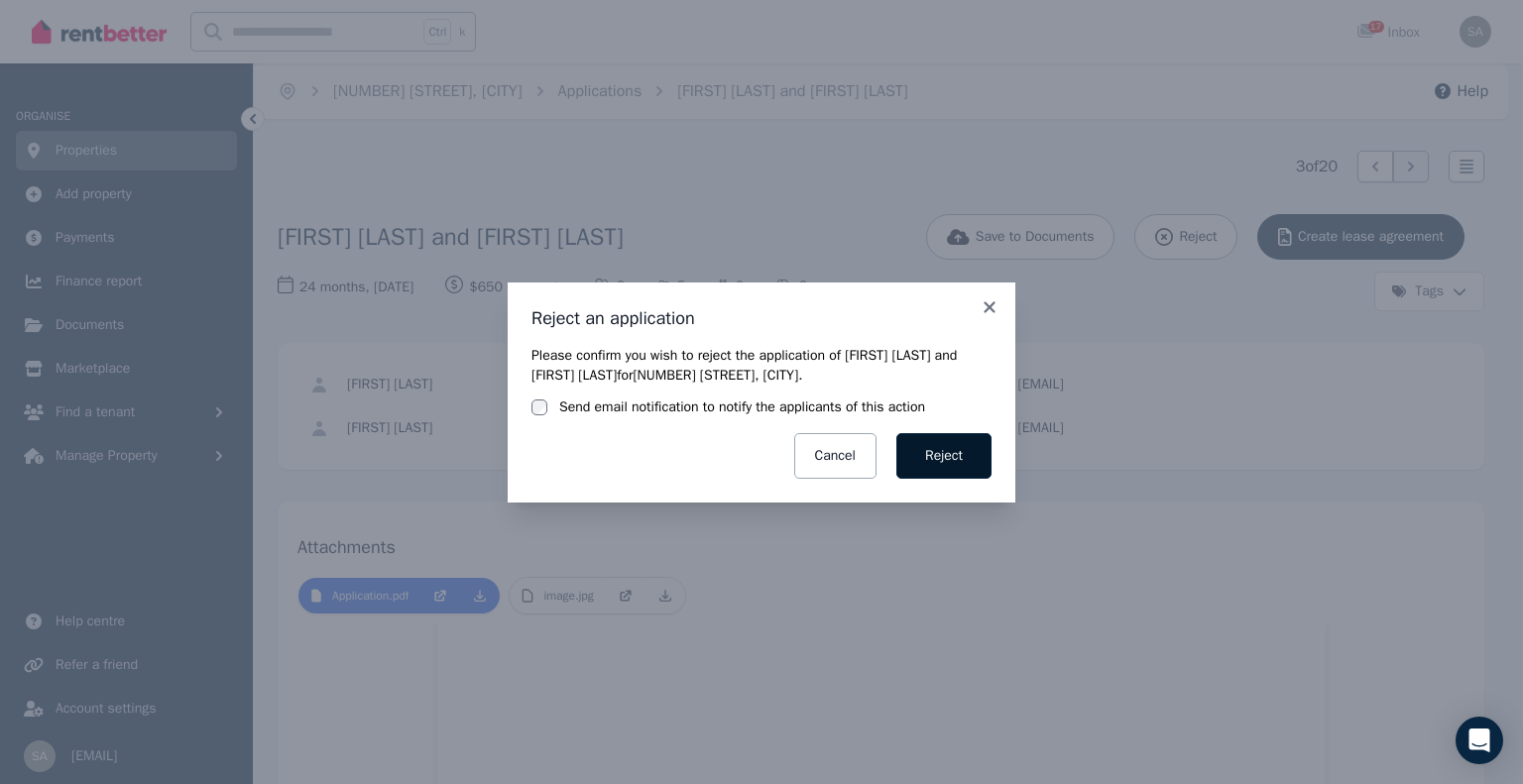 click on "Reject" at bounding box center [944, 456] 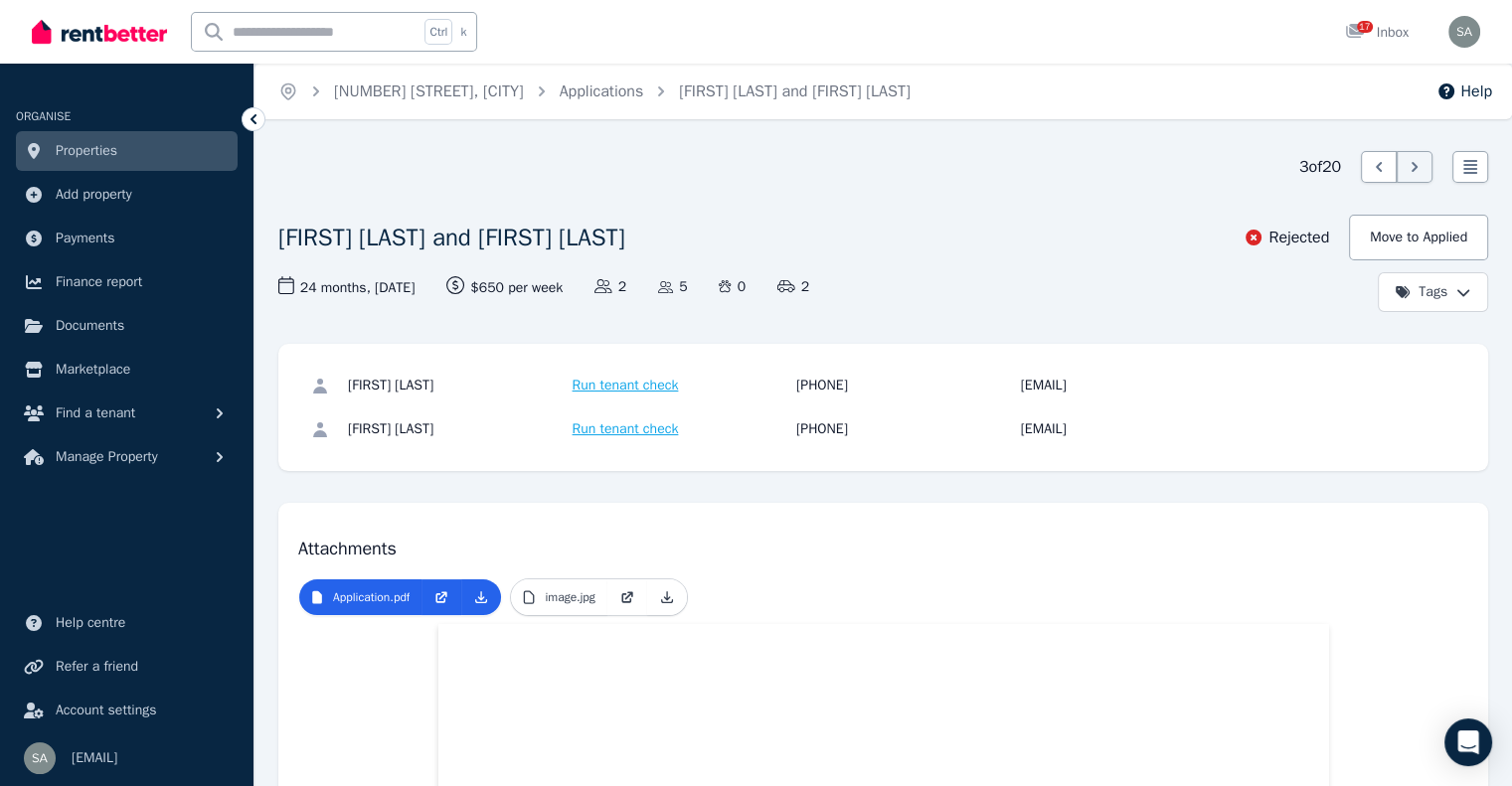 click on "Properties" at bounding box center [86, 151] 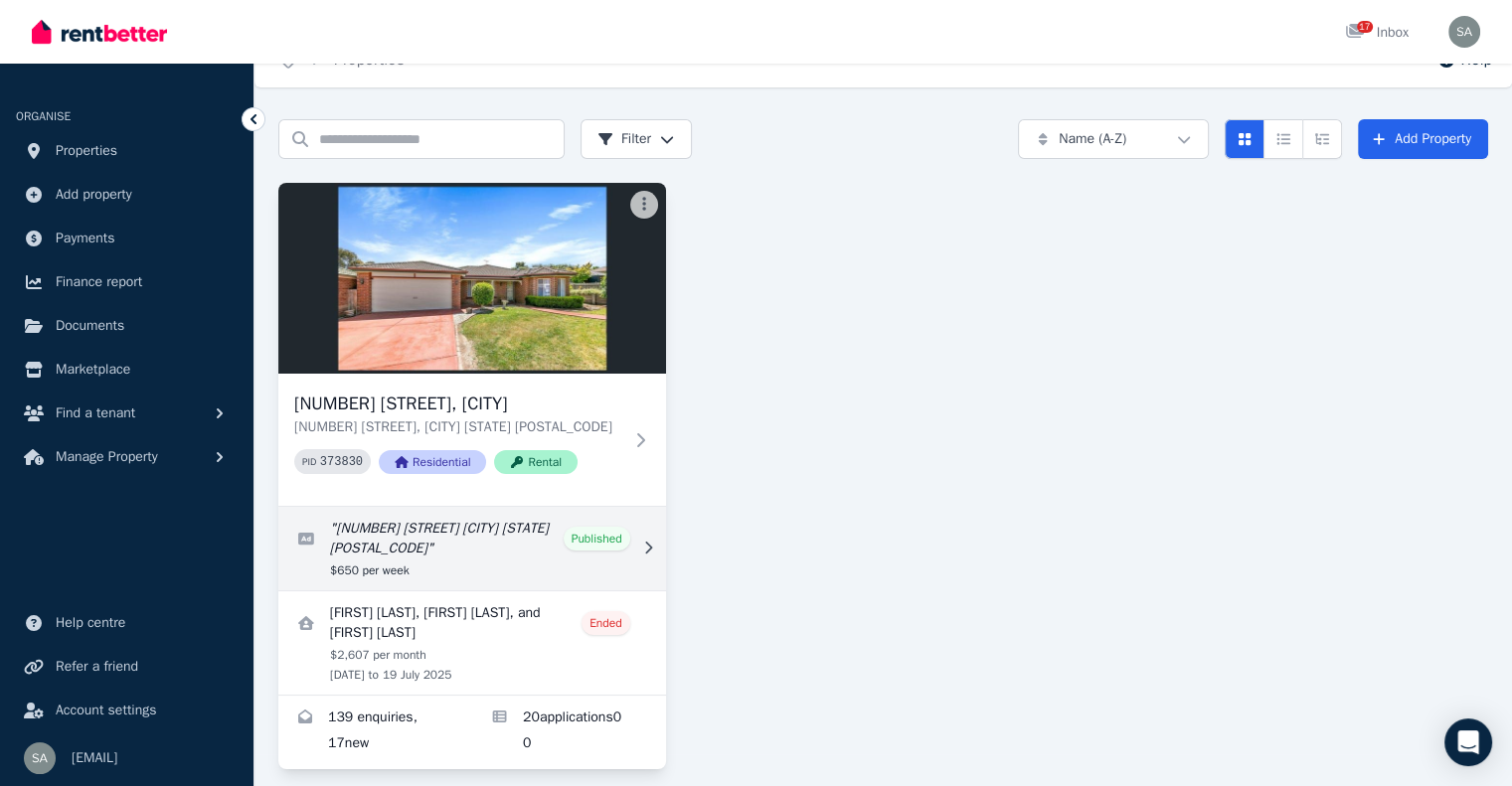 scroll, scrollTop: 50, scrollLeft: 0, axis: vertical 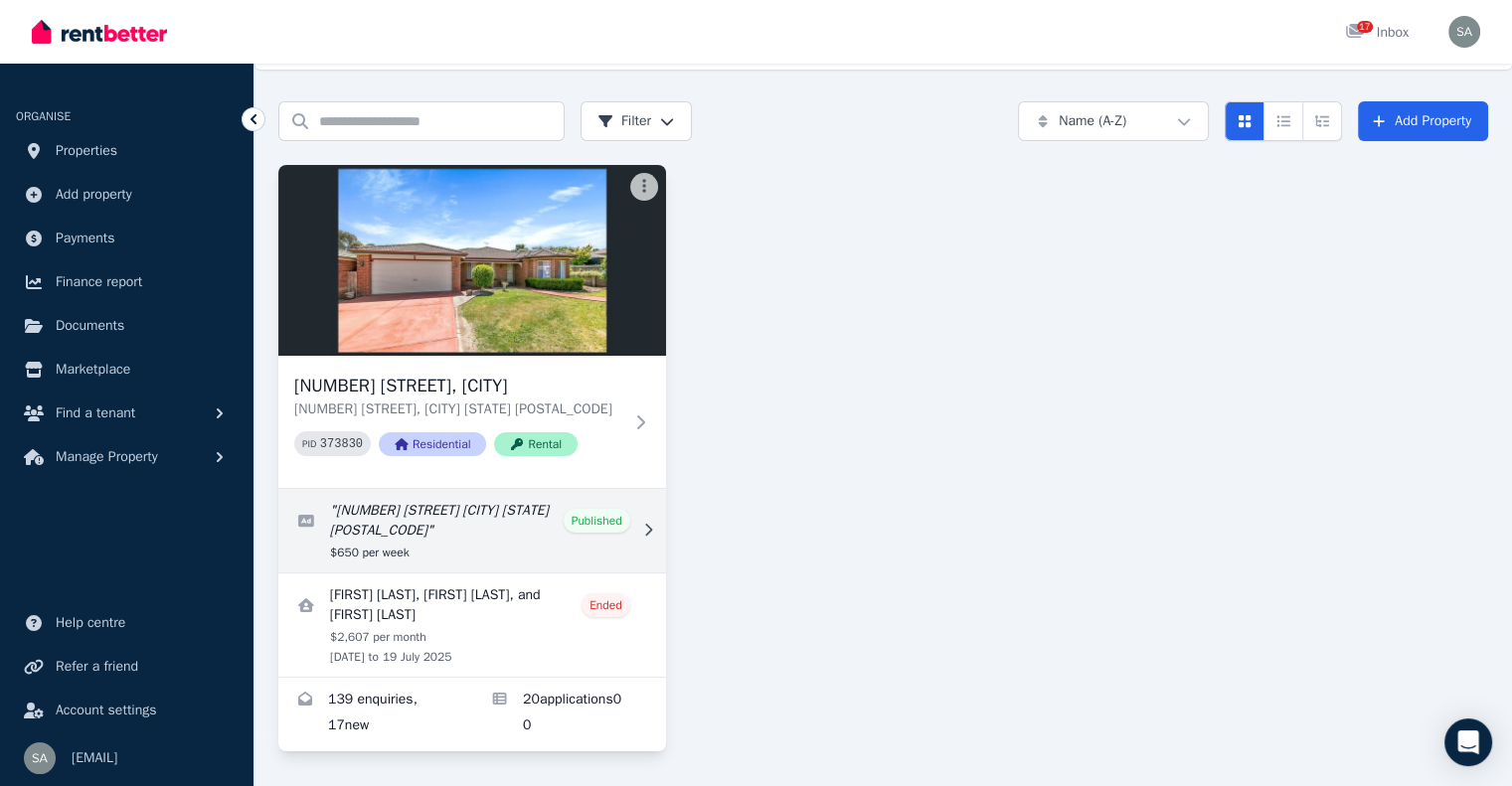 click at bounding box center (472, 531) 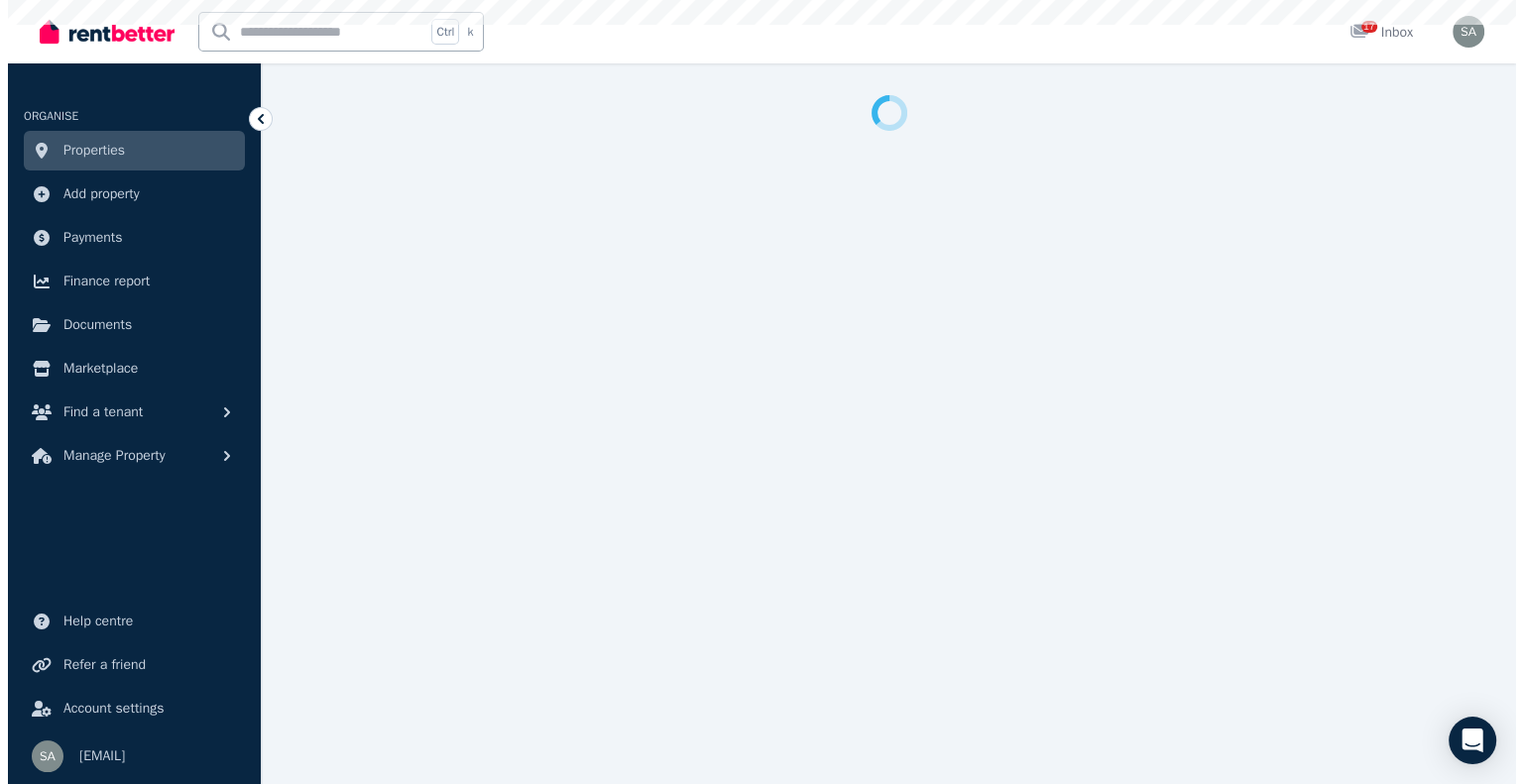 scroll, scrollTop: 0, scrollLeft: 0, axis: both 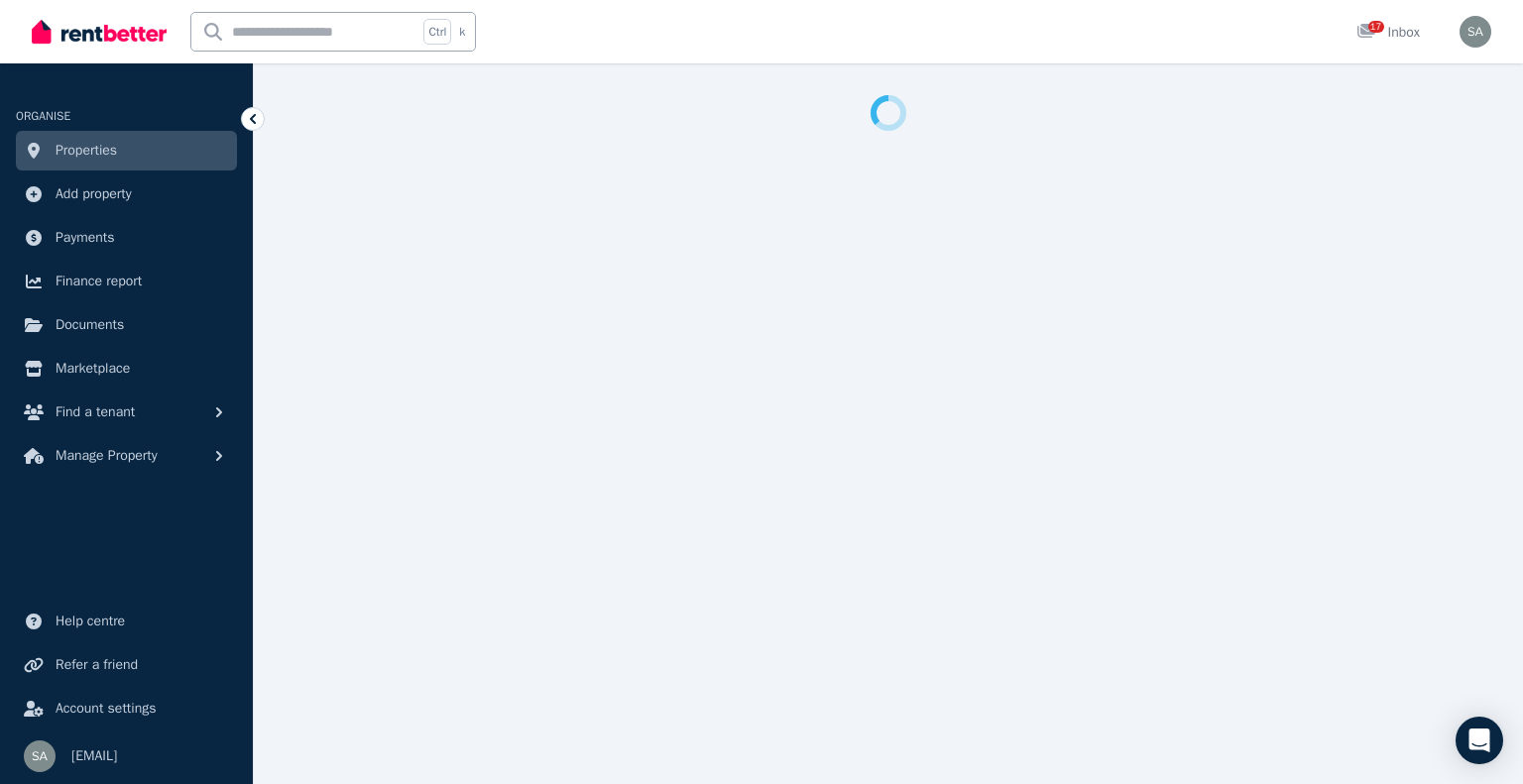 select on "**********" 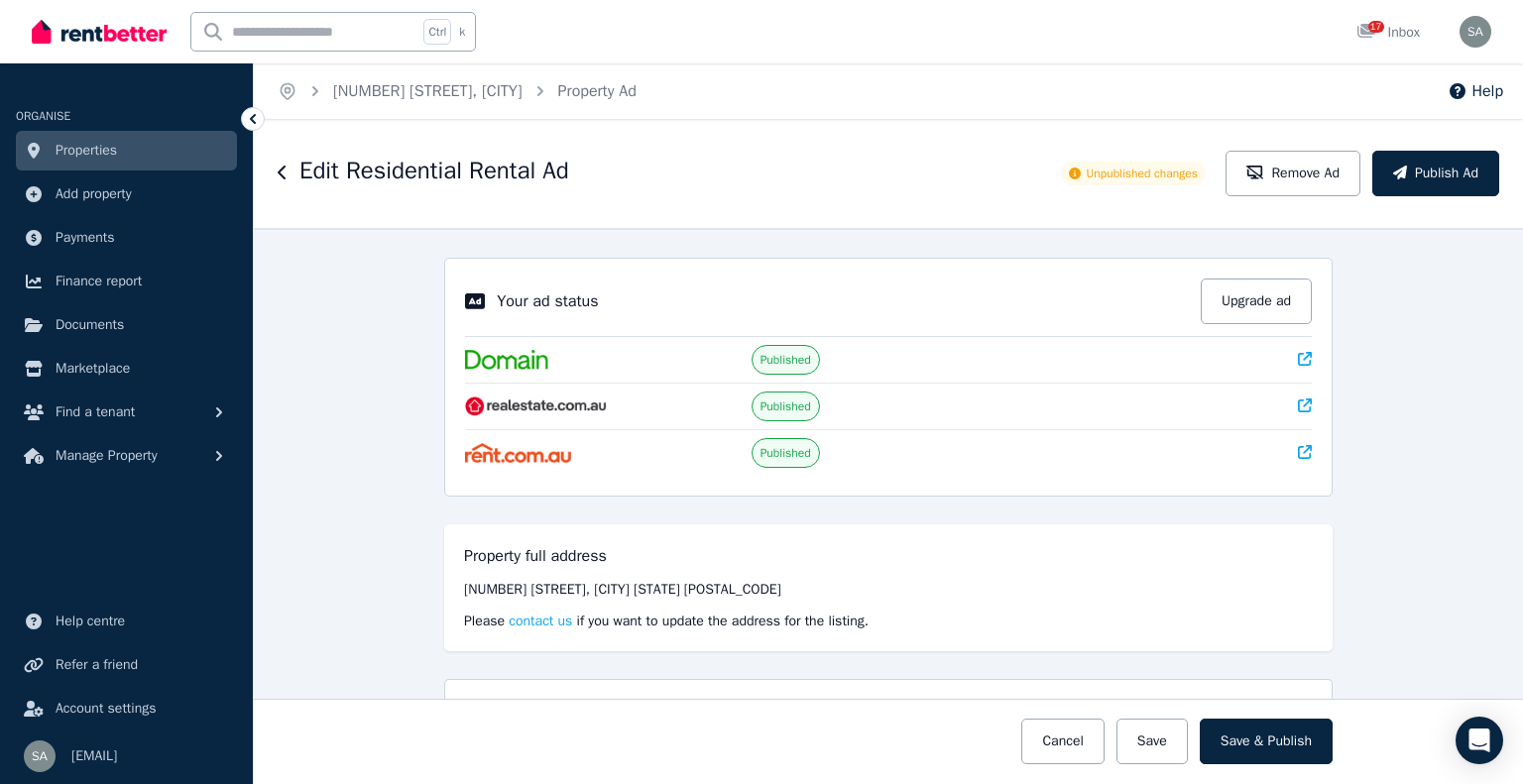 click 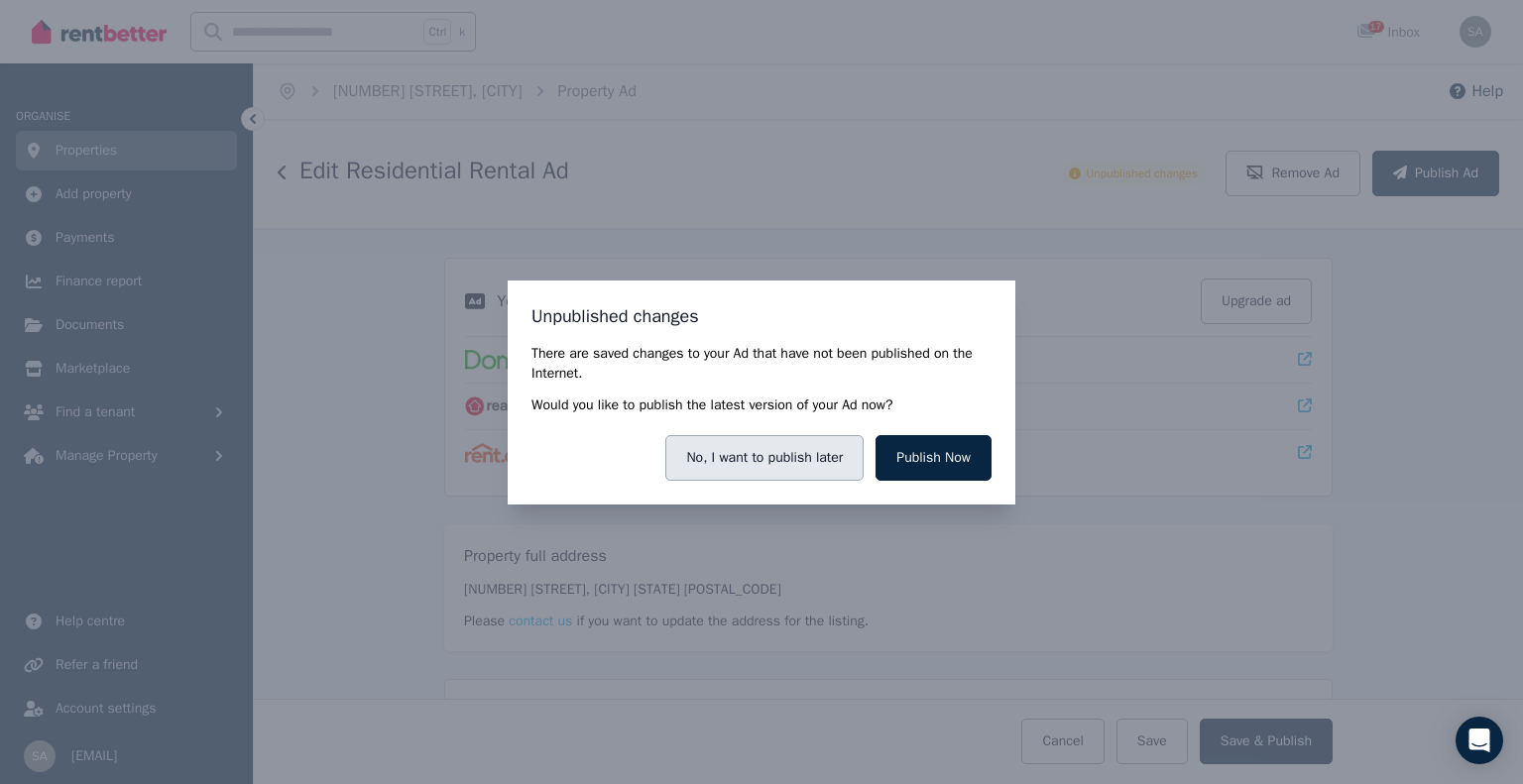 click on "No, I want to publish later" at bounding box center [764, 458] 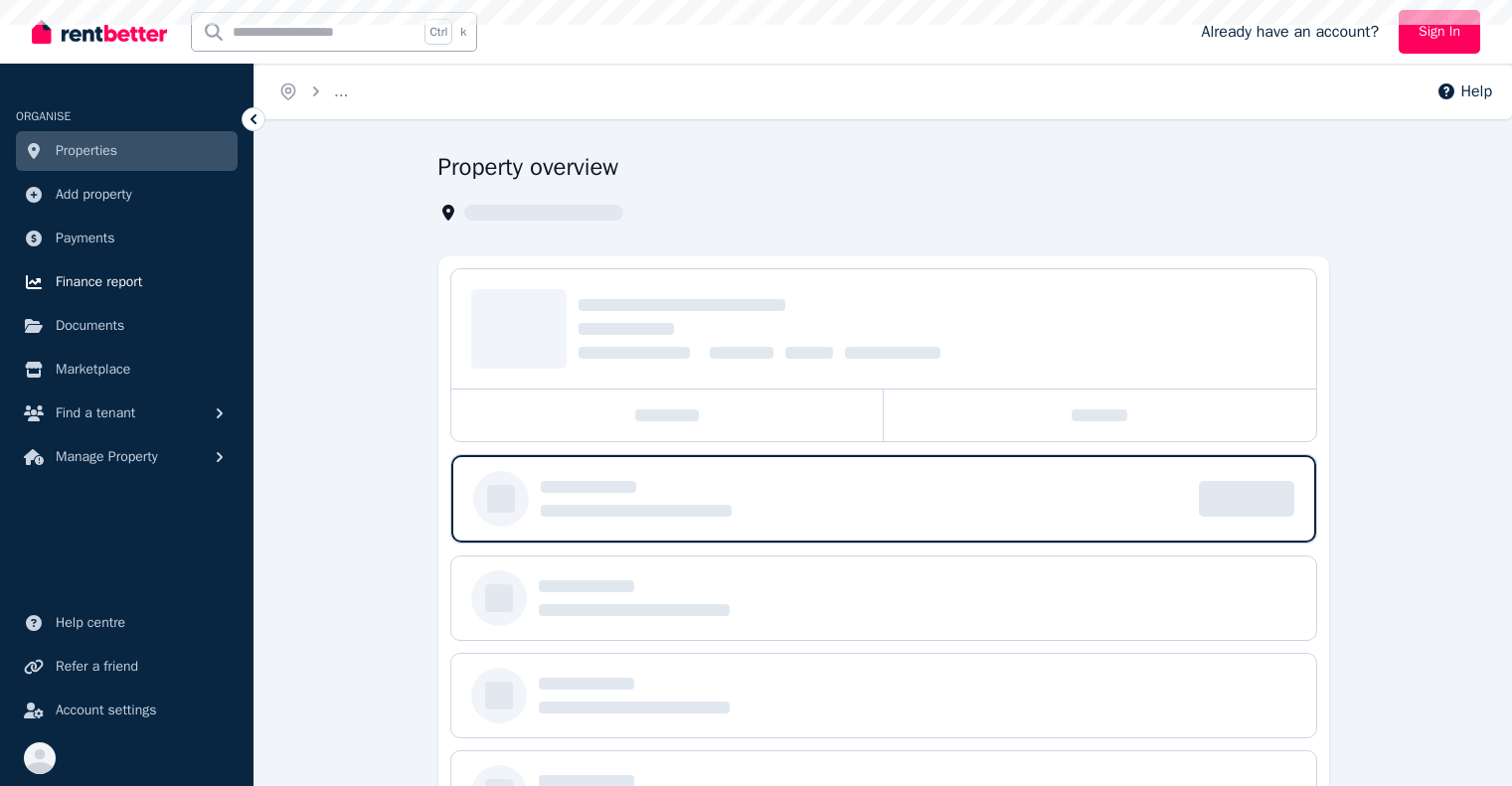 scroll, scrollTop: 0, scrollLeft: 0, axis: both 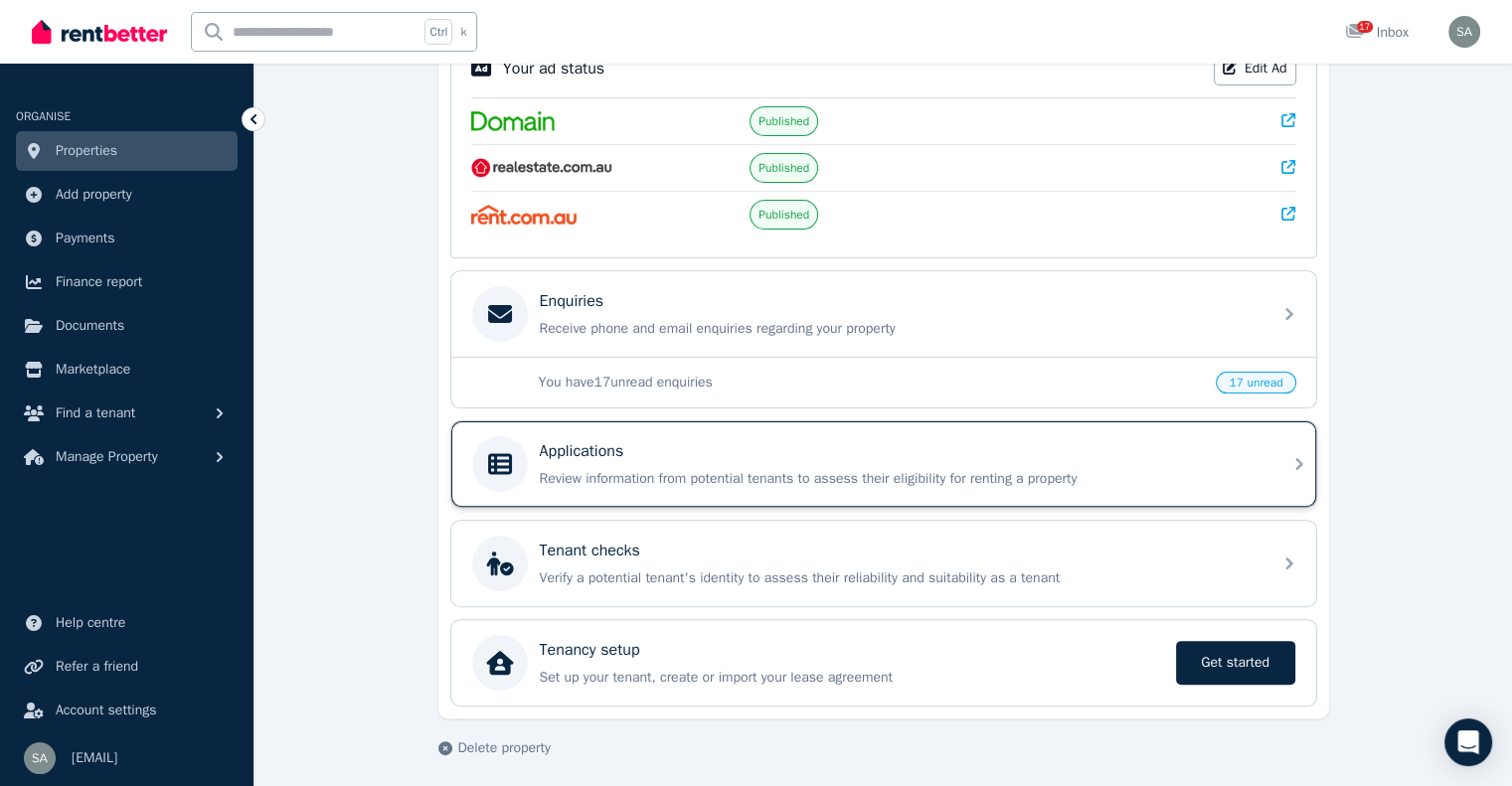 click on "Applications Review information from potential tenants to assess their eligibility for renting a property" at bounding box center (884, 464) 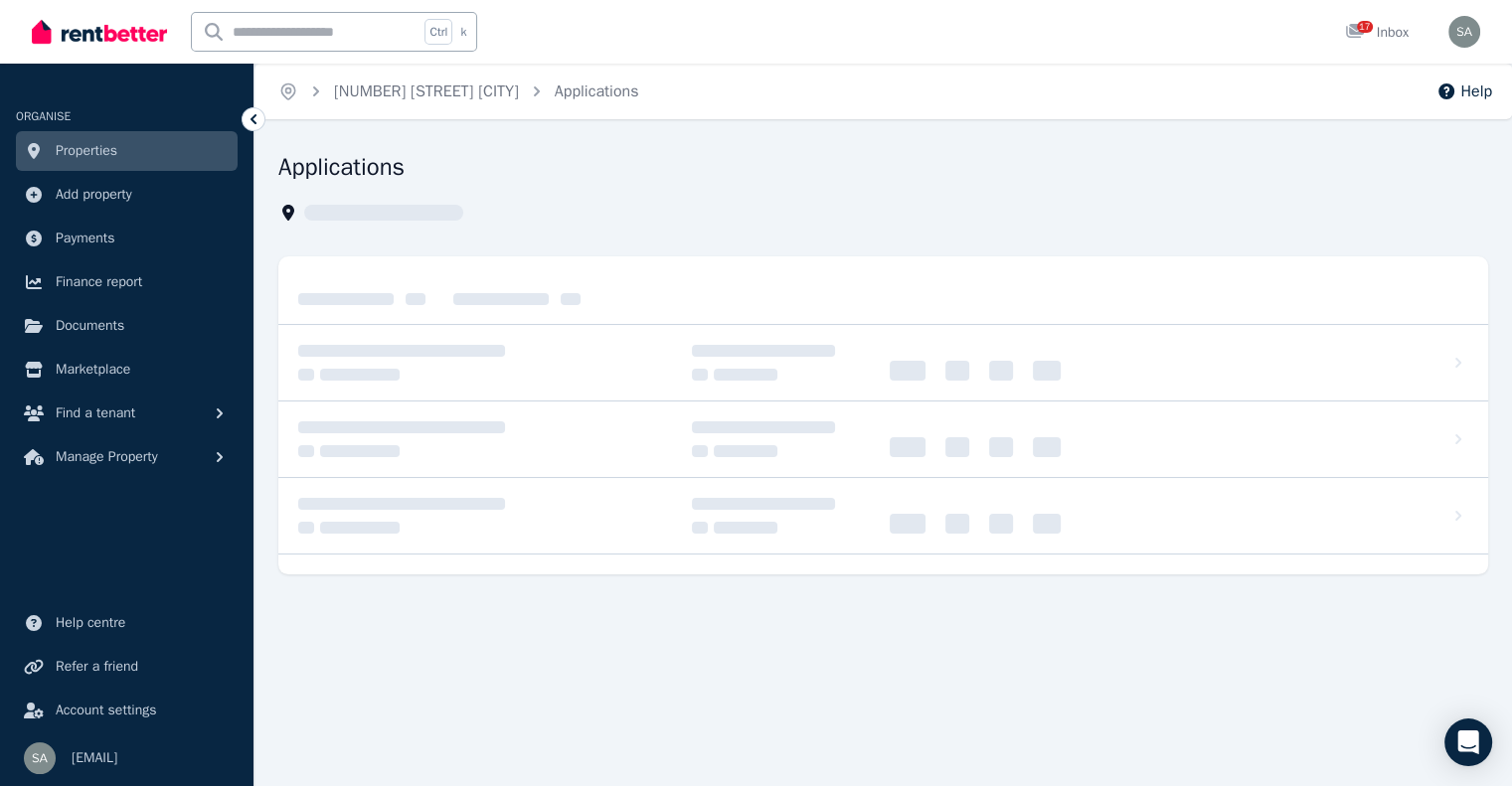 scroll, scrollTop: 0, scrollLeft: 0, axis: both 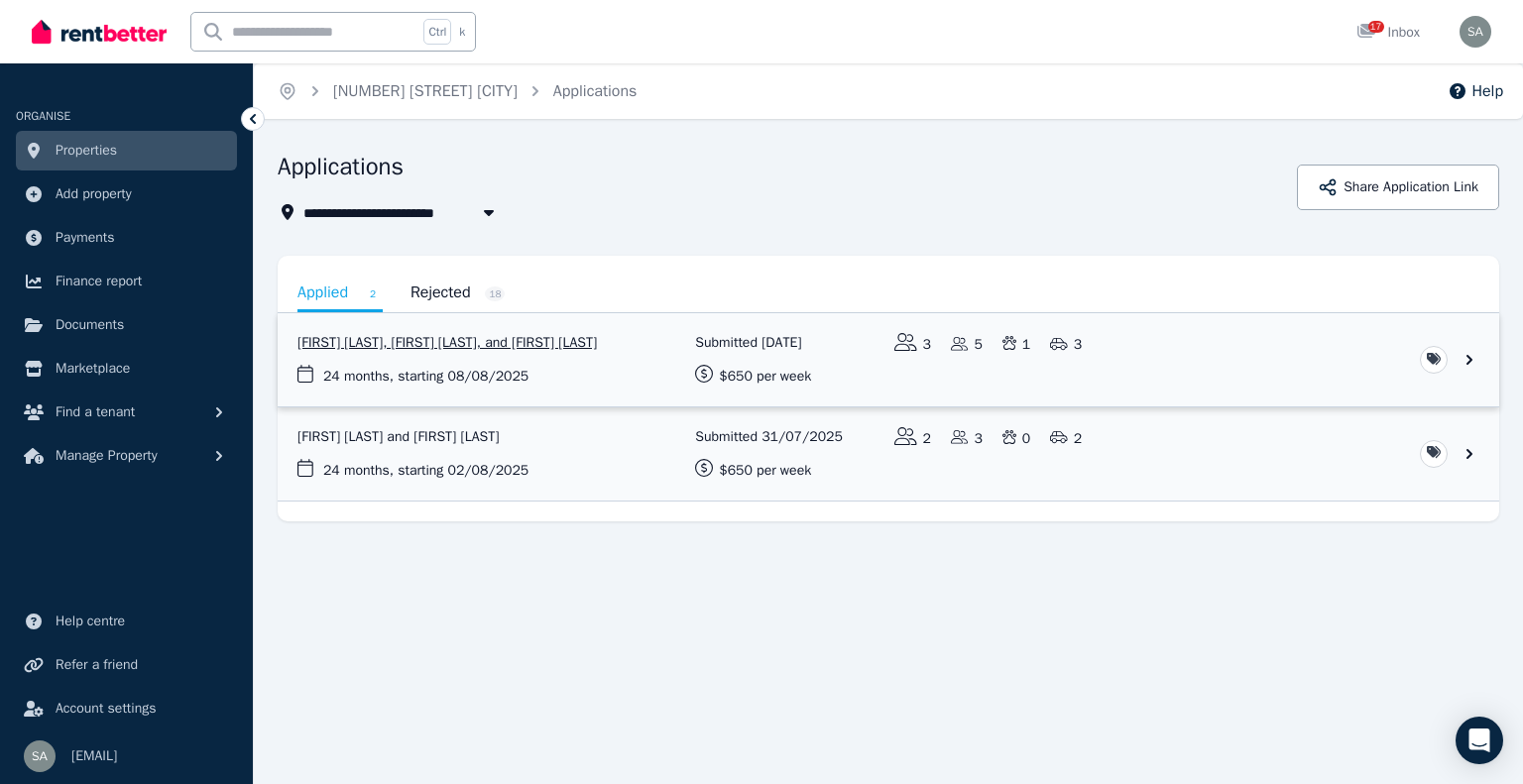 click at bounding box center (888, 360) 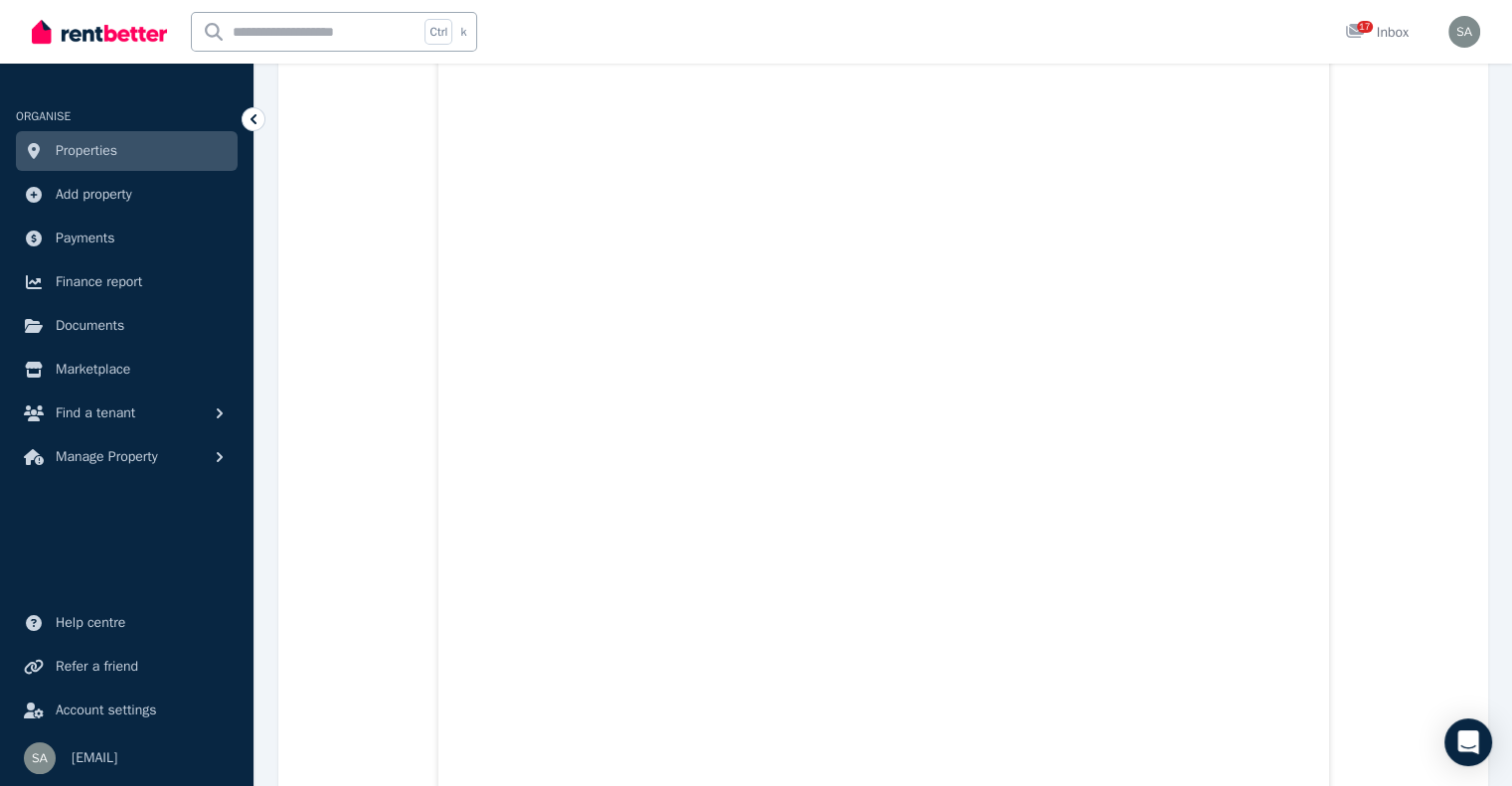 scroll, scrollTop: 10885, scrollLeft: 0, axis: vertical 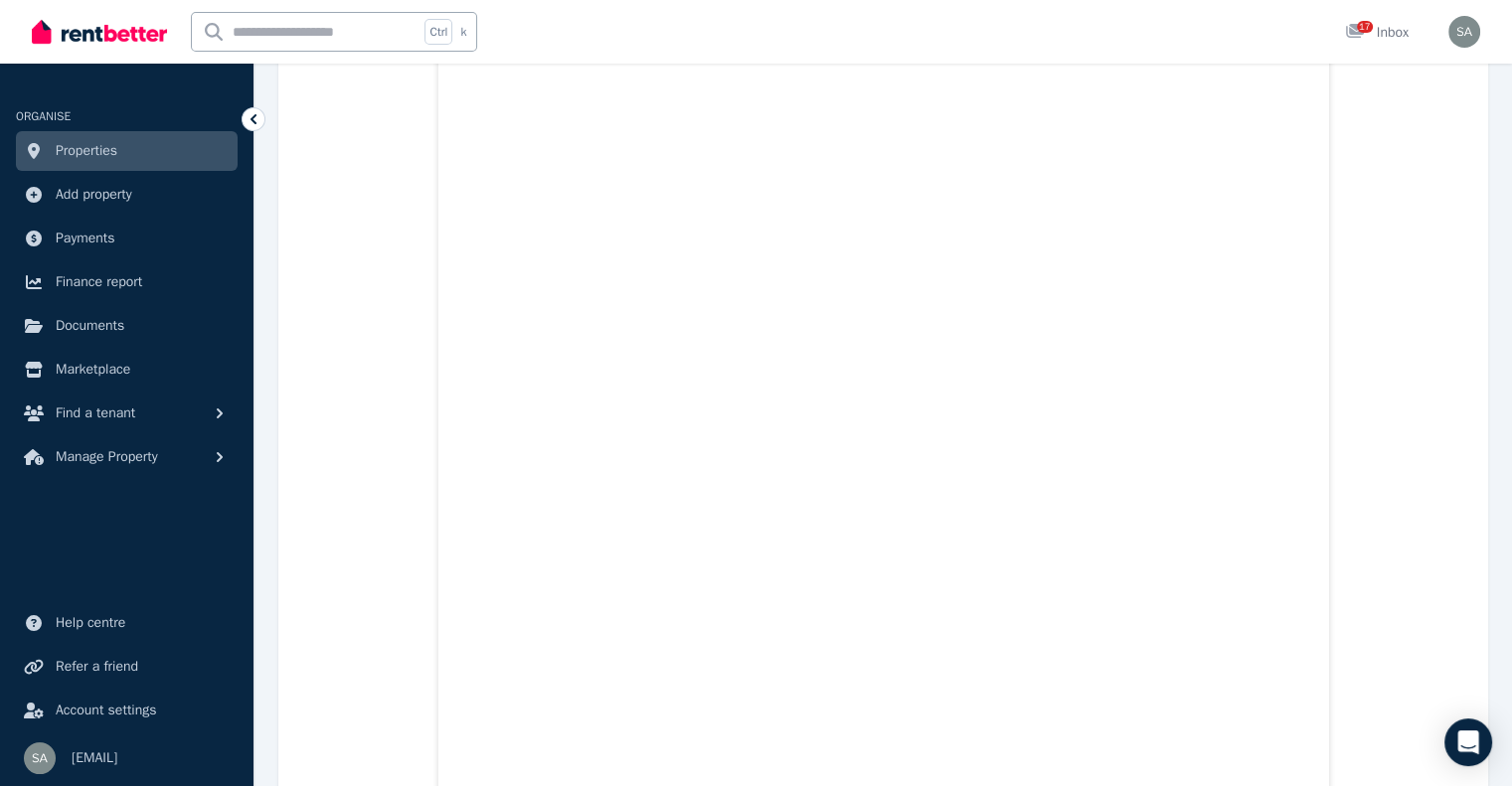 click on "1  of  20 List view [FIRST] [LAST], [FIRST] [LAST], and [FIRST] [LAST] Save to Documents Reject Create lease agreement Tags 24 months ,   08/08/2025 Lease term and start date $650 per week Rental amount offered Applicants 3 Dependents 5 Pets 1 Vehicles 3 [FIRST] [LAST] Run tenant check [PHONE] [EMAIL] [FIRST] [LAST] Run tenant check [PHONE] [EMAIL] [FIRST] [LAST] Run tenant check [PHONE] [EMAIL] Attachments  Application.pdf Attachment.jpeg Centreli_nk statement_1.pdf IMG20240206112531.jpg IMG_20250603_090227.jpg IMG_20250603_090337.jpg IMG_3026.png IMG_3087.png IMG_3323.png IMG_3324.png IMG_3326.png IMG_3327.png Renter_History_33.pdf Screenshot_20250803_092155_myVicRoads.jpg Screenshot_20250803_092538_Chrome.jpg Screenshot_20250803_092842_Samsung_Notes.jpg Screenshot_20250803_092937_M365_Copilot.jpg Screenshot_20250803_093057_M365_Copilot.jpg origi_n_statement_2025_06_13.pdf" at bounding box center [883, -1654] 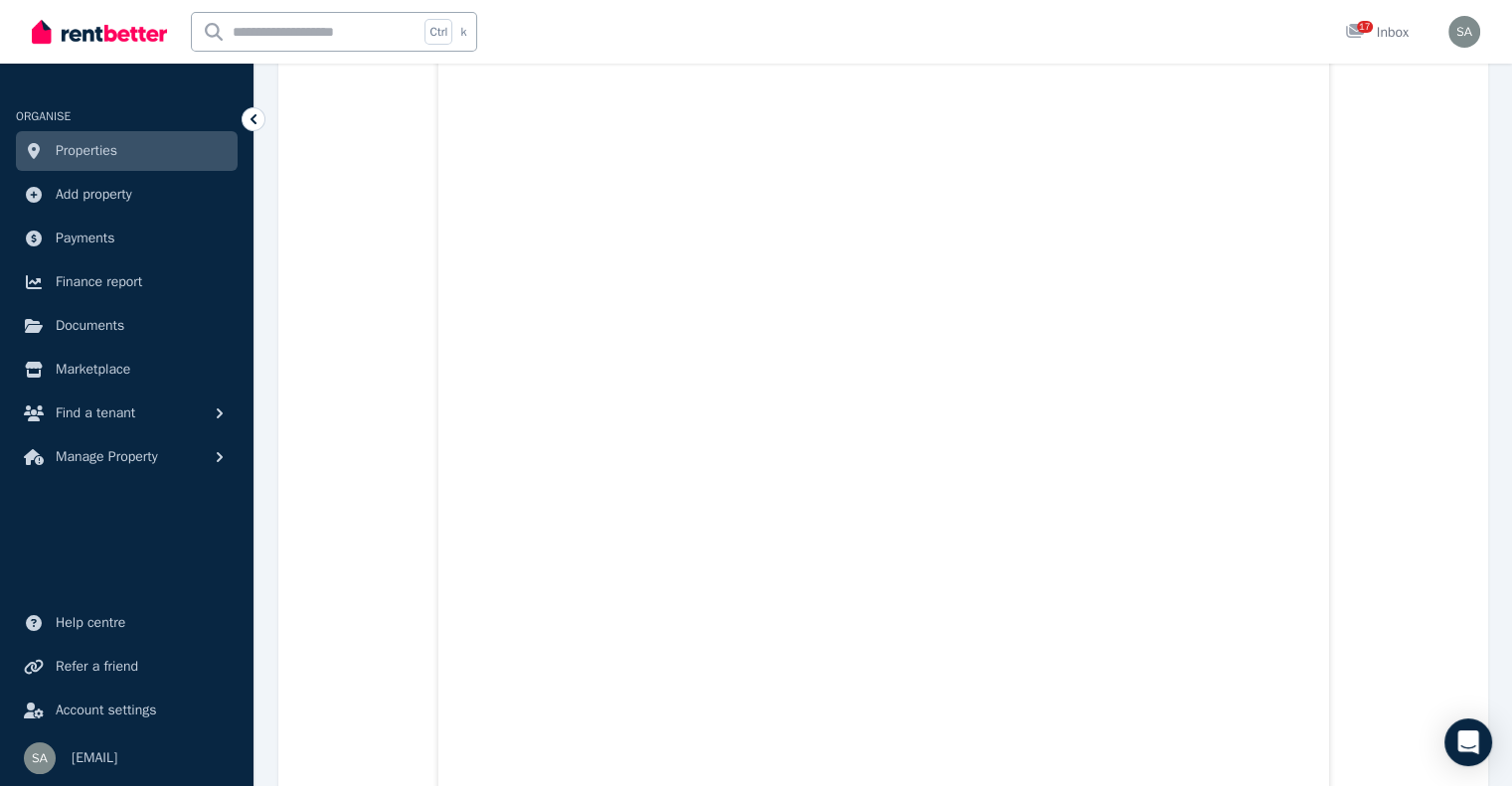 scroll, scrollTop: 29451, scrollLeft: 0, axis: vertical 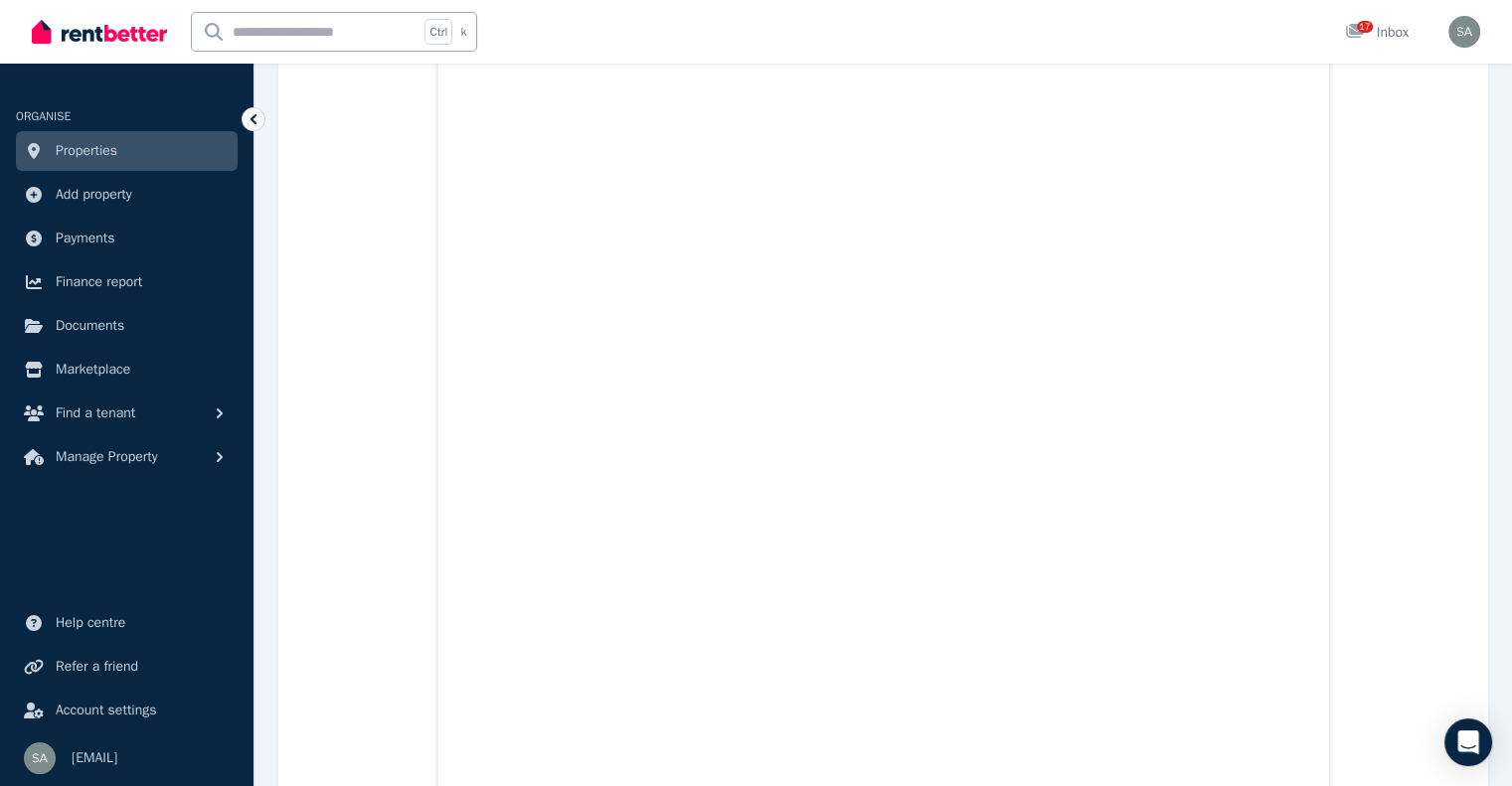 click on "1  of  20 List view [FIRST] [LAST], [FIRST] [LAST], and [FIRST] [LAST] Save to Documents Reject Create lease agreement Tags 24 months ,   08/08/2025 Lease term and start date $650 per week Rental amount offered Applicants 3 Dependents 5 Pets 1 Vehicles 3 [FIRST] [LAST] Run tenant check [PHONE] [EMAIL] [FIRST] [LAST] Run tenant check [PHONE] [EMAIL] [FIRST] [LAST] Run tenant check [PHONE] [EMAIL] Attachments  Application.pdf Attachment.jpeg Centreli_nk statement_1.pdf IMG20240206112531.jpg IMG_20250603_090227.jpg IMG_20250603_090337.jpg IMG_3026.png IMG_3087.png IMG_3323.png IMG_3324.png IMG_3326.png IMG_3327.png Renter_History_33.pdf Screenshot_20250803_092155_myVicRoads.jpg Screenshot_20250803_092538_Chrome.jpg Screenshot_20250803_092842_Samsung_Notes.jpg Screenshot_20250803_092937_M365_Copilot.jpg Screenshot_20250803_093057_M365_Copilot.jpg origi_n_statement_2025_06_13.pdf" at bounding box center (883, -7843) 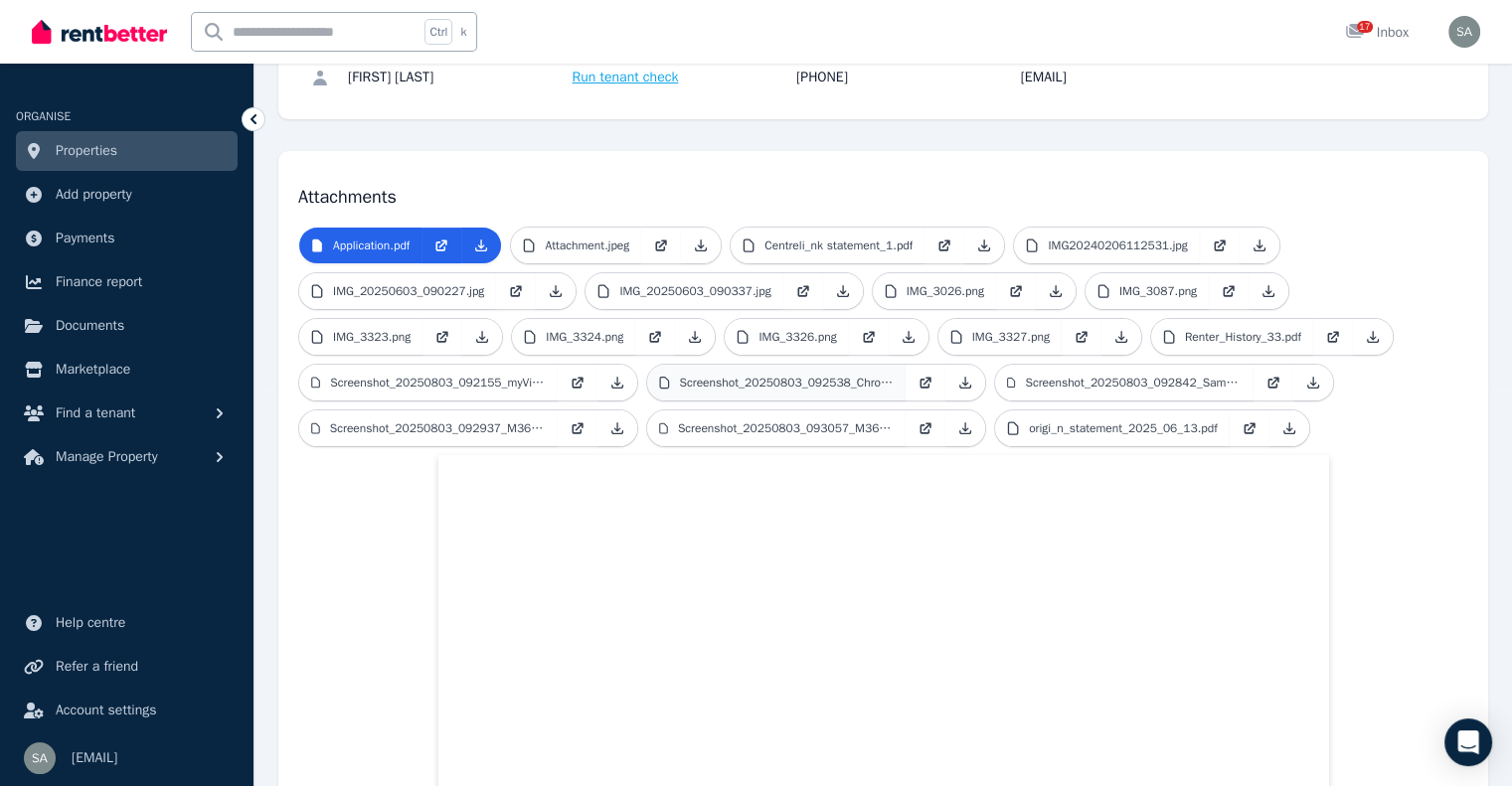 scroll, scrollTop: 397, scrollLeft: 0, axis: vertical 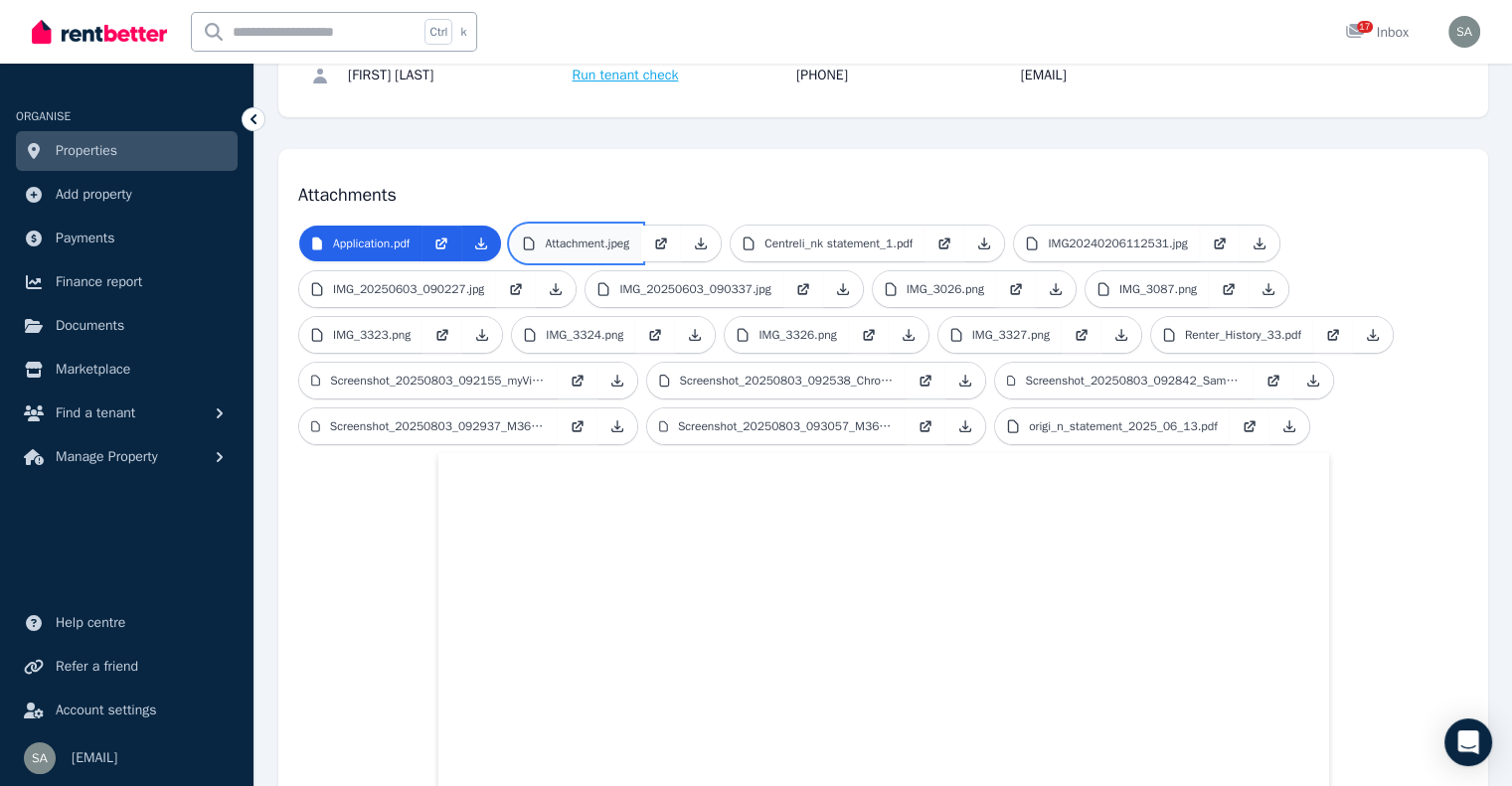 click on "Attachment.jpeg" at bounding box center (587, 243) 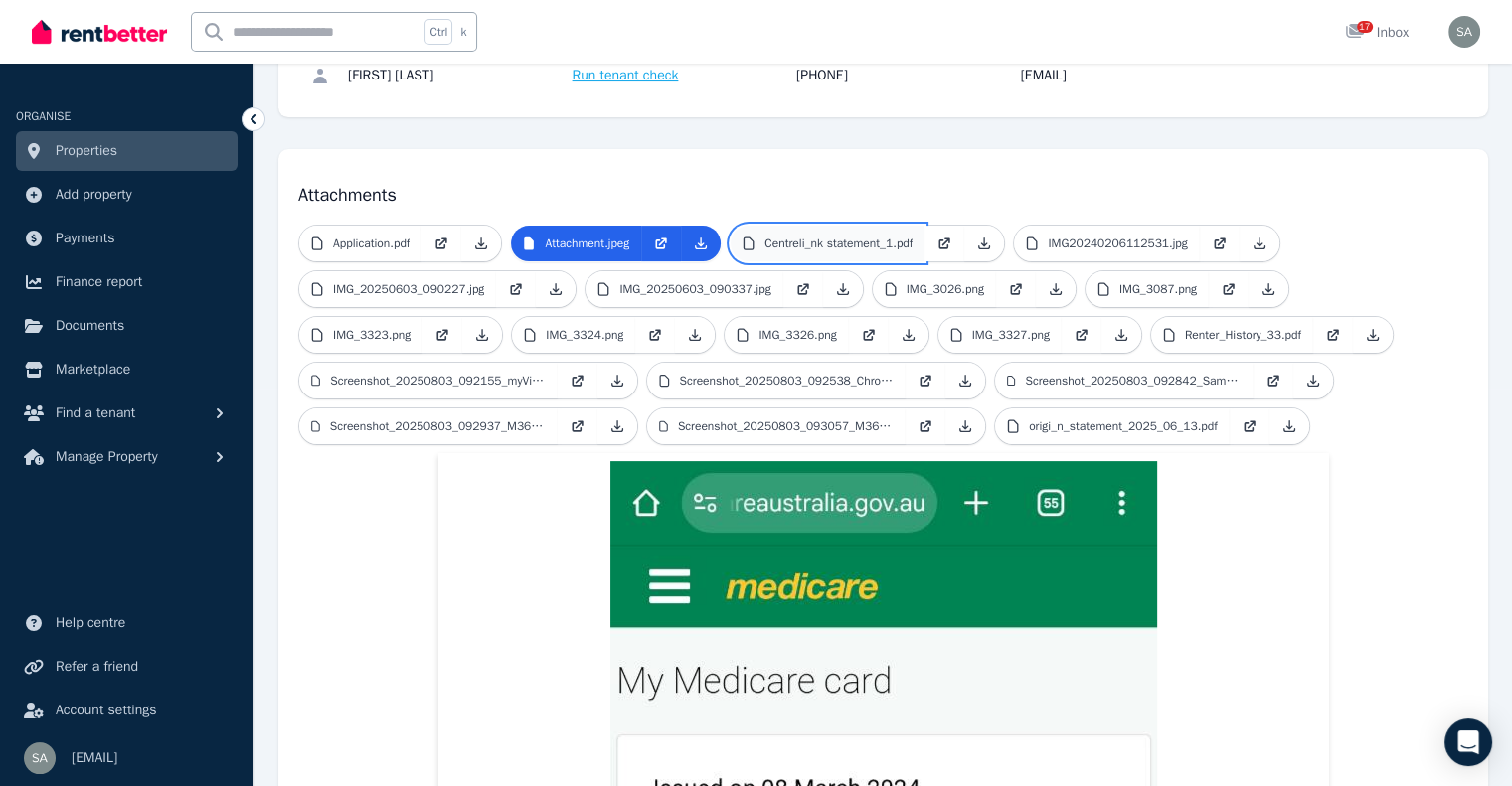 click on "Centreli_nk statement_1.pdf" at bounding box center (838, 243) 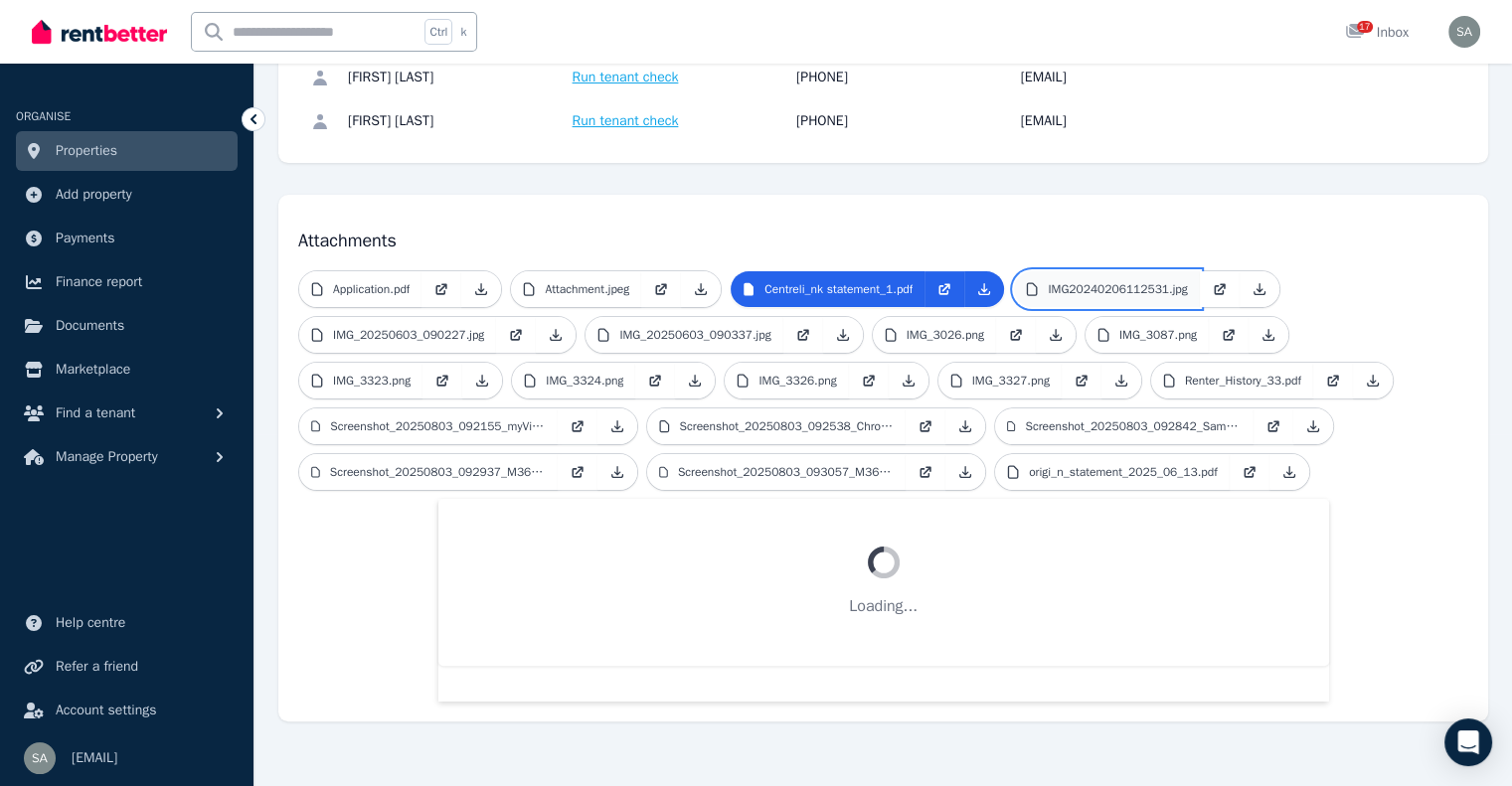 click on "IMG20240206112531.jpg" at bounding box center (1106, 289) 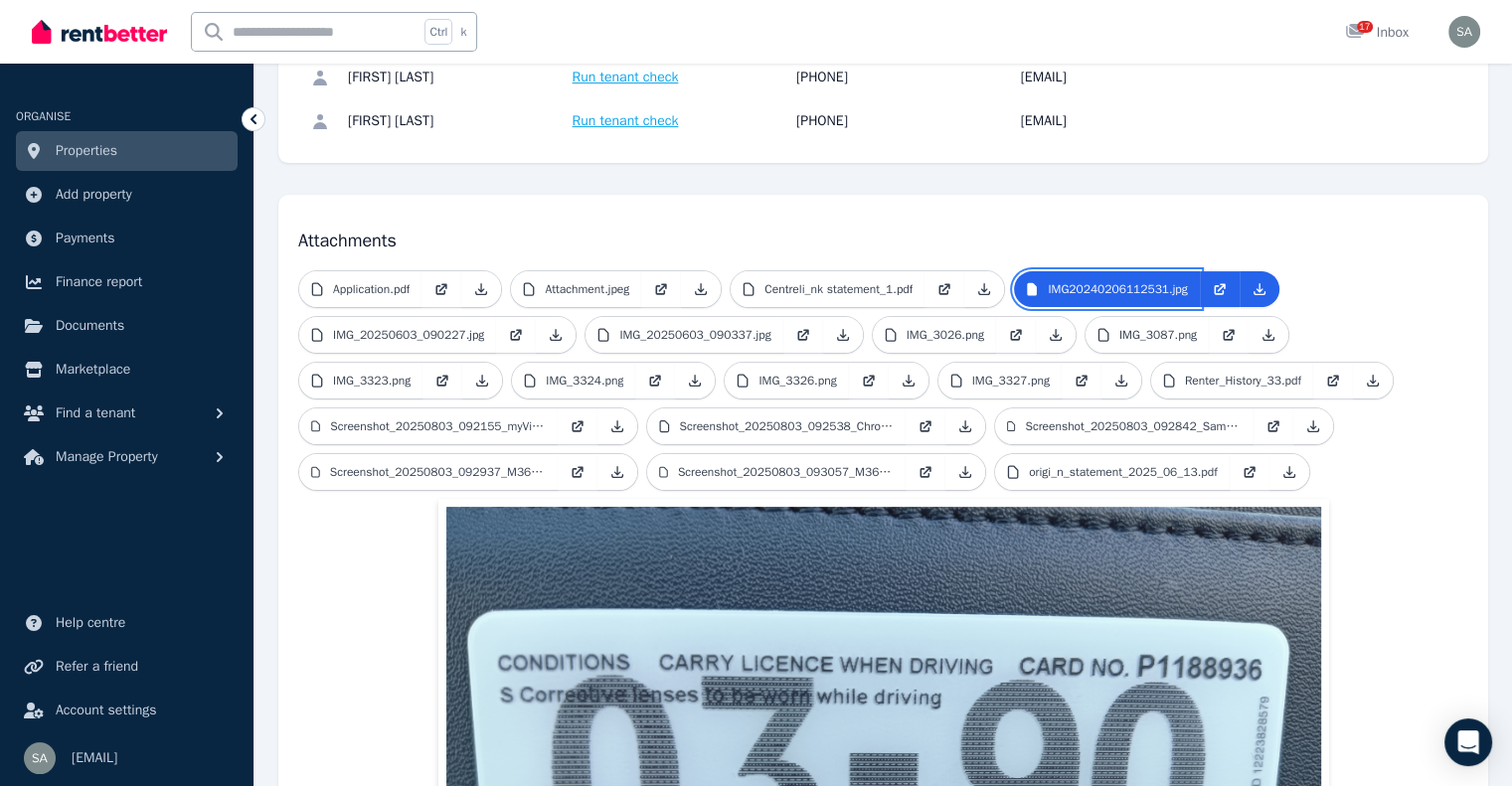 scroll, scrollTop: 550, scrollLeft: 0, axis: vertical 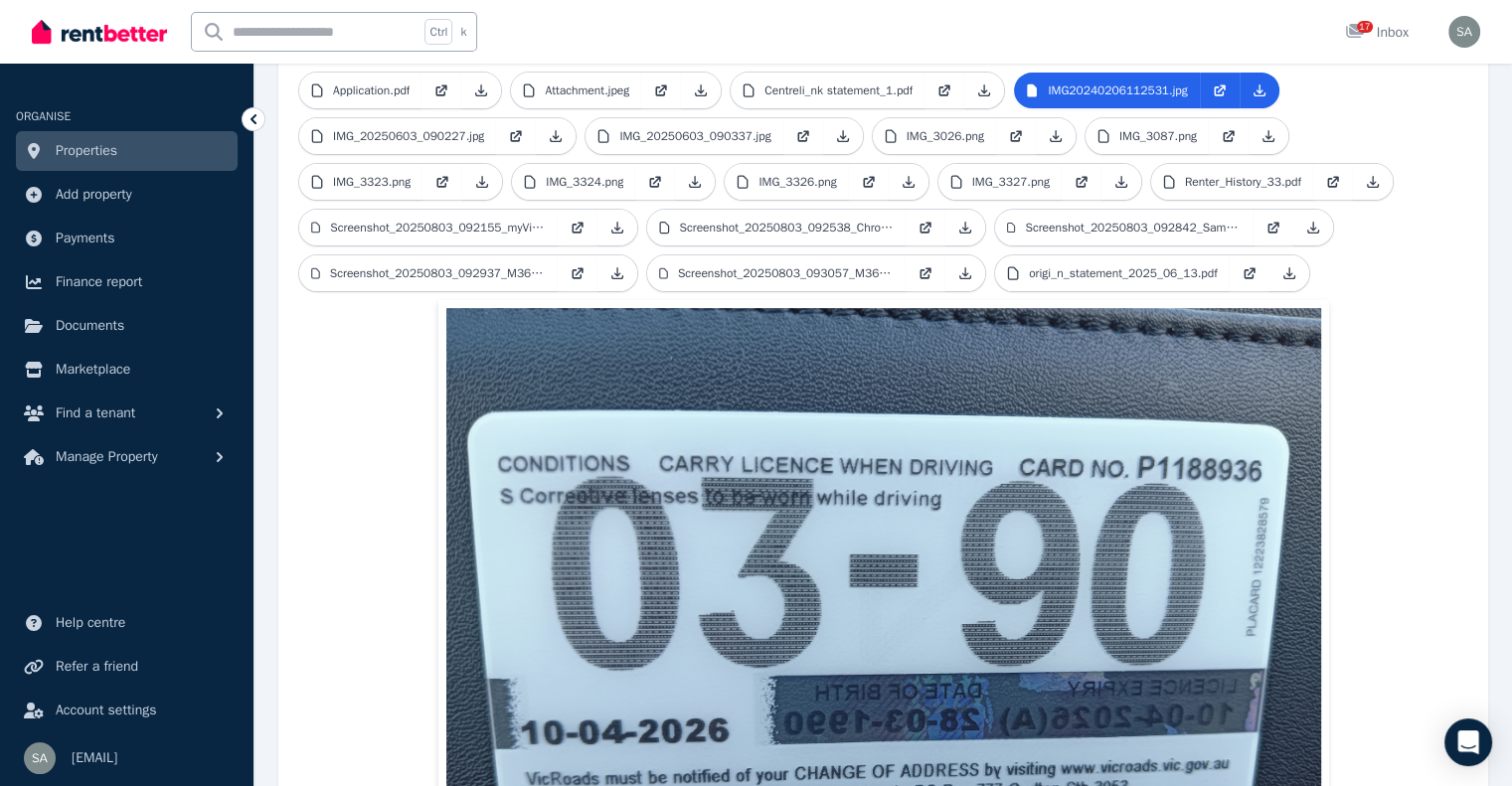 click on "Application.pdf Attachment.jpeg Centreli_nk statement_1.pdf IMG20240206112531.jpg IMG_20250603_090227.jpg IMG_20250603_090337.jpg IMG_3026.png IMG_3087.png IMG_3323.png IMG_3324.png IMG_3326.png IMG_3327.png Renter_History_33.pdf Screenshot_20250803_092155_myVicRoads.jpg Screenshot_20250803_092538_Chrome.jpg Screenshot_20250803_092842_Samsung_Notes.jpg Screenshot_20250803_092937_M365_Copilot.jpg Screenshot_20250803_093057_M365_Copilot.jpg origi_n_statement_2025_06_13.pdf" at bounding box center [883, 186] 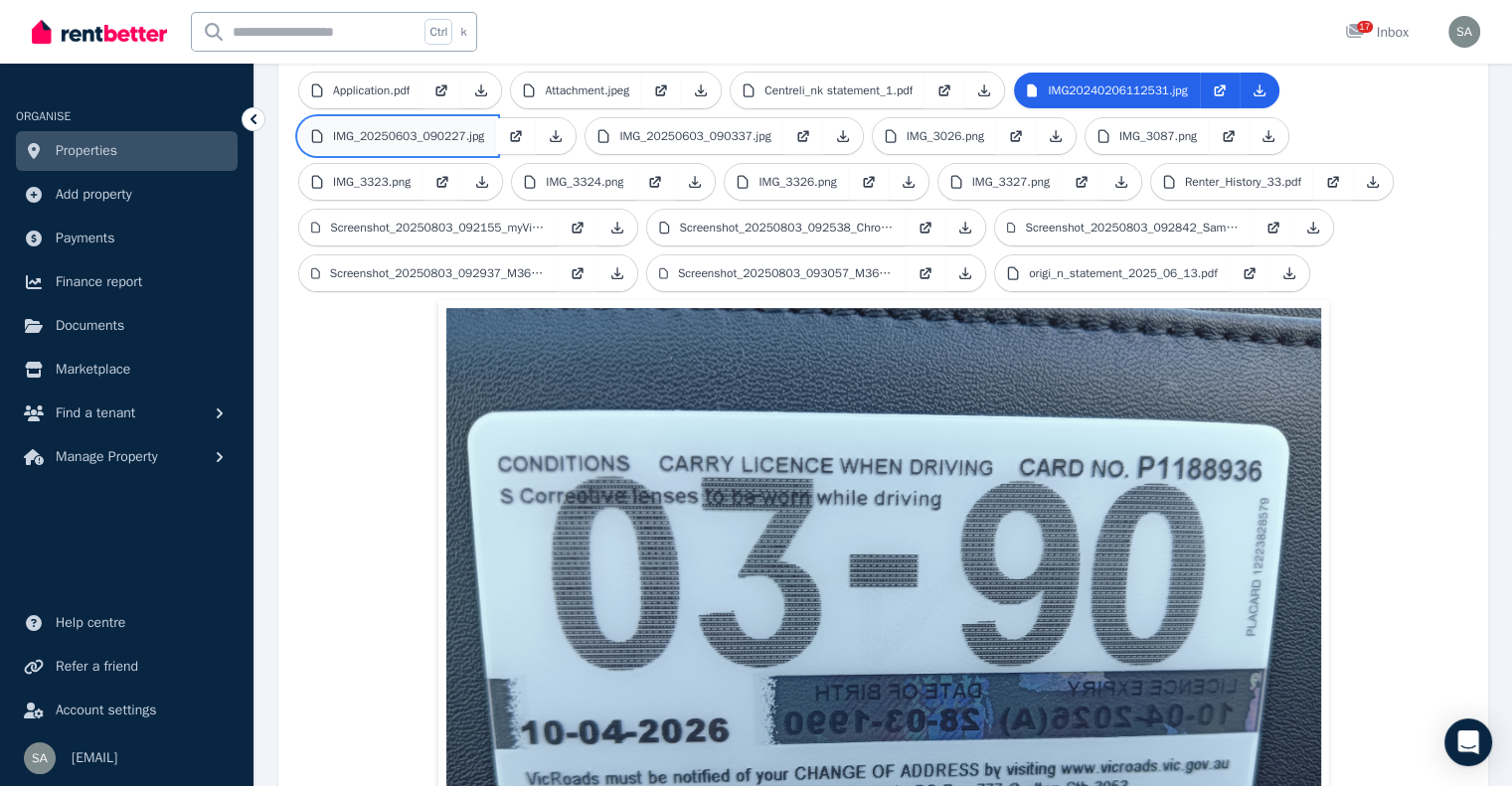 click on "IMG_20250603_090227.jpg" at bounding box center (398, 136) 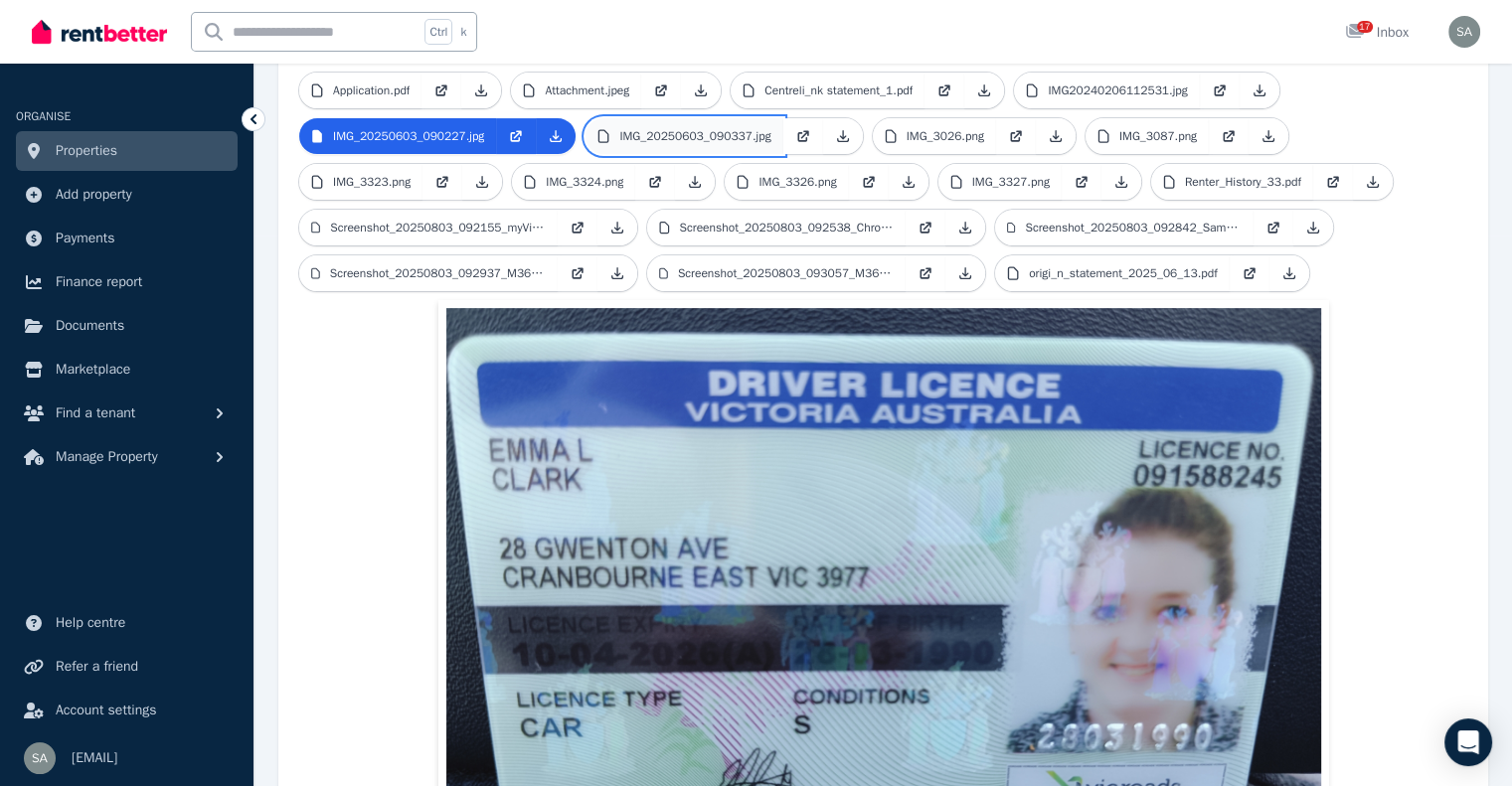 click on "IMG_20250603_090337.jpg" at bounding box center (695, 136) 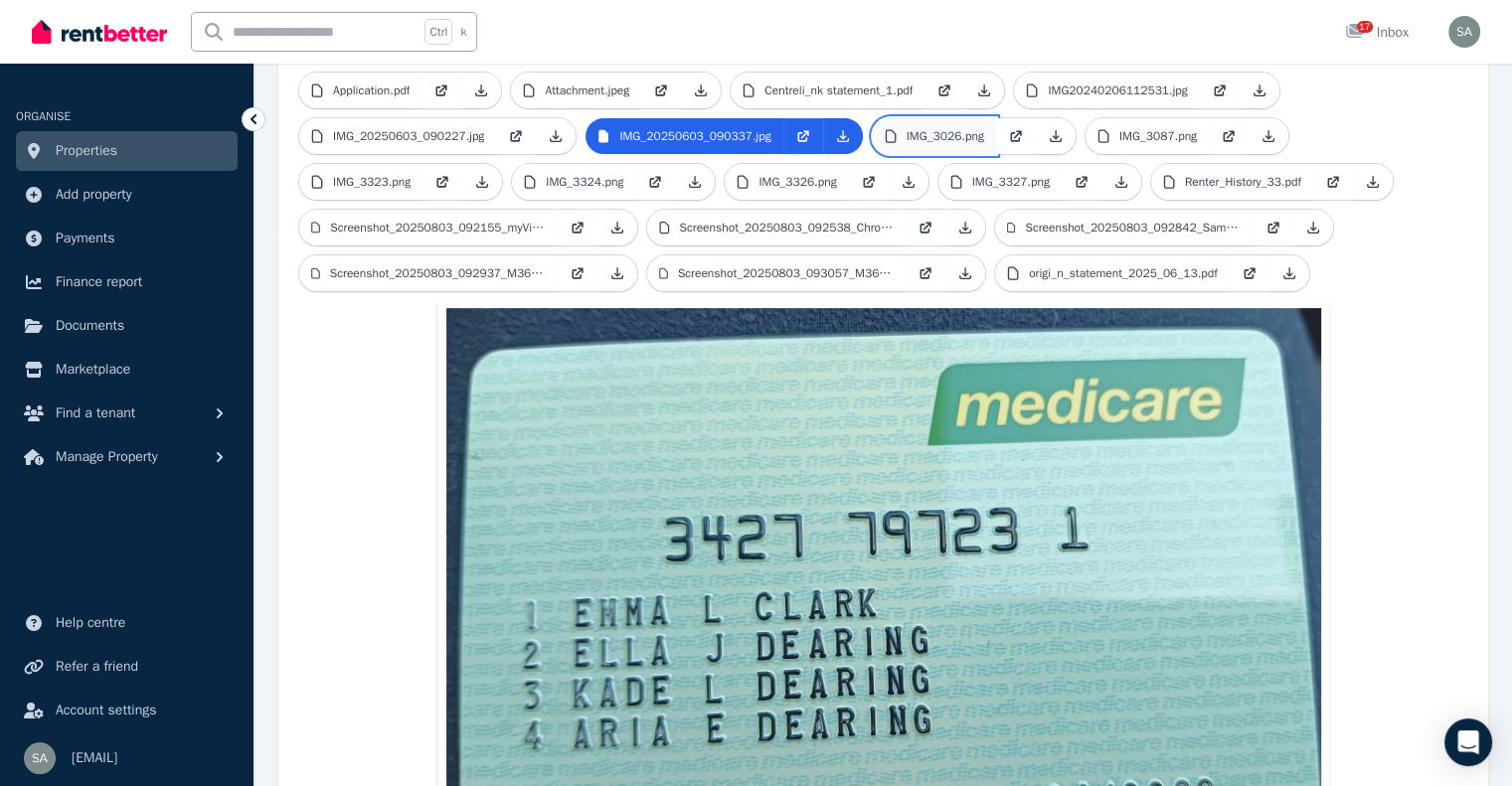 click on "IMG_3026.png" at bounding box center [945, 136] 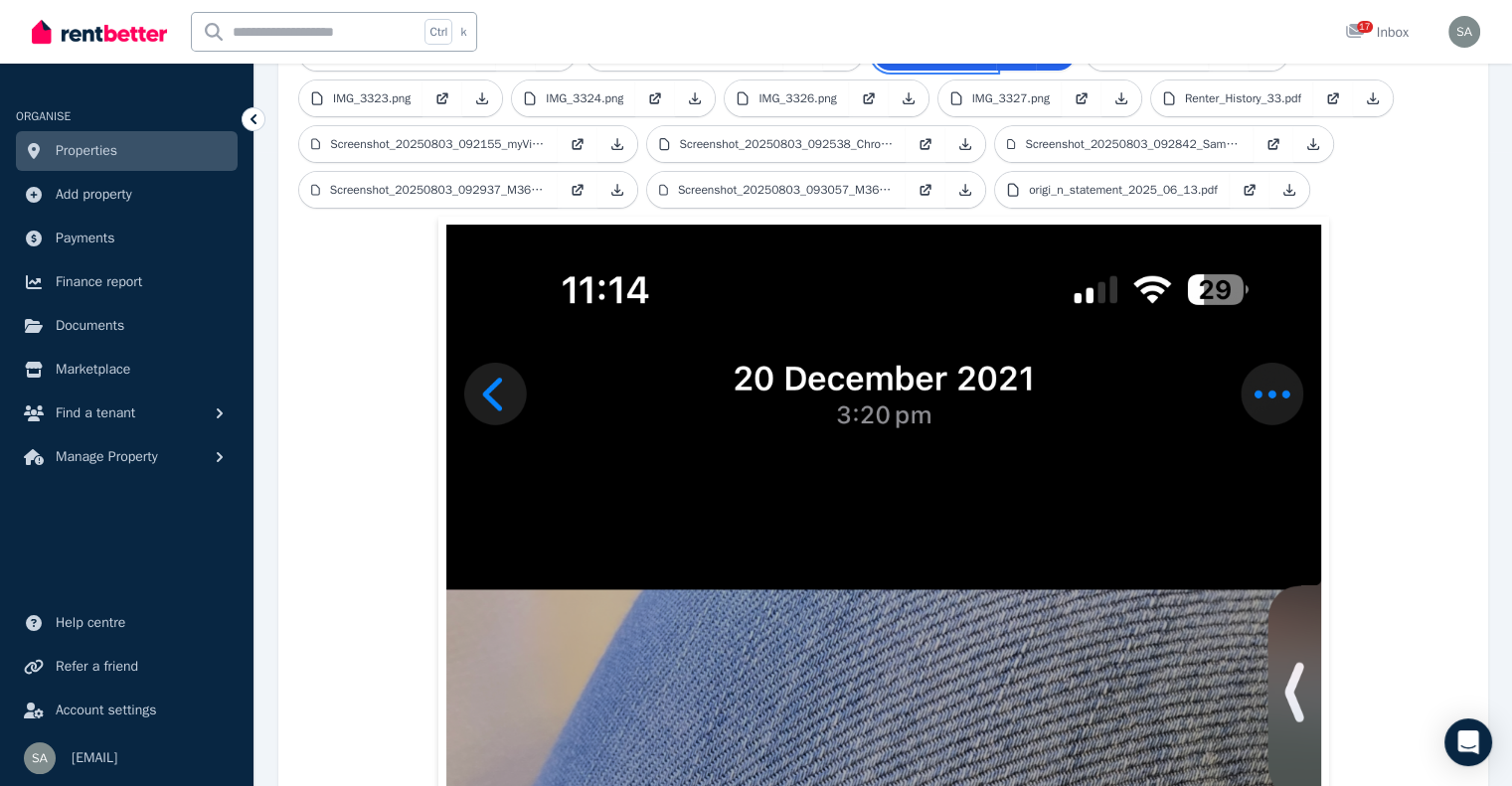 scroll, scrollTop: 451, scrollLeft: 0, axis: vertical 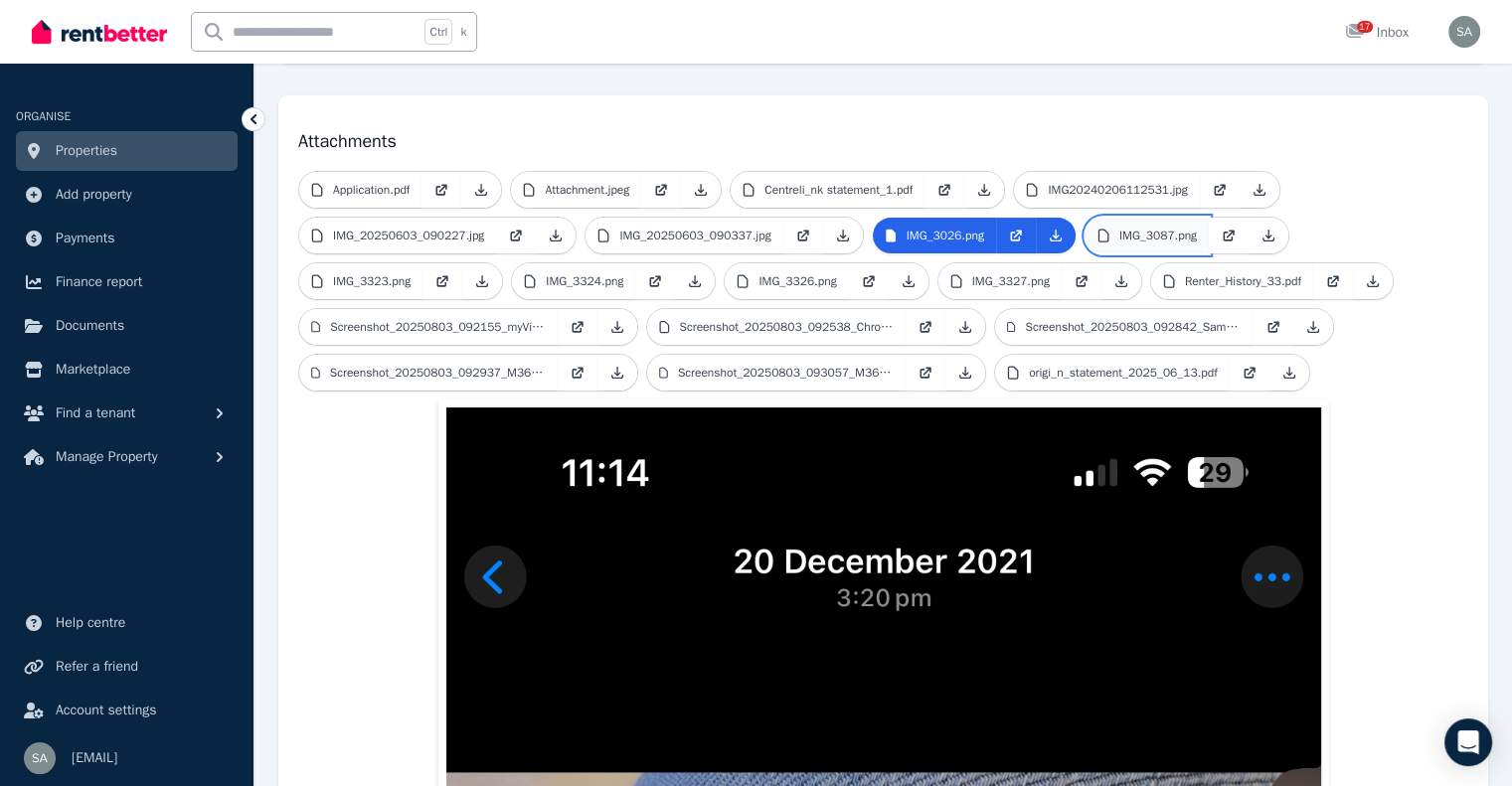 click on "IMG_3087.png" at bounding box center [1147, 236] 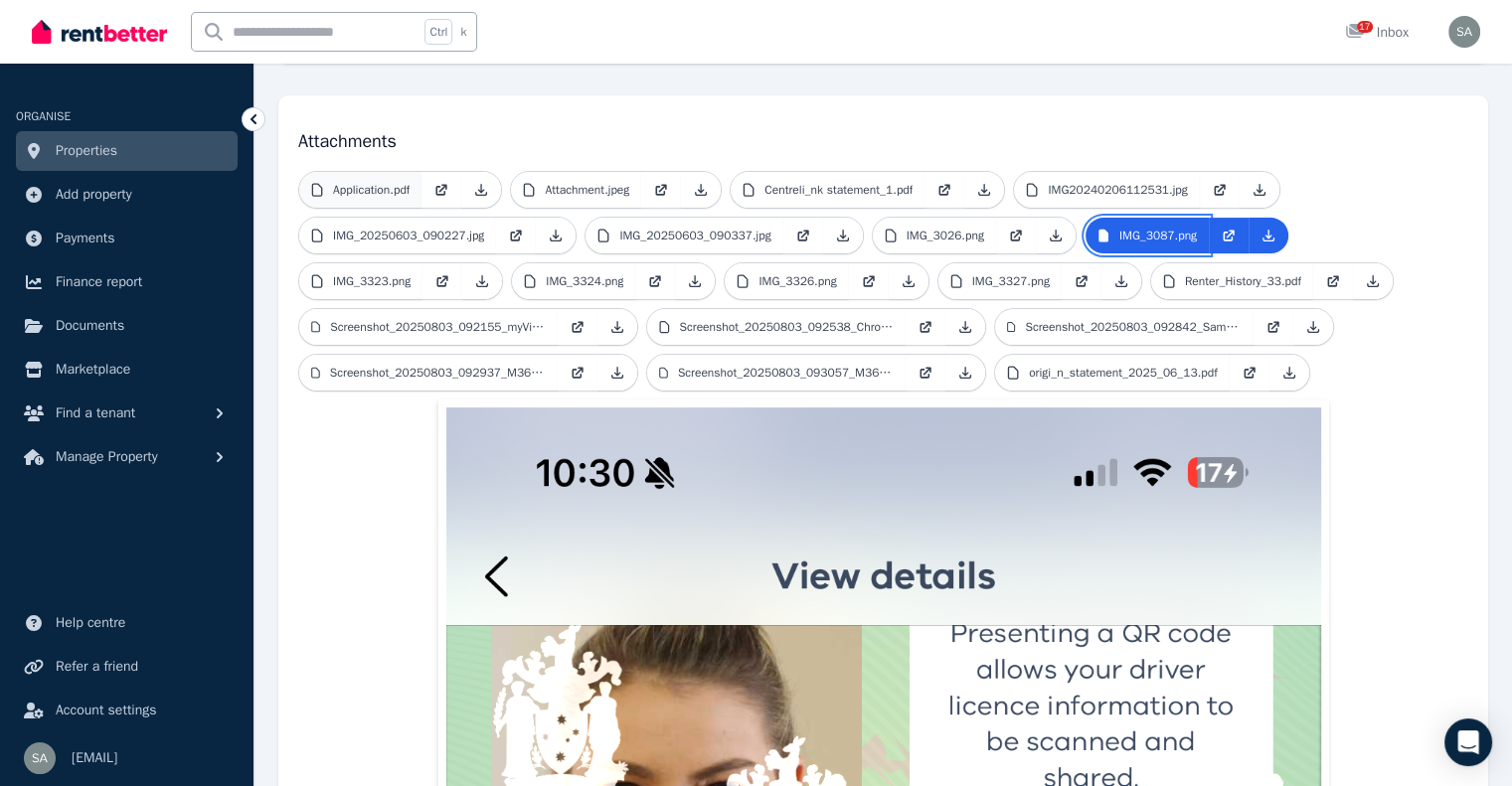 scroll, scrollTop: 451, scrollLeft: 0, axis: vertical 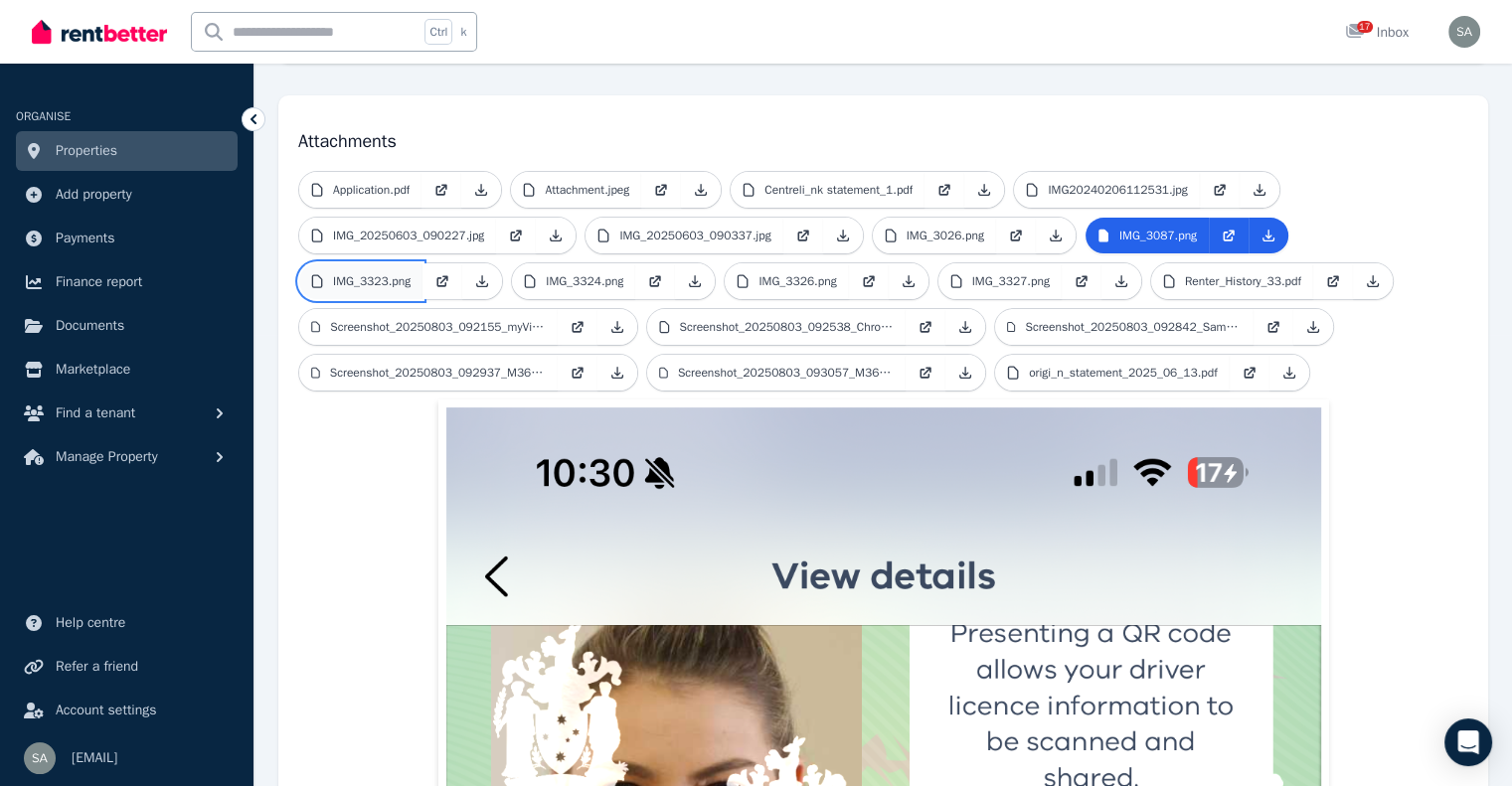 click on "IMG_3323.png" at bounding box center (372, 281) 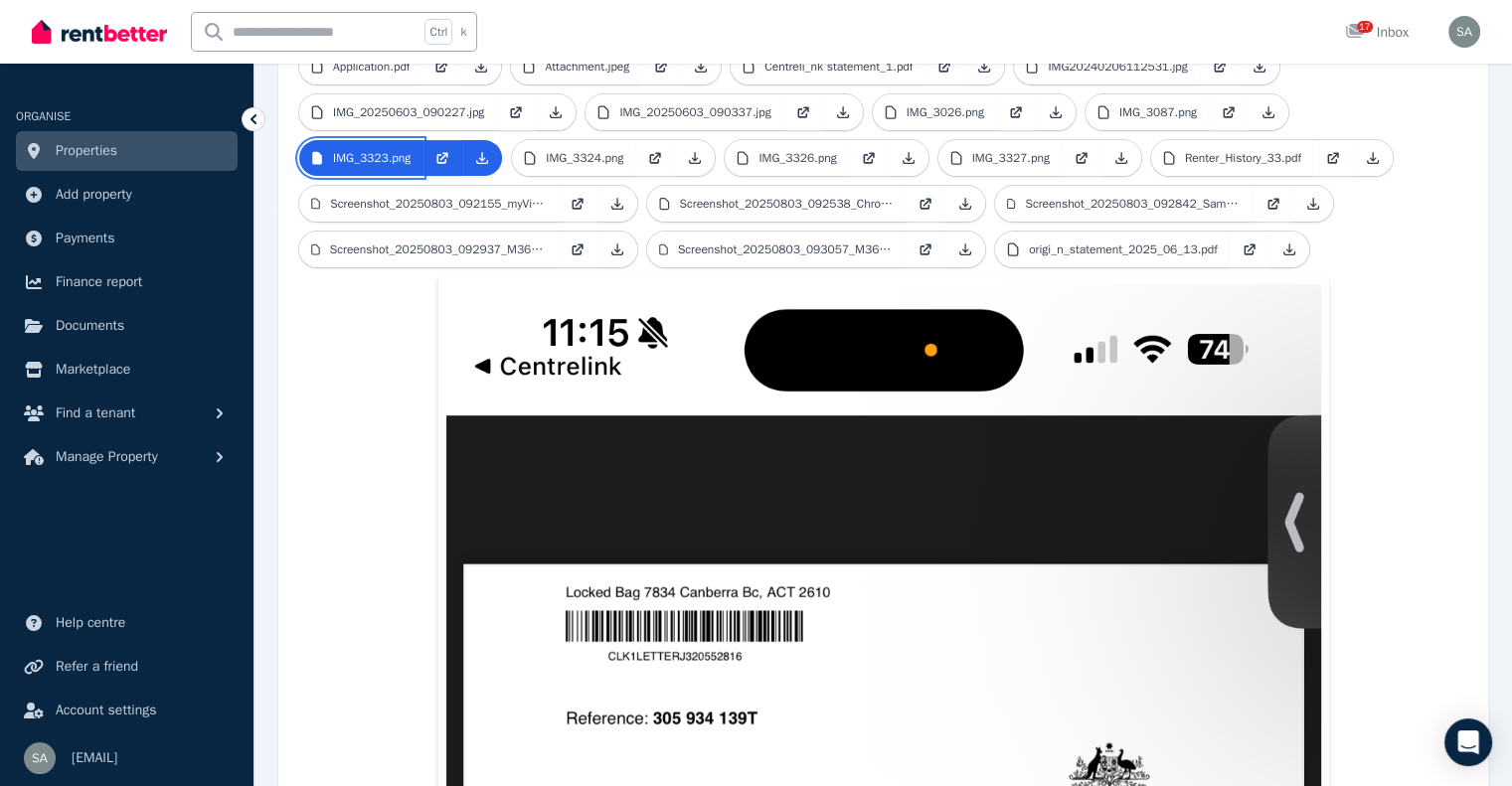 scroll, scrollTop: 451, scrollLeft: 0, axis: vertical 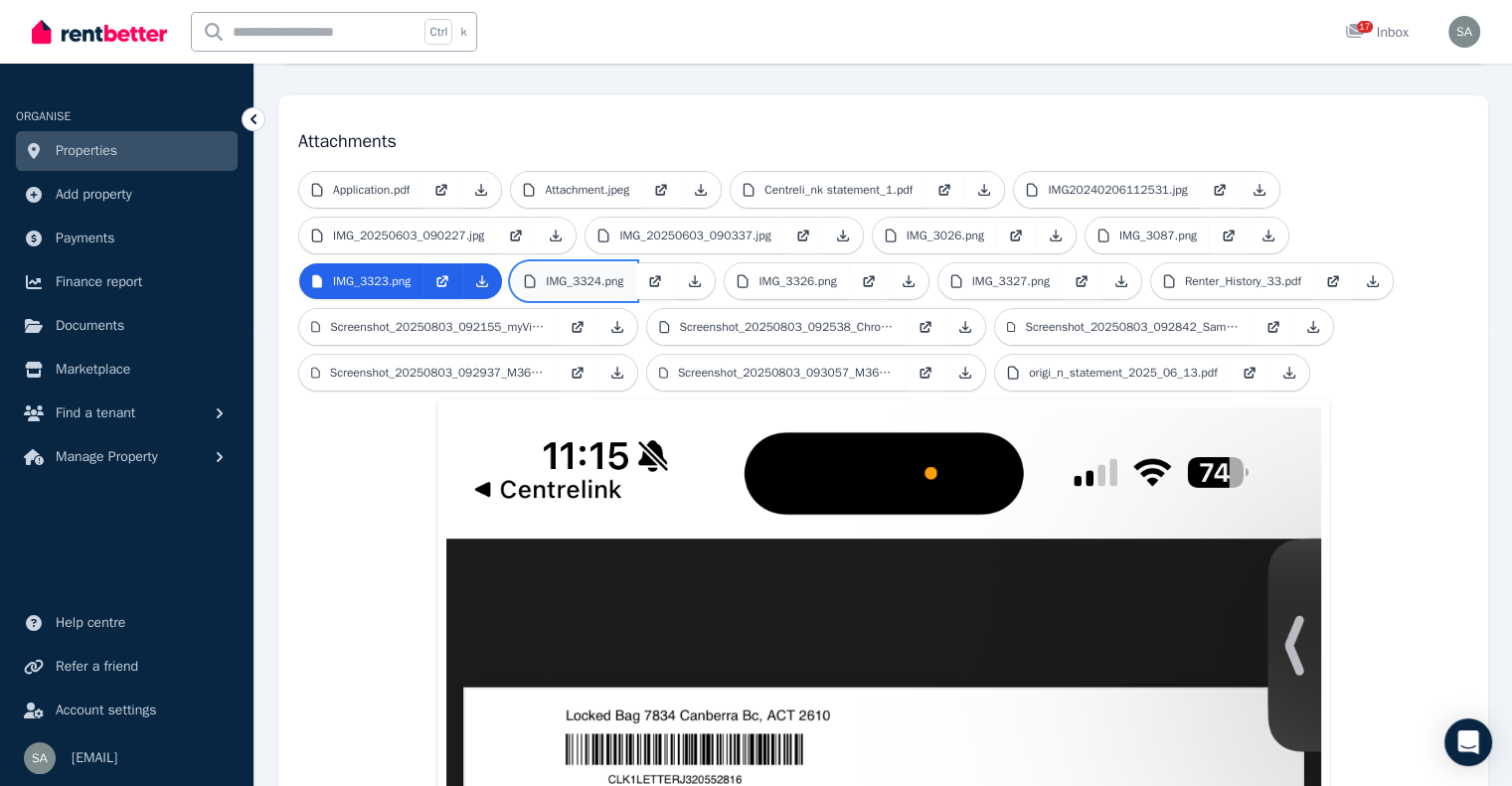 click on "IMG_3324.png" at bounding box center [585, 281] 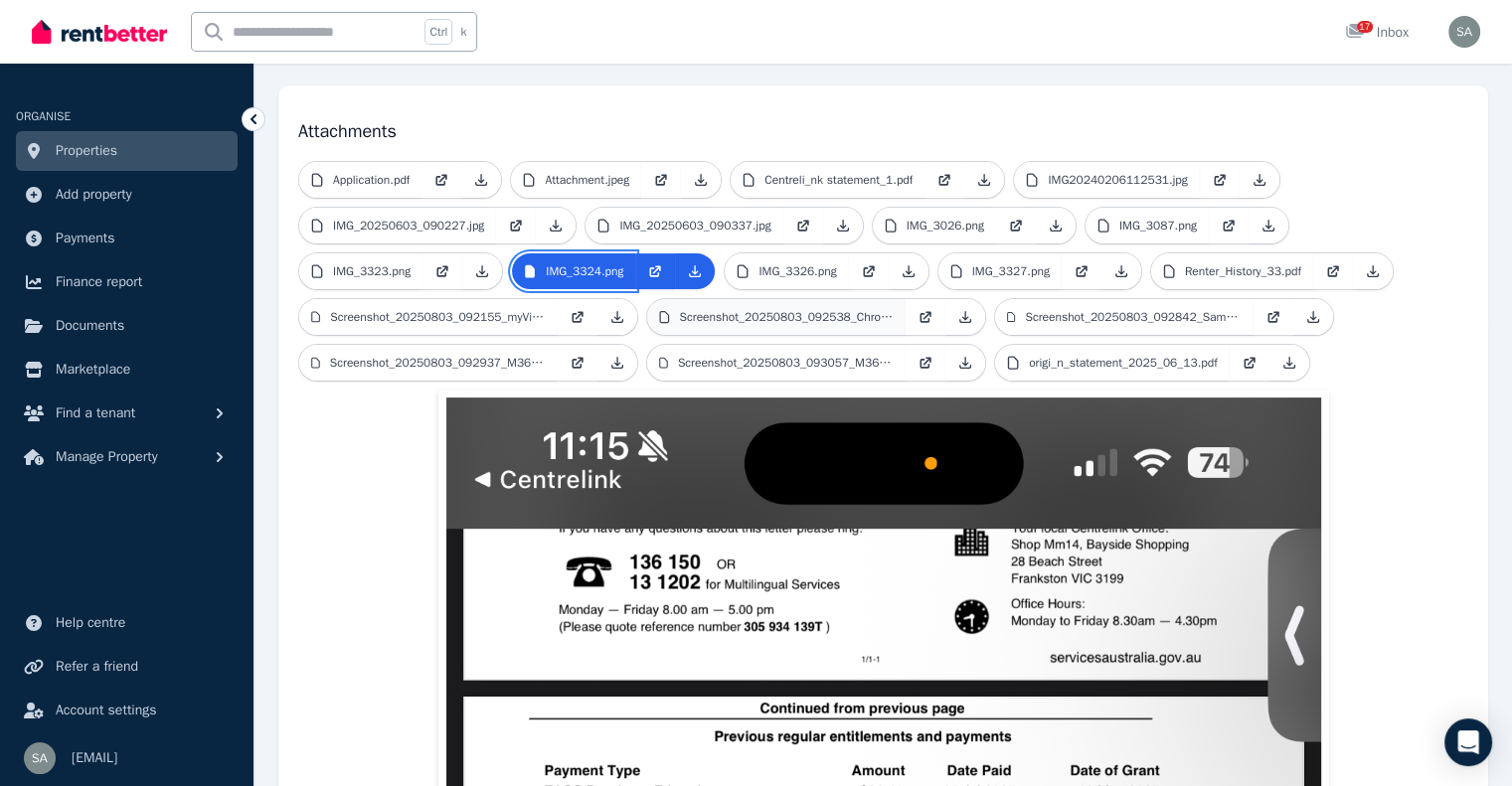 scroll, scrollTop: 451, scrollLeft: 0, axis: vertical 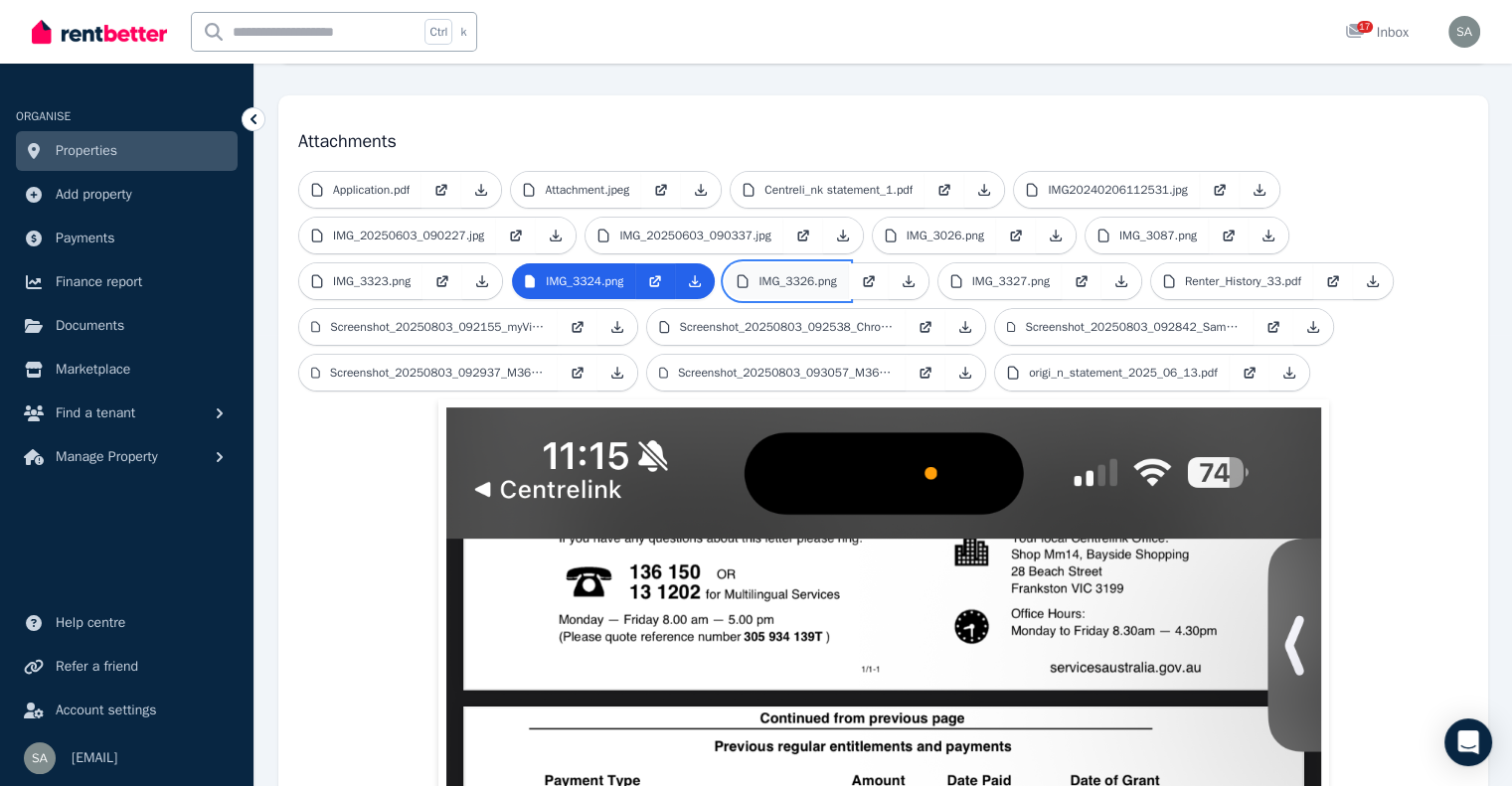 click on "IMG_3326.png" at bounding box center [786, 281] 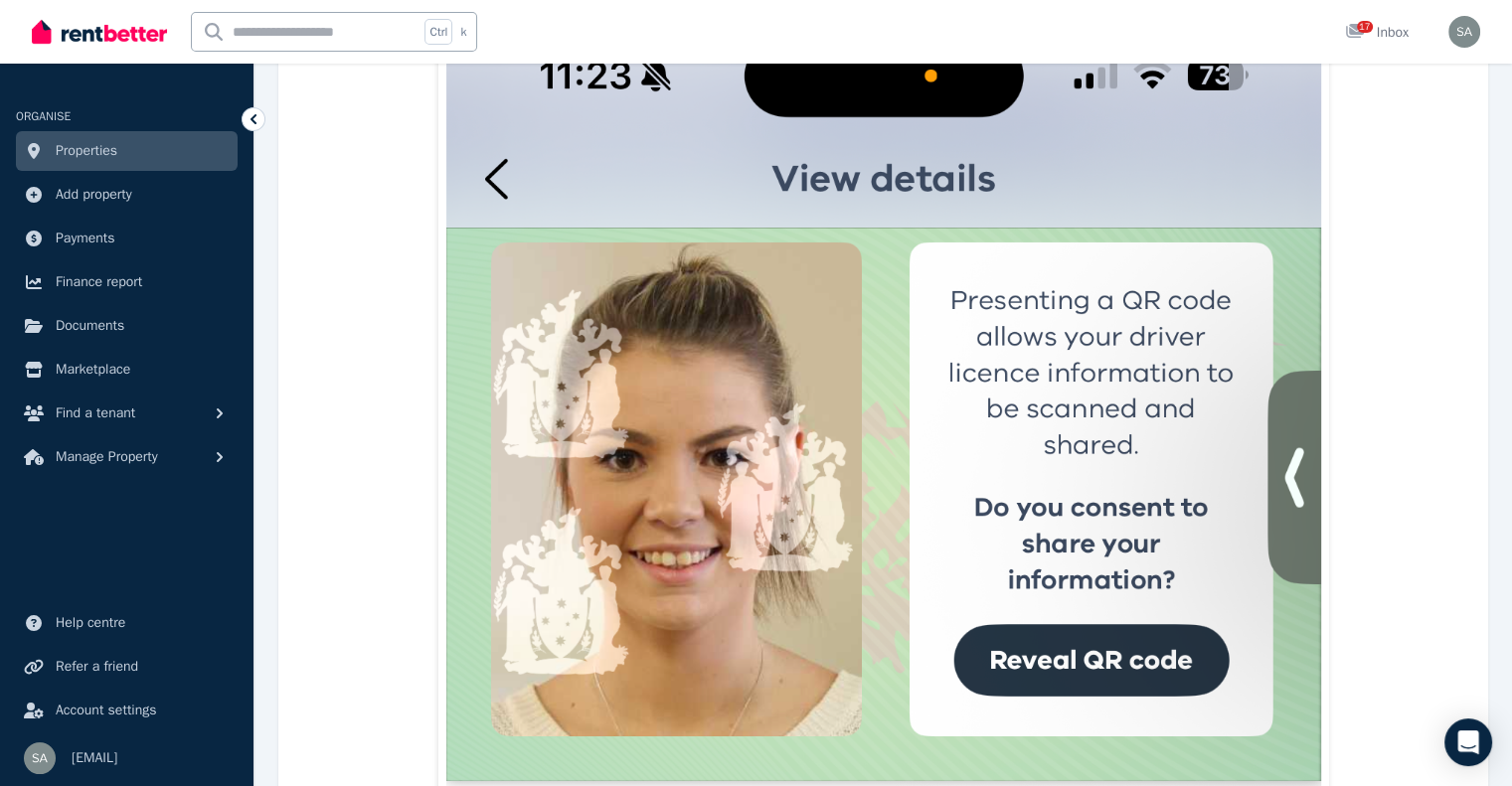 scroll, scrollTop: 451, scrollLeft: 0, axis: vertical 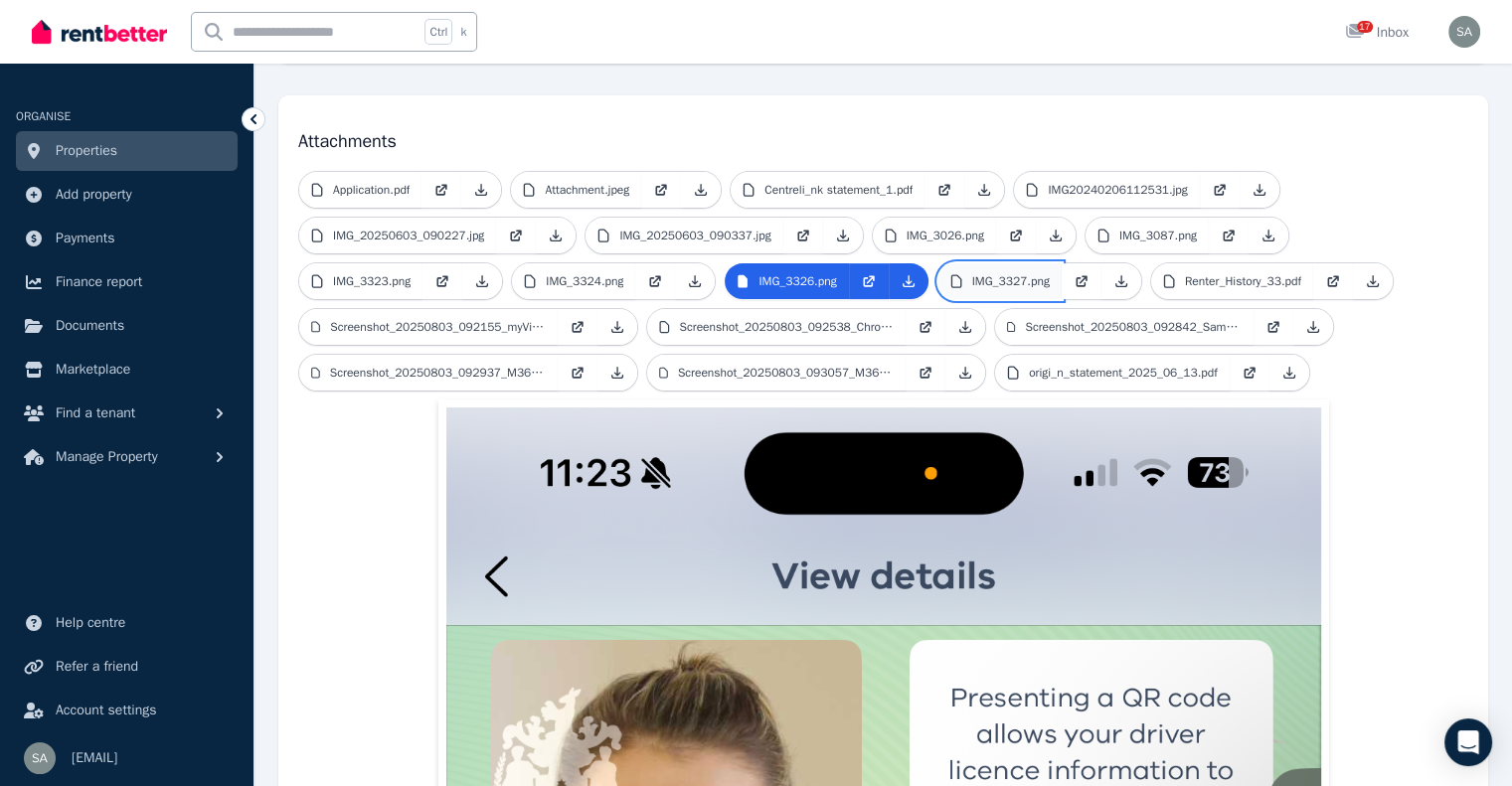 click on "IMG_3327.png" at bounding box center [1000, 281] 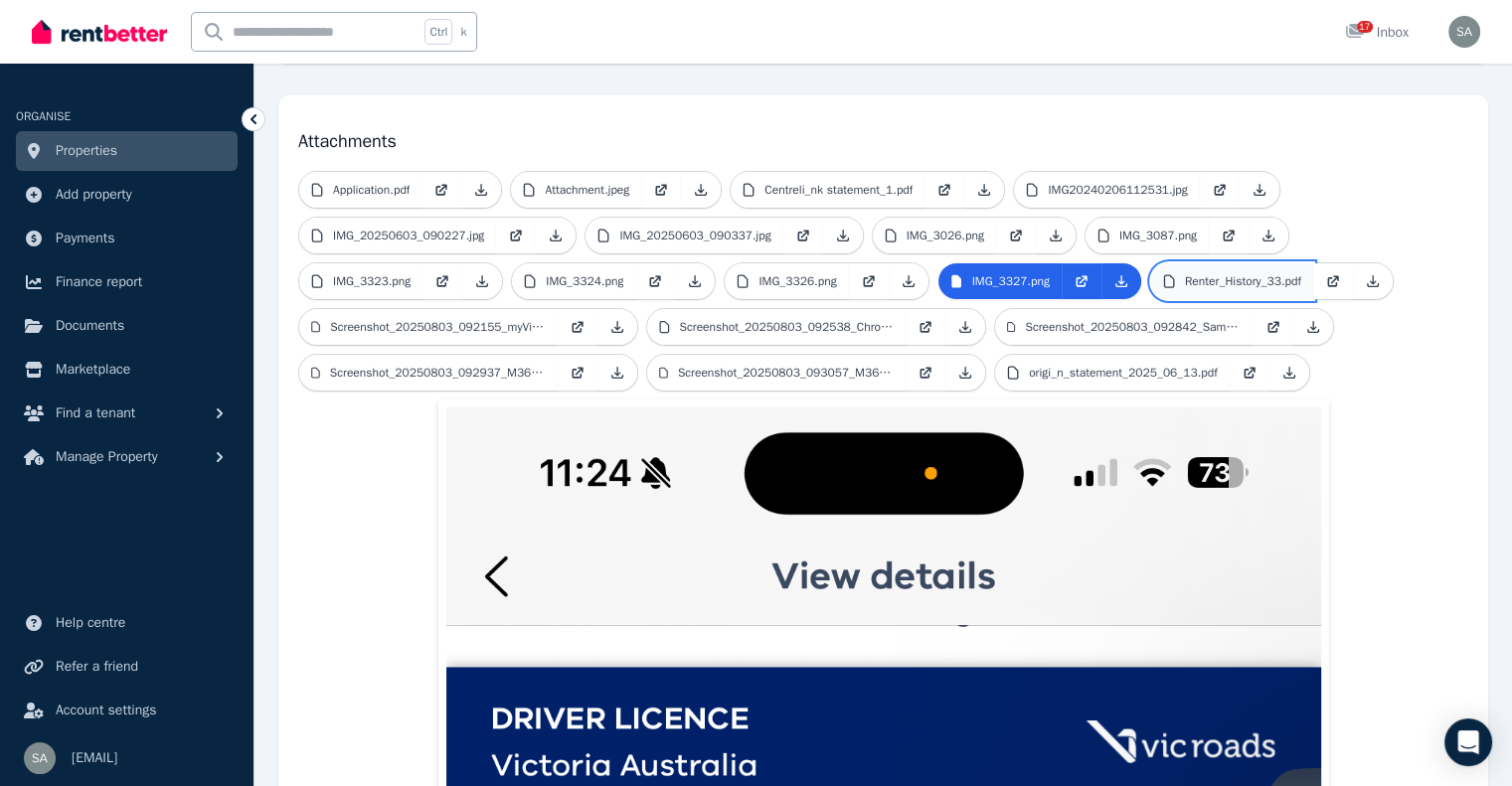 click on "Renter_History_33.pdf" at bounding box center (1232, 281) 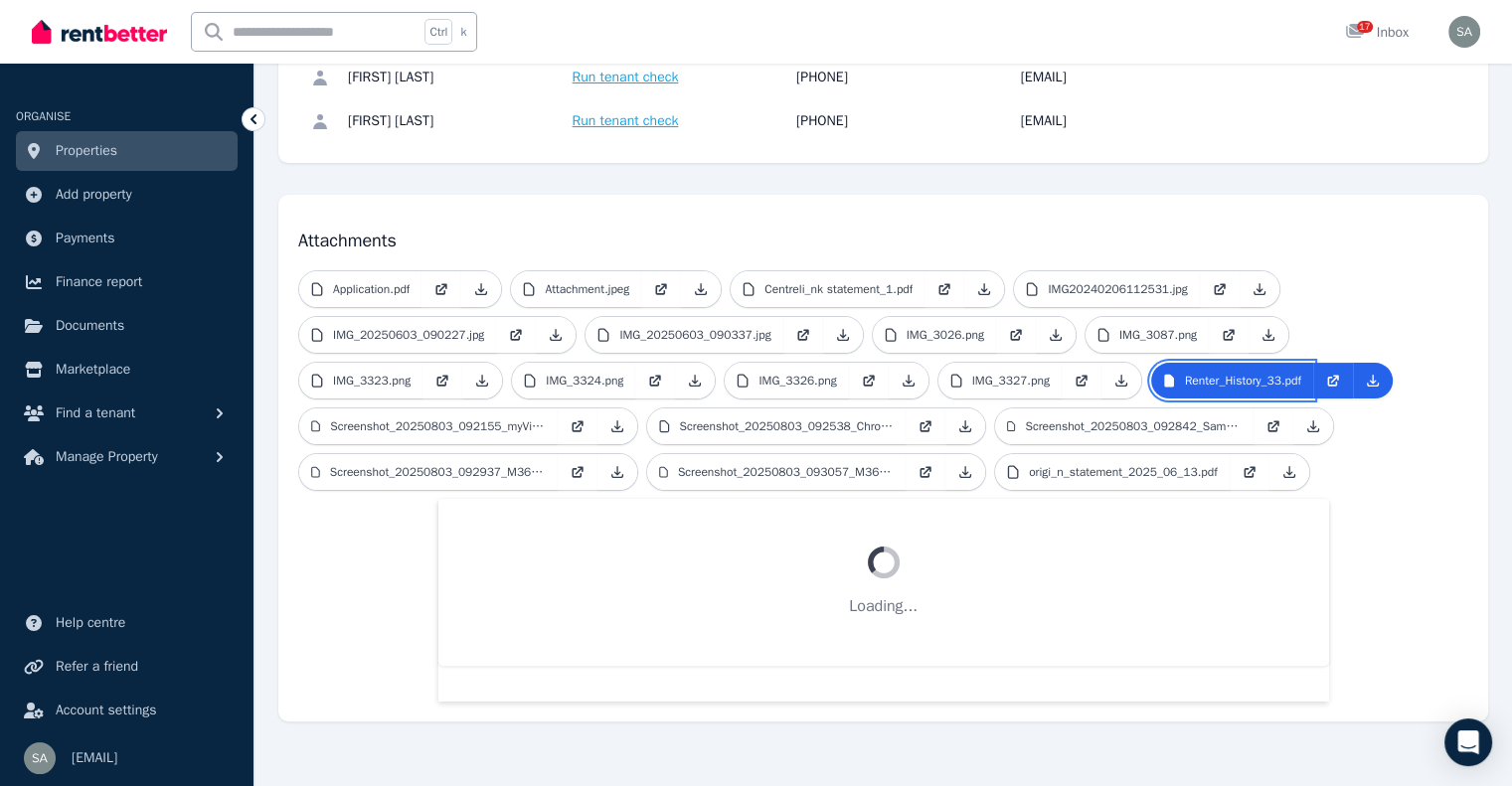 scroll, scrollTop: 451, scrollLeft: 0, axis: vertical 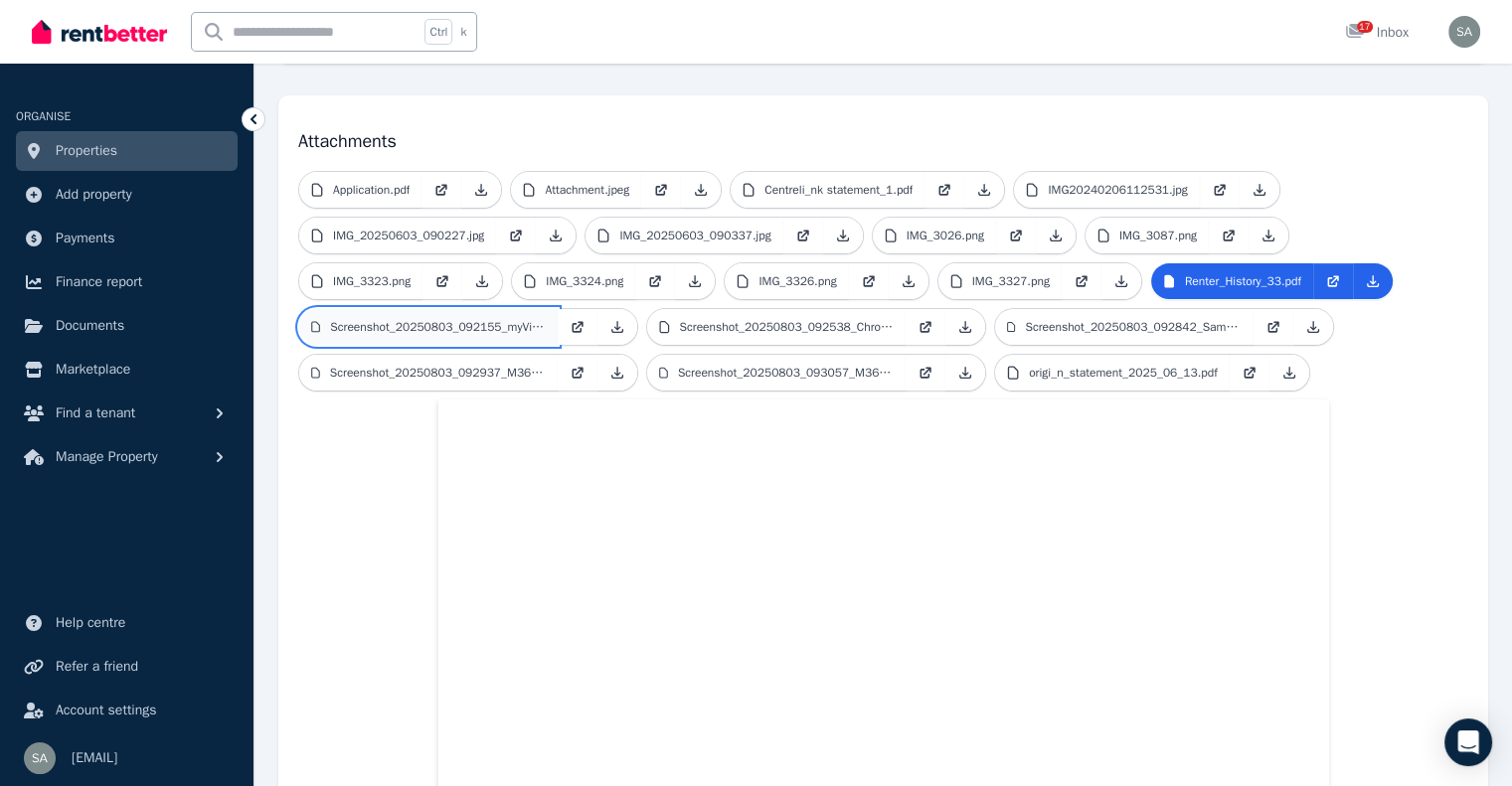 click on "Screenshot_20250803_092155_myVicRoads.jpg" at bounding box center (437, 327) 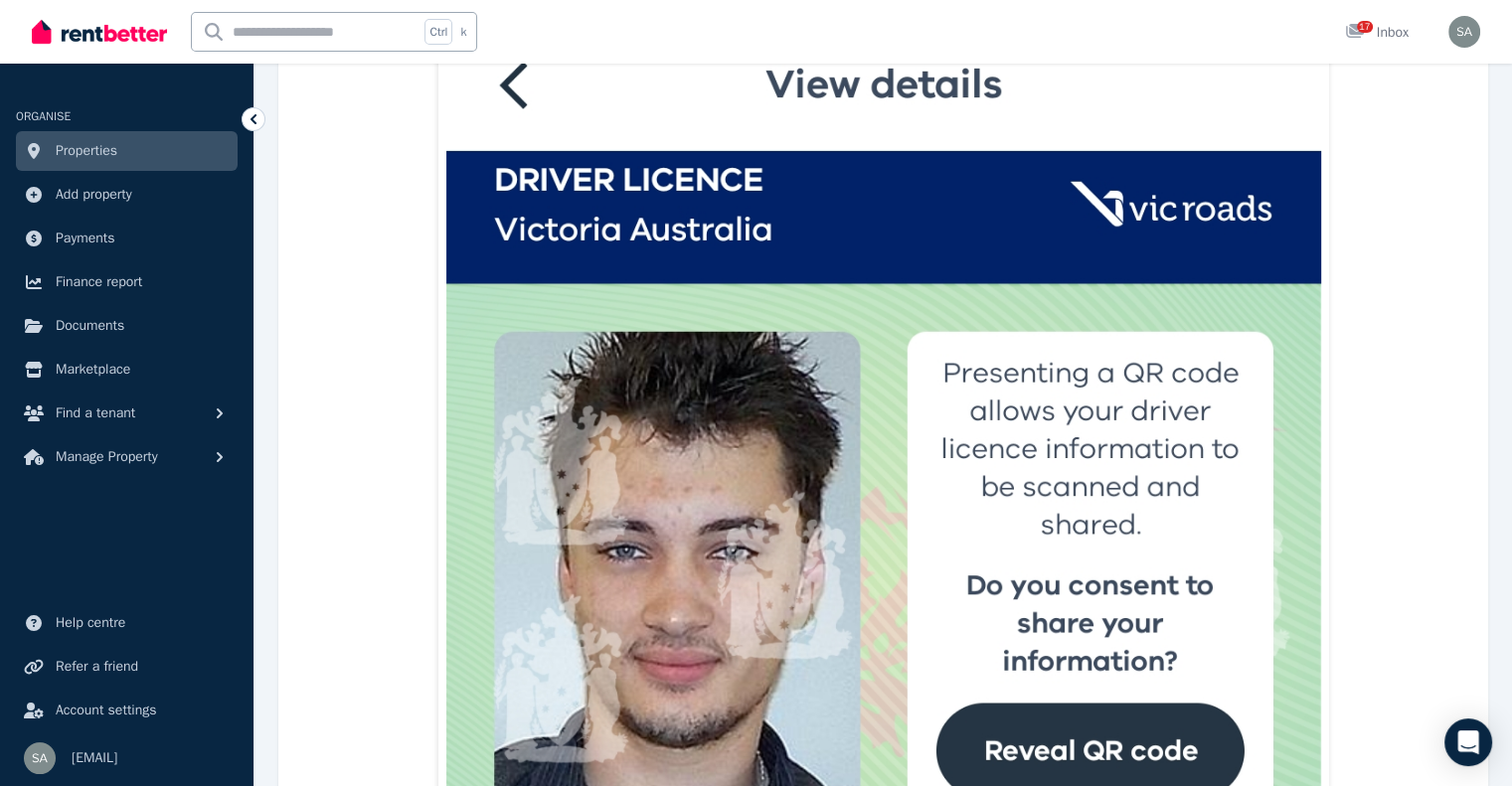 scroll, scrollTop: 344, scrollLeft: 0, axis: vertical 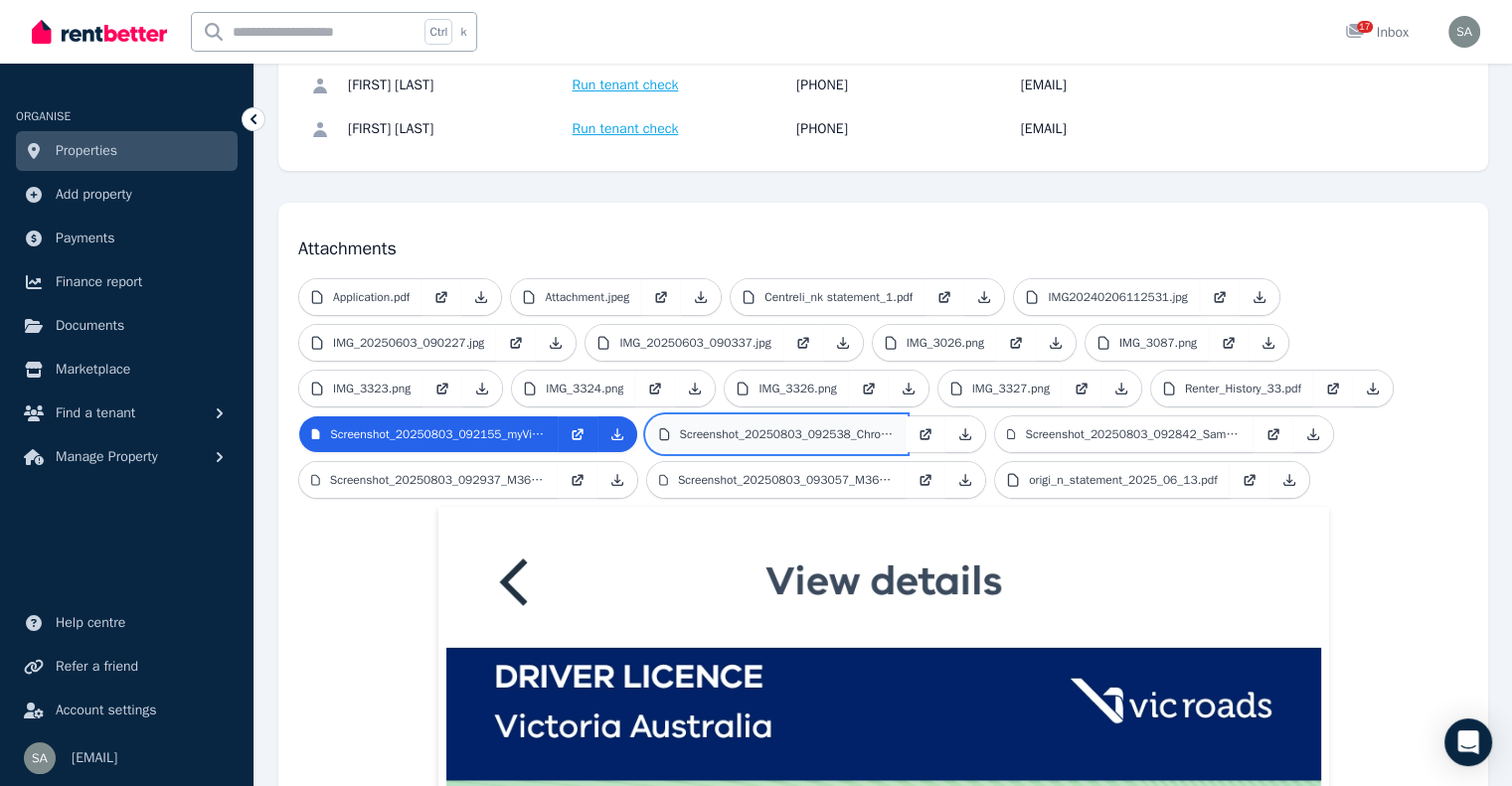click on "Screenshot_20250803_092538_Chrome.jpg" at bounding box center [786, 434] 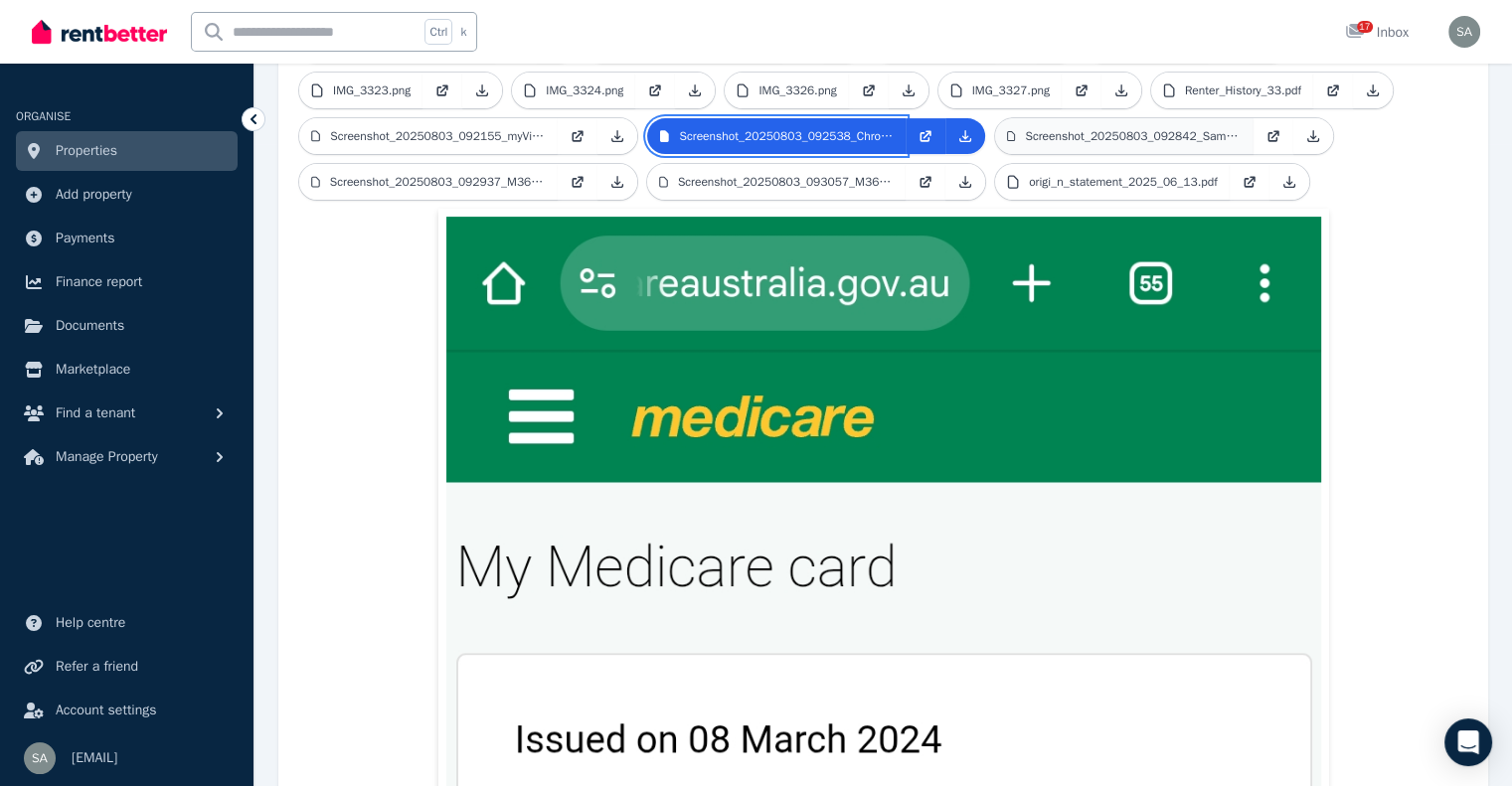 scroll, scrollTop: 344, scrollLeft: 0, axis: vertical 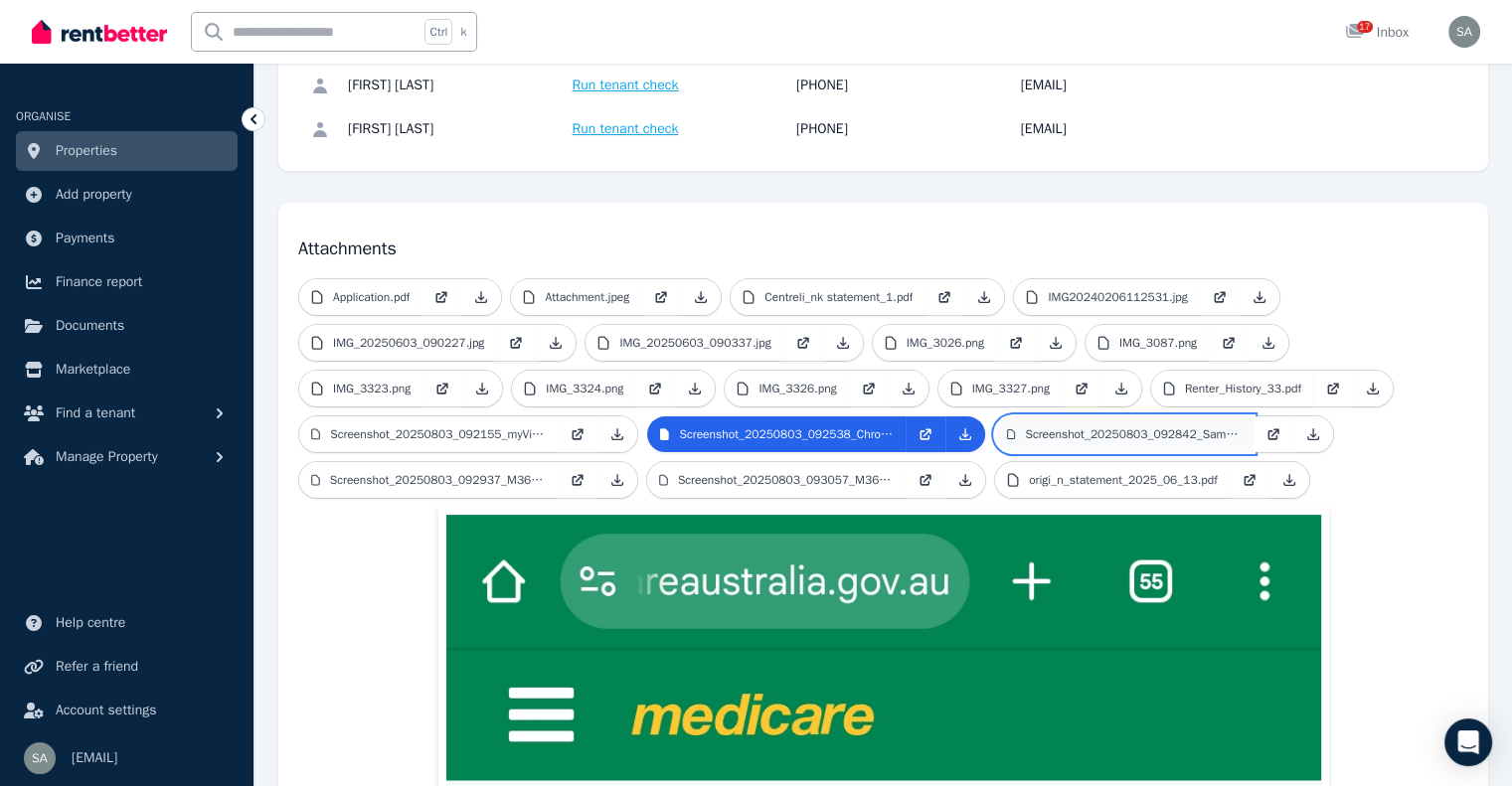 click on "Screenshot_20250803_092842_Samsung_Notes.jpg" at bounding box center [1133, 434] 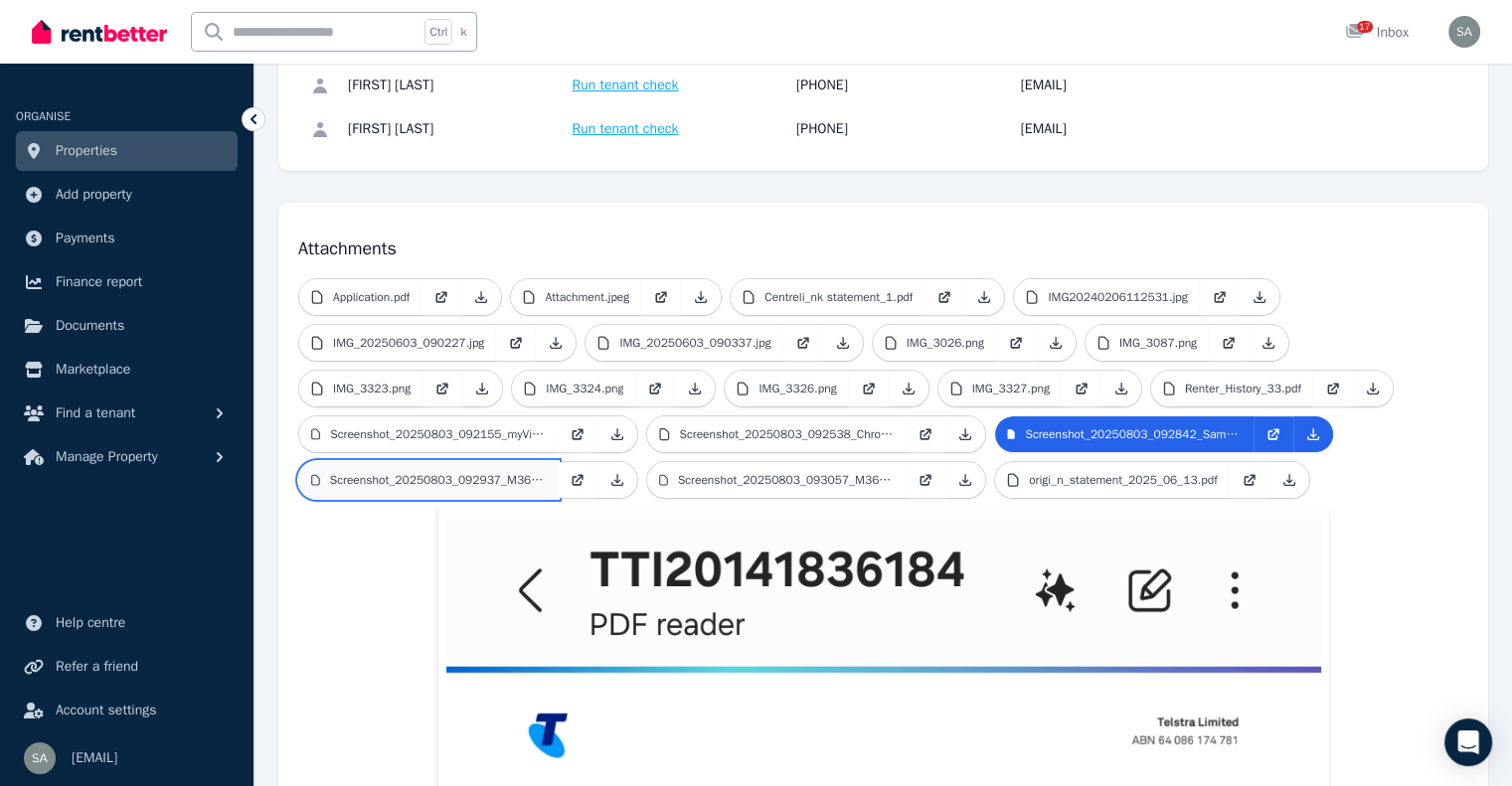 click on "Screenshot_20250803_092937_M365_Copilot.jpg" at bounding box center (437, 480) 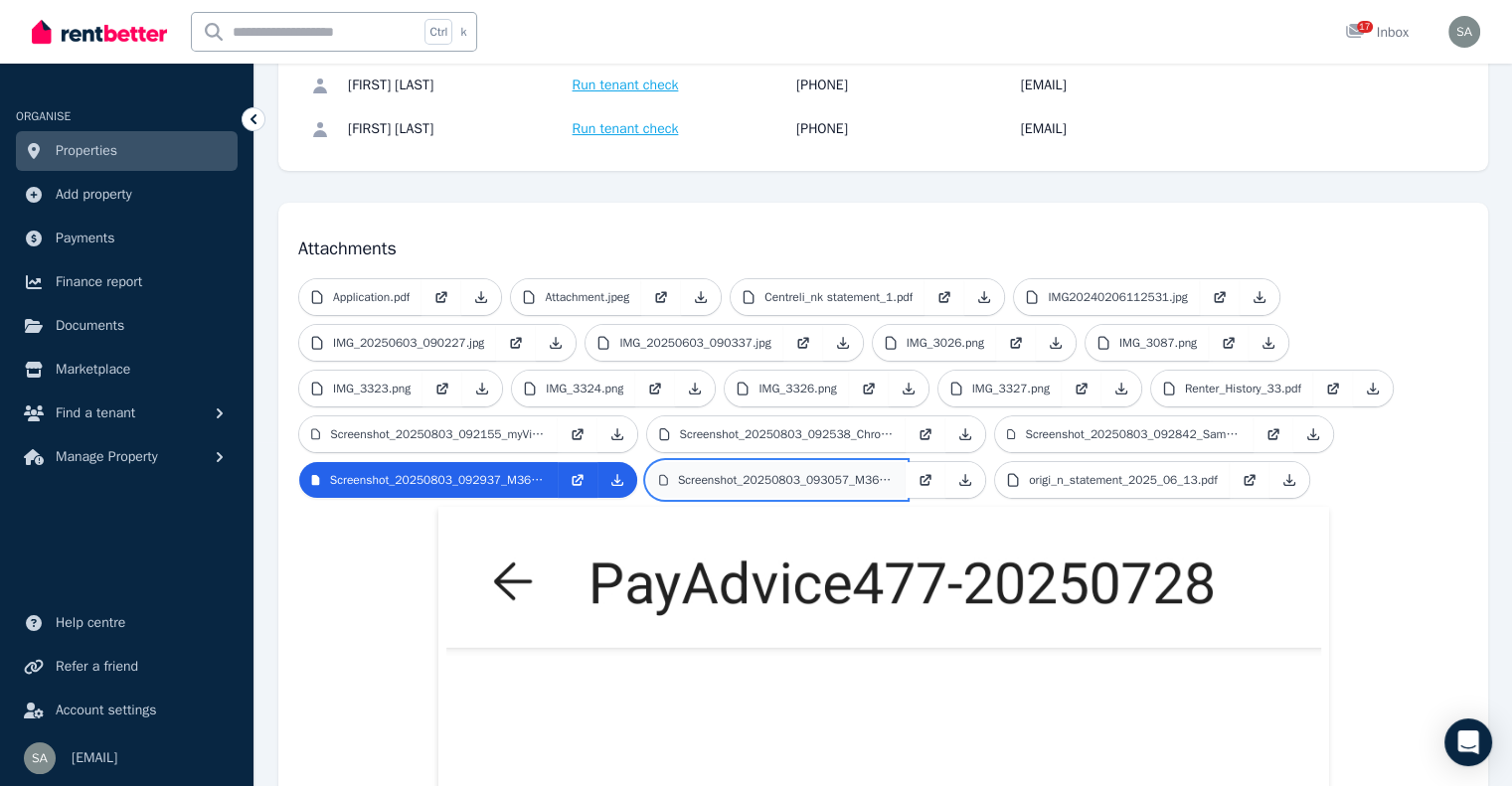 click on "Screenshot_20250803_093057_M365_Copilot.jpg" at bounding box center [785, 480] 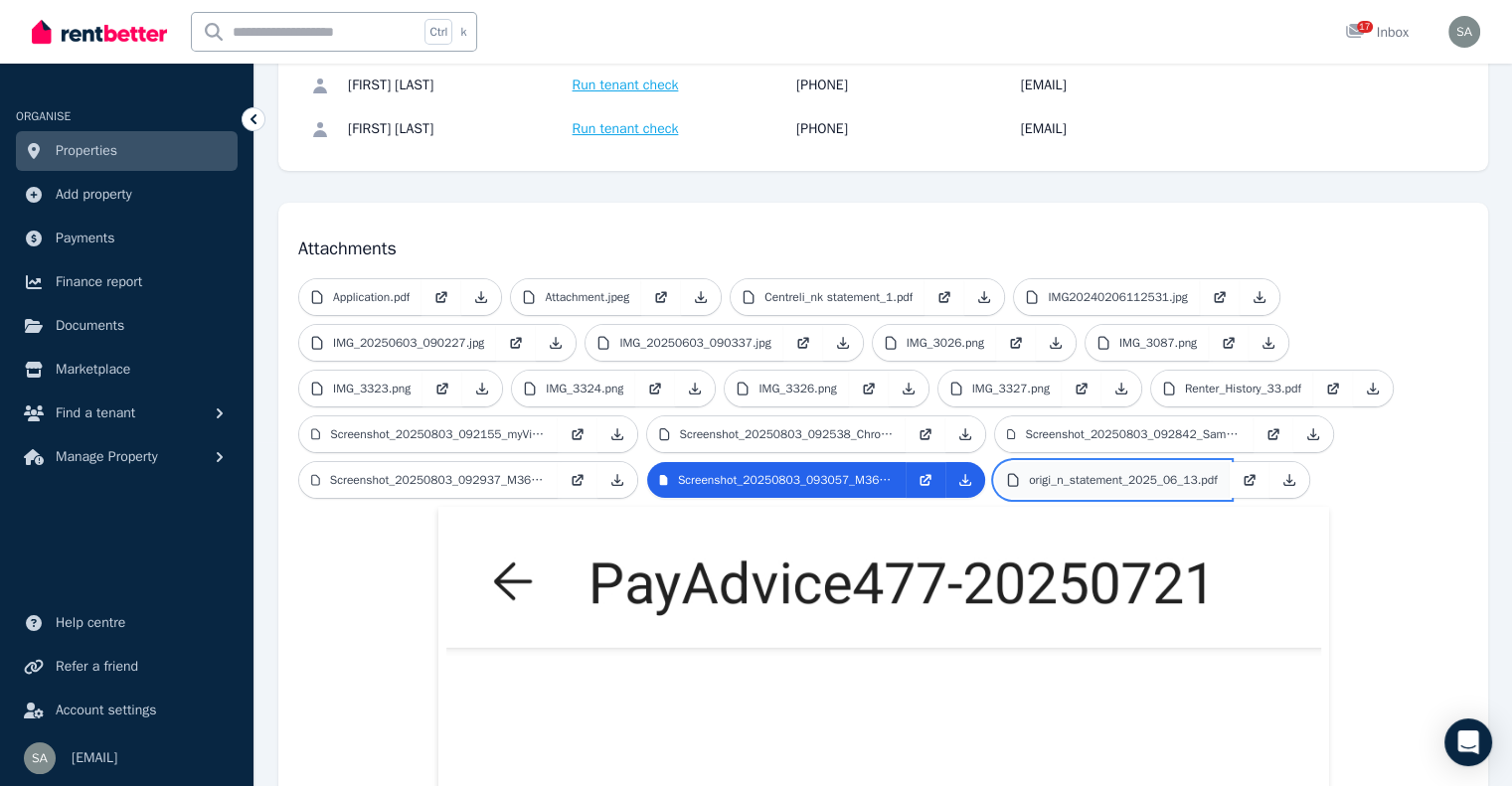 click on "origi_n_statement_2025_06_13.pdf" at bounding box center (1123, 480) 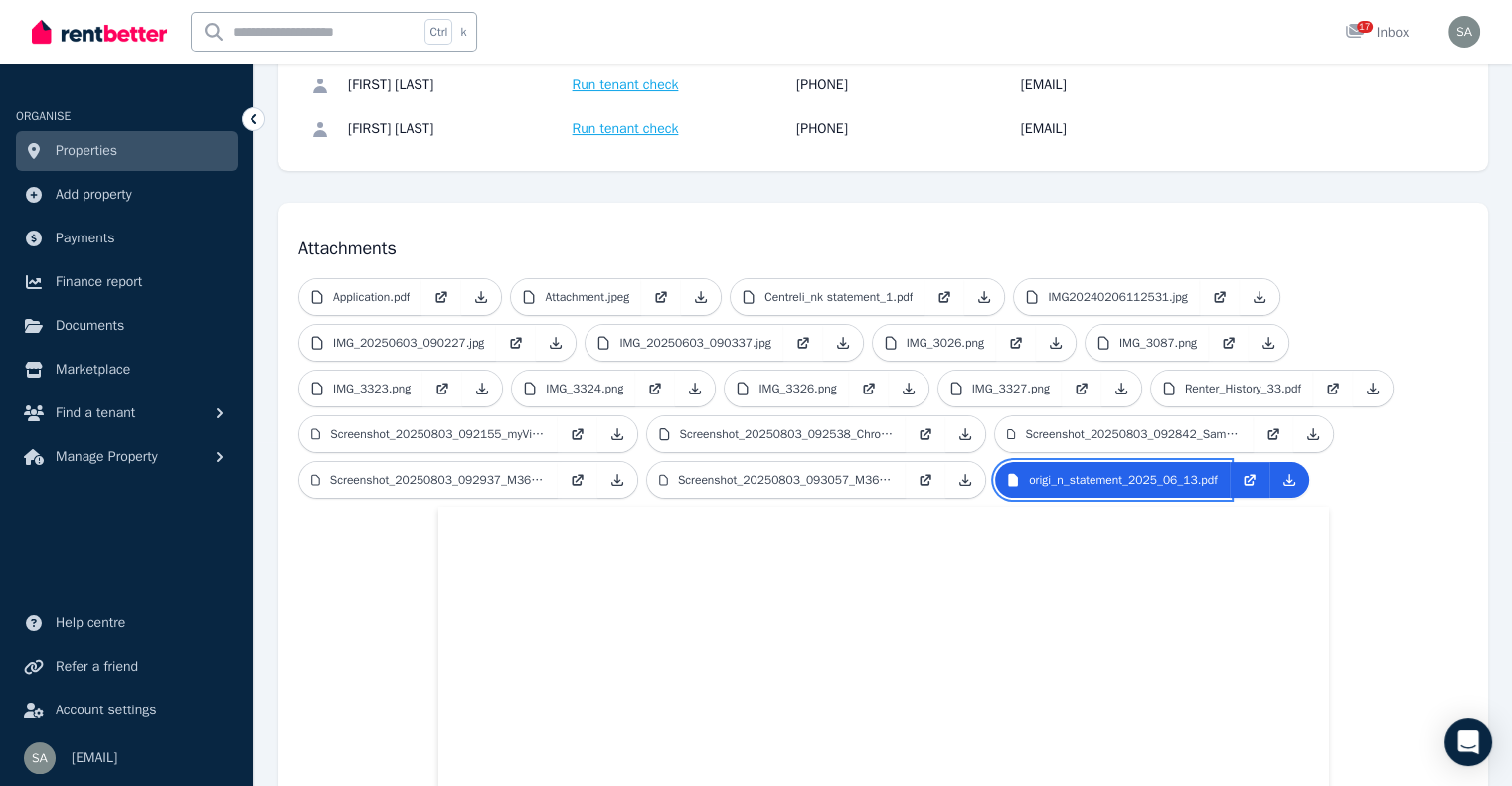 scroll, scrollTop: 0, scrollLeft: 0, axis: both 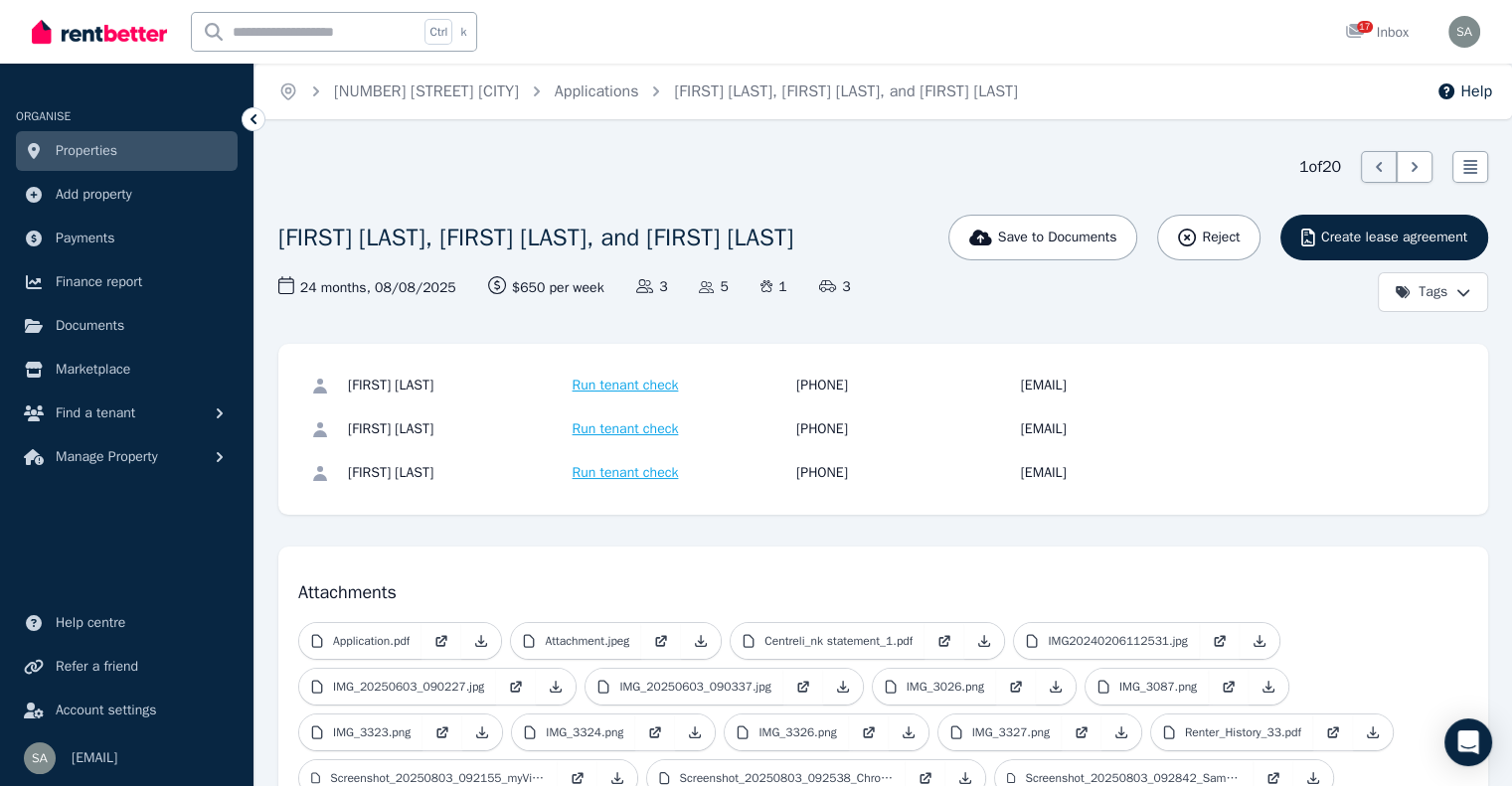 click on "Properties" at bounding box center (86, 151) 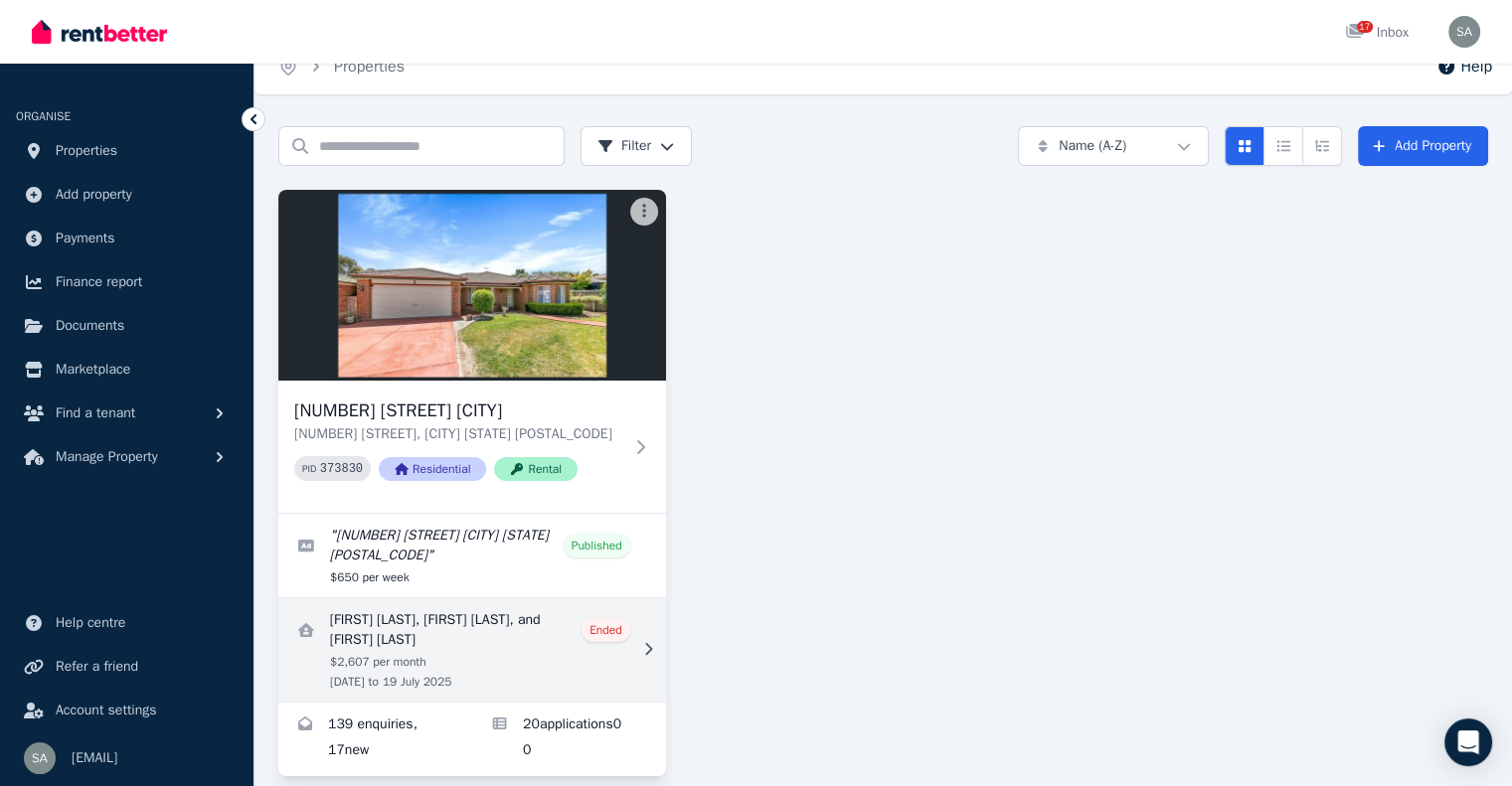 scroll, scrollTop: 50, scrollLeft: 0, axis: vertical 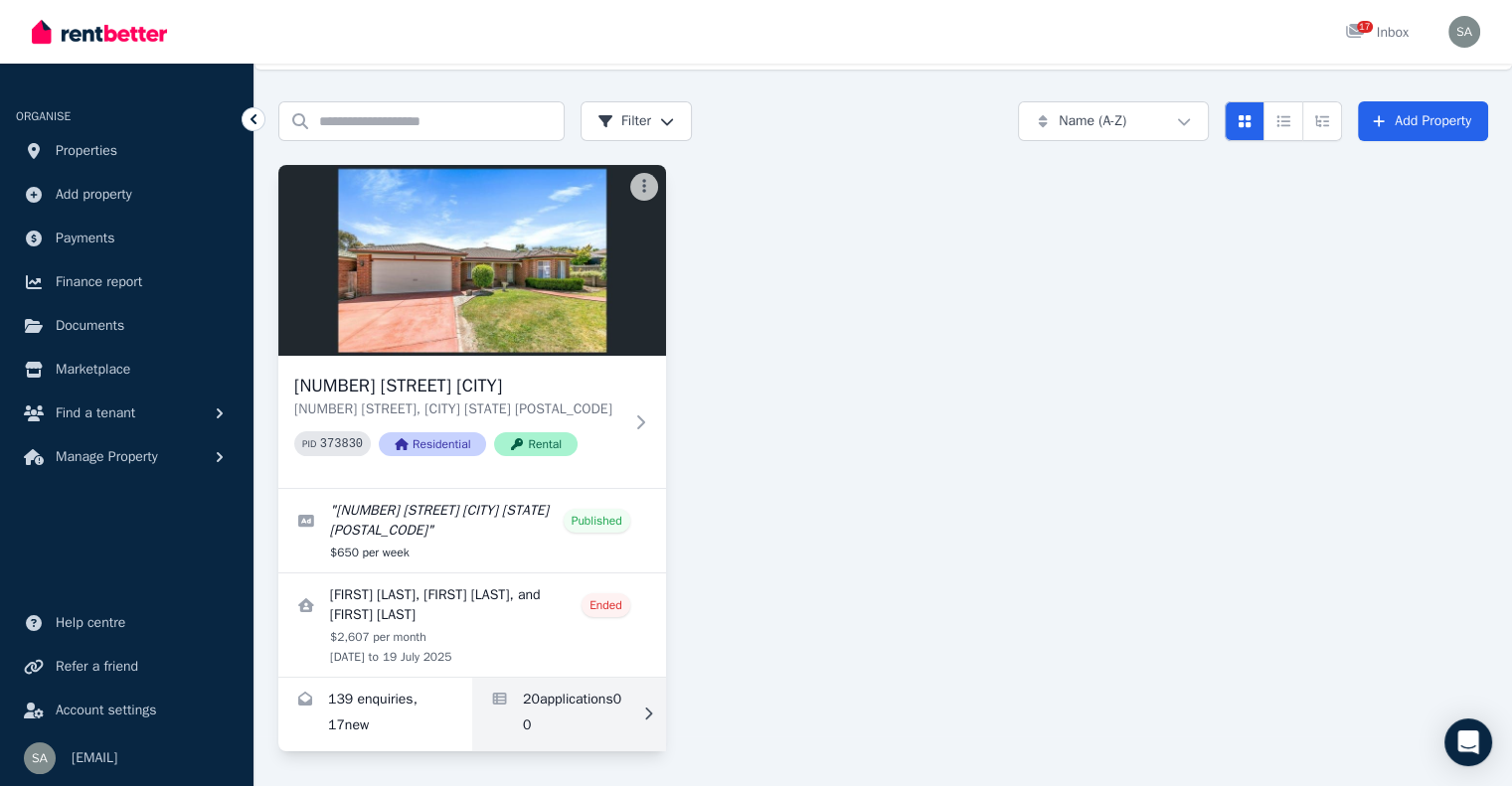 click at bounding box center [569, 714] 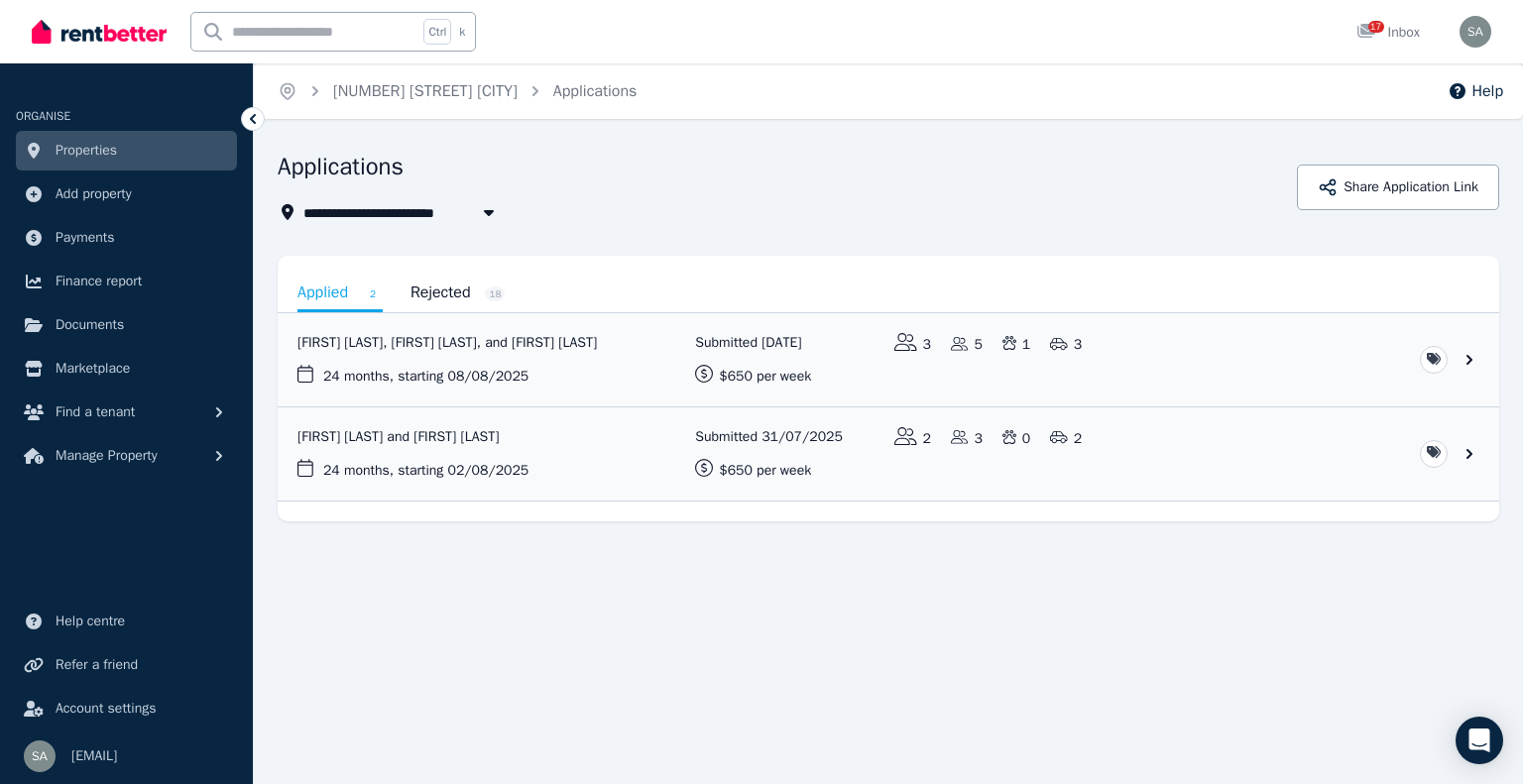 click on "Rejected   18" at bounding box center (458, 292) 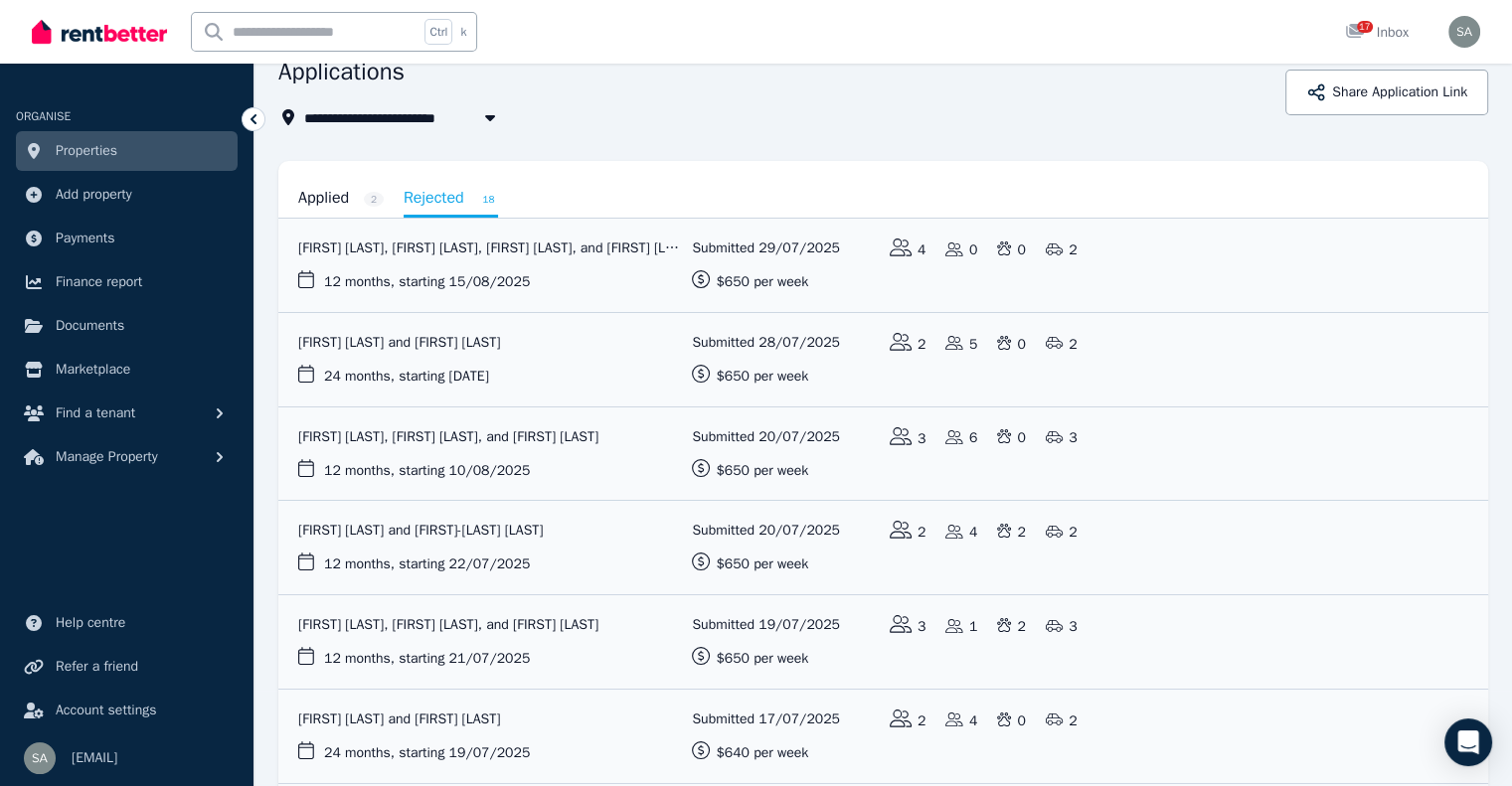 scroll, scrollTop: 1, scrollLeft: 0, axis: vertical 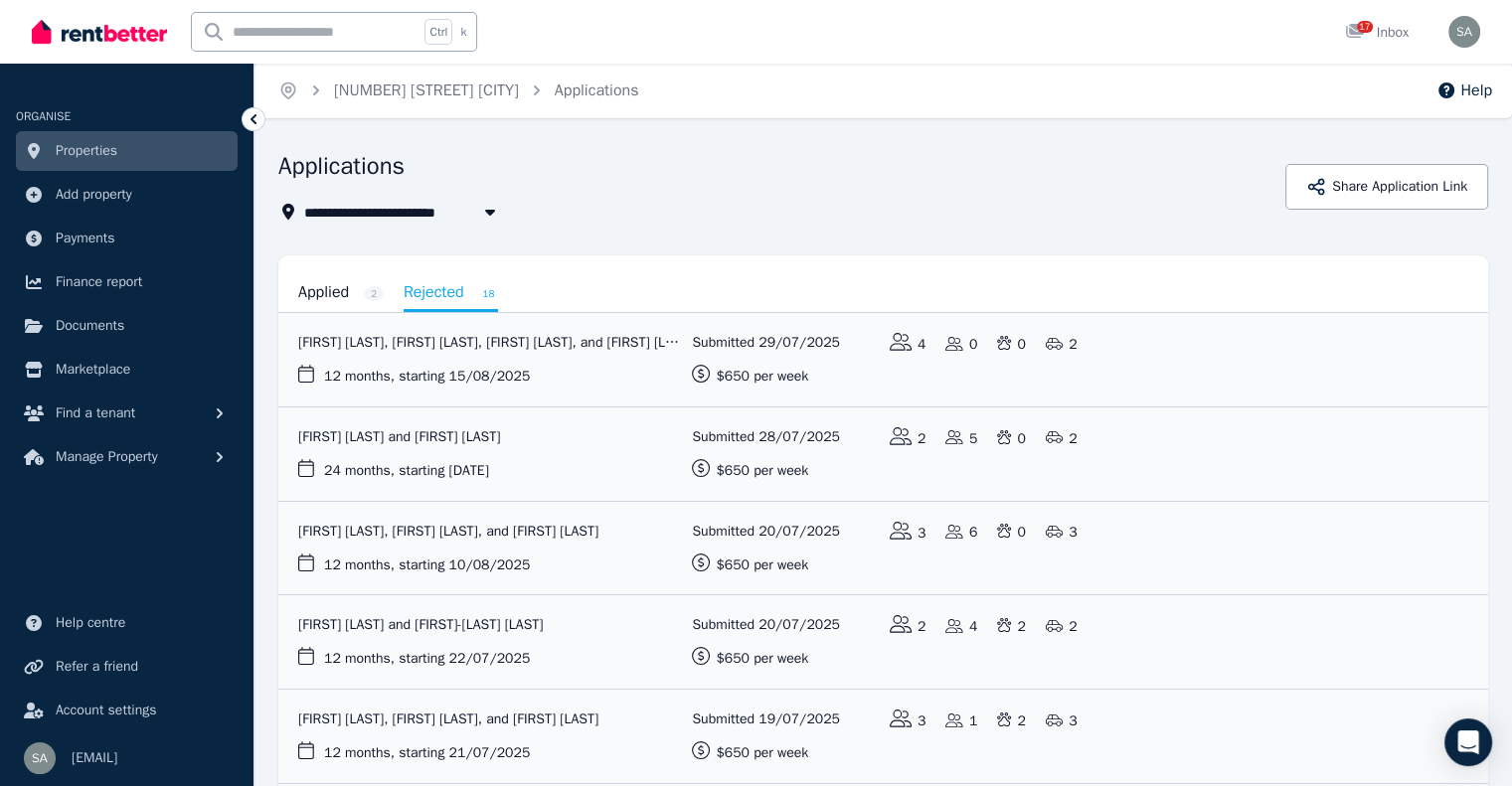 drag, startPoint x: 316, startPoint y: 302, endPoint x: 354, endPoint y: 313, distance: 39.56008 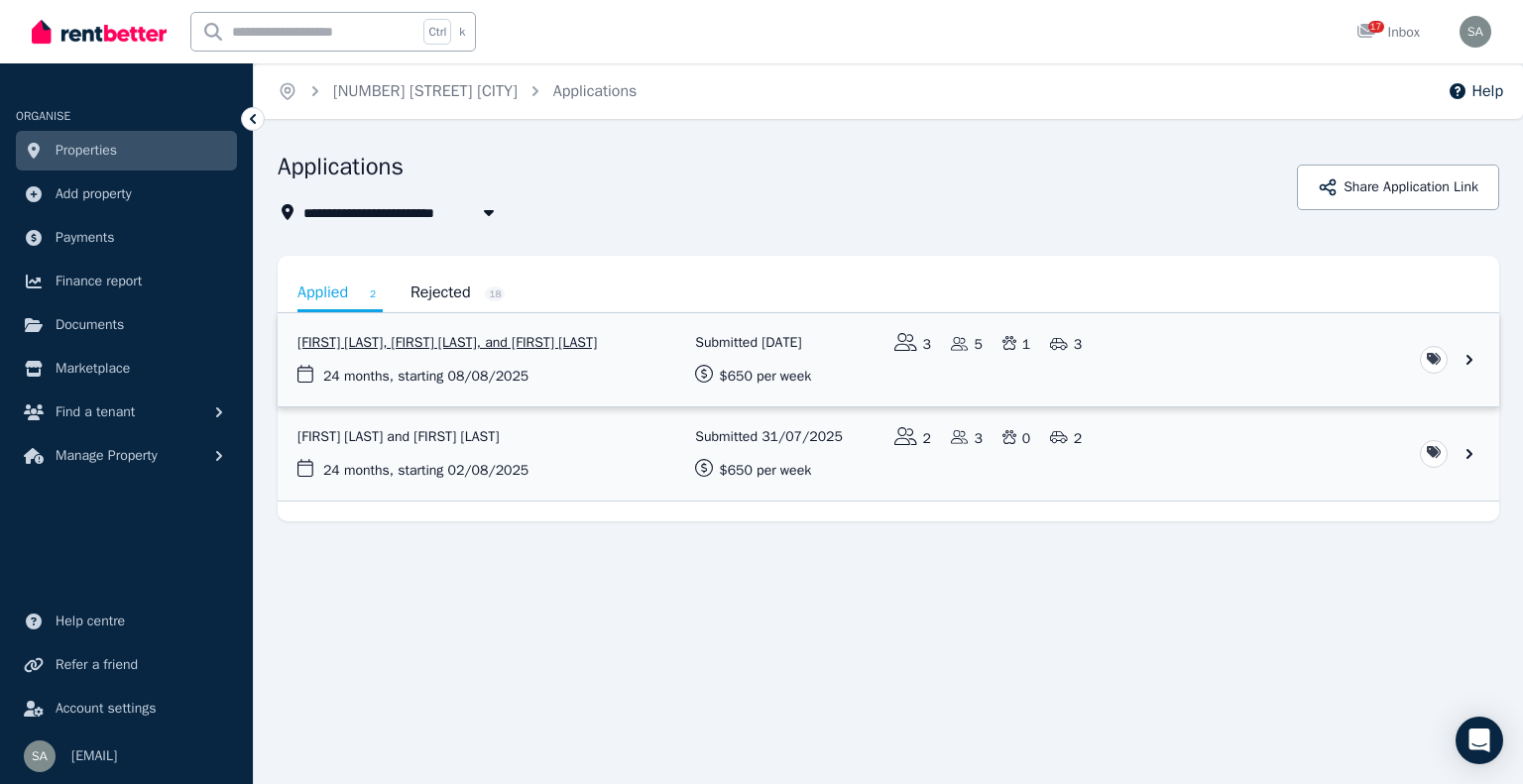 click at bounding box center (888, 360) 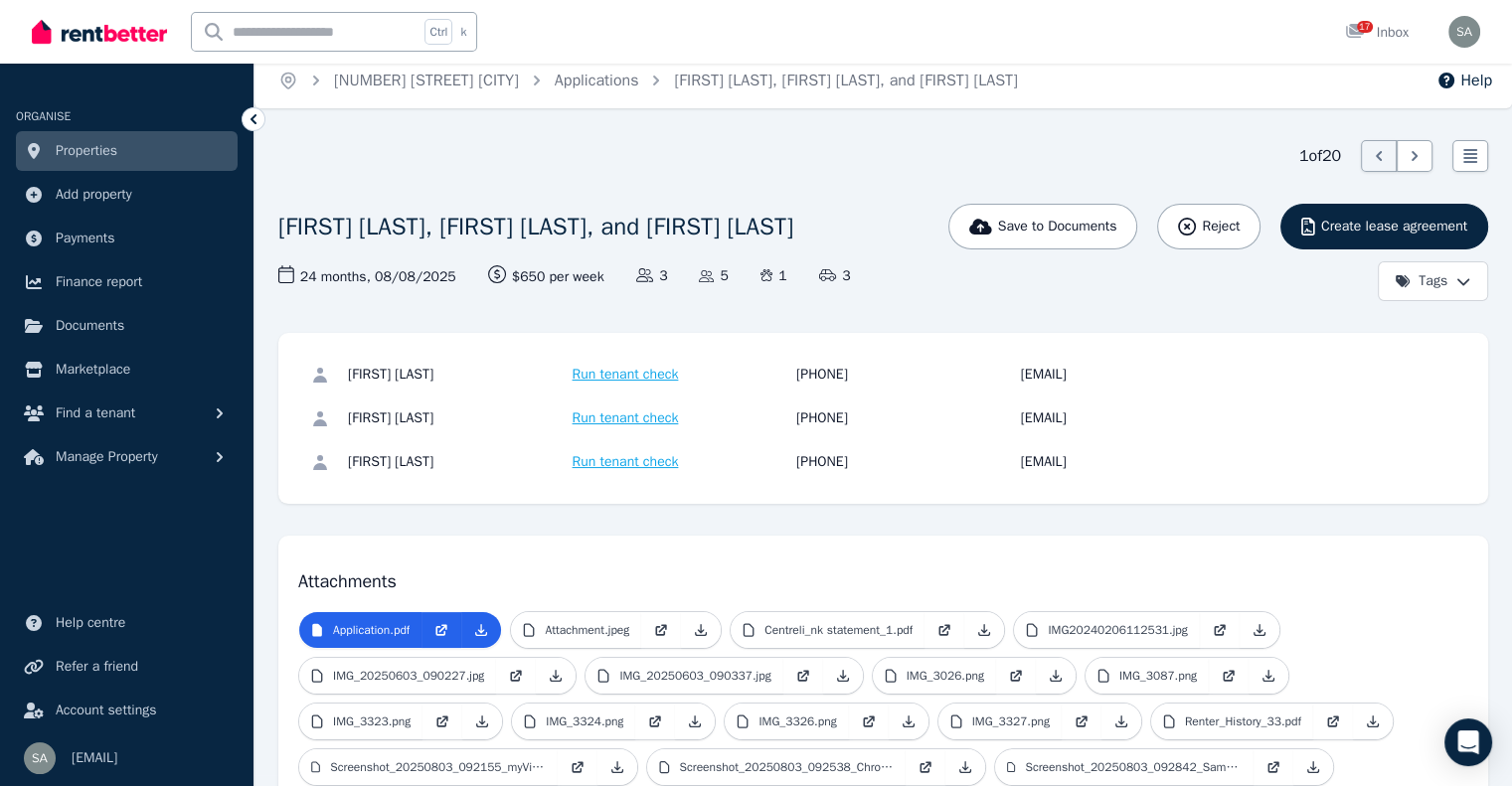 scroll, scrollTop: 0, scrollLeft: 0, axis: both 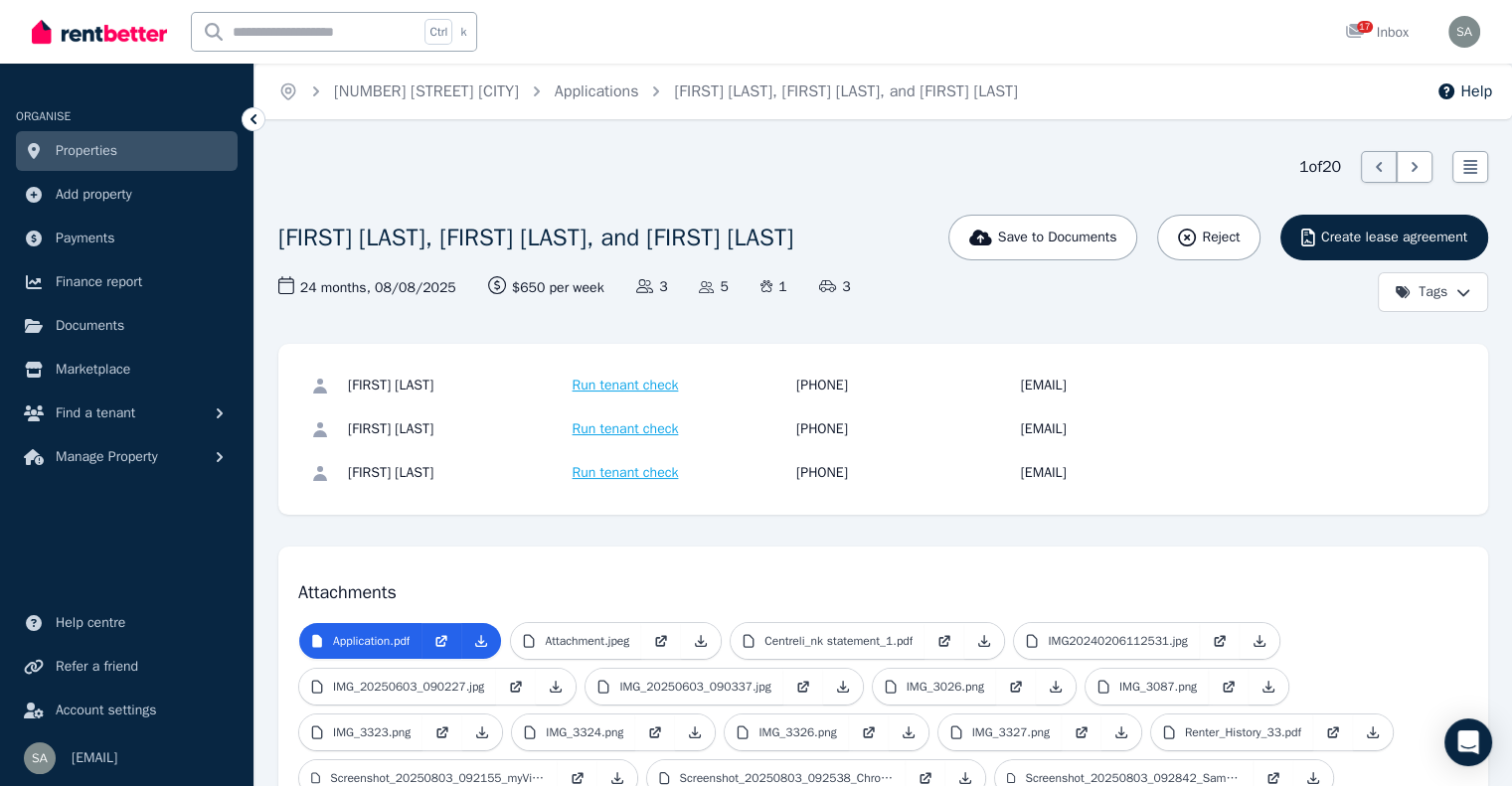 click 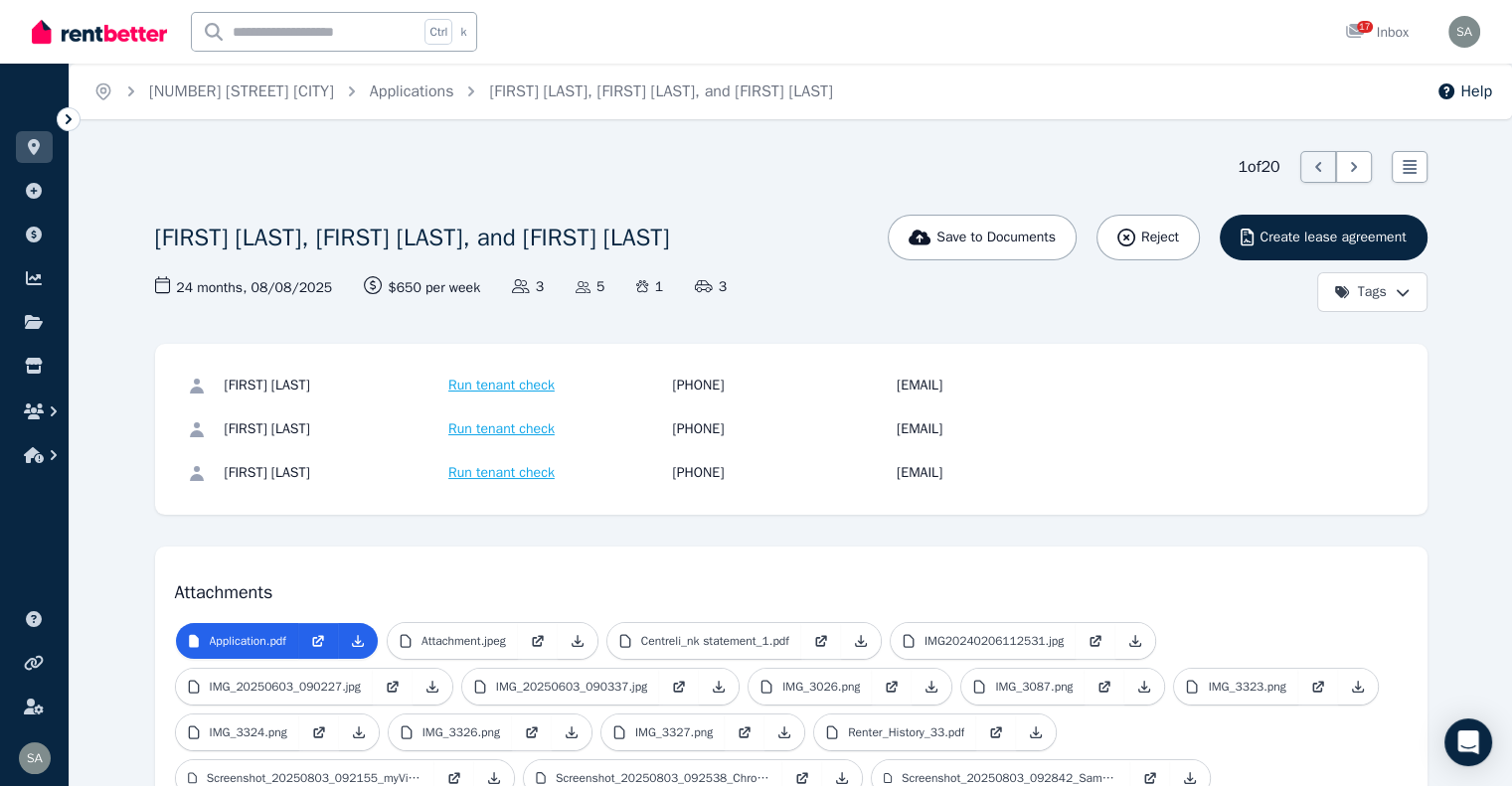 click on "ORGANISE" at bounding box center (43, 116) 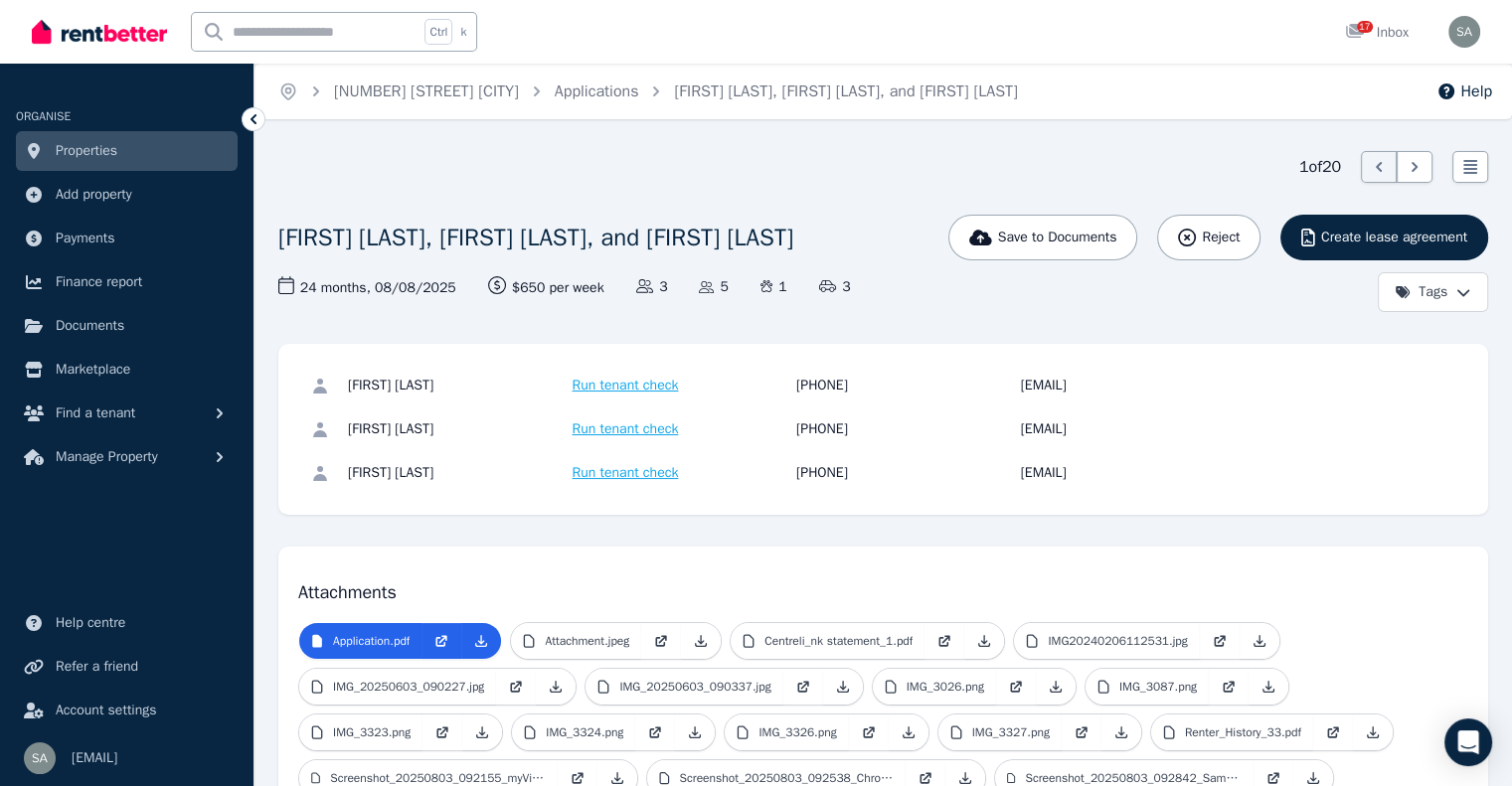 click on "ORGANISE Properties Add property Payments Finance report Documents Marketplace Find a tenant Manage Property" at bounding box center [126, 280] 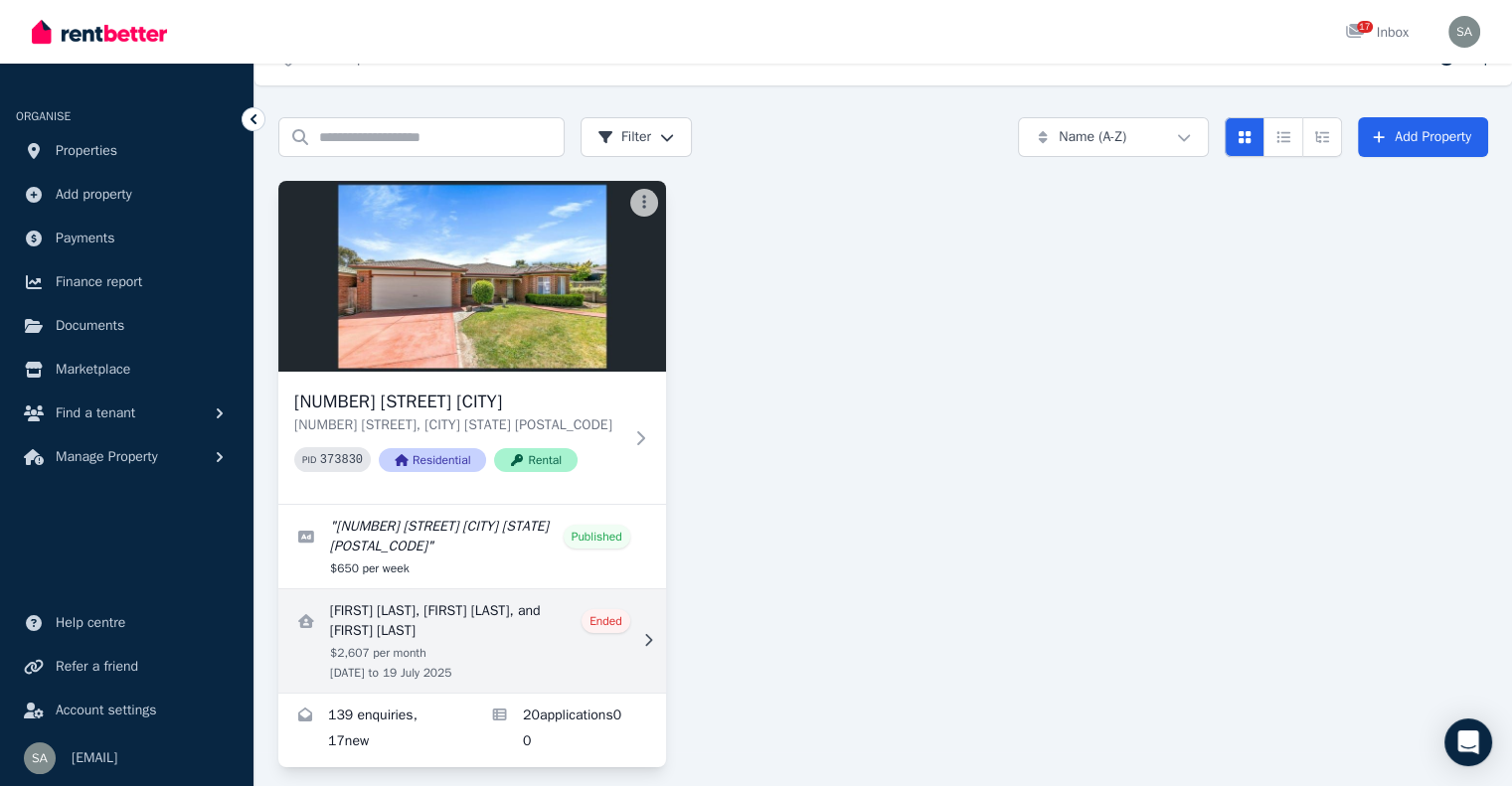 scroll, scrollTop: 50, scrollLeft: 0, axis: vertical 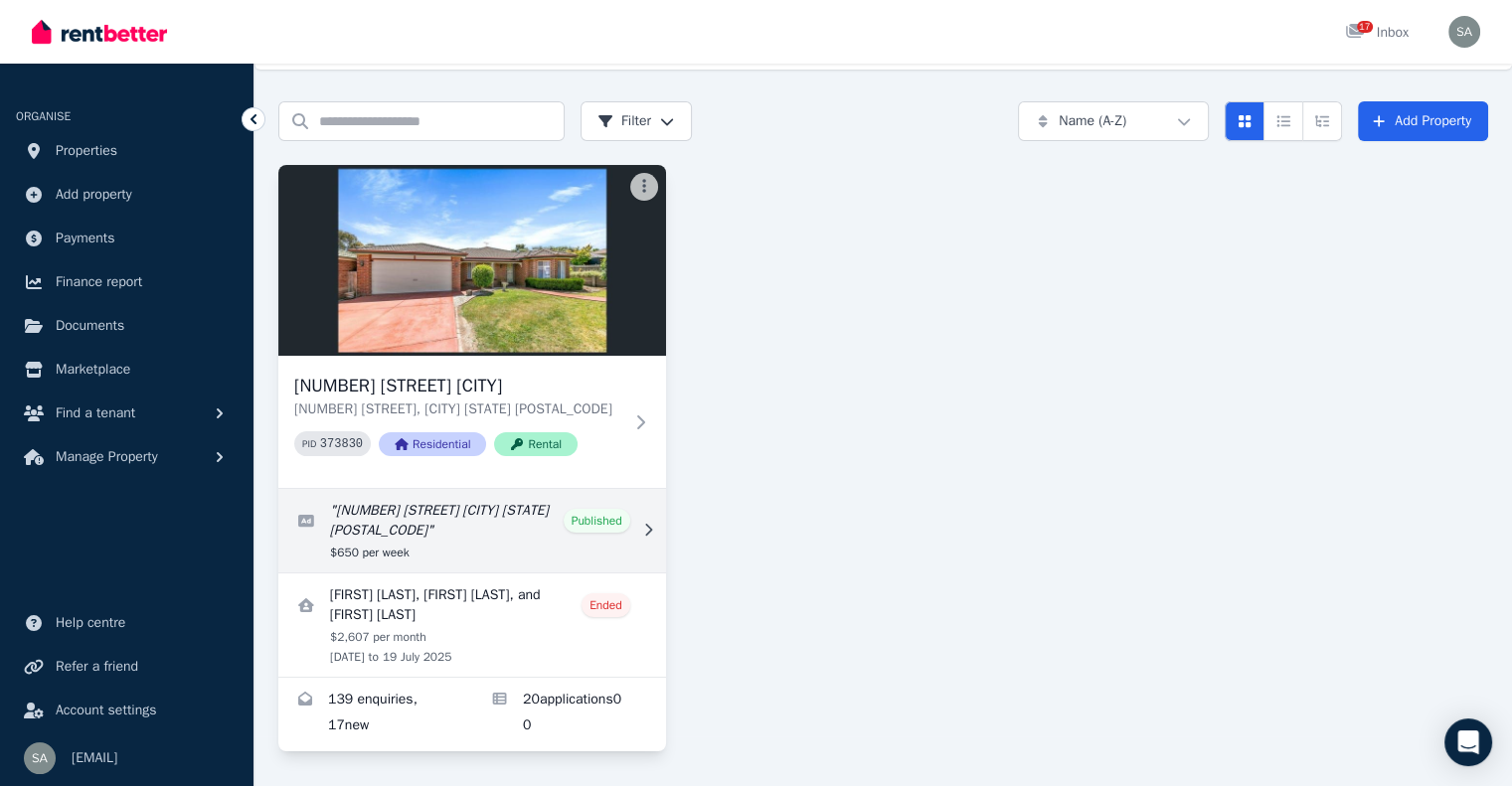 click at bounding box center [472, 531] 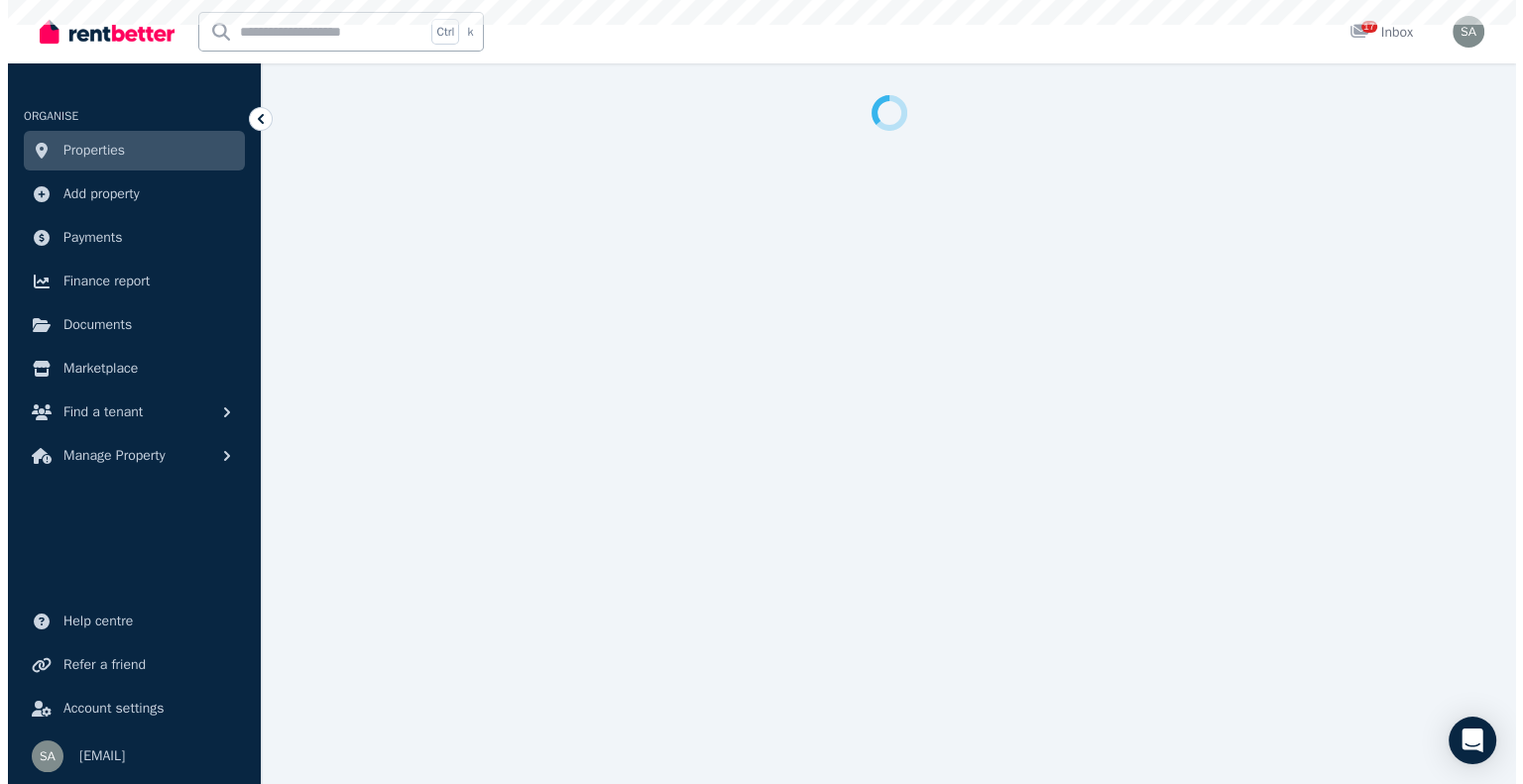 scroll, scrollTop: 0, scrollLeft: 0, axis: both 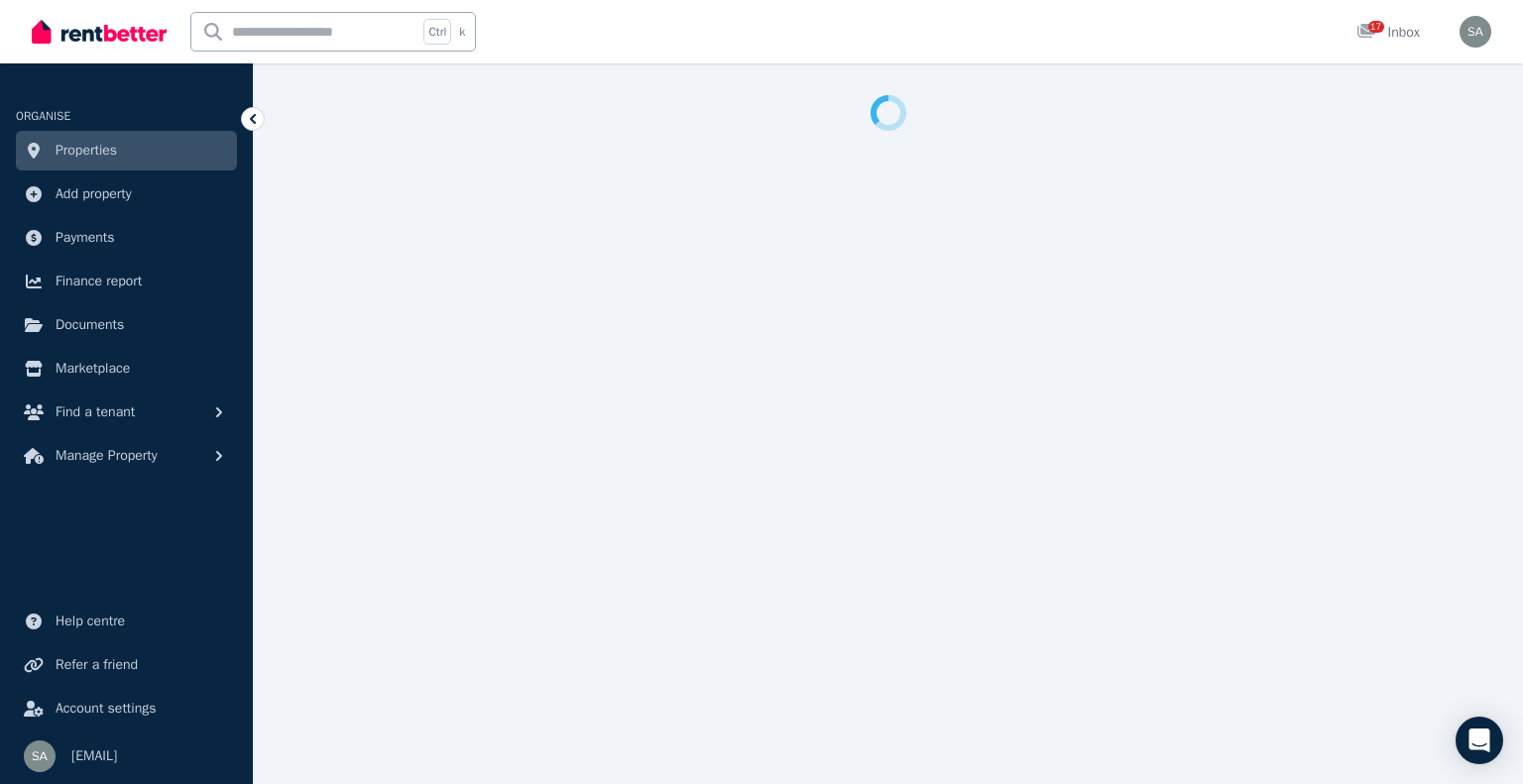 select on "**********" 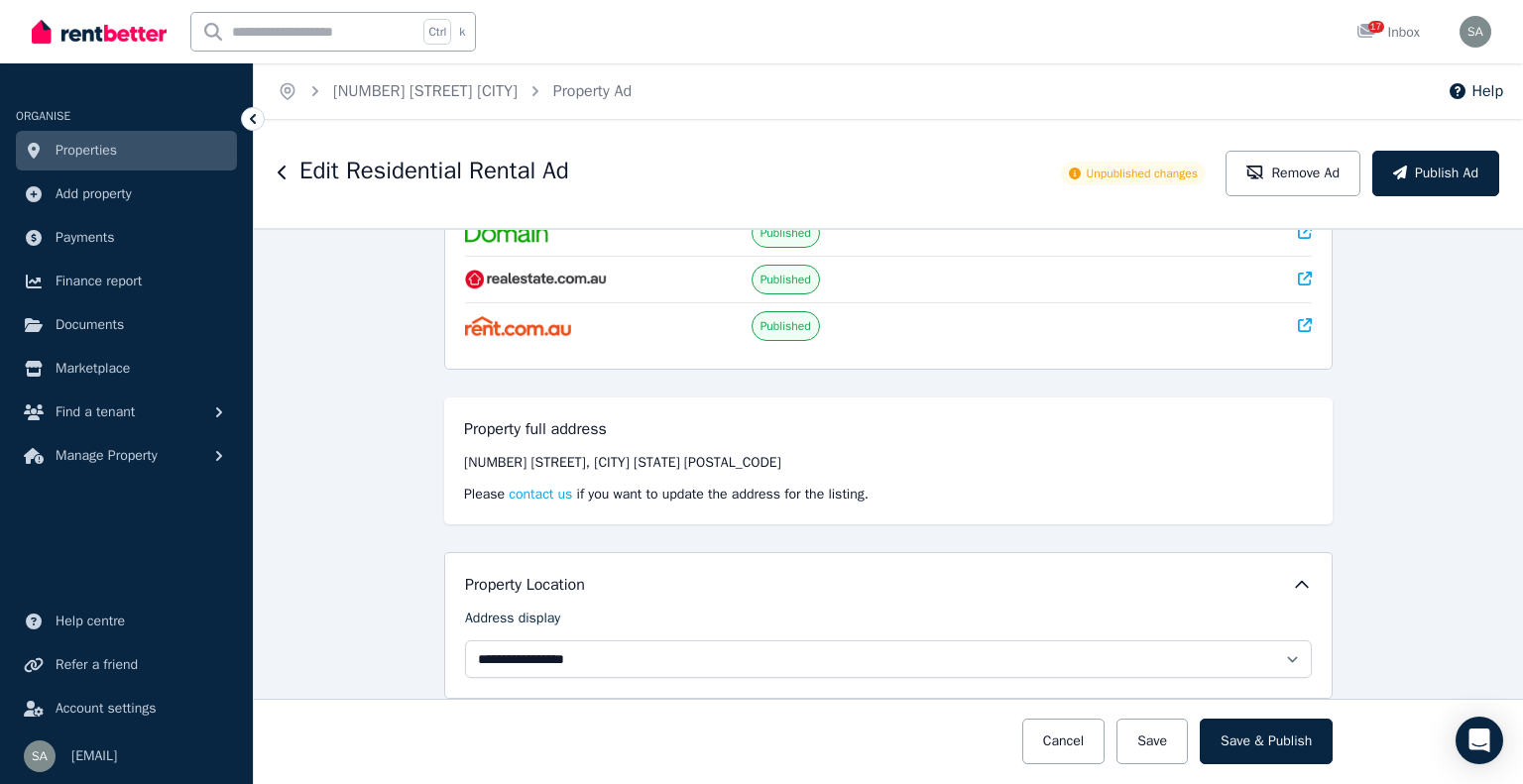 scroll, scrollTop: 0, scrollLeft: 0, axis: both 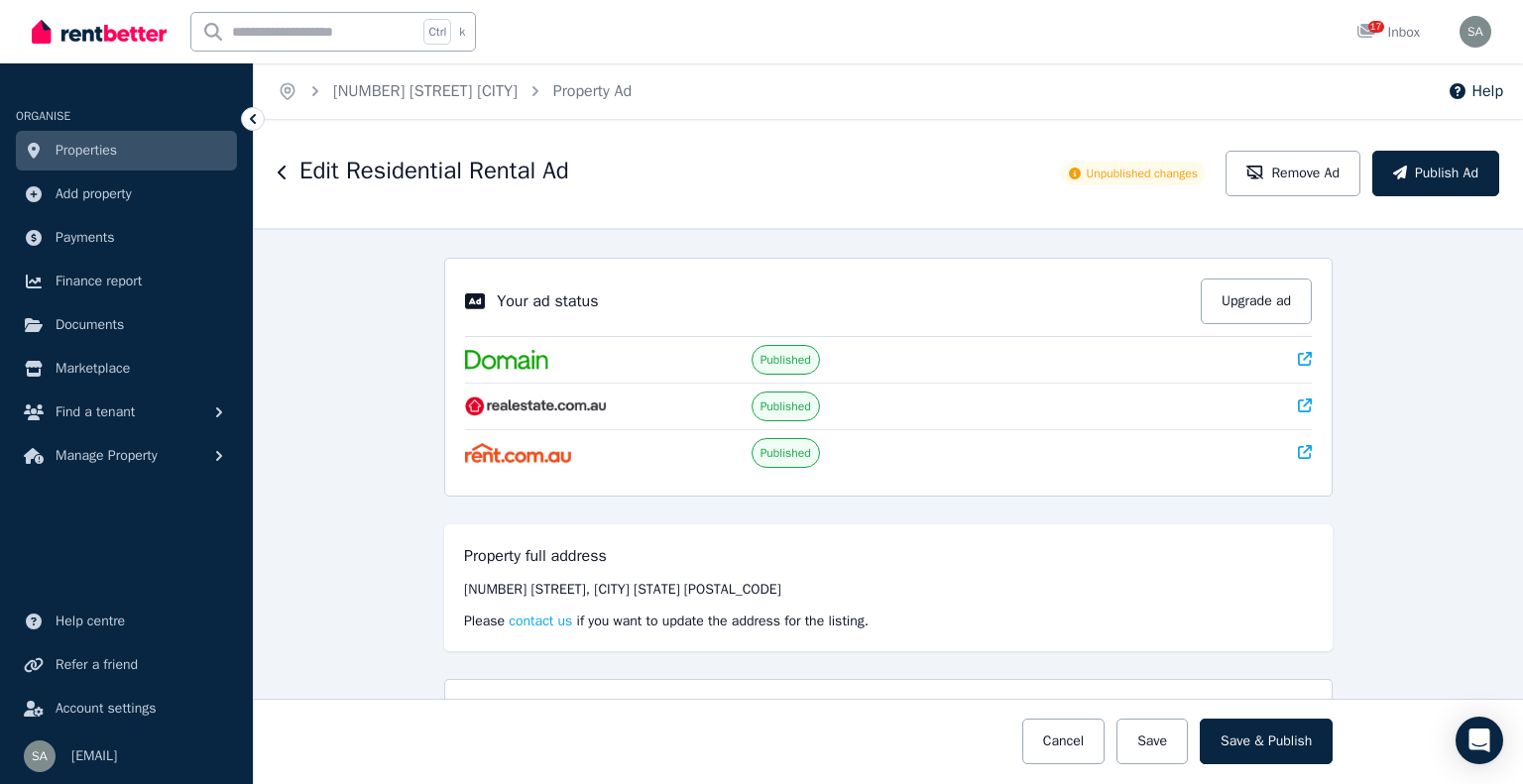 click 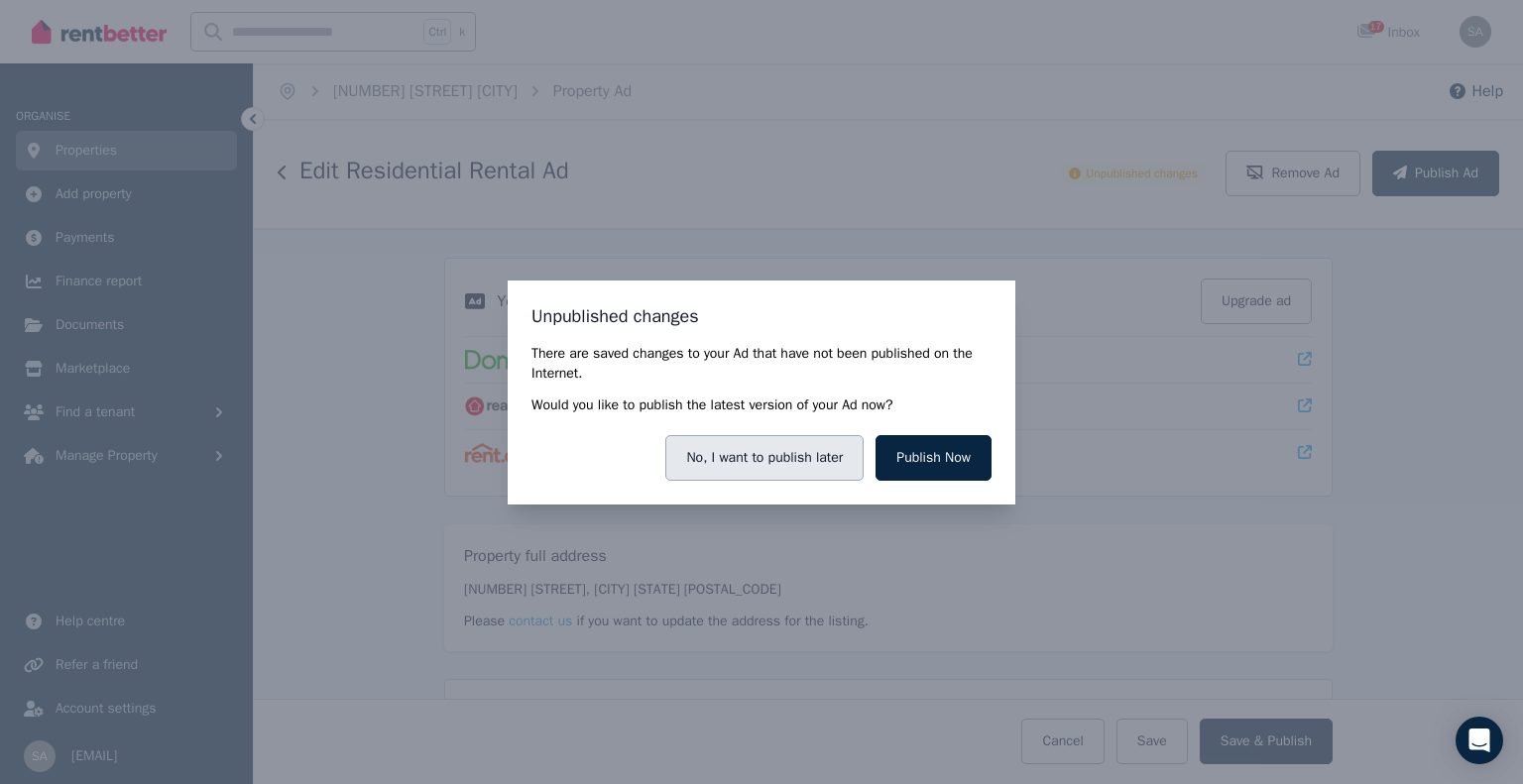 click on "No, I want to publish later" at bounding box center [764, 458] 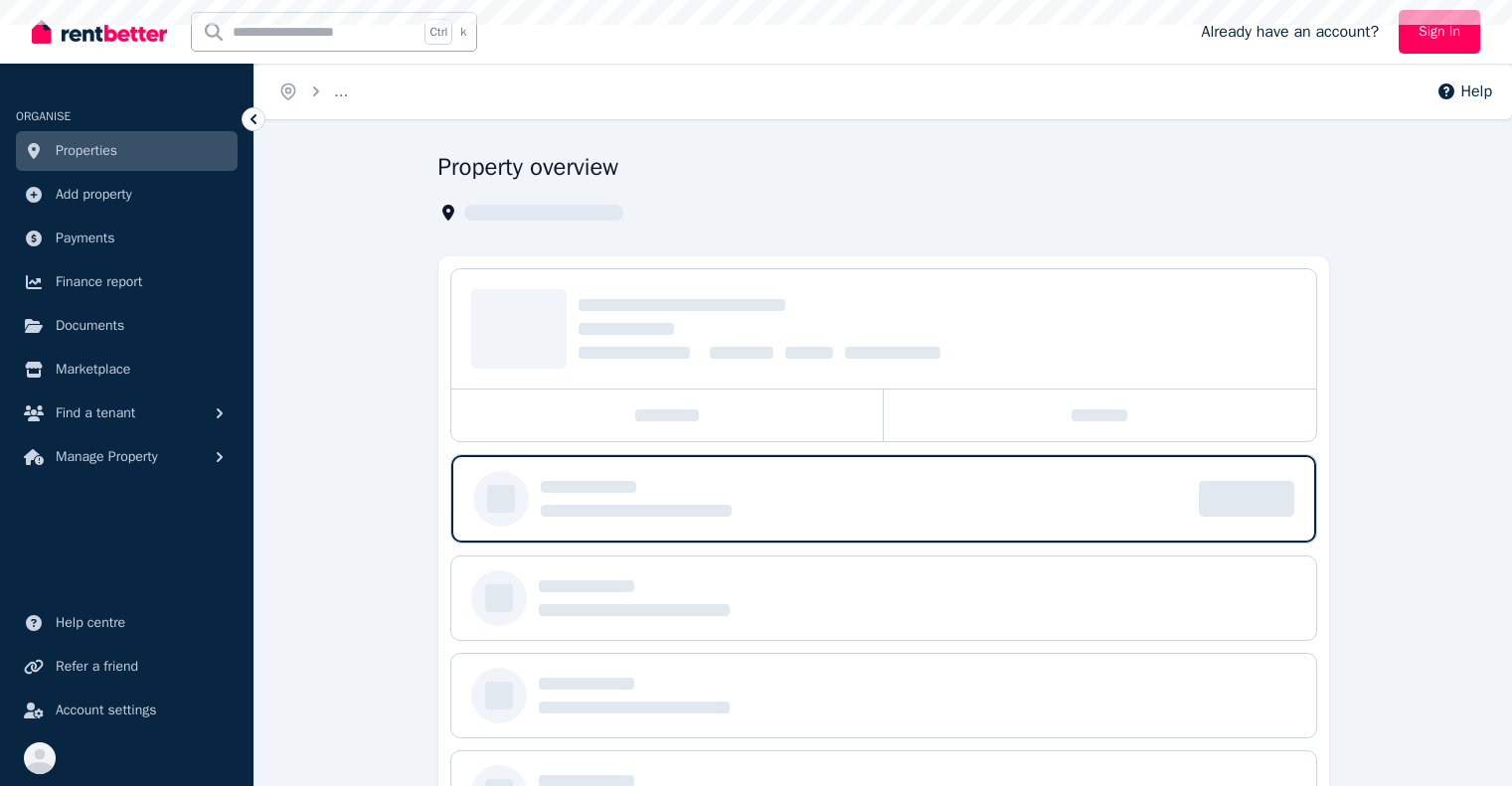 scroll, scrollTop: 0, scrollLeft: 0, axis: both 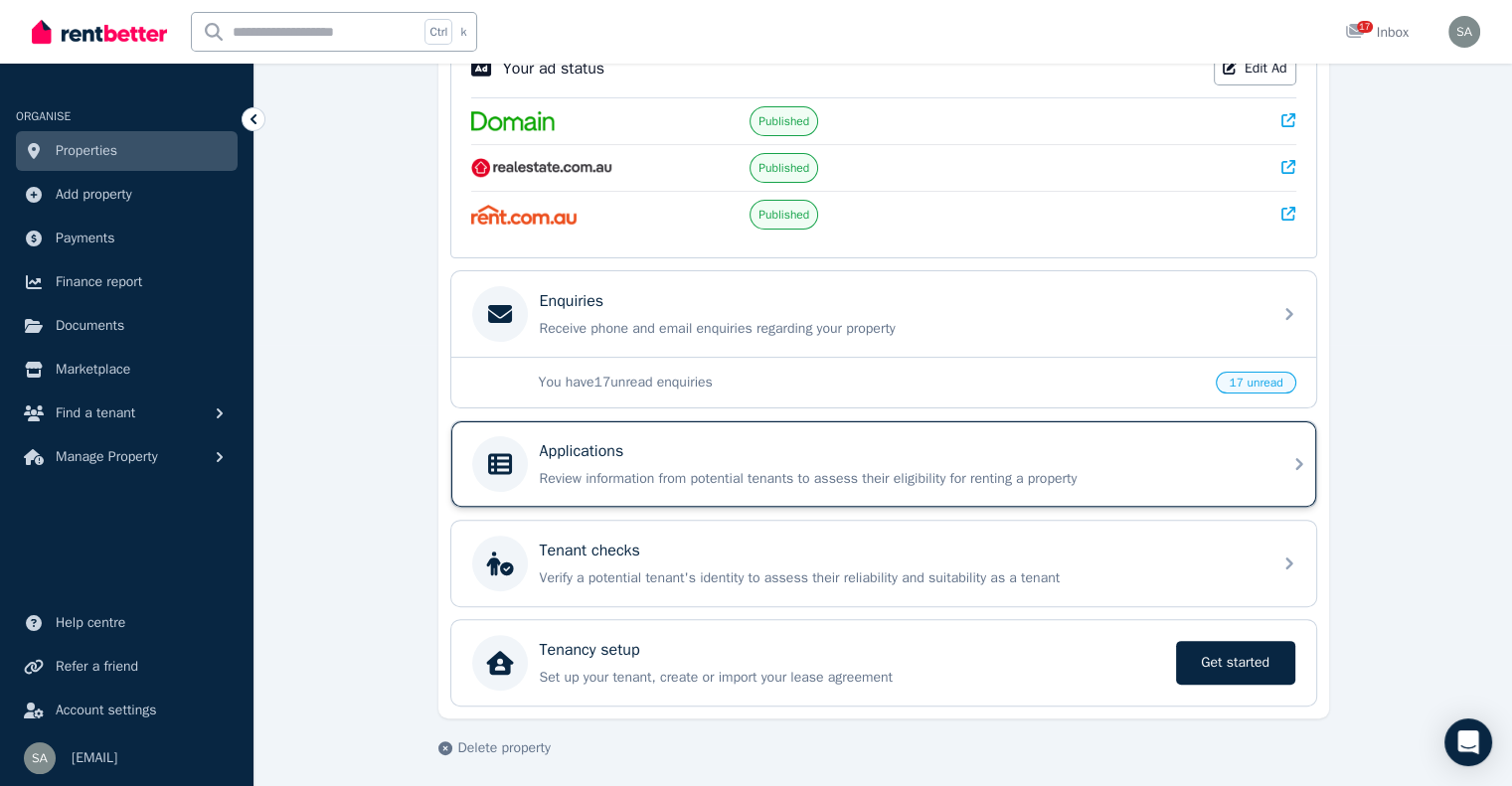 click on "Review information from potential tenants to assess their eligibility for renting a property" at bounding box center [900, 479] 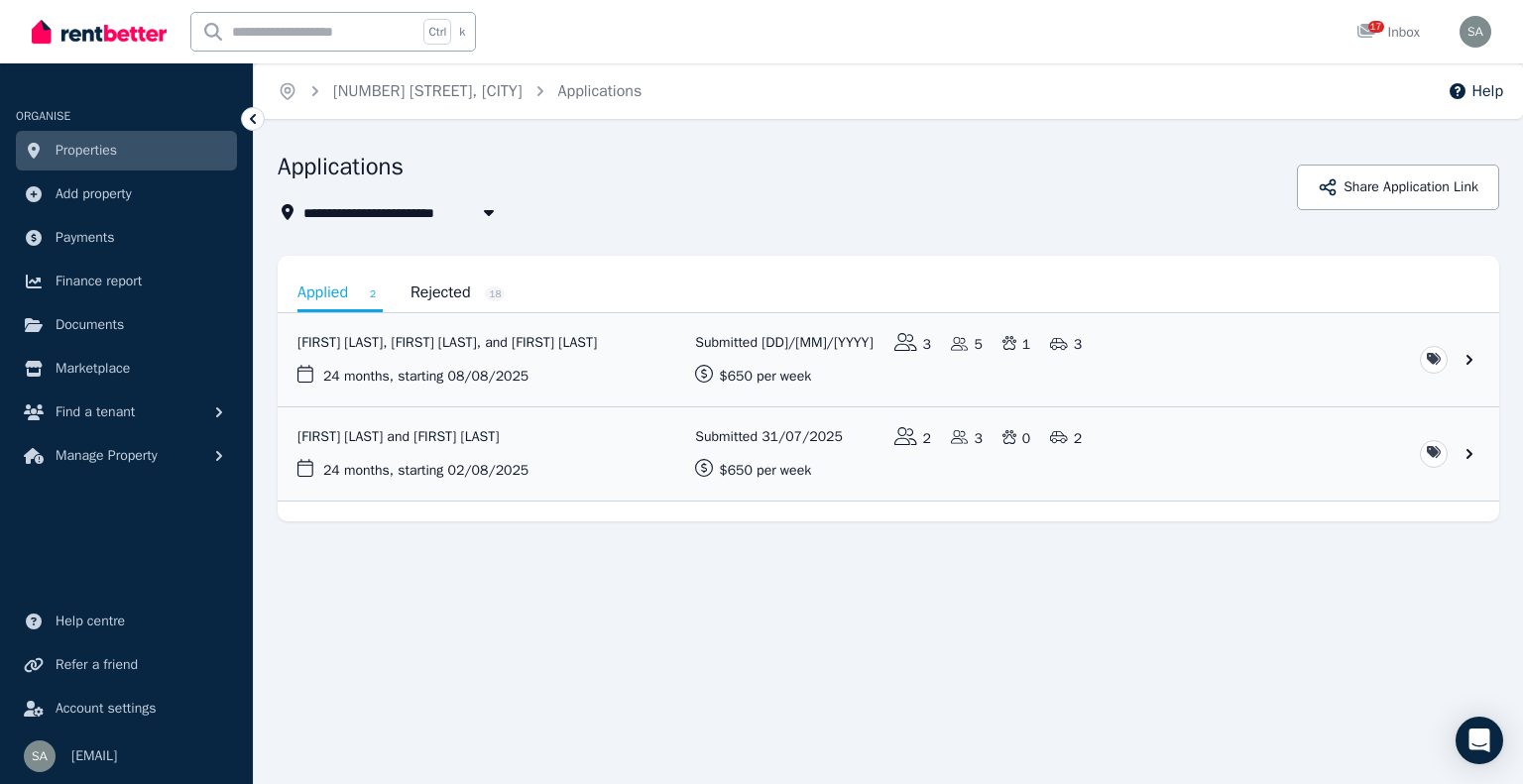 click on "Rejected   18" at bounding box center [458, 292] 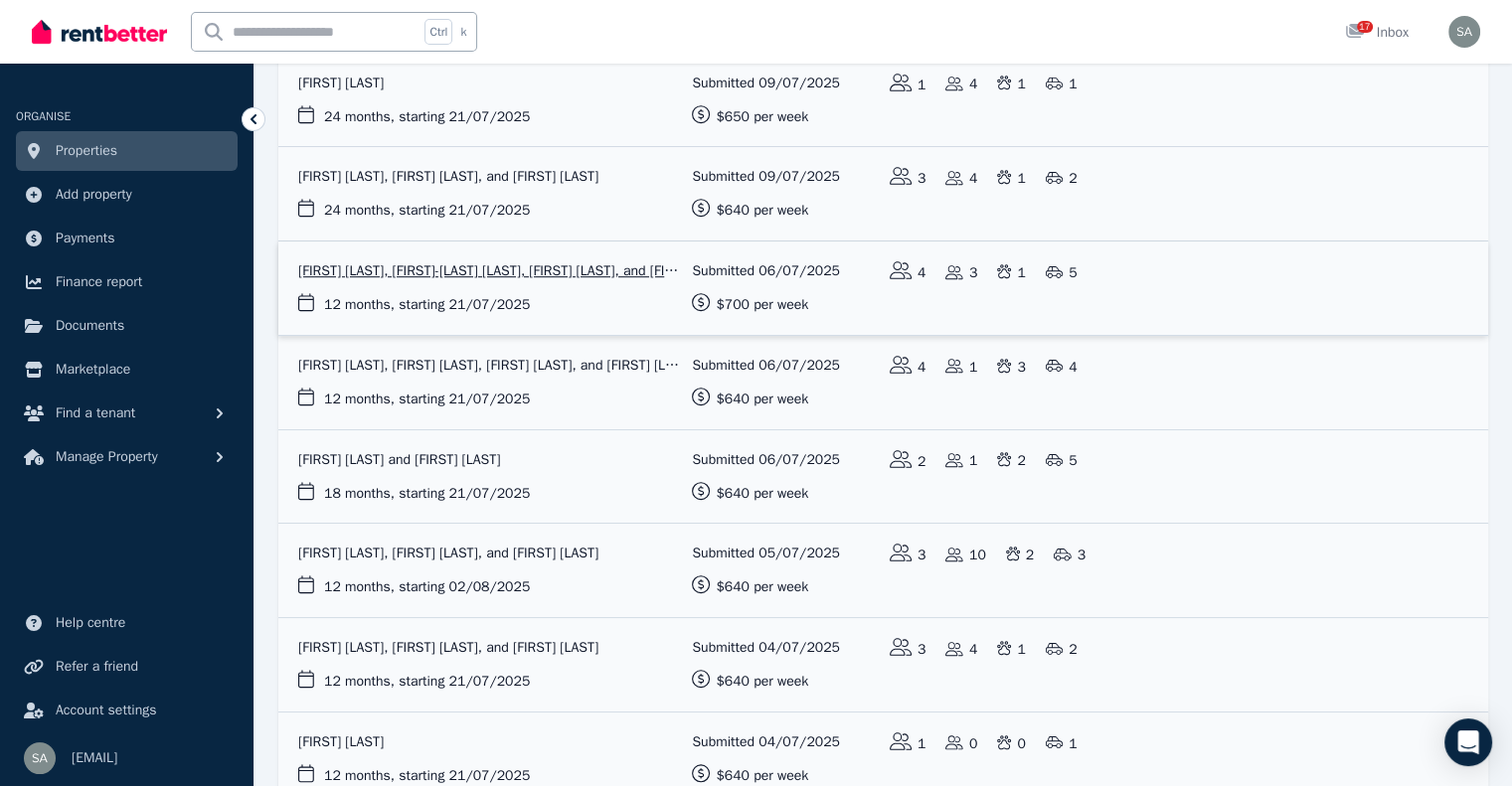 scroll, scrollTop: 1292, scrollLeft: 0, axis: vertical 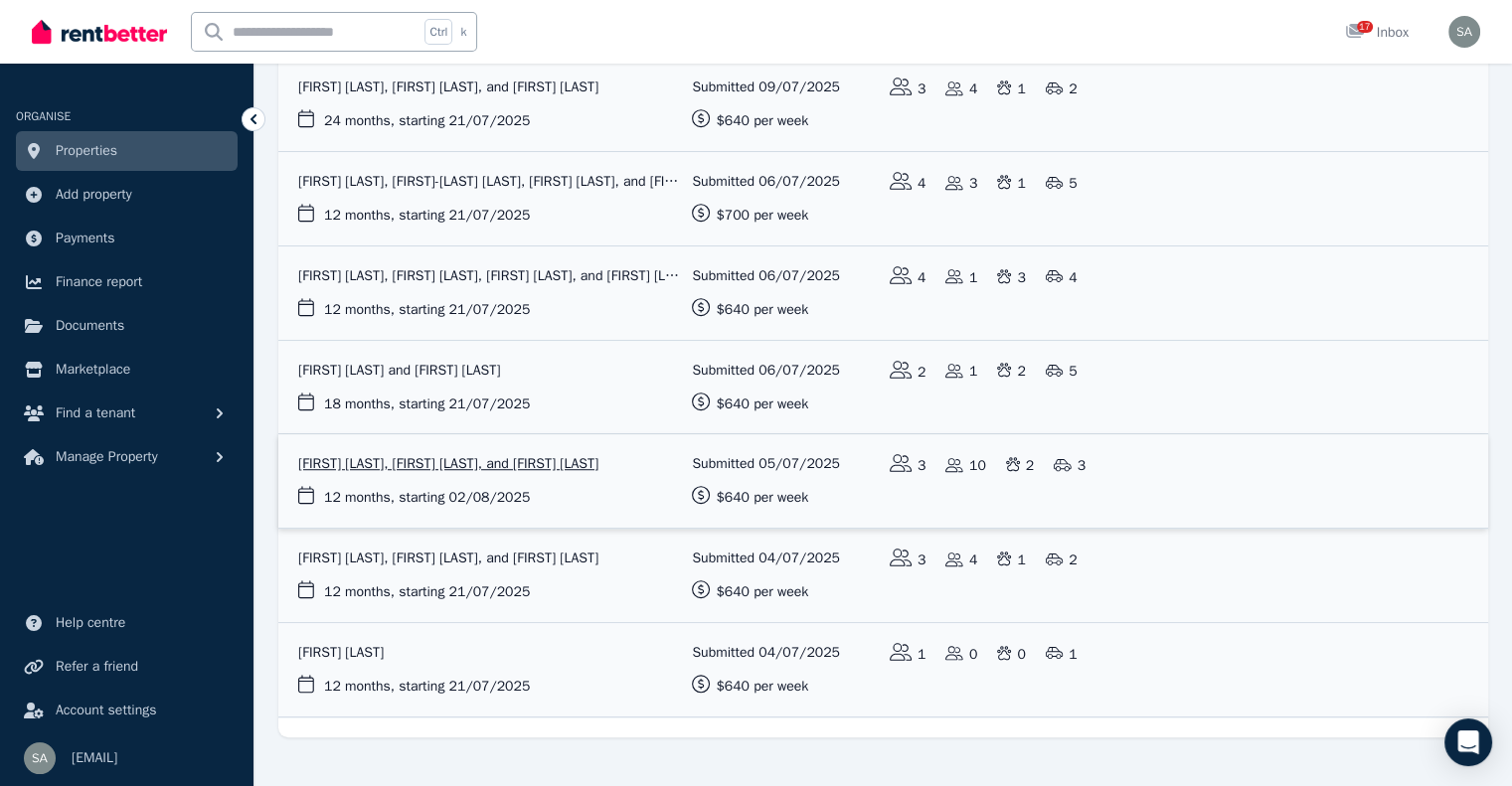 click at bounding box center (883, 481) 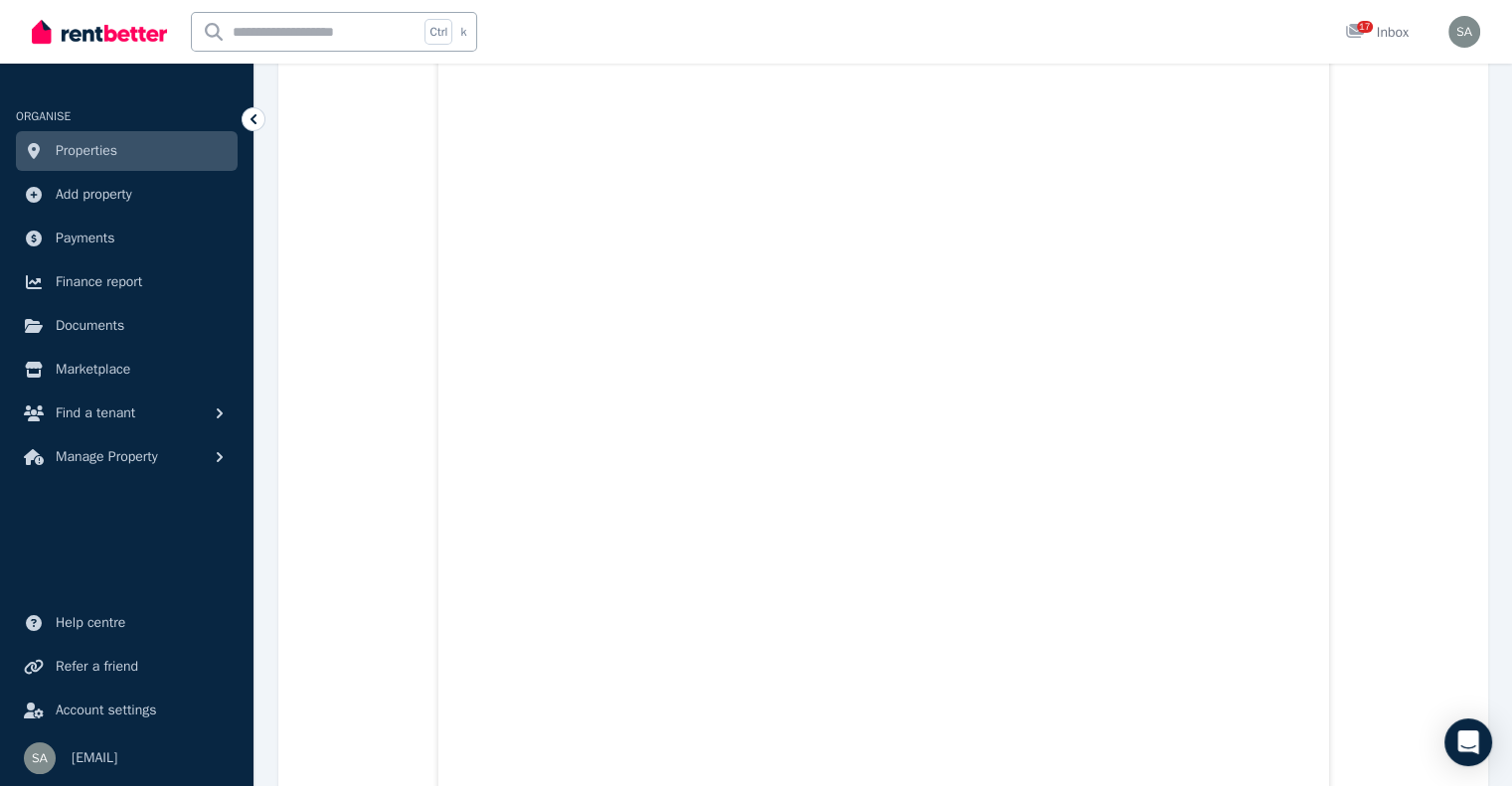 scroll, scrollTop: 3080, scrollLeft: 0, axis: vertical 